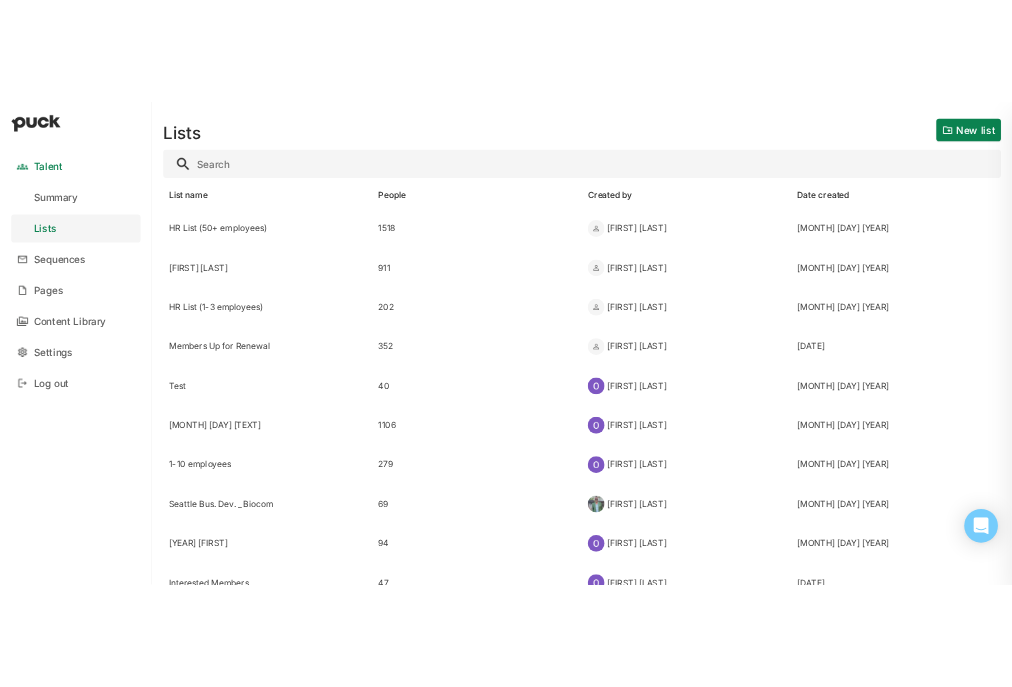 scroll, scrollTop: 0, scrollLeft: 0, axis: both 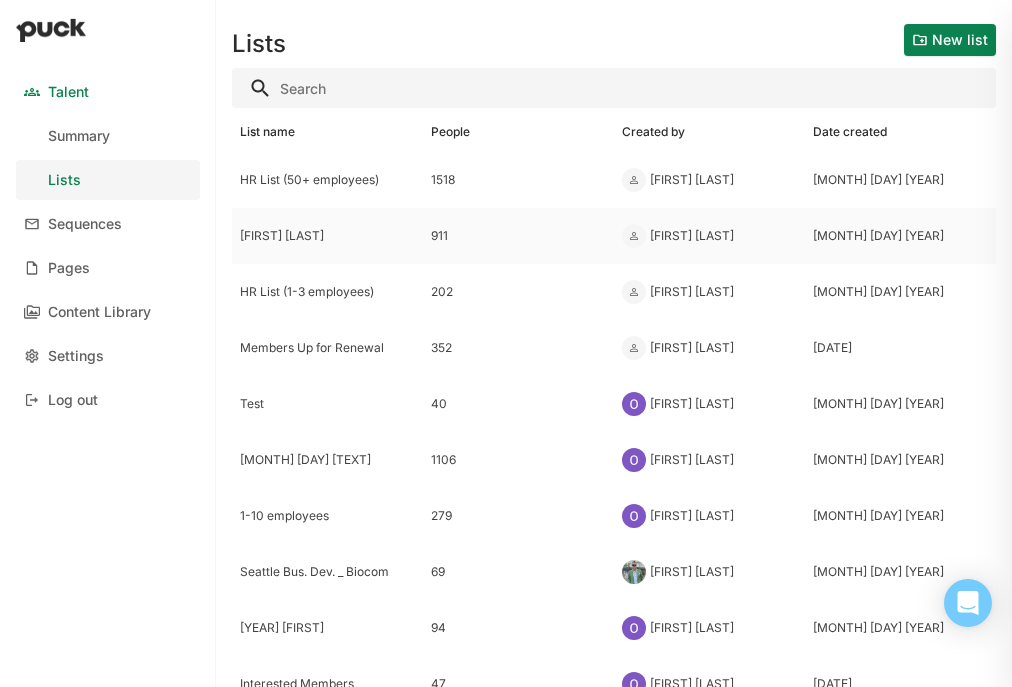 click on "[FIRST] [LAST]" at bounding box center (327, 180) 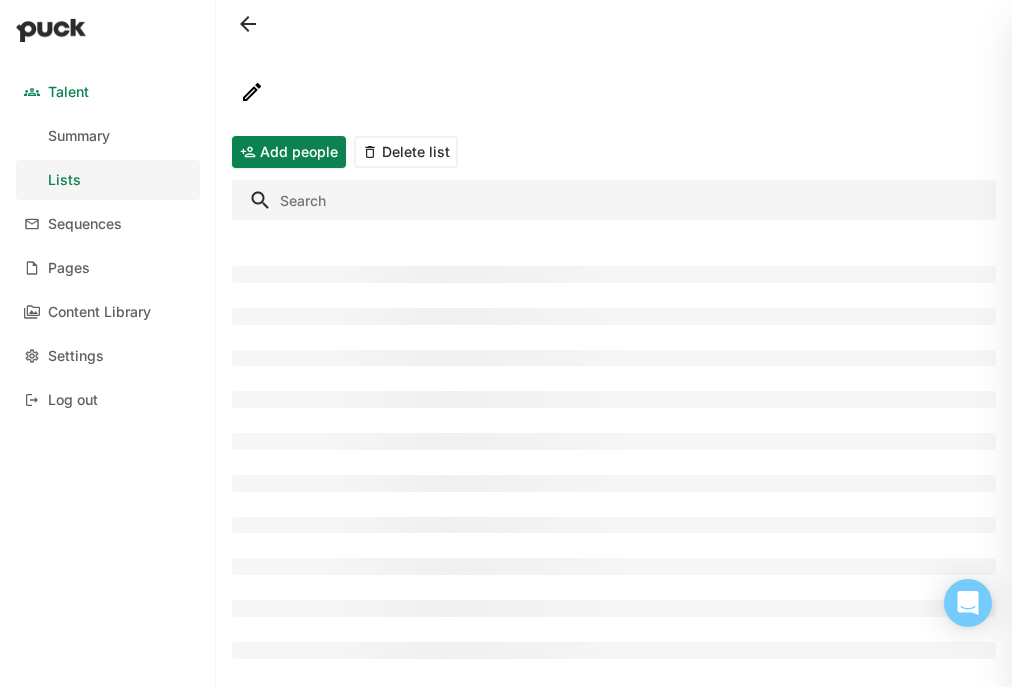 click at bounding box center (614, 200) 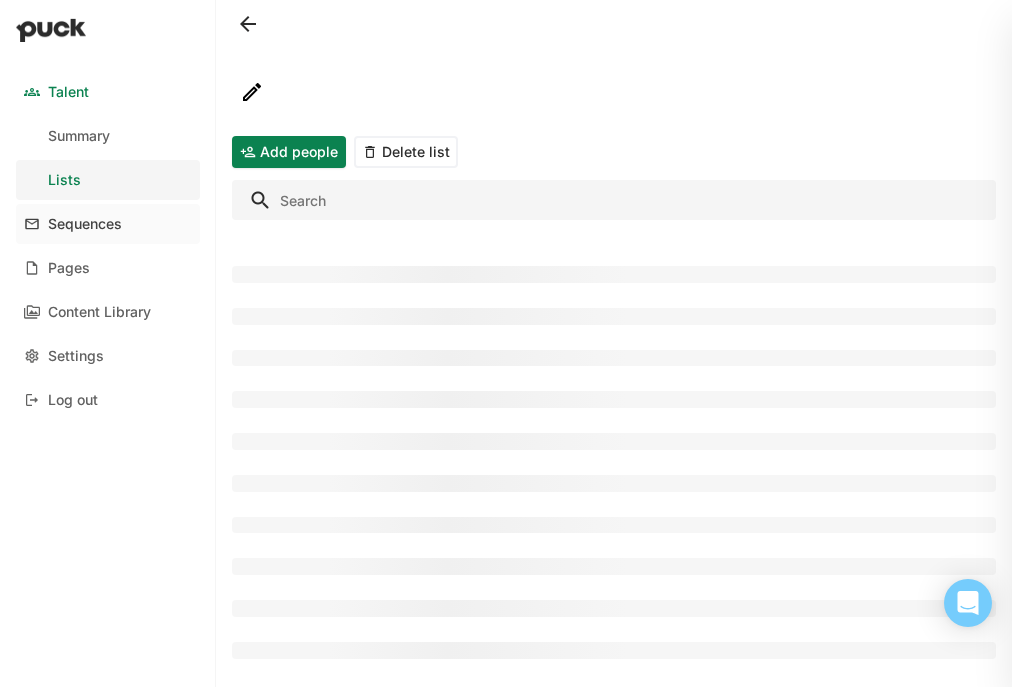 click on "Sequences" at bounding box center [108, 224] 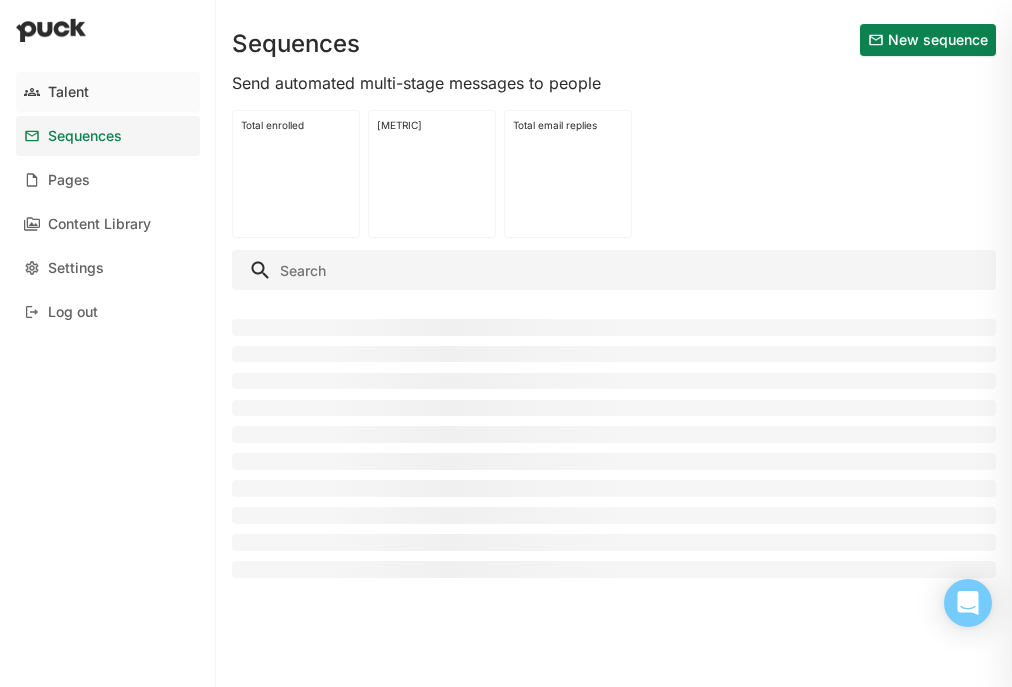 click on "Talent" at bounding box center (68, 92) 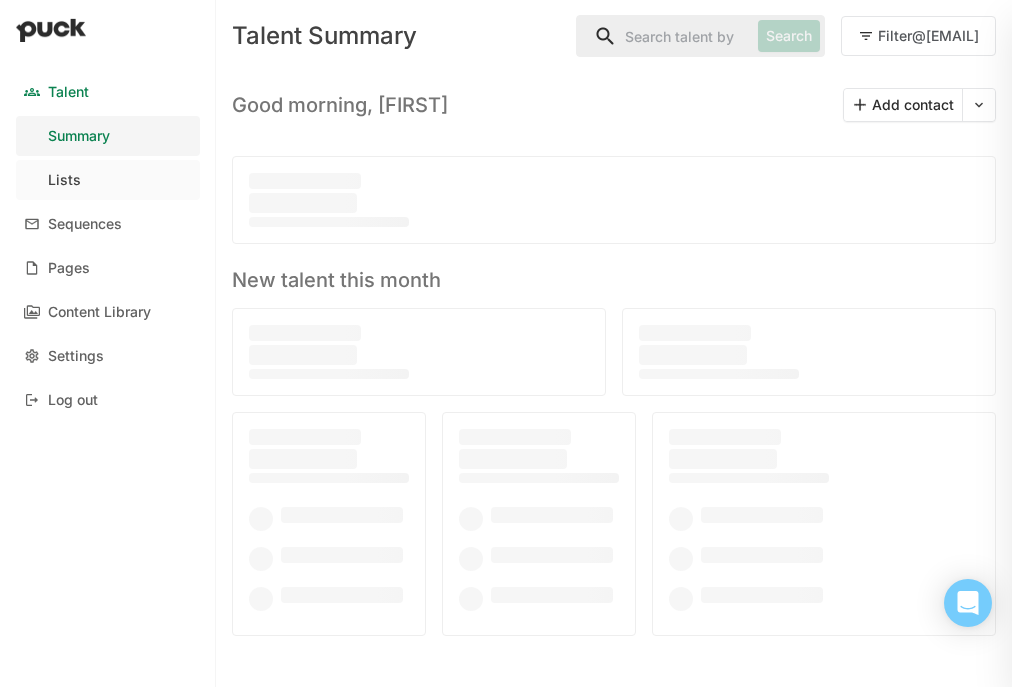 click on "Lists" at bounding box center [64, 180] 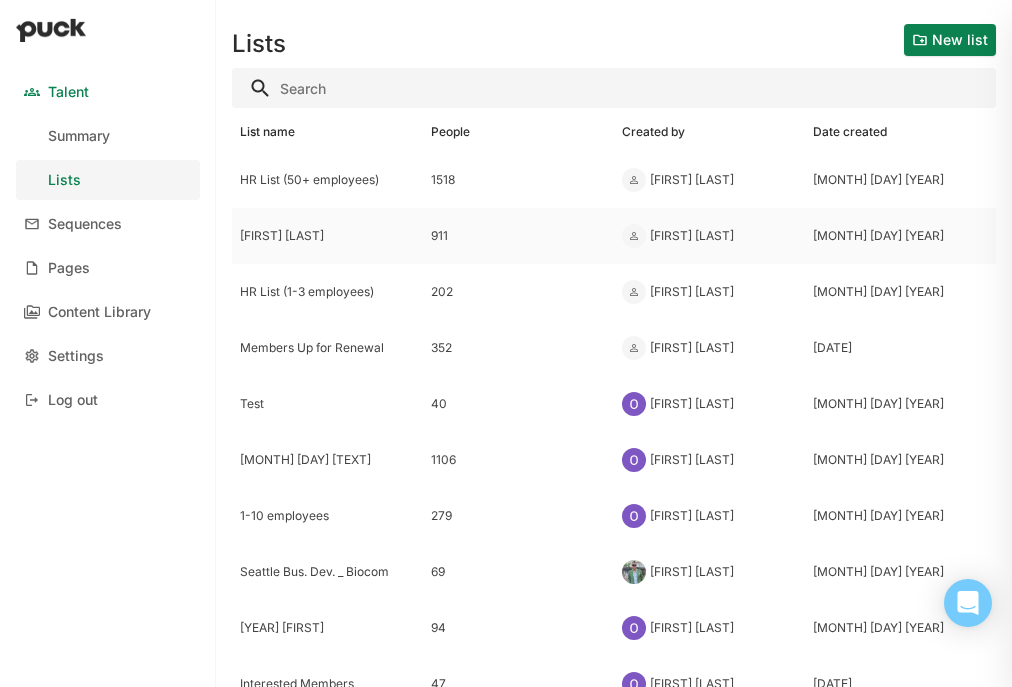 click on "[FIRST] [LAST]" at bounding box center (327, 180) 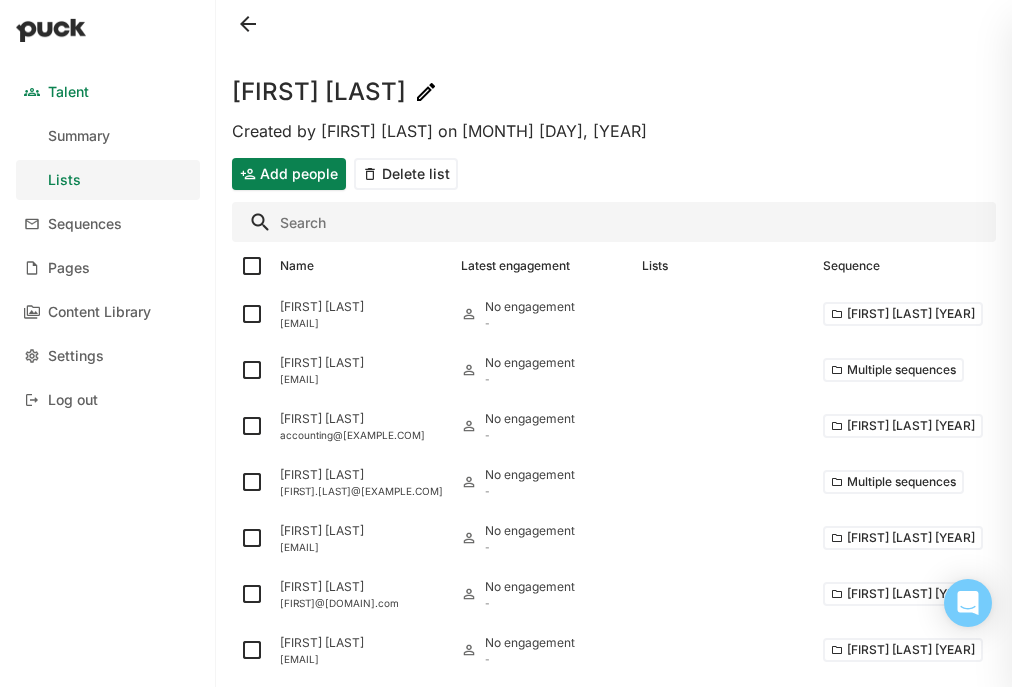 click at bounding box center (614, 222) 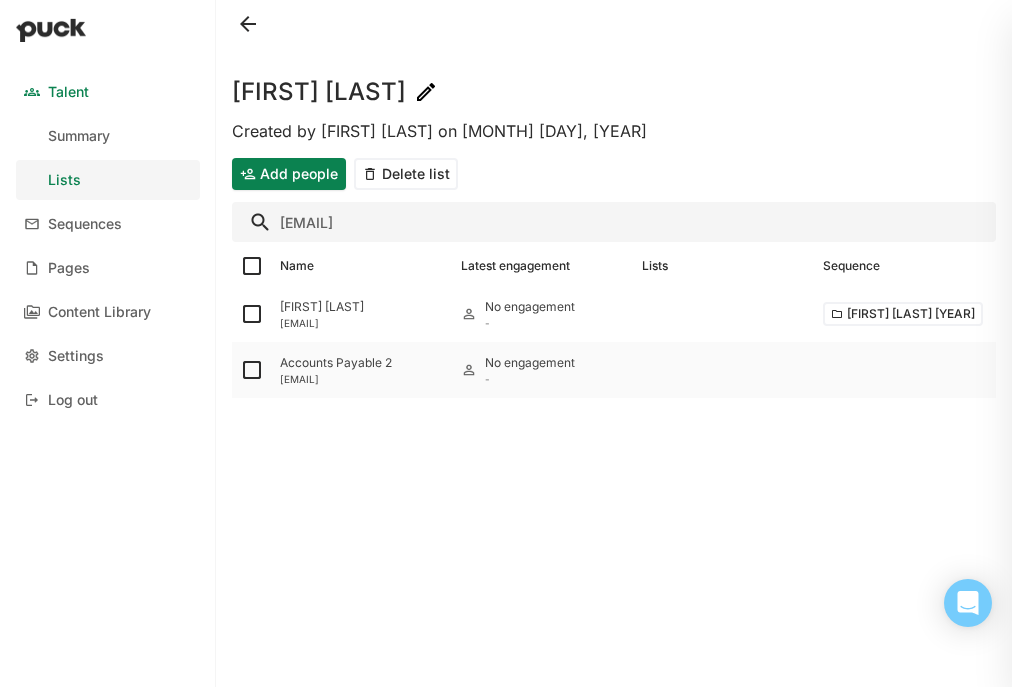 type on "[EMAIL]" 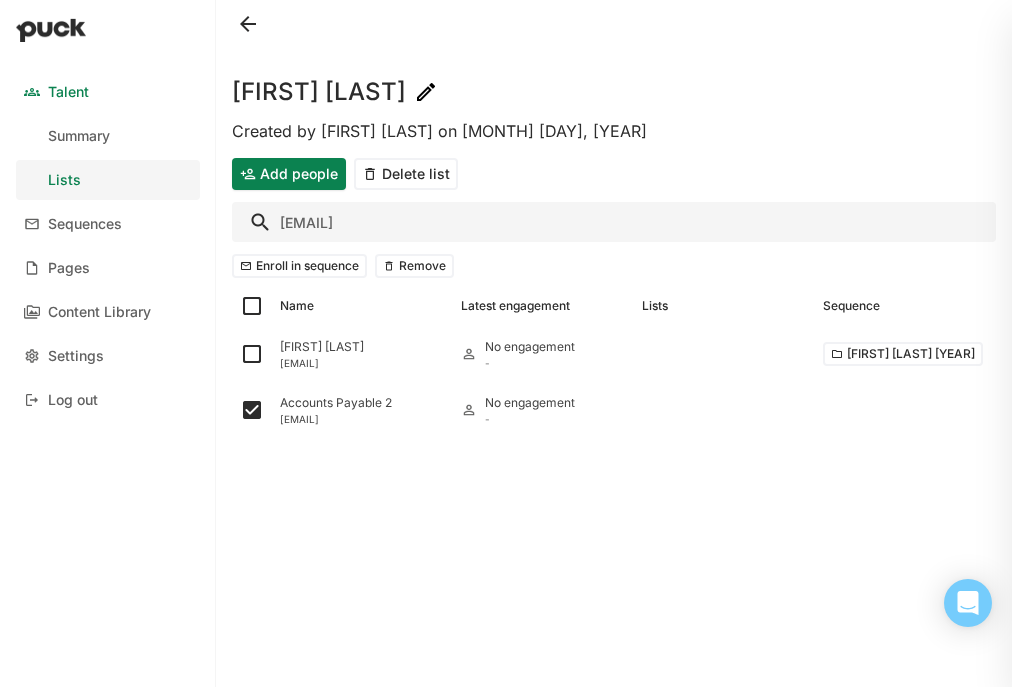 click on "[EMAIL]" at bounding box center [614, 222] 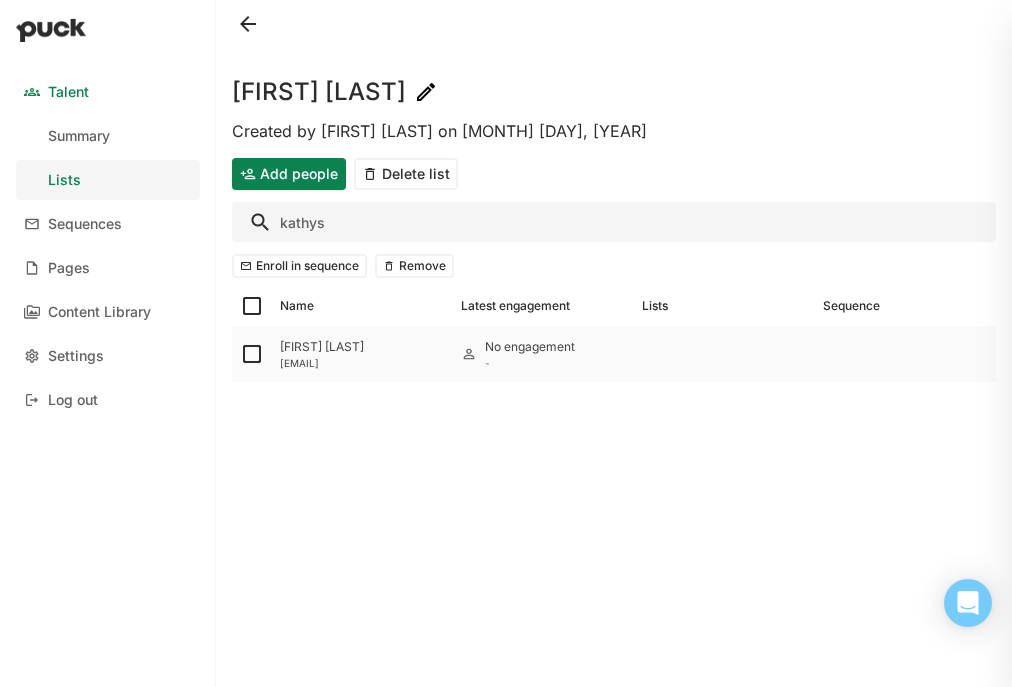 type on "kathys" 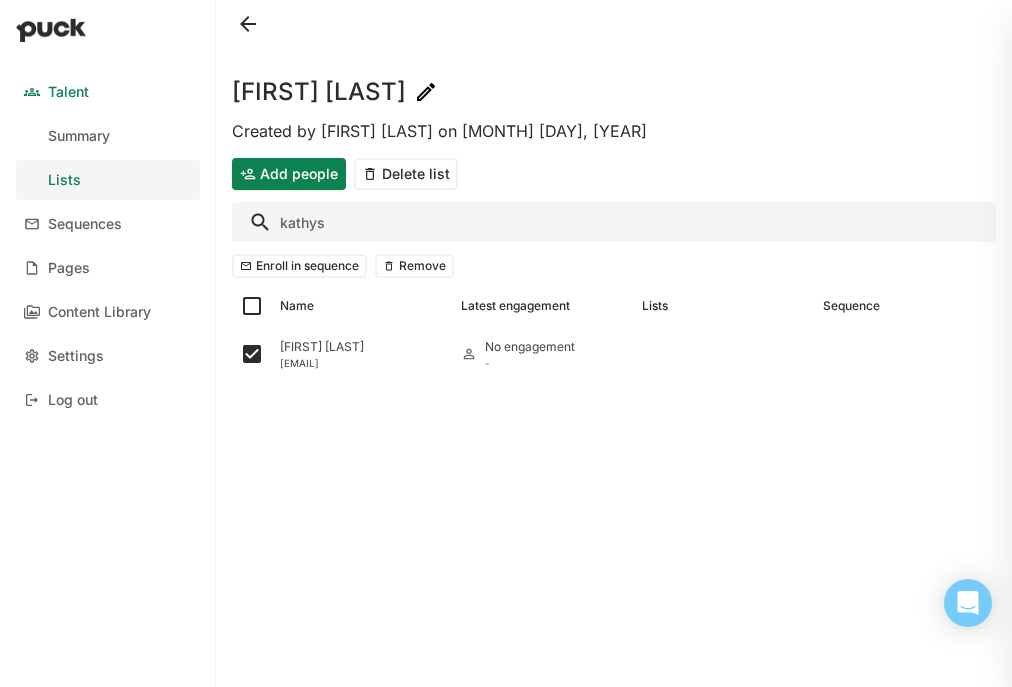 click on "kathys" at bounding box center (614, 222) 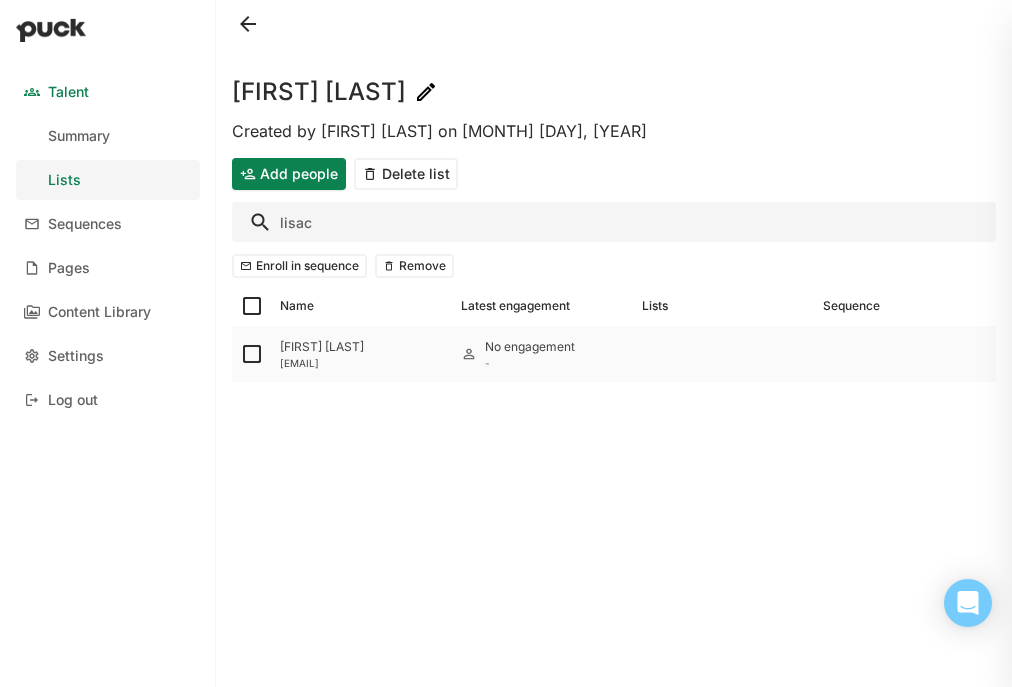 type on "lisac" 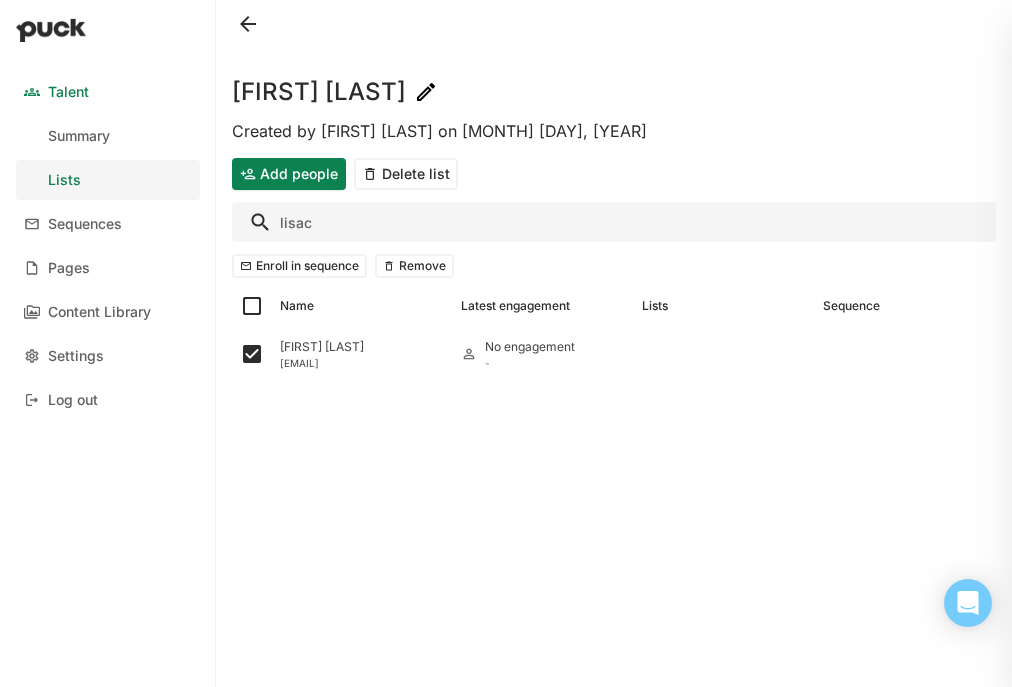 click on "lisac" at bounding box center [614, 222] 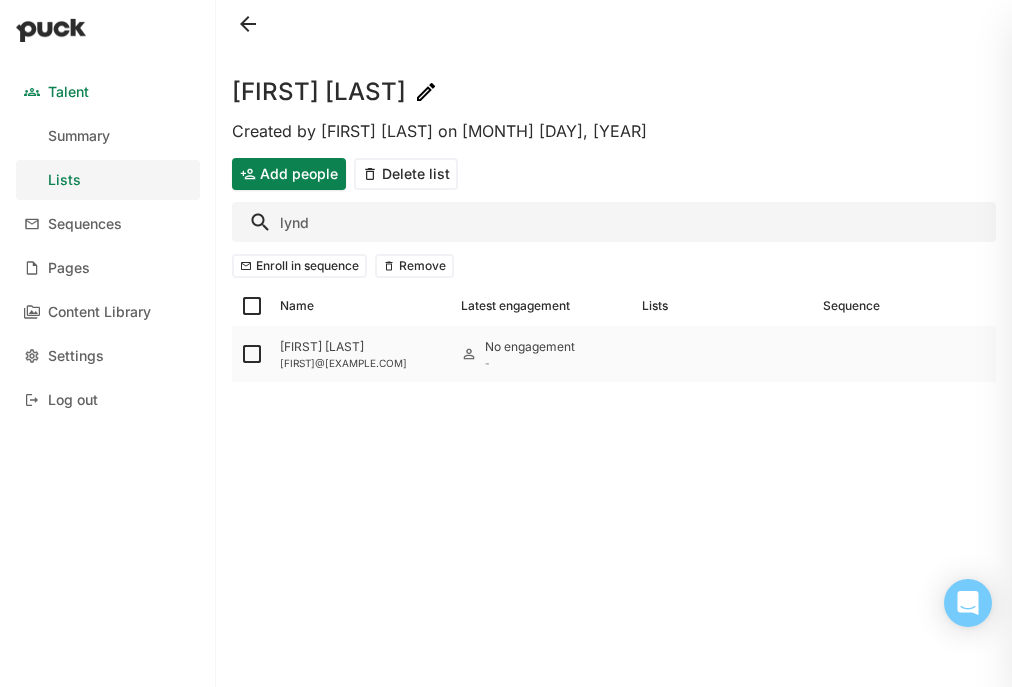 type on "lynd" 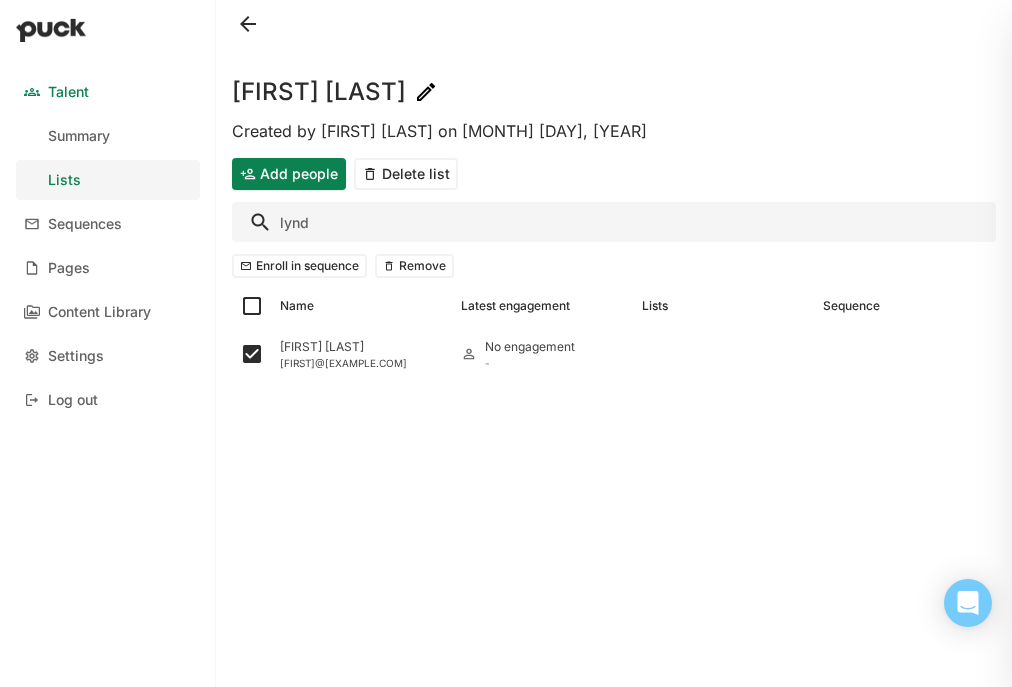 click on "lynd" at bounding box center (614, 222) 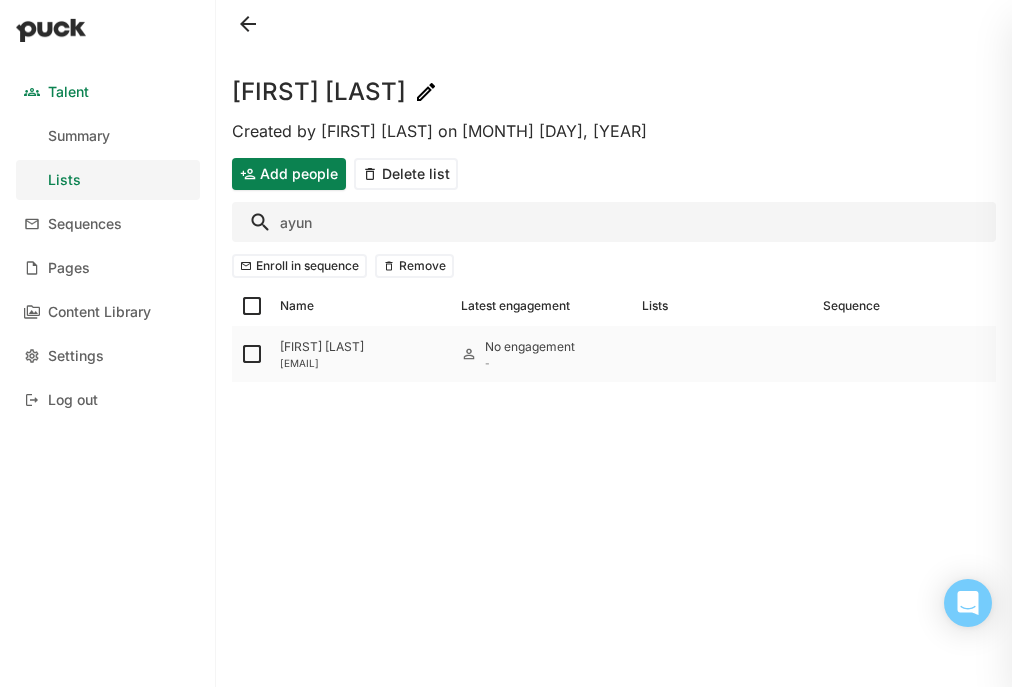 type on "ayun" 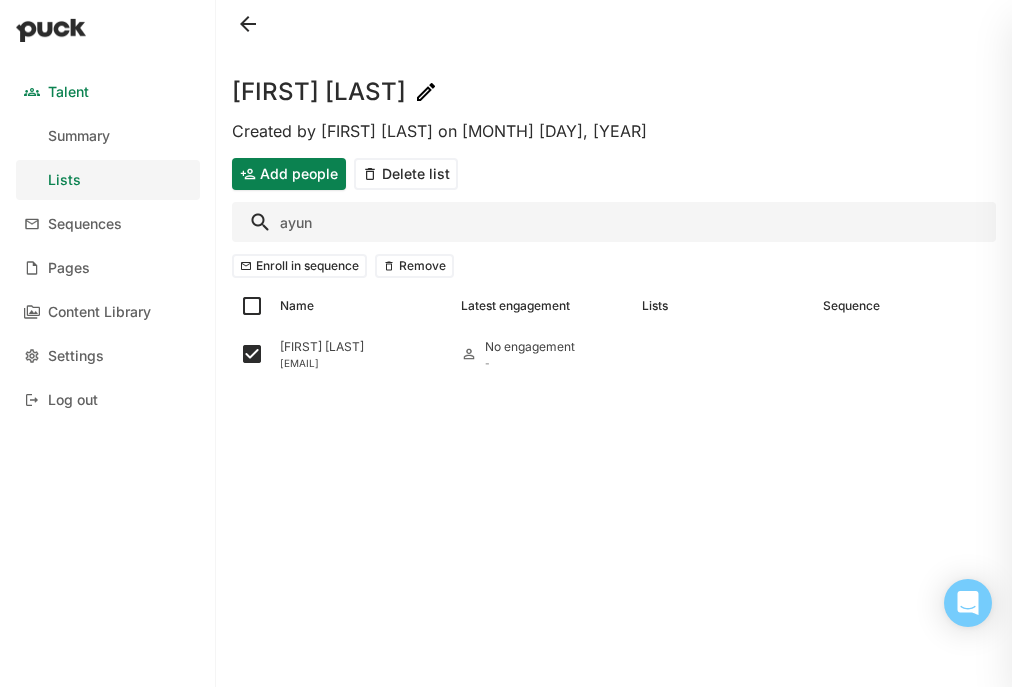 click on "ayun" at bounding box center (614, 222) 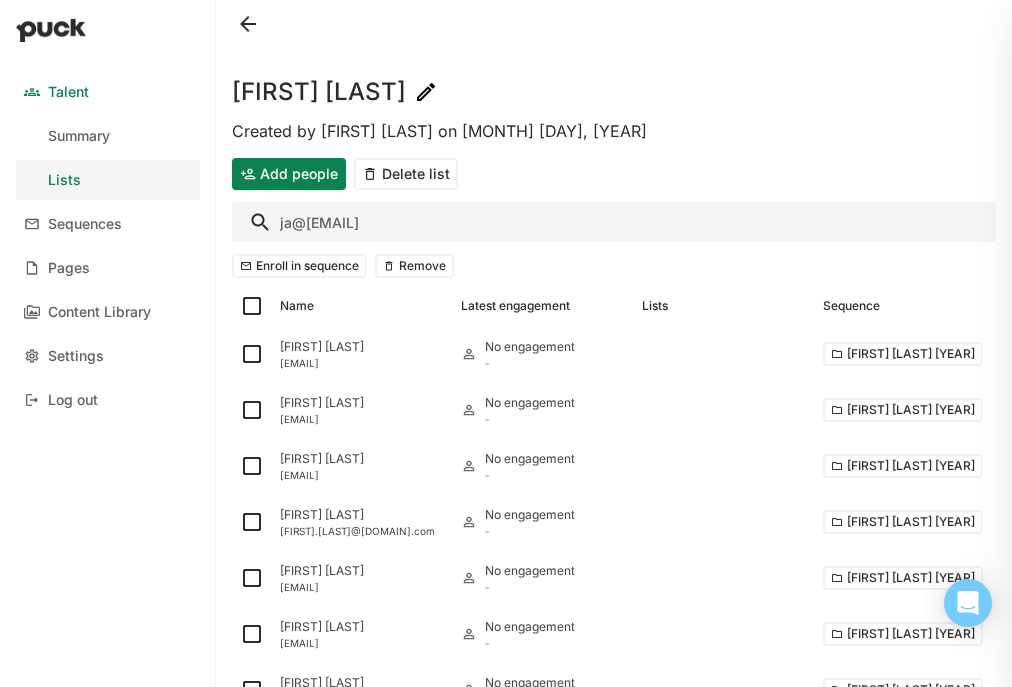 type on "[FIRST]" 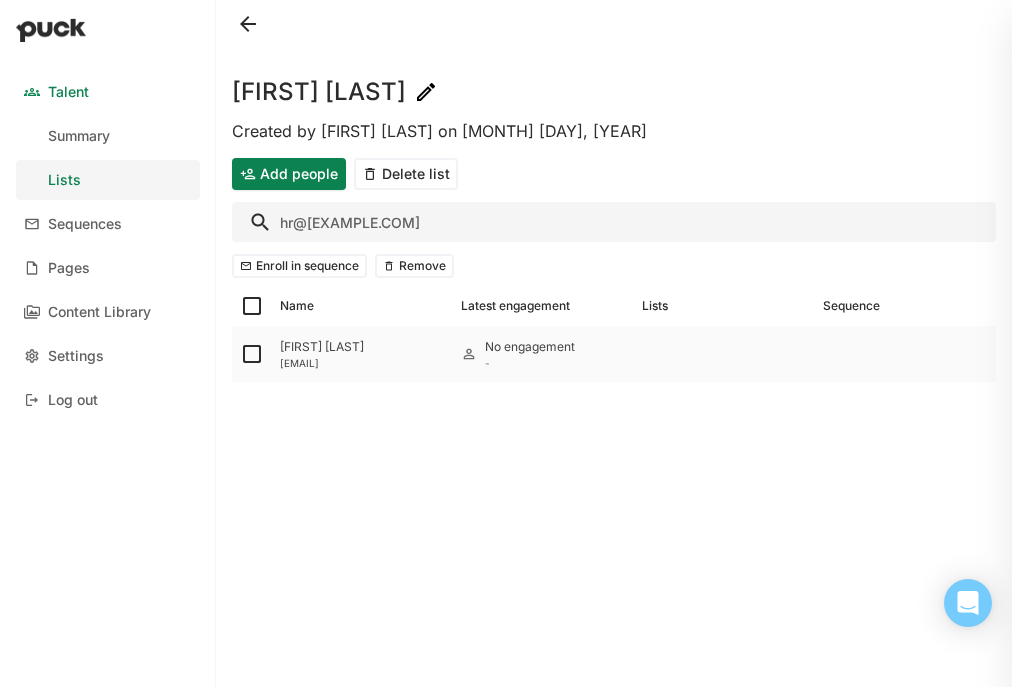 type on "hr@[EXAMPLE.COM]" 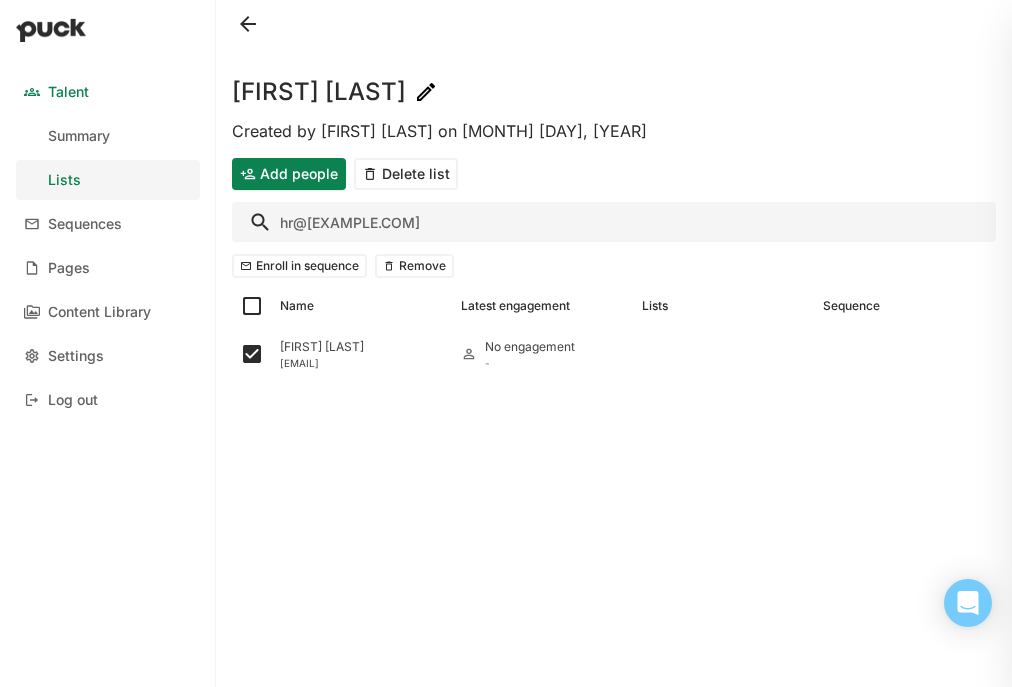 click on "hr@[EXAMPLE.COM]" at bounding box center (614, 222) 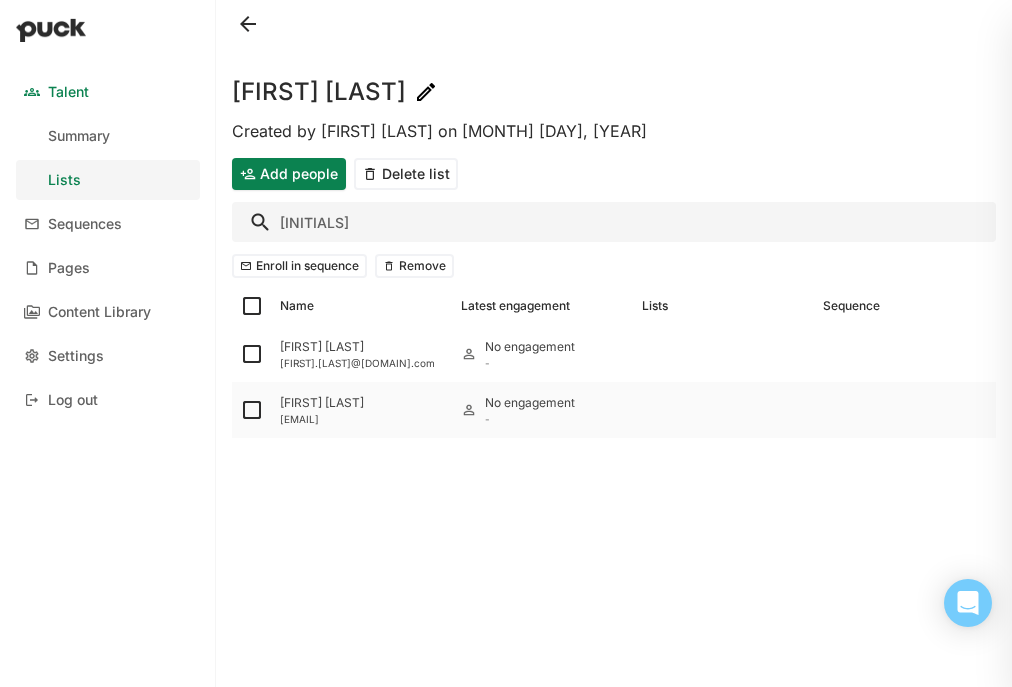 type on "[INITIALS]" 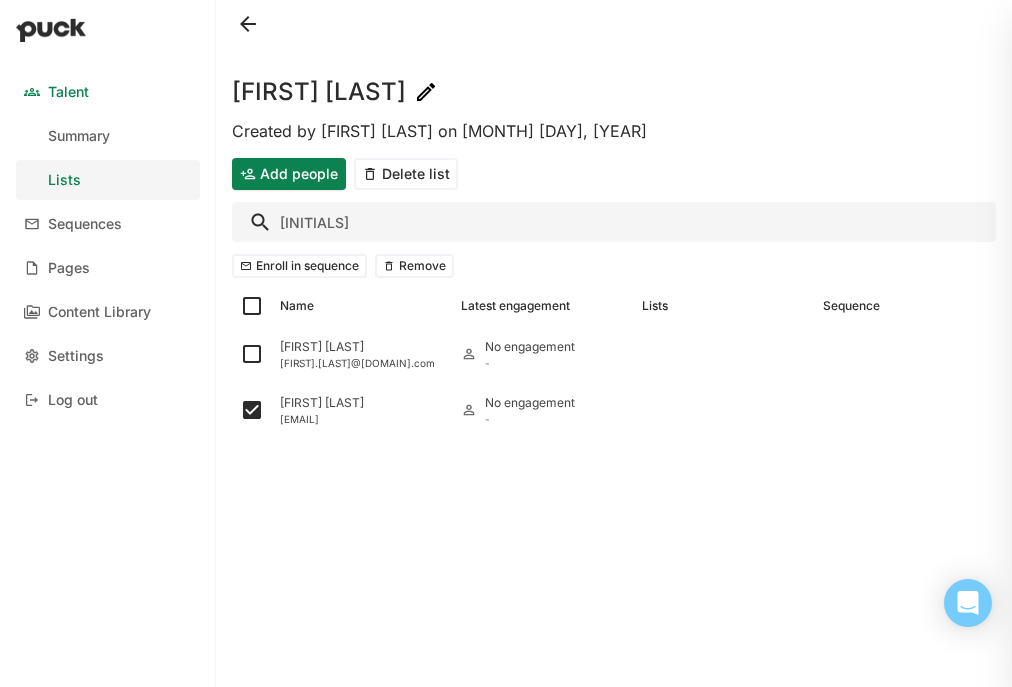 click on "[INITIALS]" at bounding box center [614, 222] 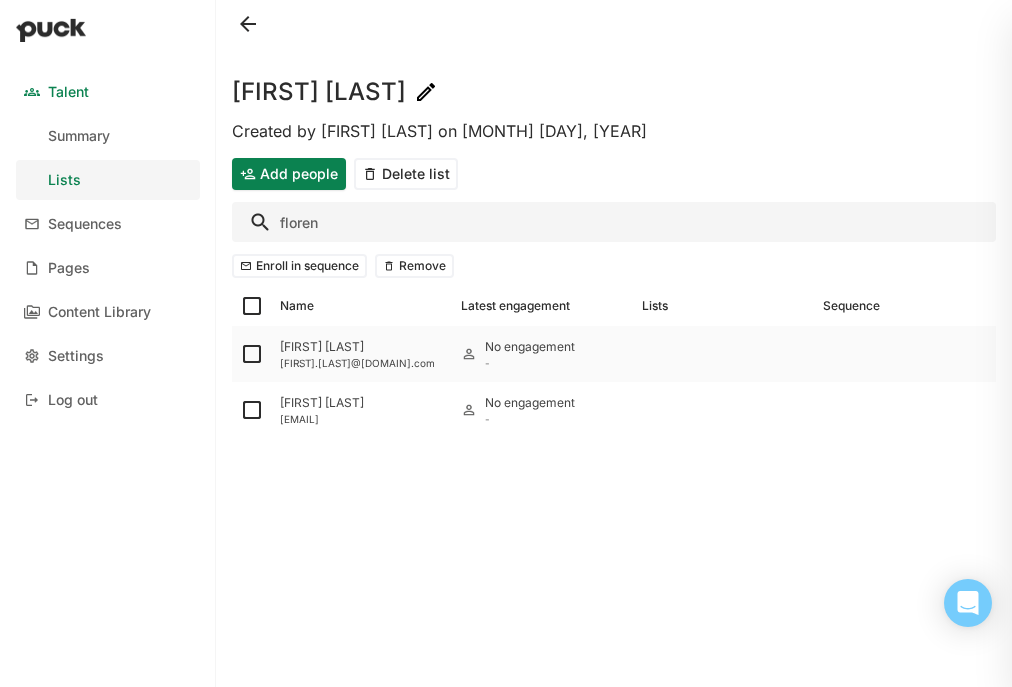 type on "floren" 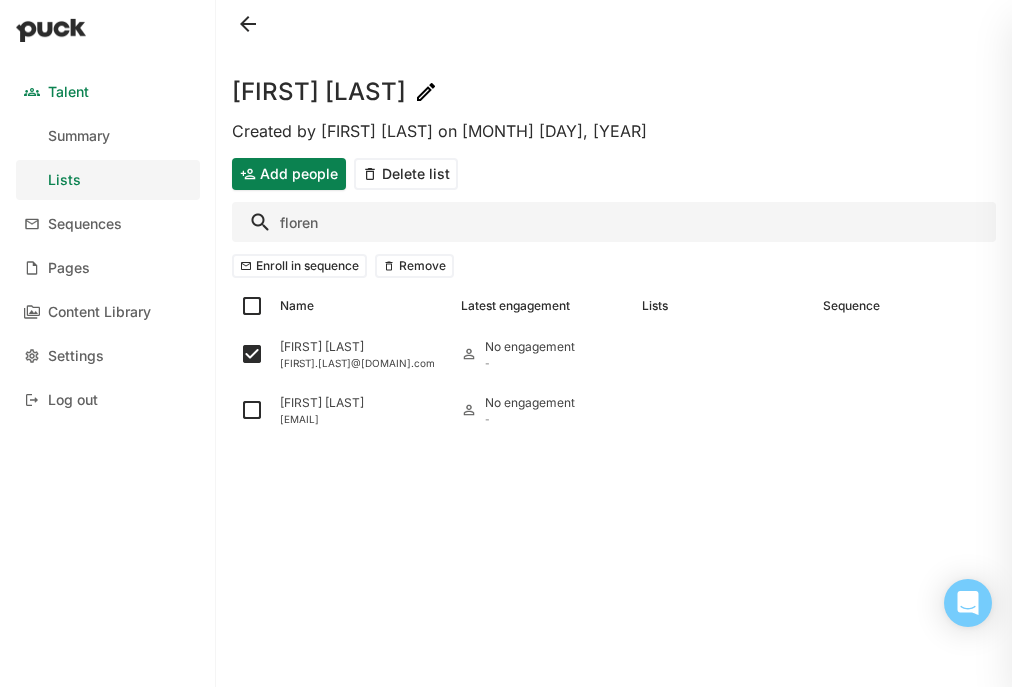 click on "floren" at bounding box center [614, 222] 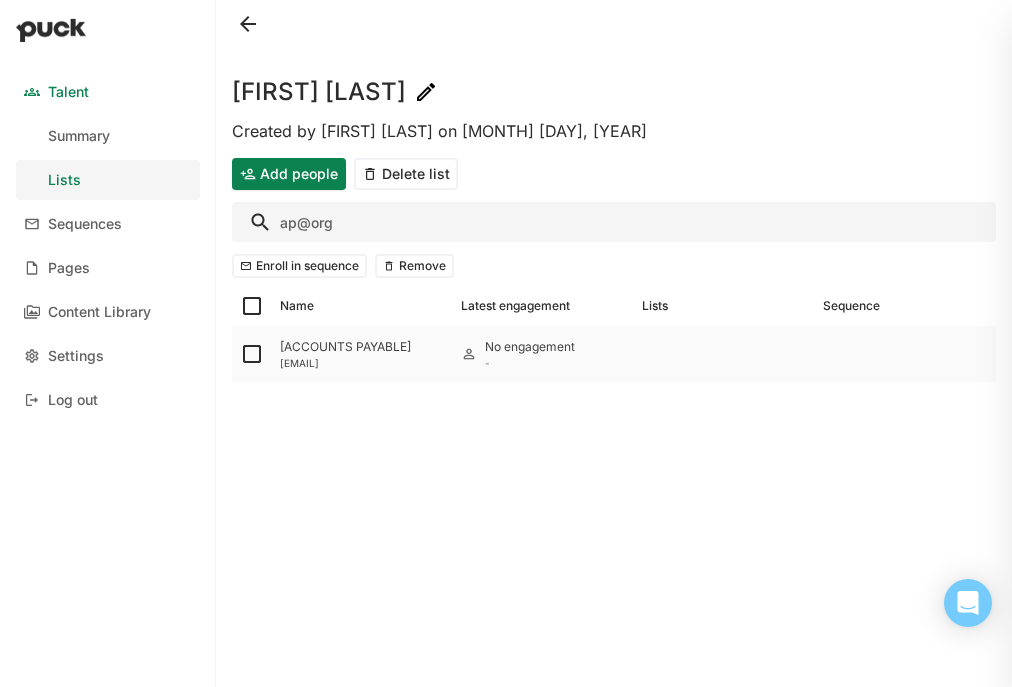 type on "ap@org" 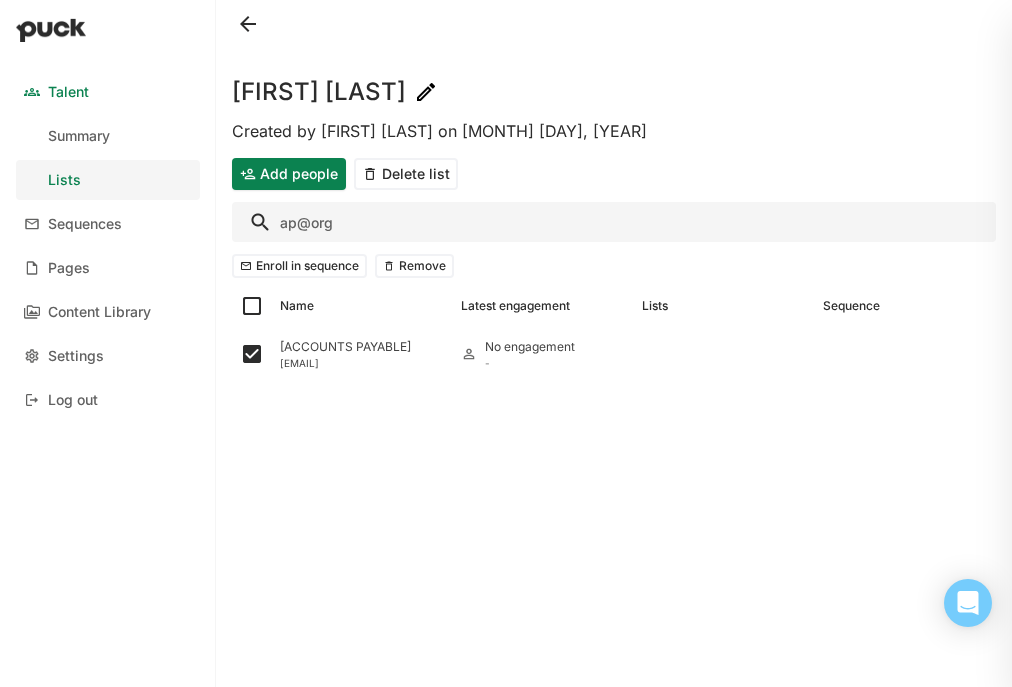 click on "ap@org" at bounding box center (614, 222) 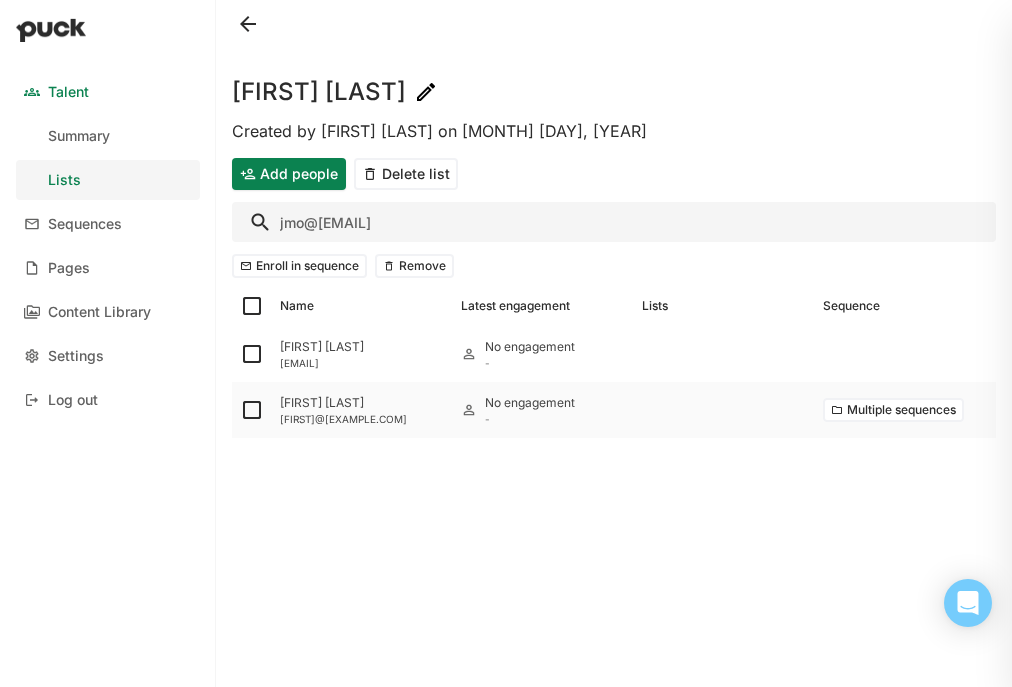 type on "jmo@[EMAIL]" 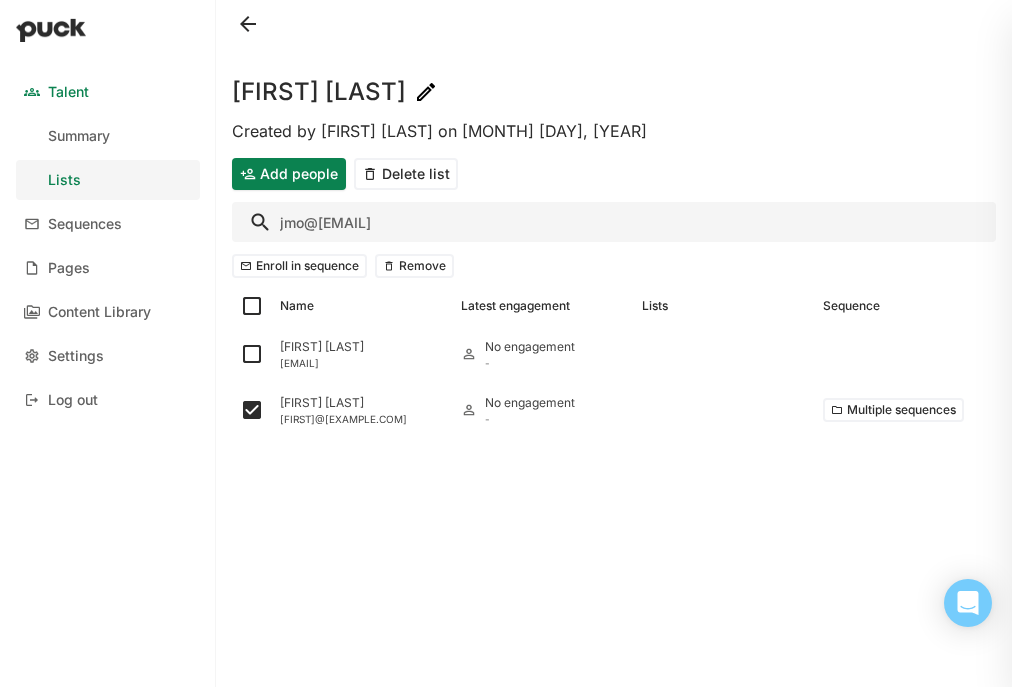 click on "jmo@[EMAIL]" at bounding box center [614, 222] 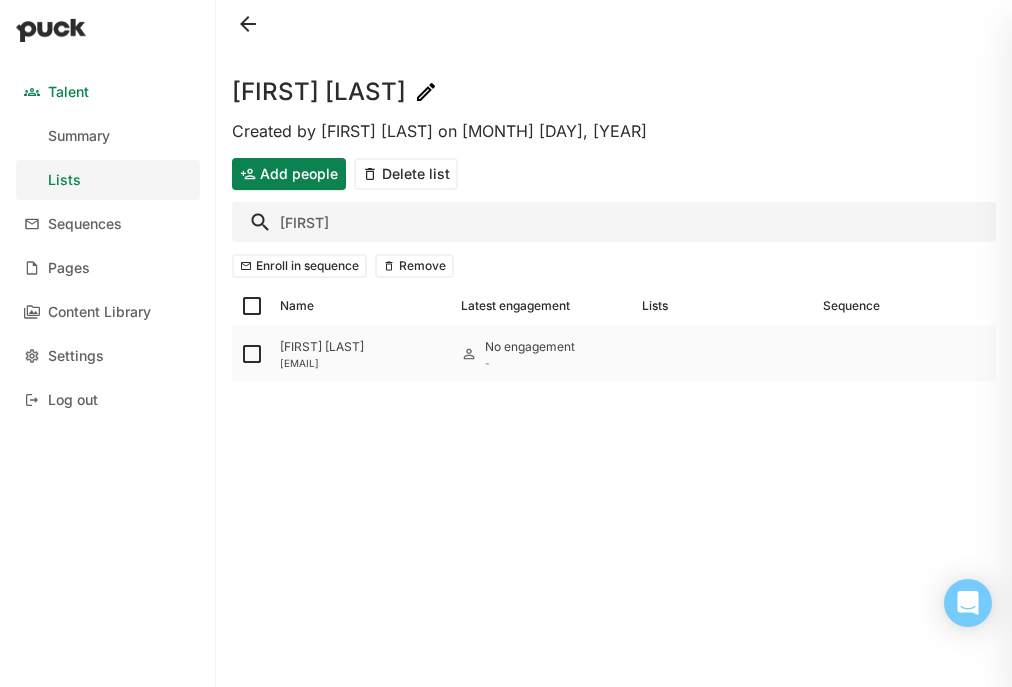 type on "[FIRST]" 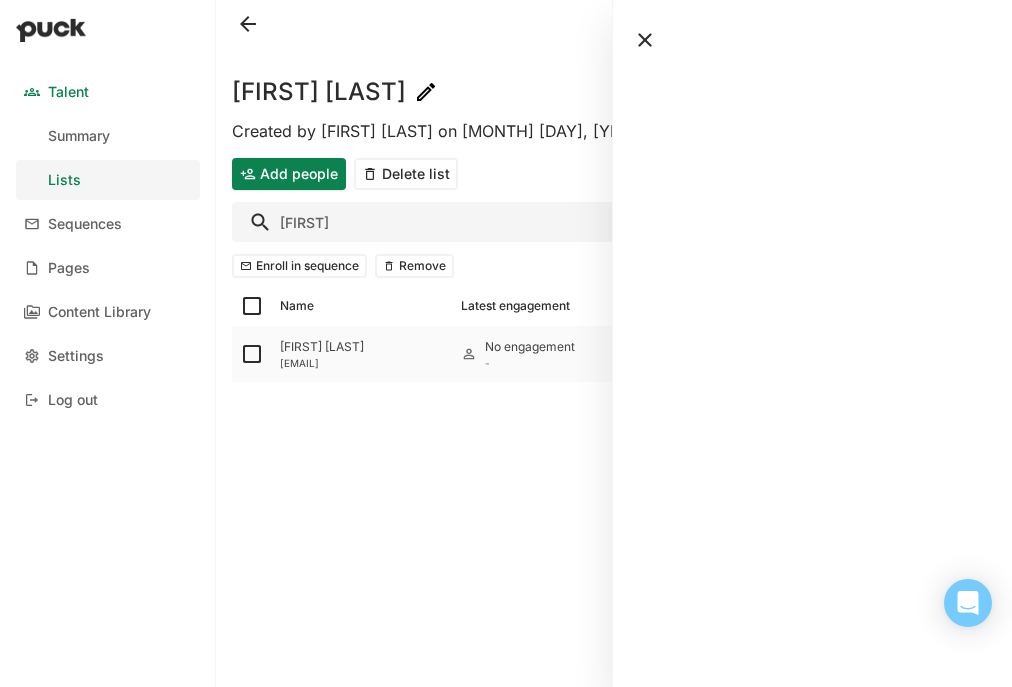 click at bounding box center [252, 354] 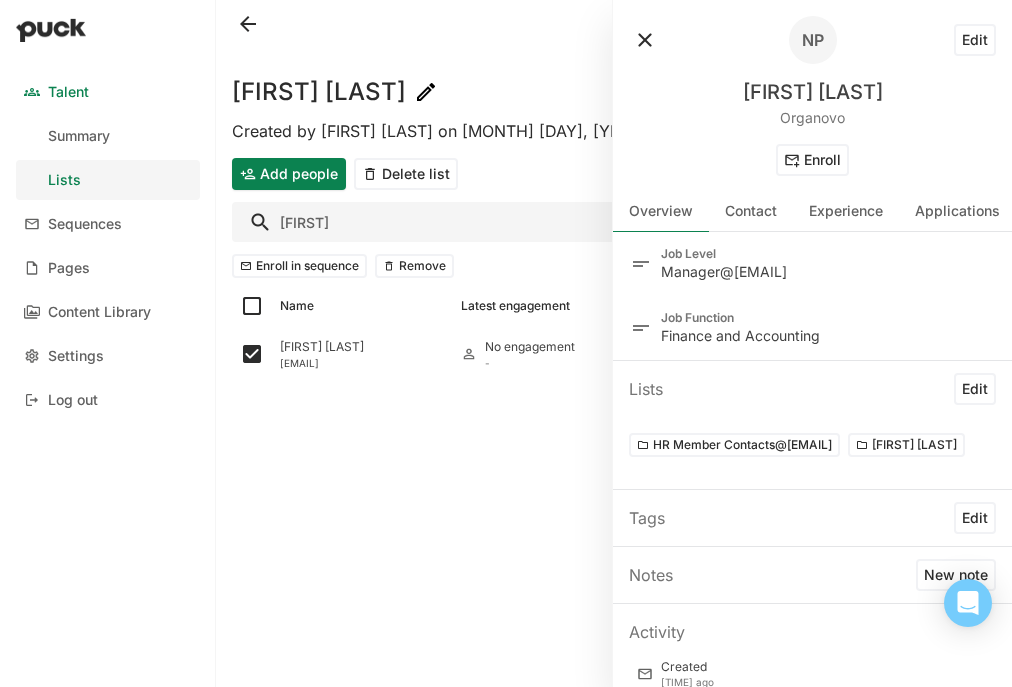 click at bounding box center [645, 40] 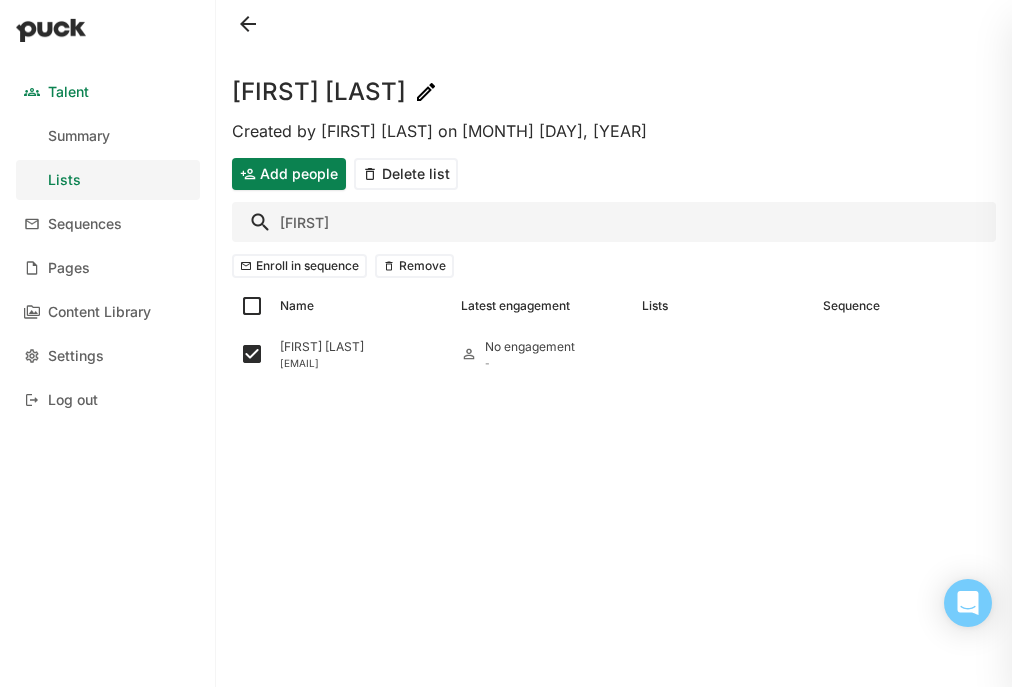 click on "[FIRST]" at bounding box center (614, 222) 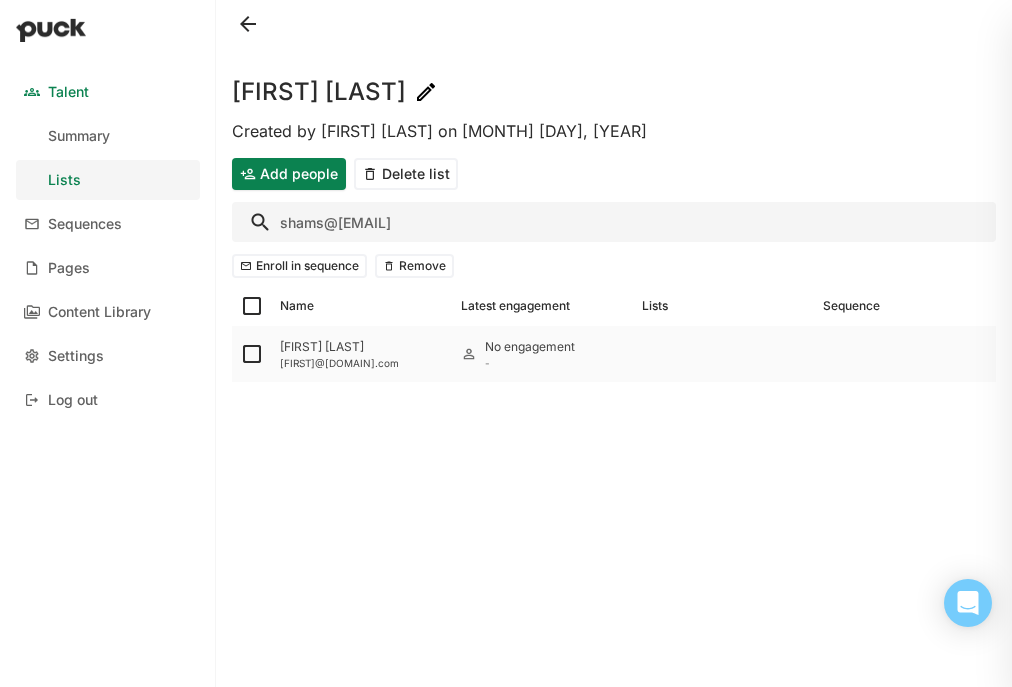 type on "shams@[EMAIL]" 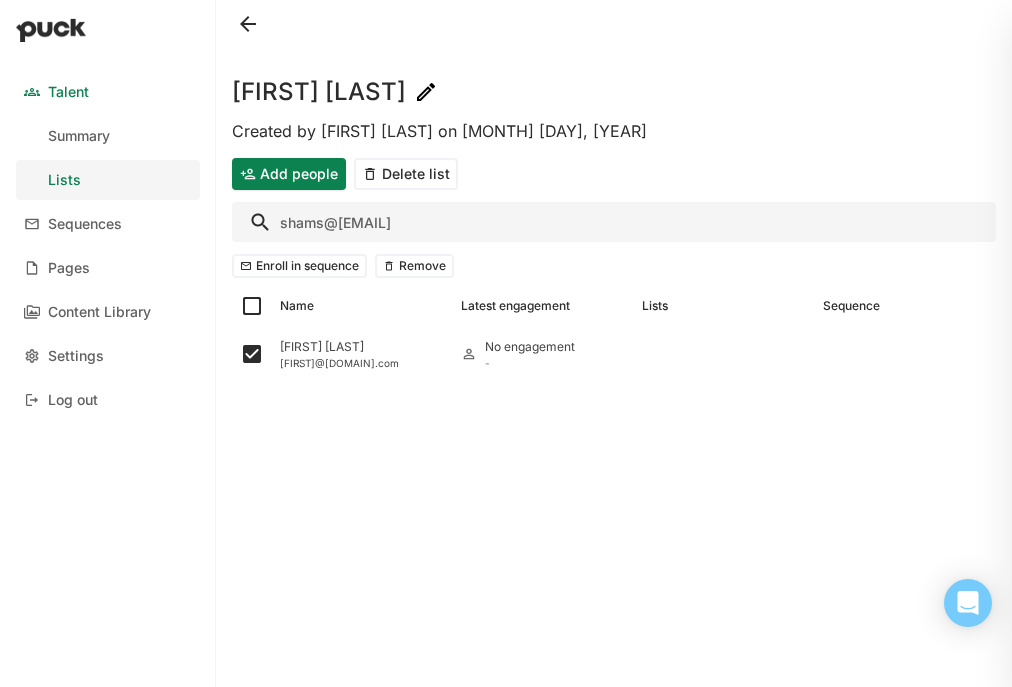 click on "shams@[EMAIL]" at bounding box center [614, 222] 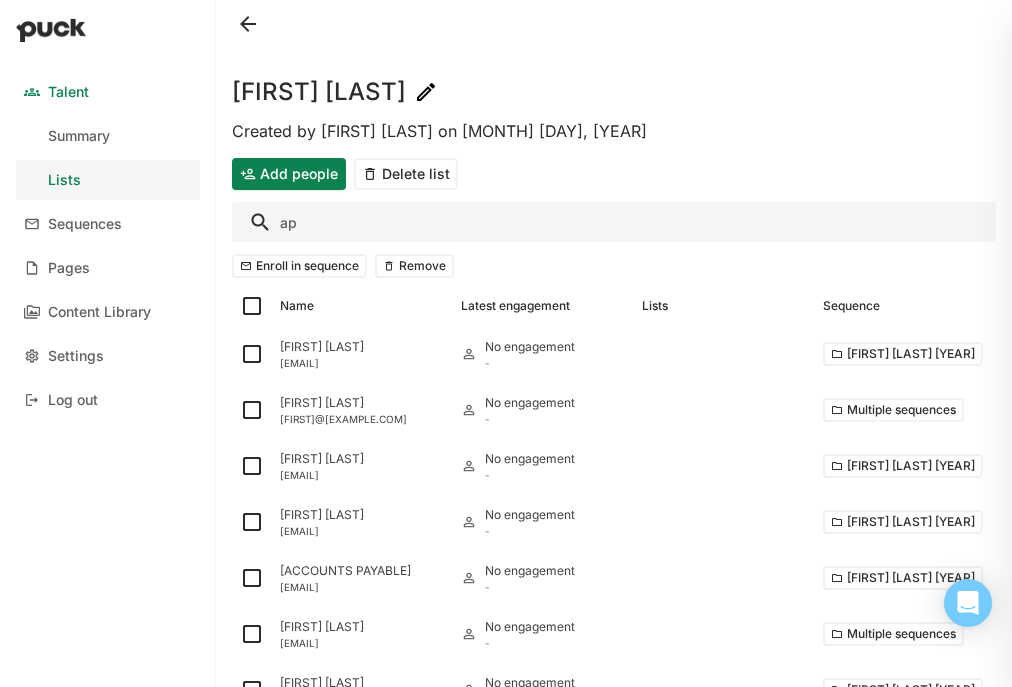 type on "a" 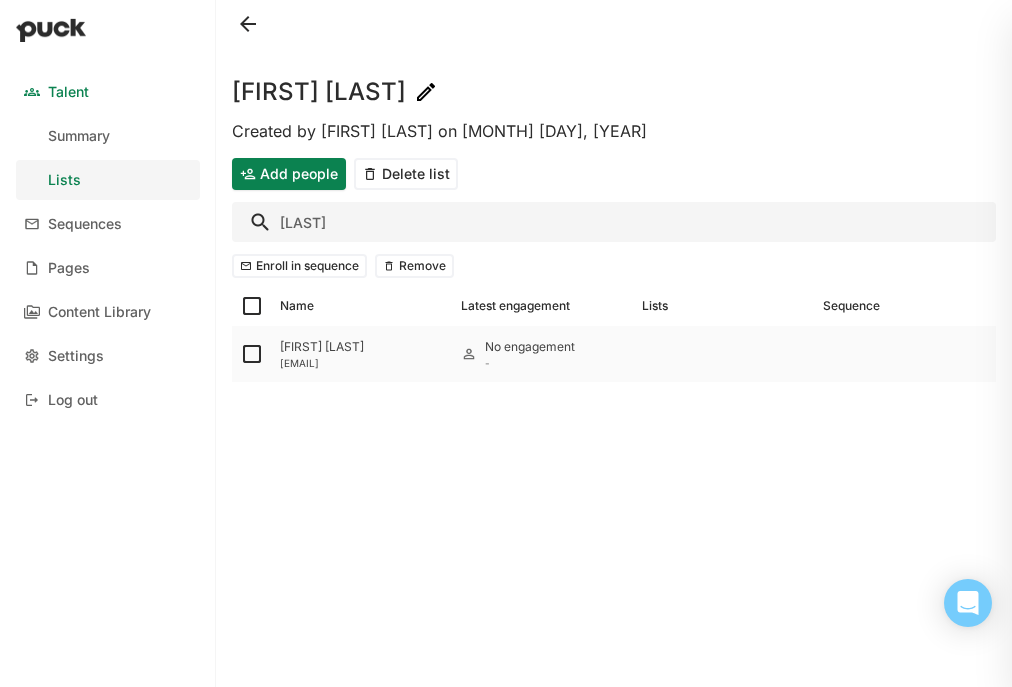 type on "[LAST]" 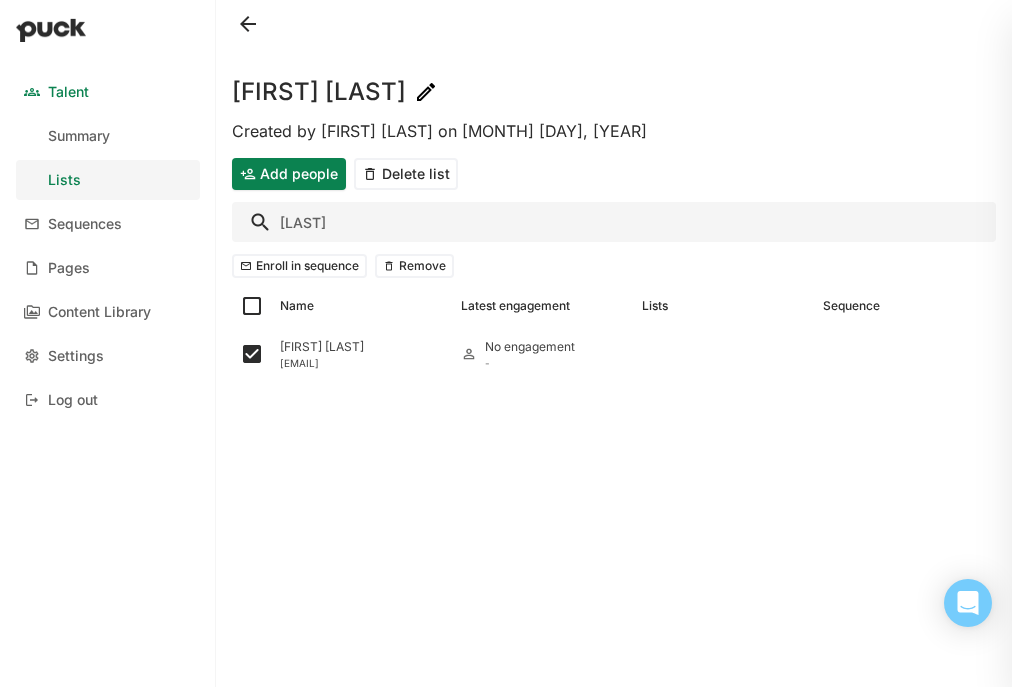 click on "[LAST]" at bounding box center (614, 222) 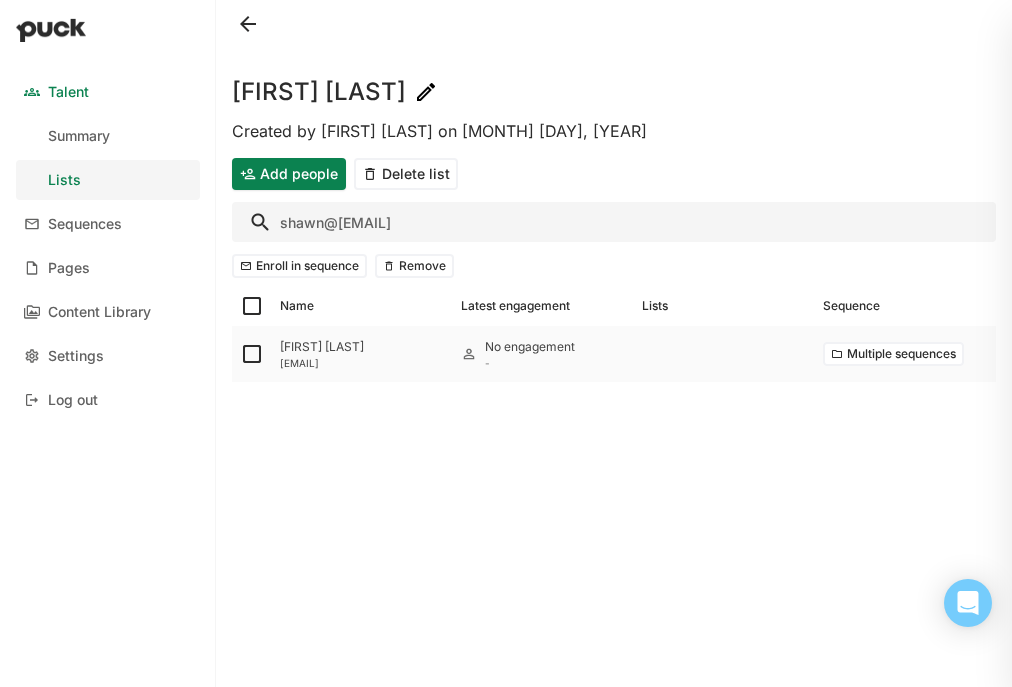 type on "shawn@[EMAIL]" 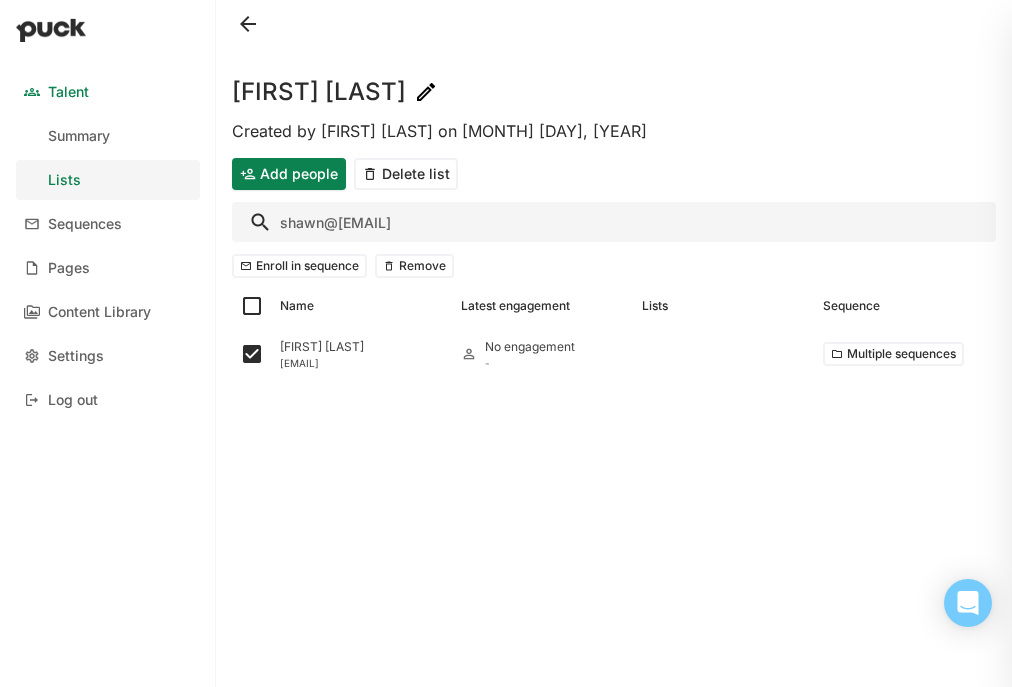 click on "shawn@[EMAIL]" at bounding box center [614, 222] 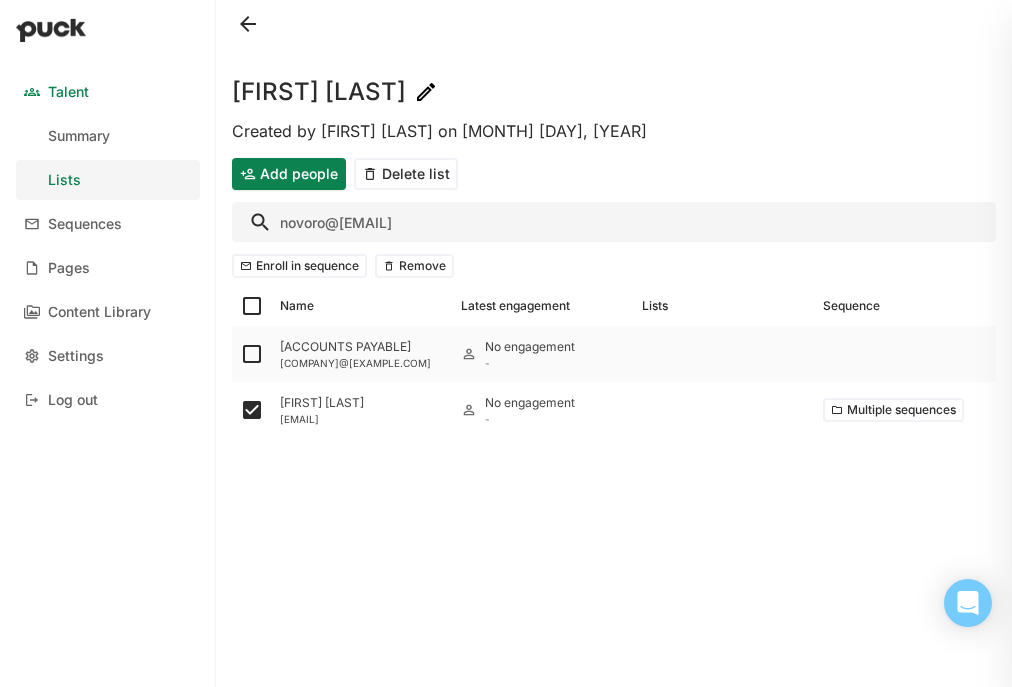 type on "novoro@[EMAIL]" 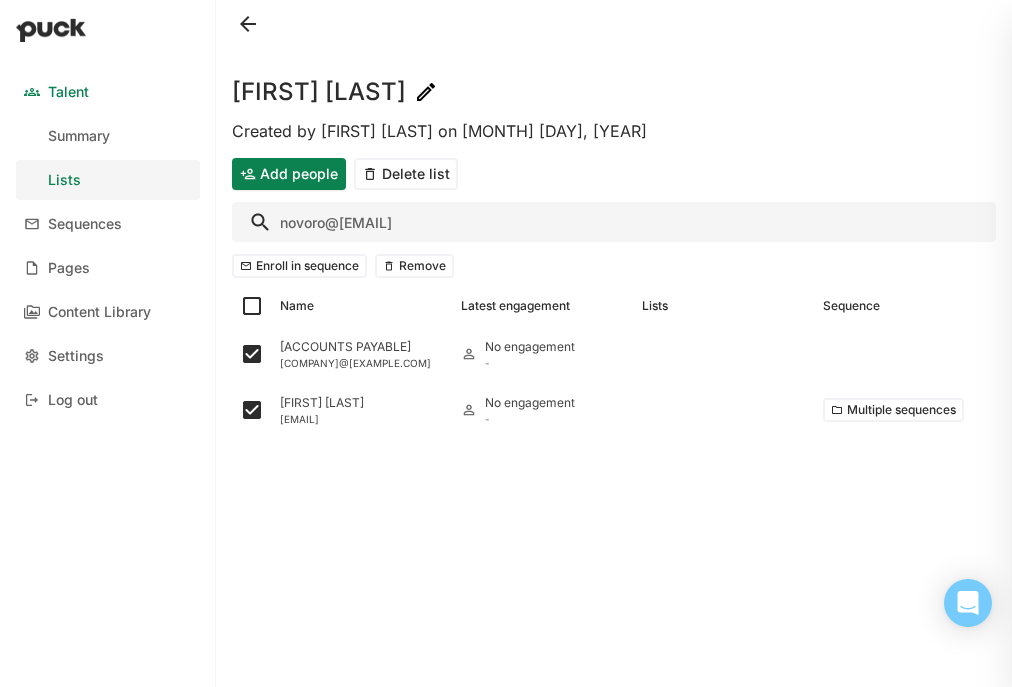 click on "novoro@[EMAIL]" at bounding box center [614, 222] 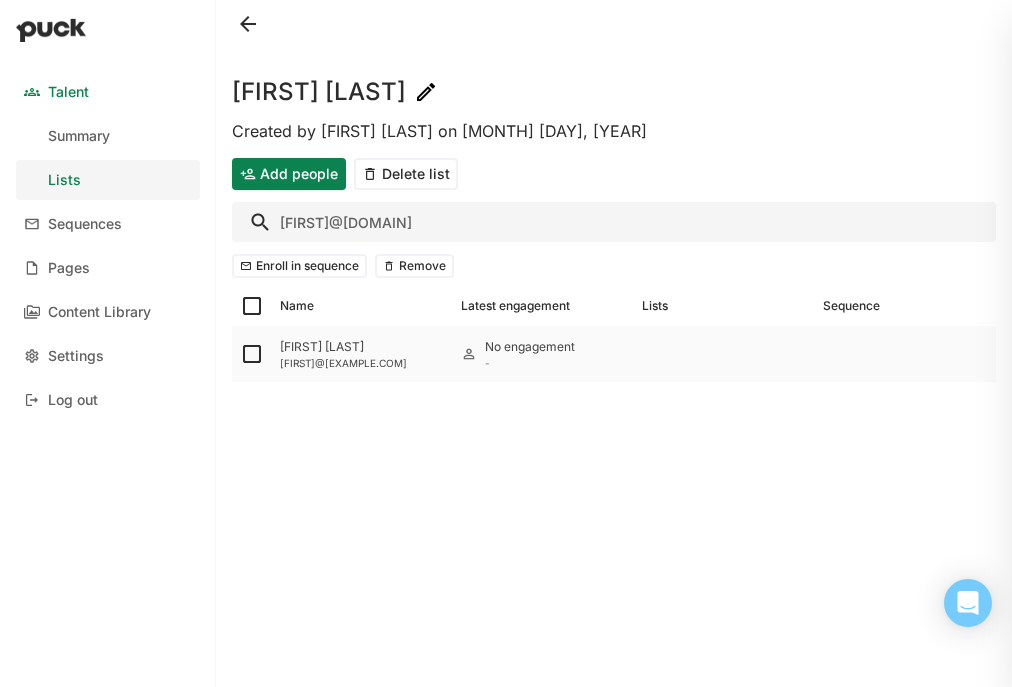 type on "[FIRST]@[DOMAIN]" 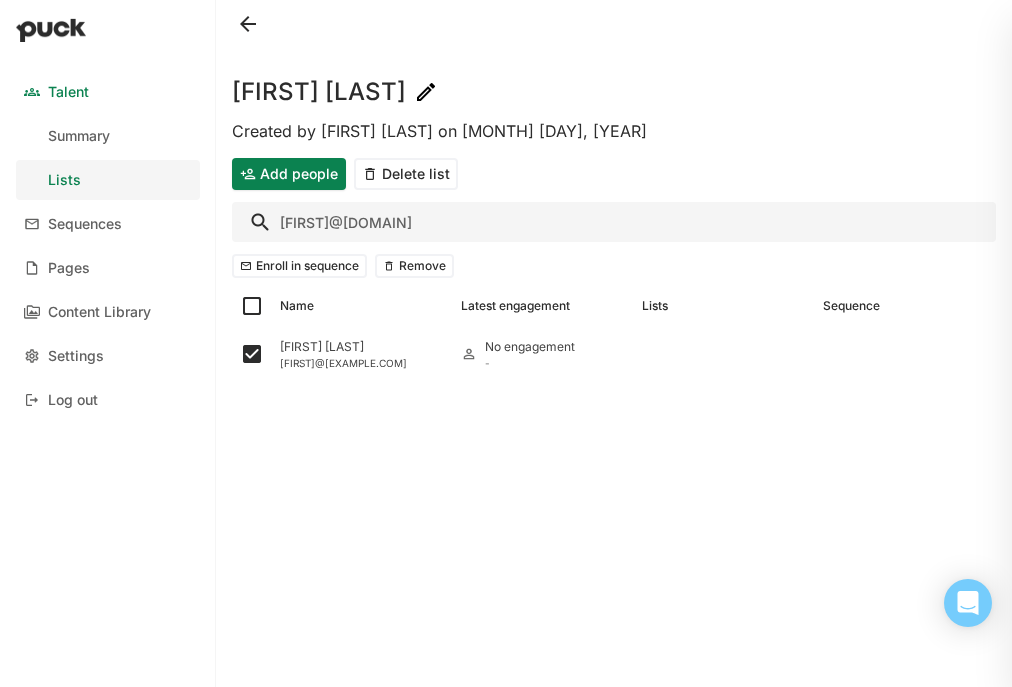 click on "[FIRST]@[DOMAIN]" at bounding box center (614, 222) 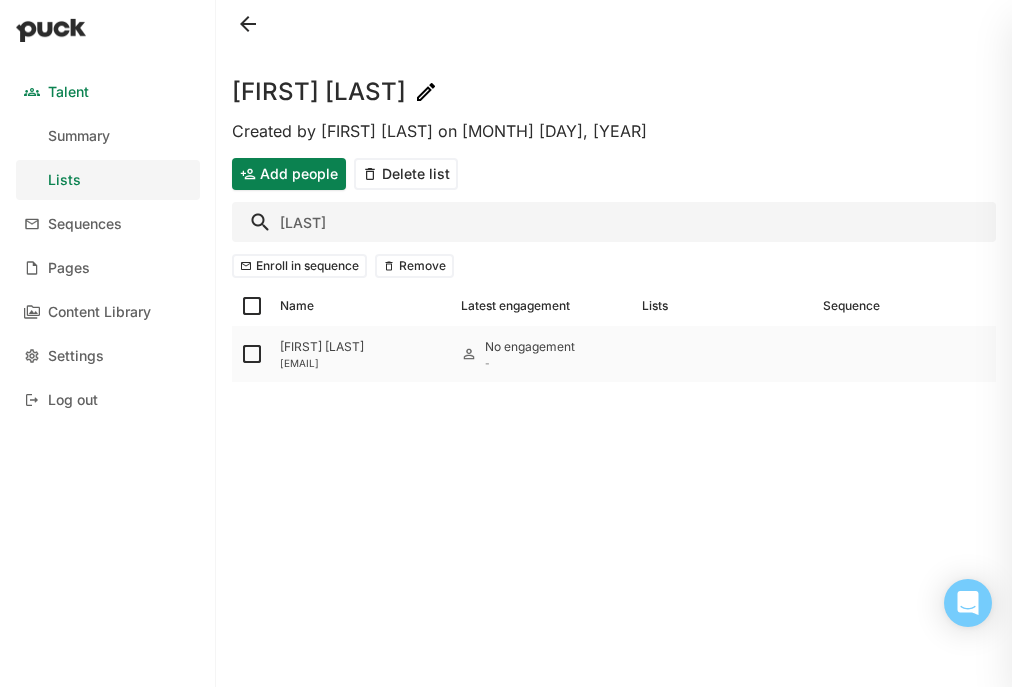 type on "[LAST]" 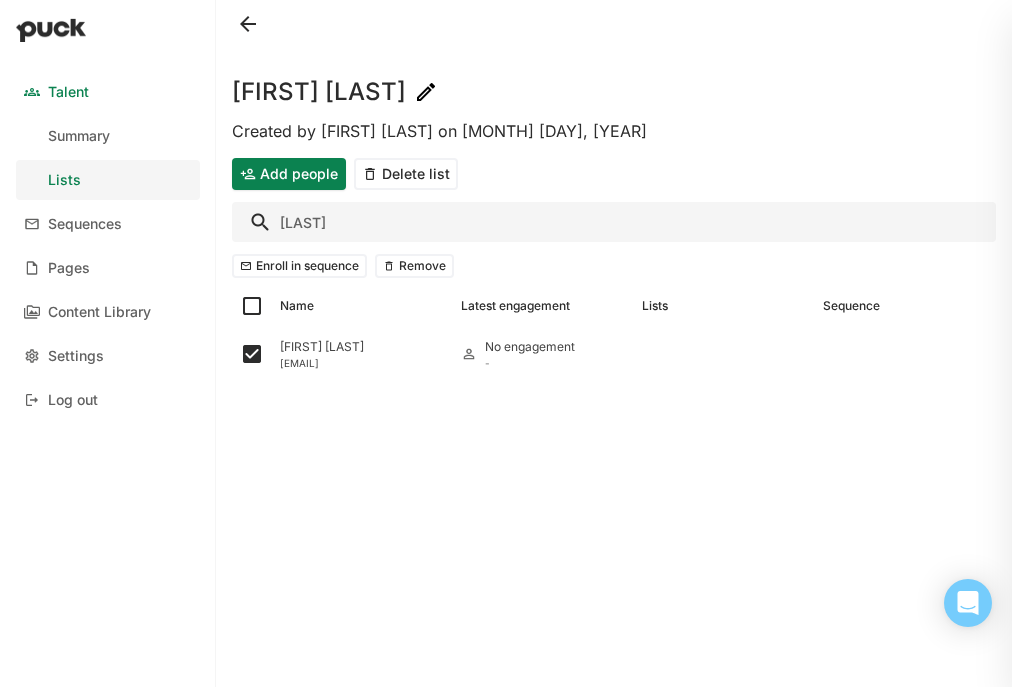 click on "[LAST]" at bounding box center (614, 222) 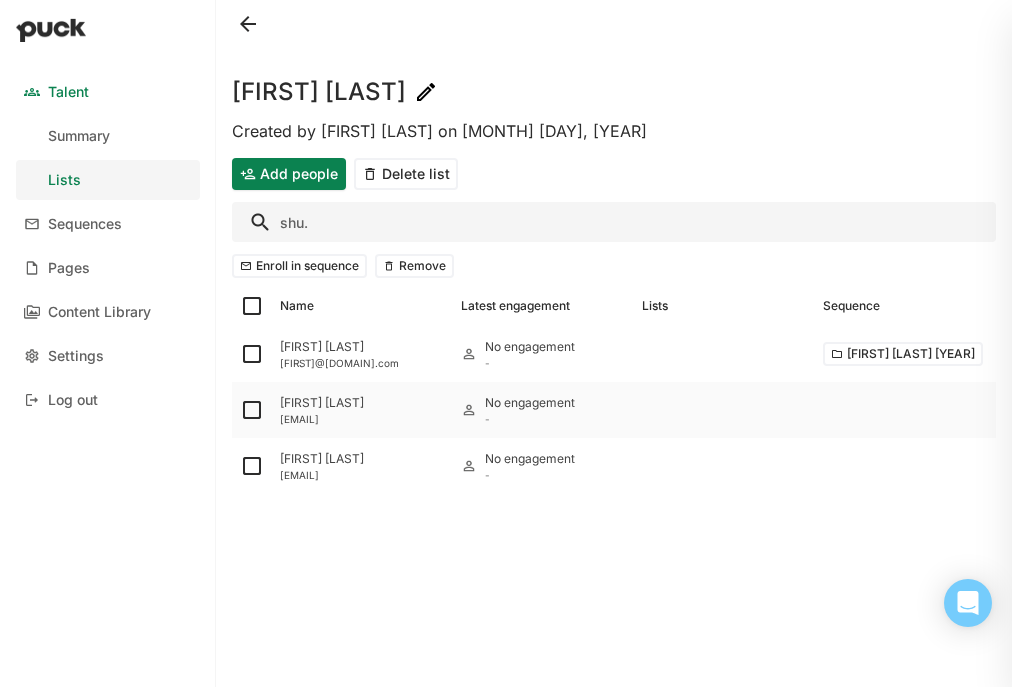 type on "shu." 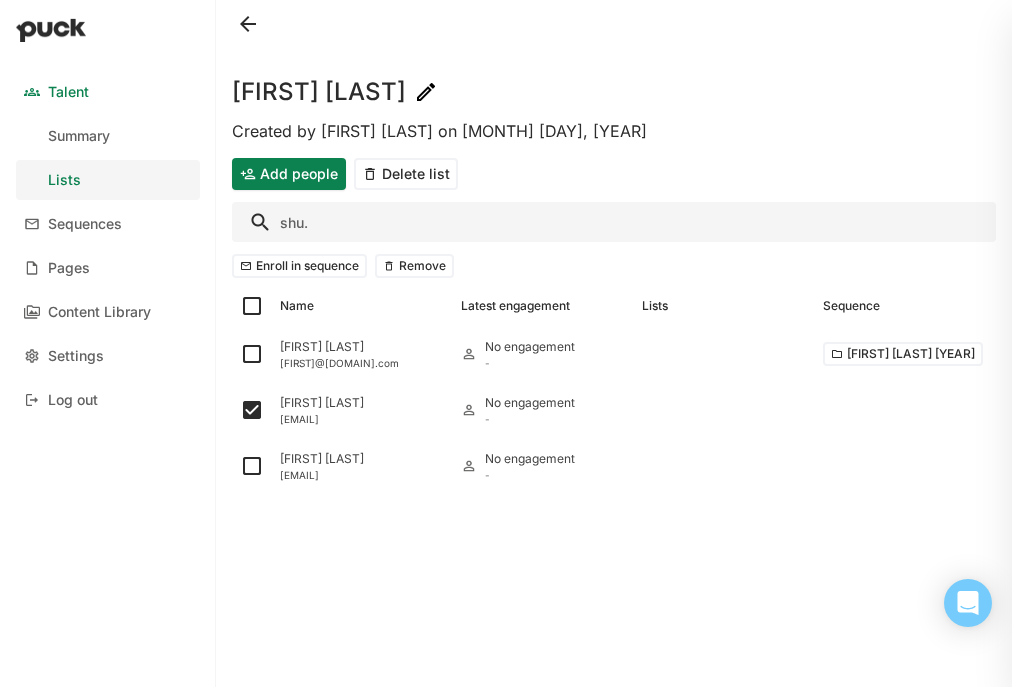 click on "shu." at bounding box center (614, 222) 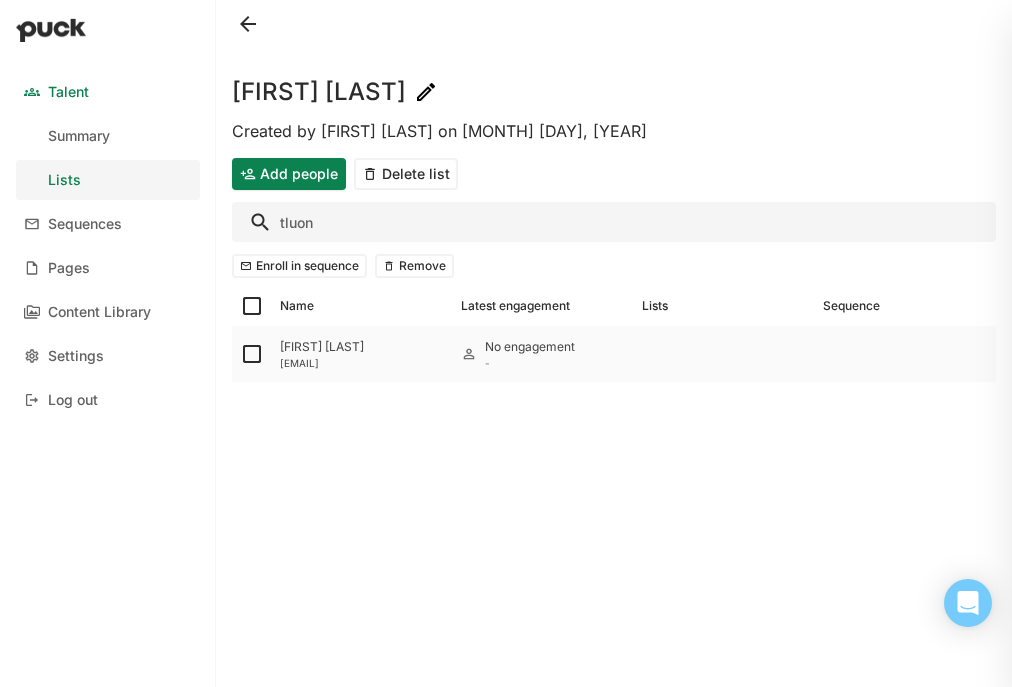 type on "tluon" 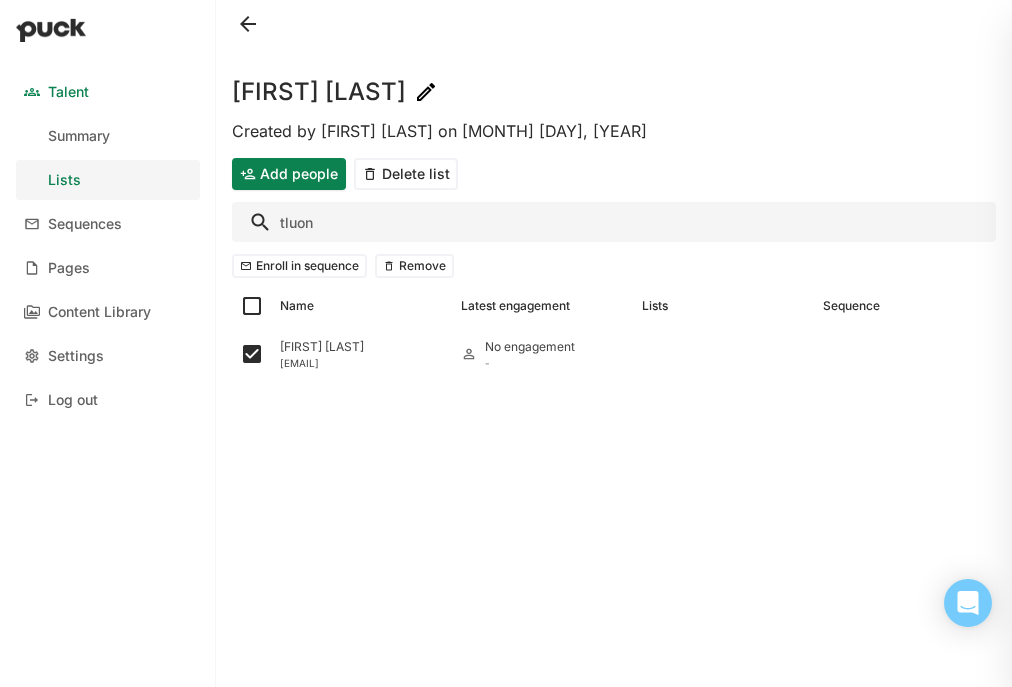 click on "tluon" at bounding box center [614, 222] 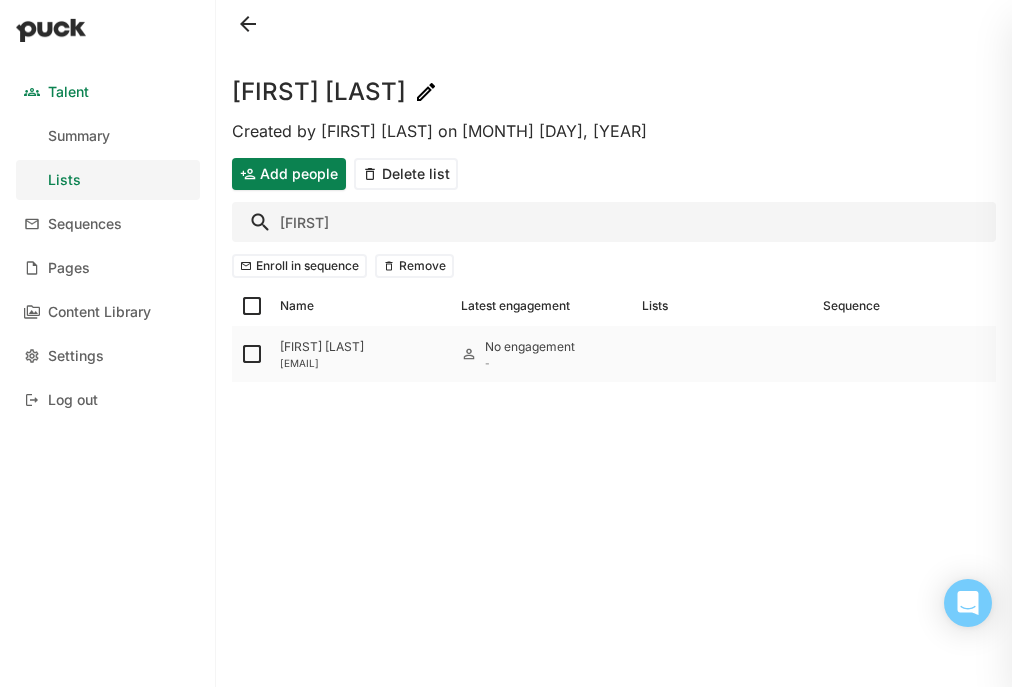 type on "[FIRST]" 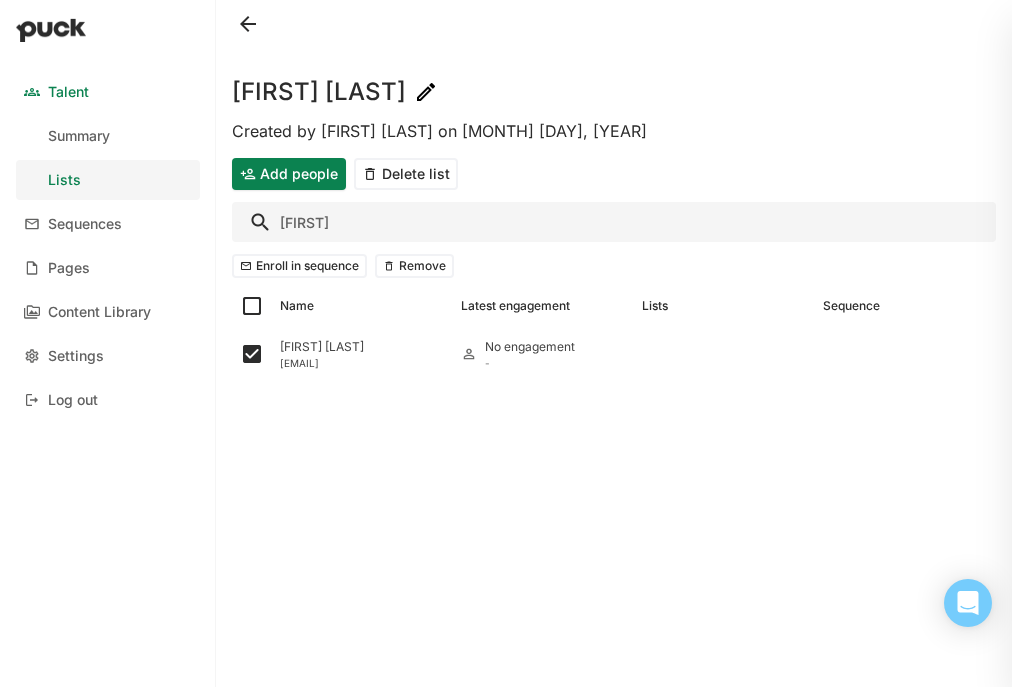 click on "[FIRST]" at bounding box center (614, 222) 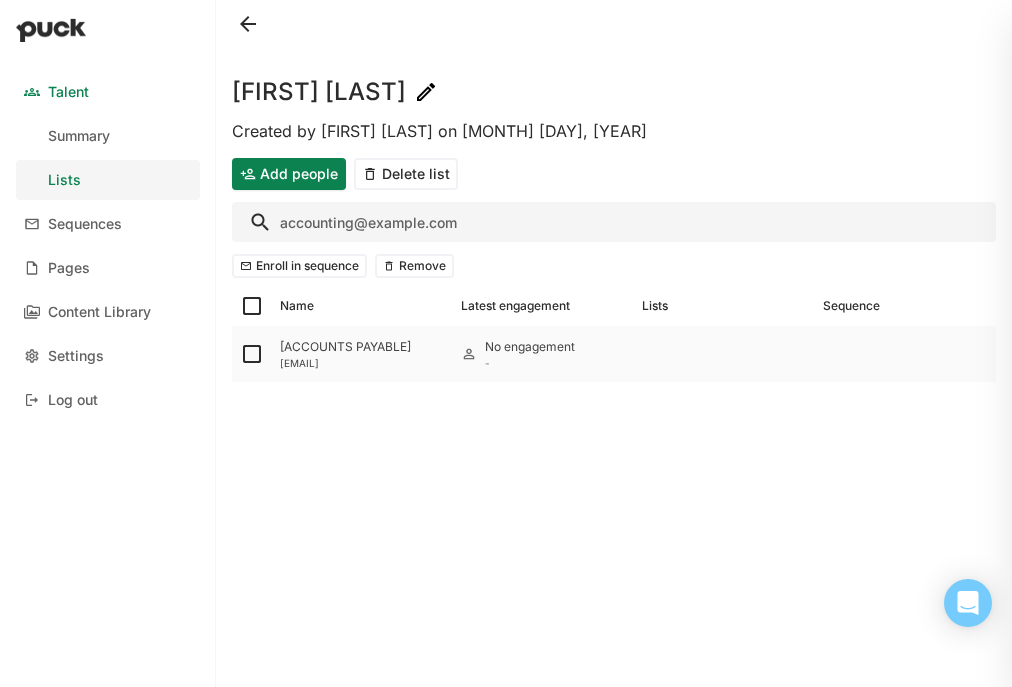type on "accounting@example.com" 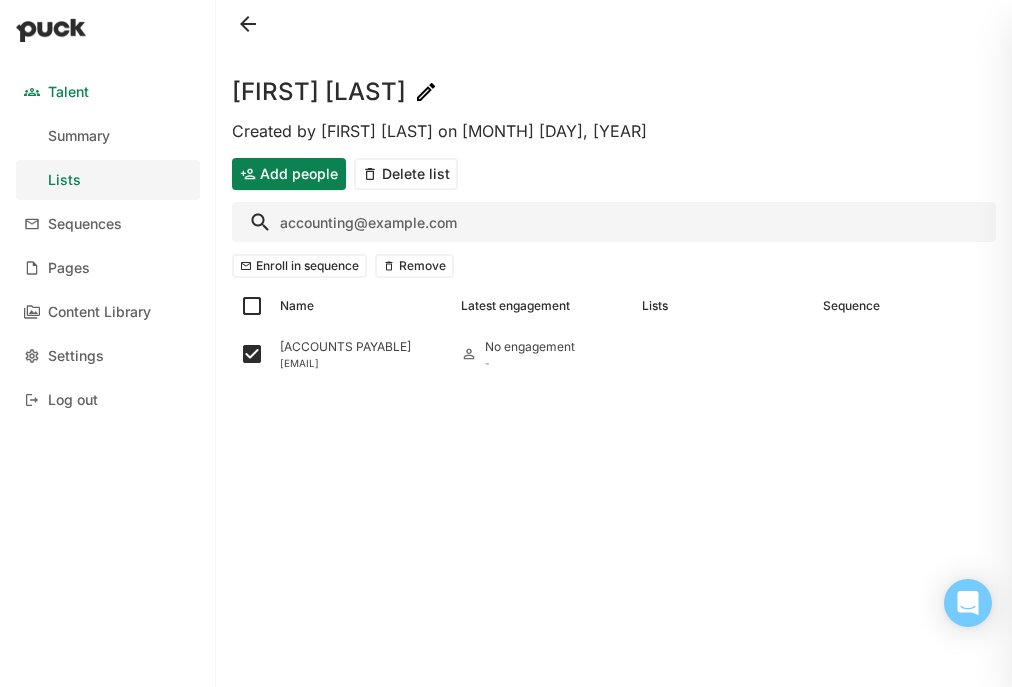 click on "accounting@example.com" at bounding box center (614, 222) 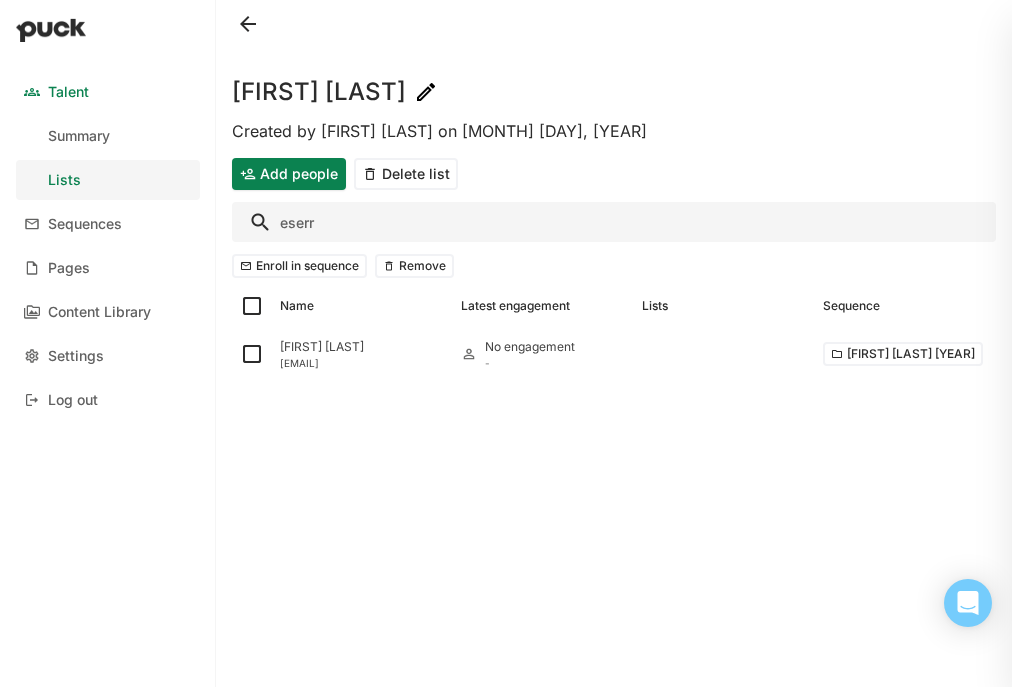 click on "eserr" at bounding box center [614, 222] 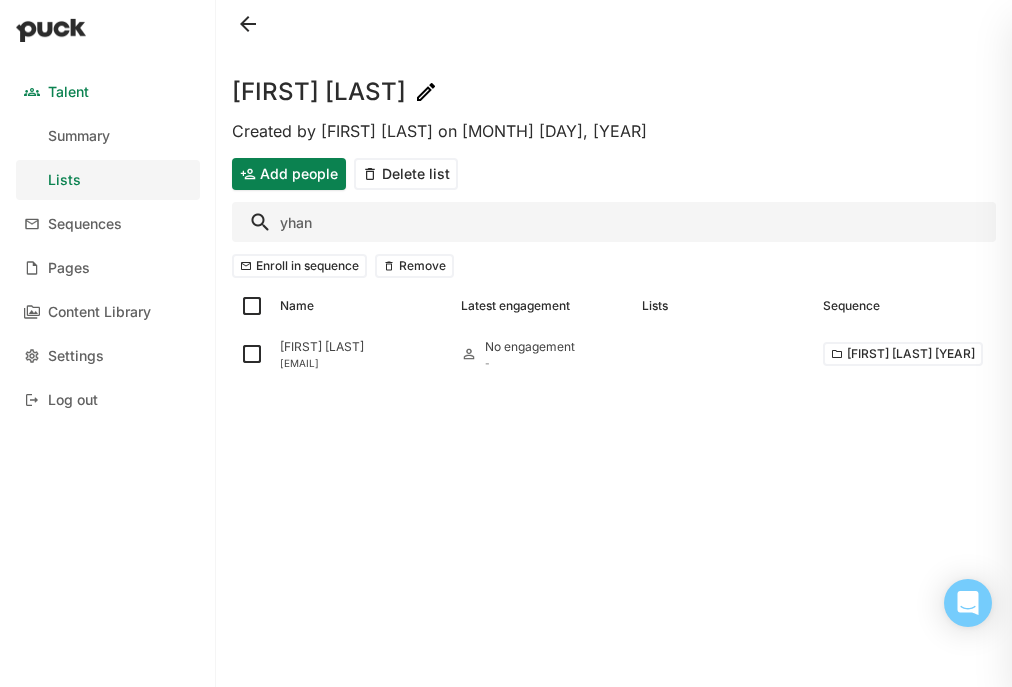 click on "yhan" at bounding box center (614, 222) 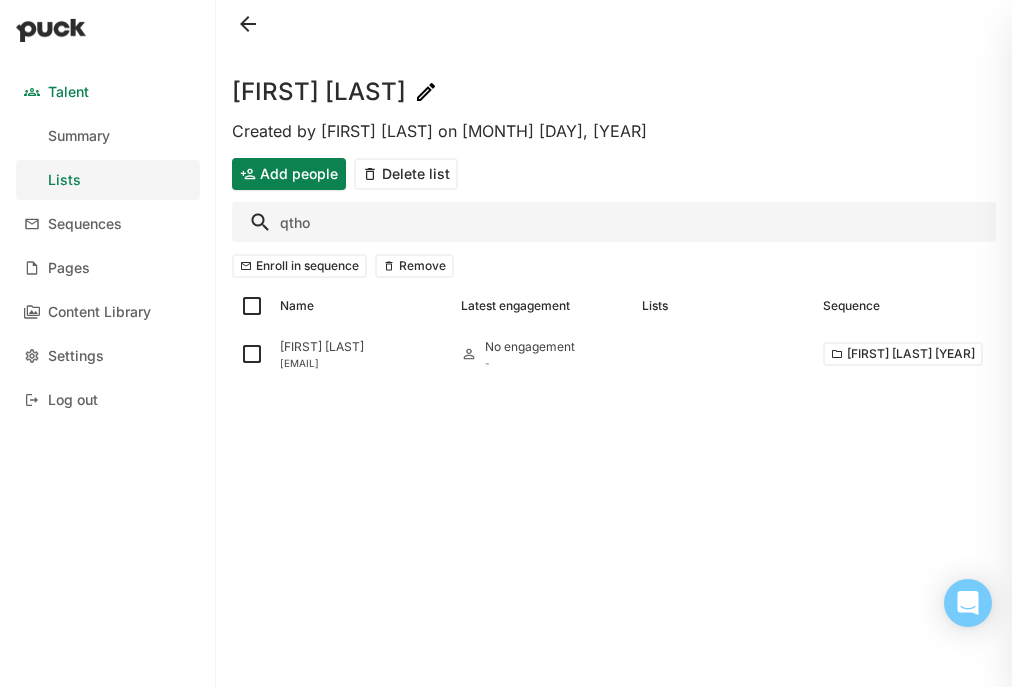 click on "qtho" at bounding box center [614, 222] 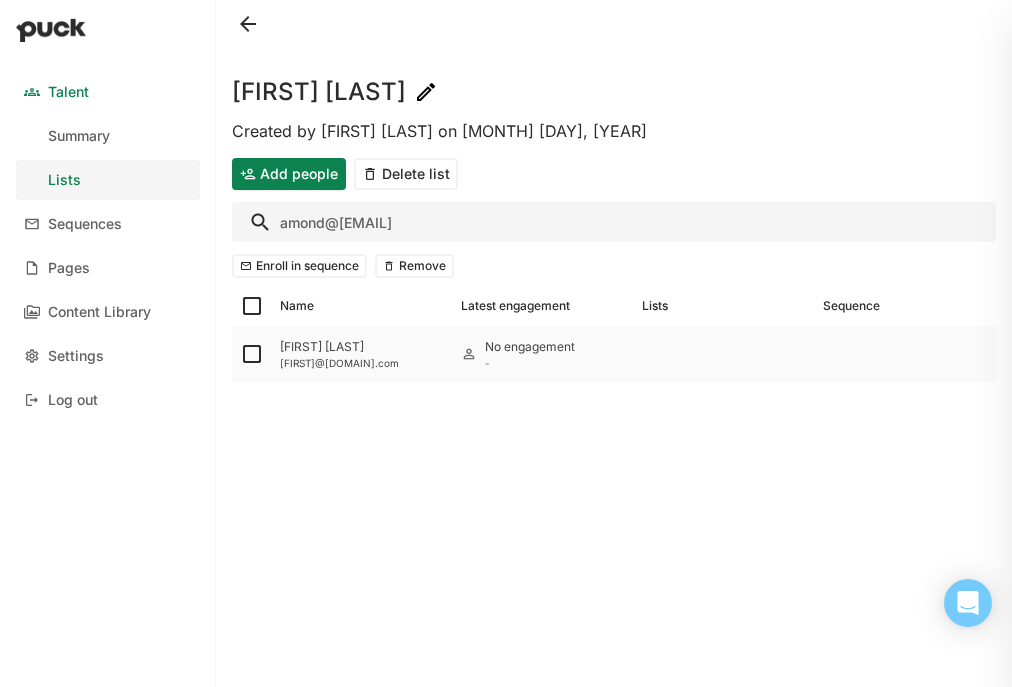 type on "amond@[EMAIL]" 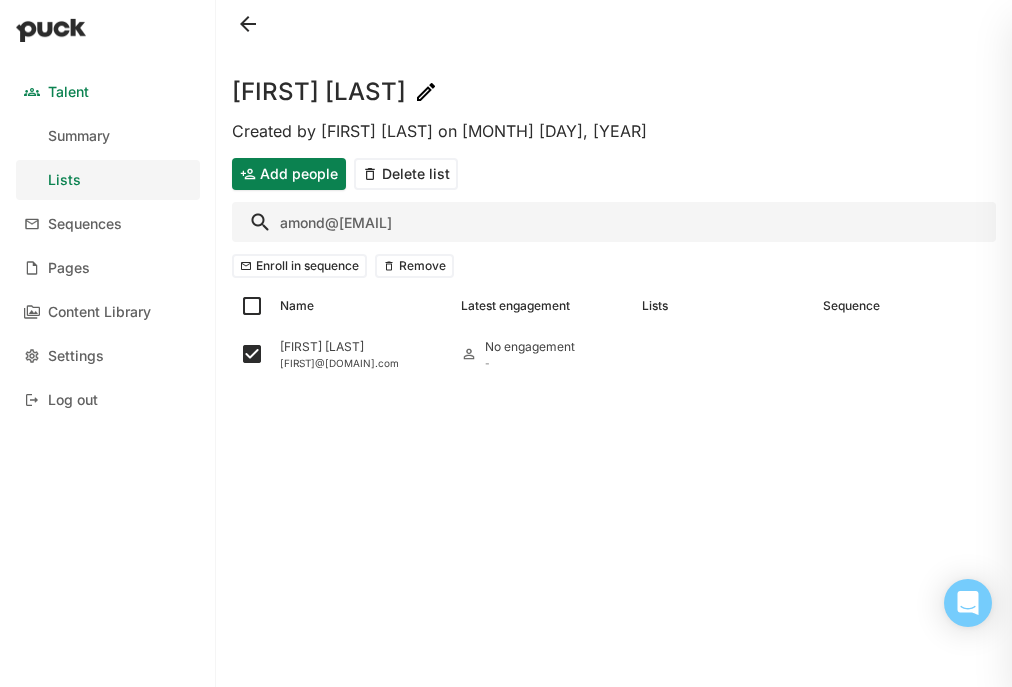 click on "amond@[EMAIL]" at bounding box center (614, 222) 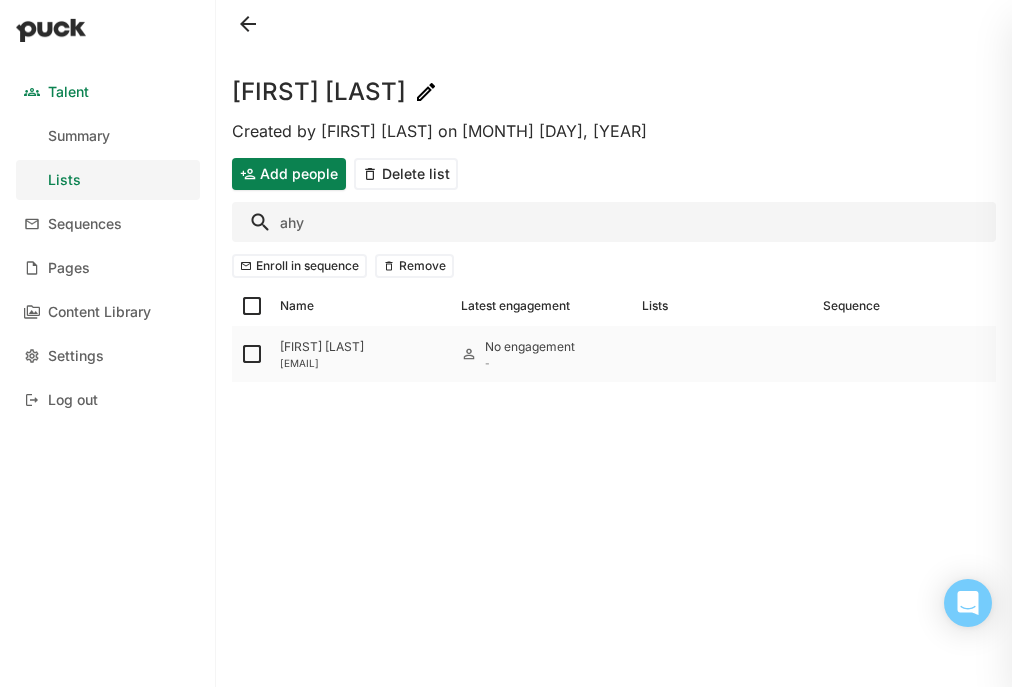 type on "ahy" 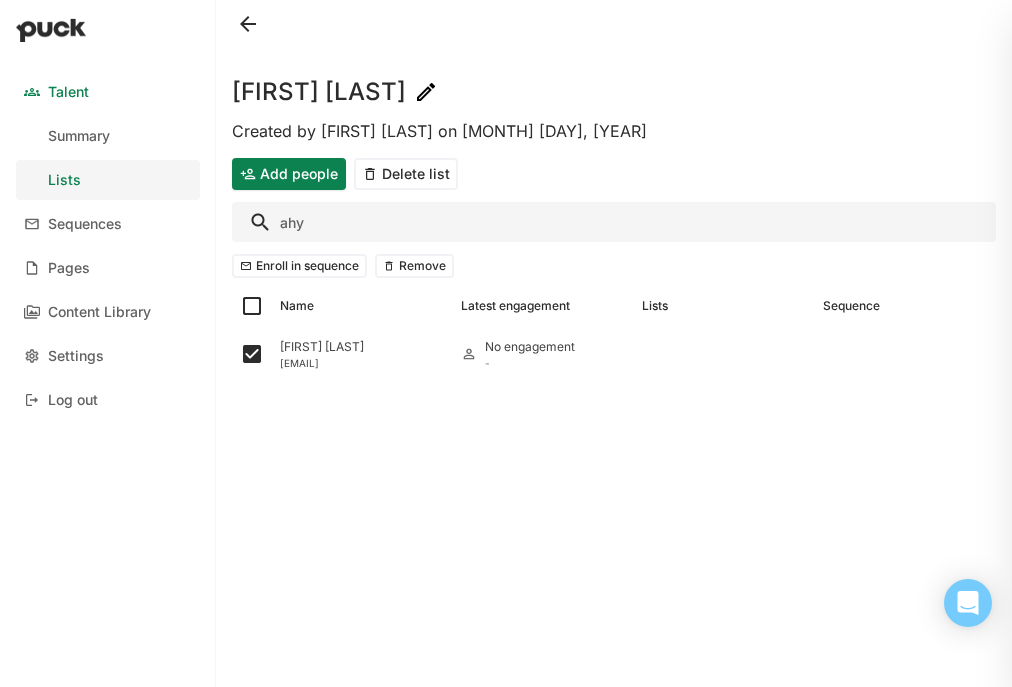 click on "ahy" at bounding box center (614, 222) 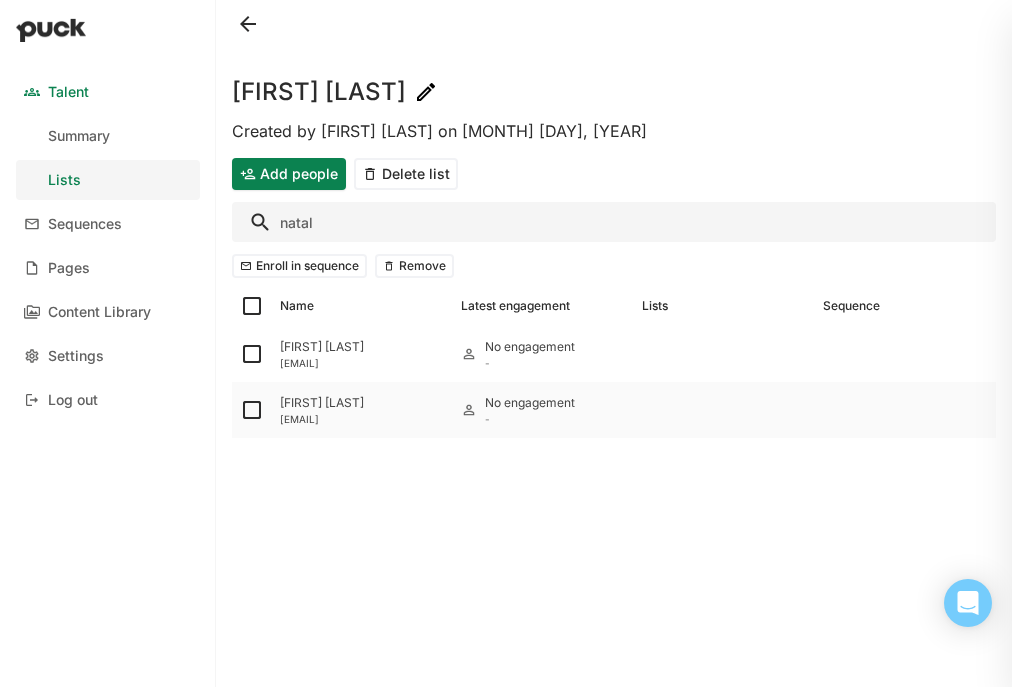 type on "natal" 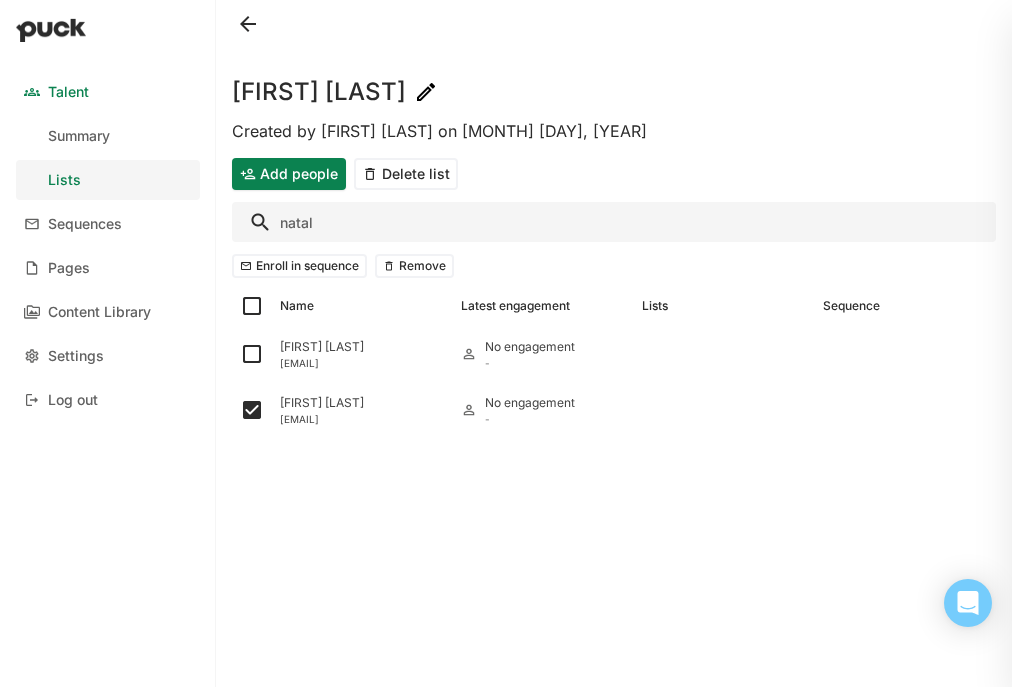 click on "natal" at bounding box center [614, 222] 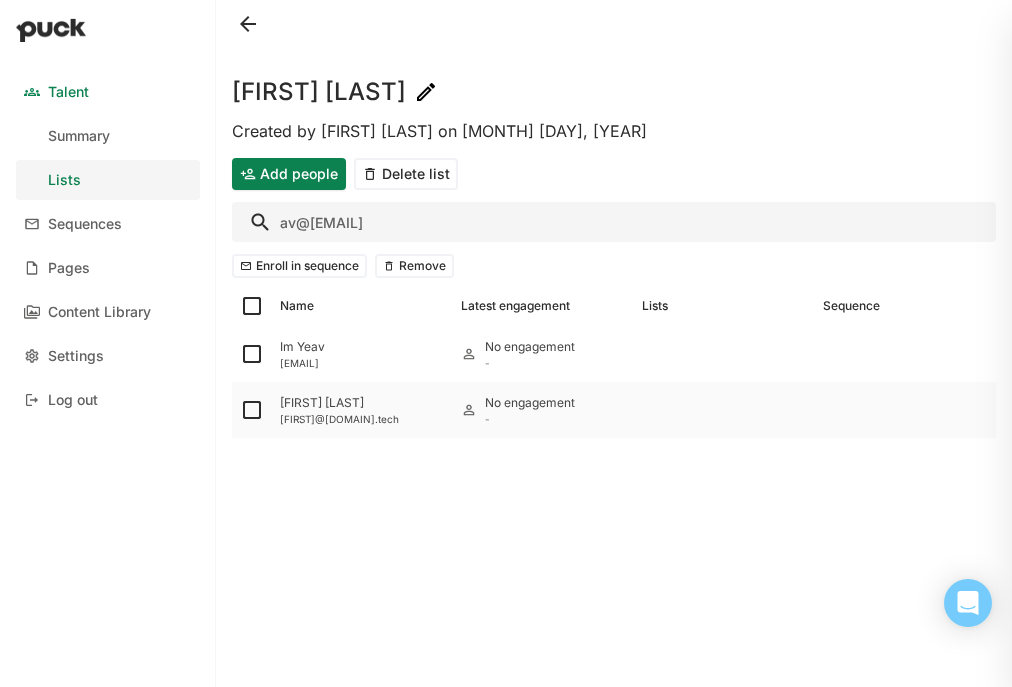 type on "av@[EMAIL]" 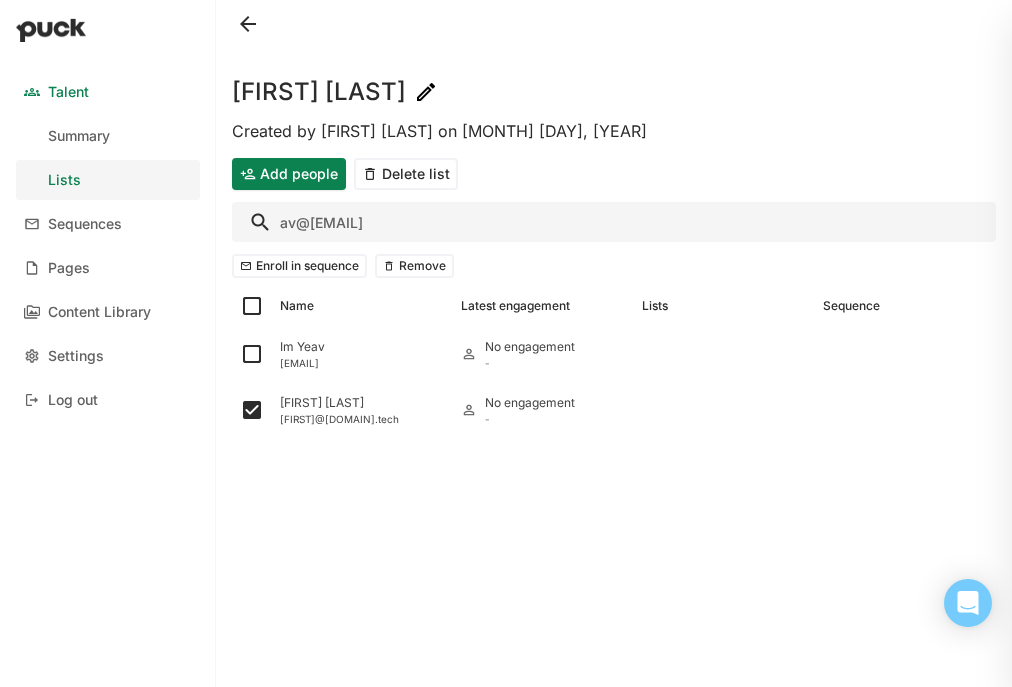 click on "av@[EMAIL]" at bounding box center (614, 222) 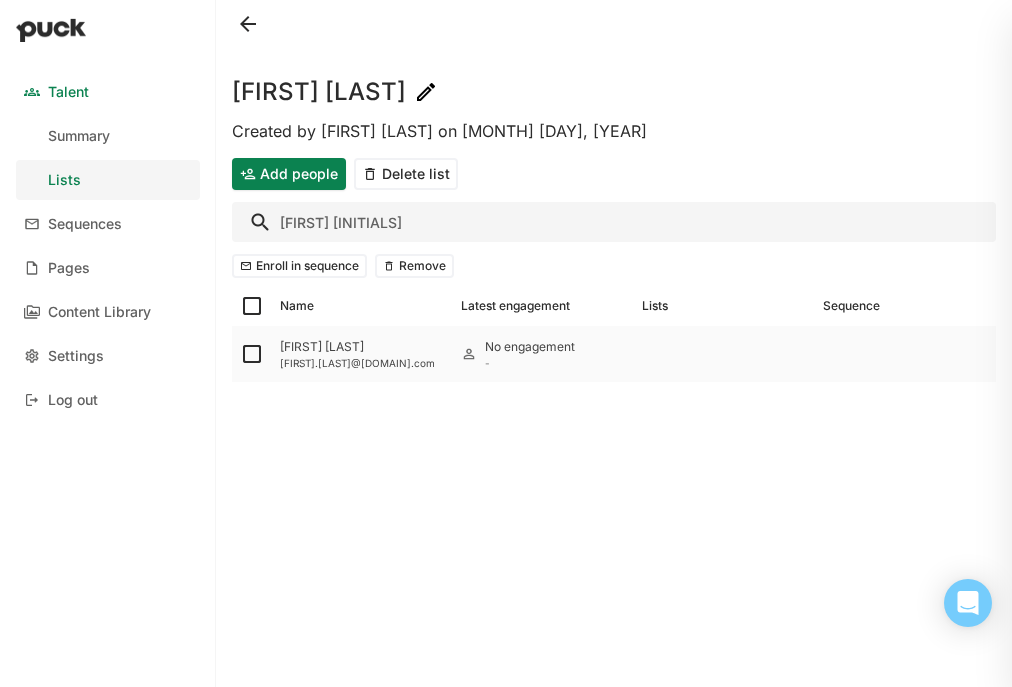 type on "[FIRST] [INITIALS]" 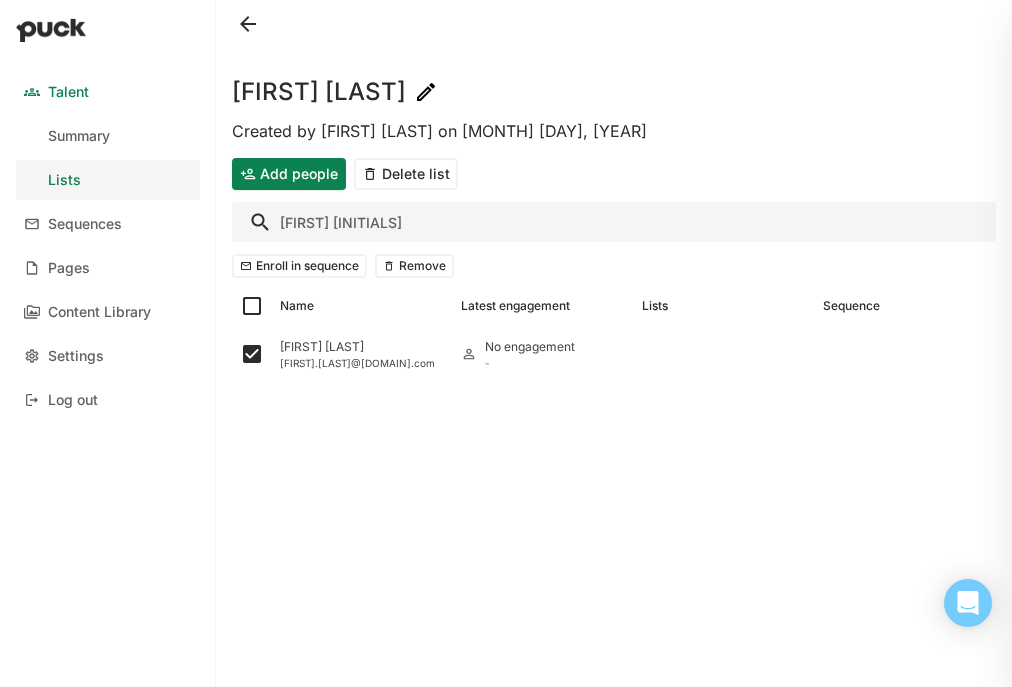 click on "[FIRST] [INITIALS]" at bounding box center [614, 222] 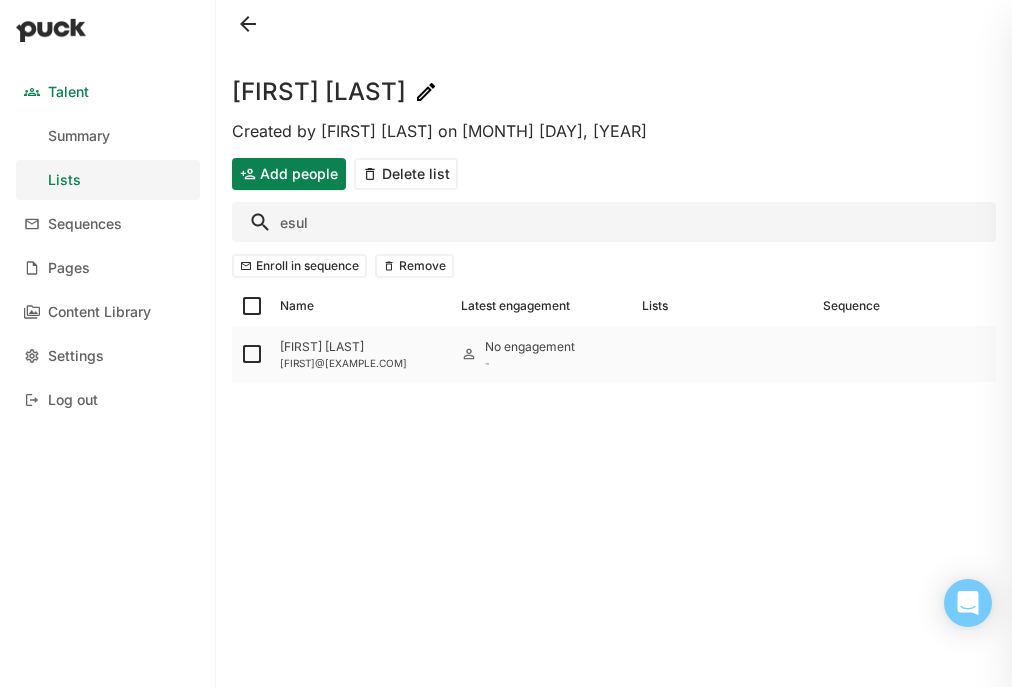 type on "esul" 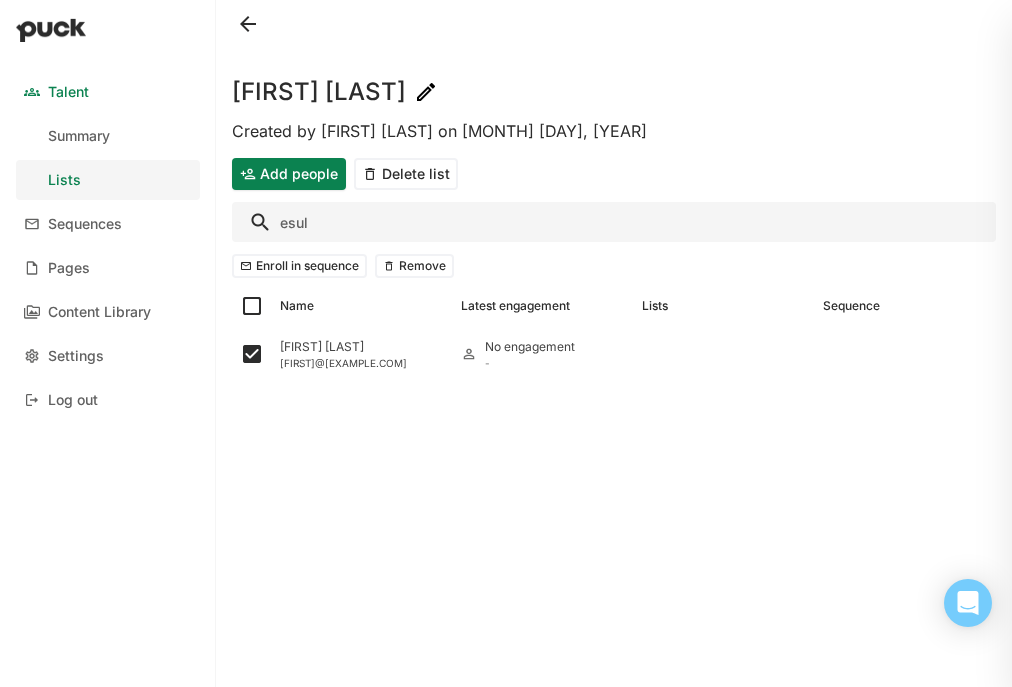 click on "esul" at bounding box center [614, 222] 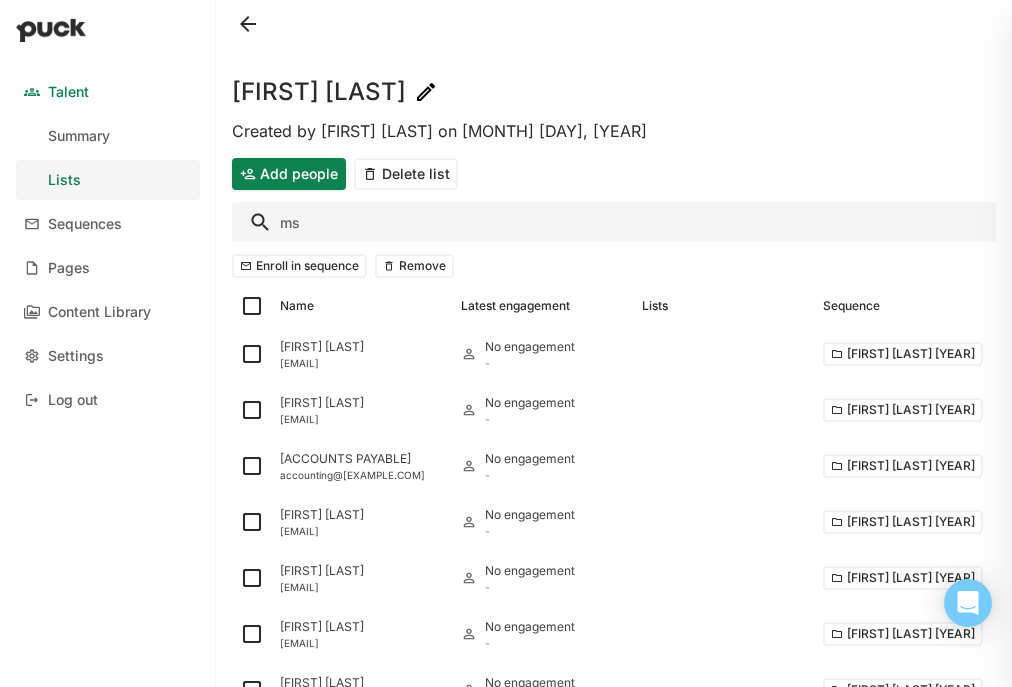 type on "[INITIALS]" 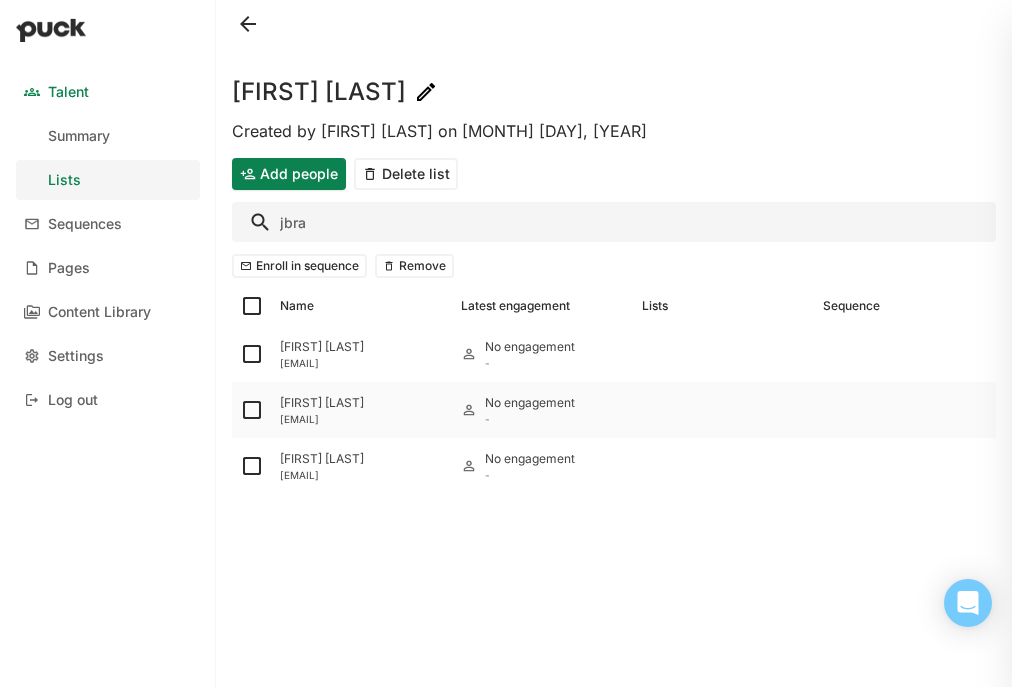 type on "jbra" 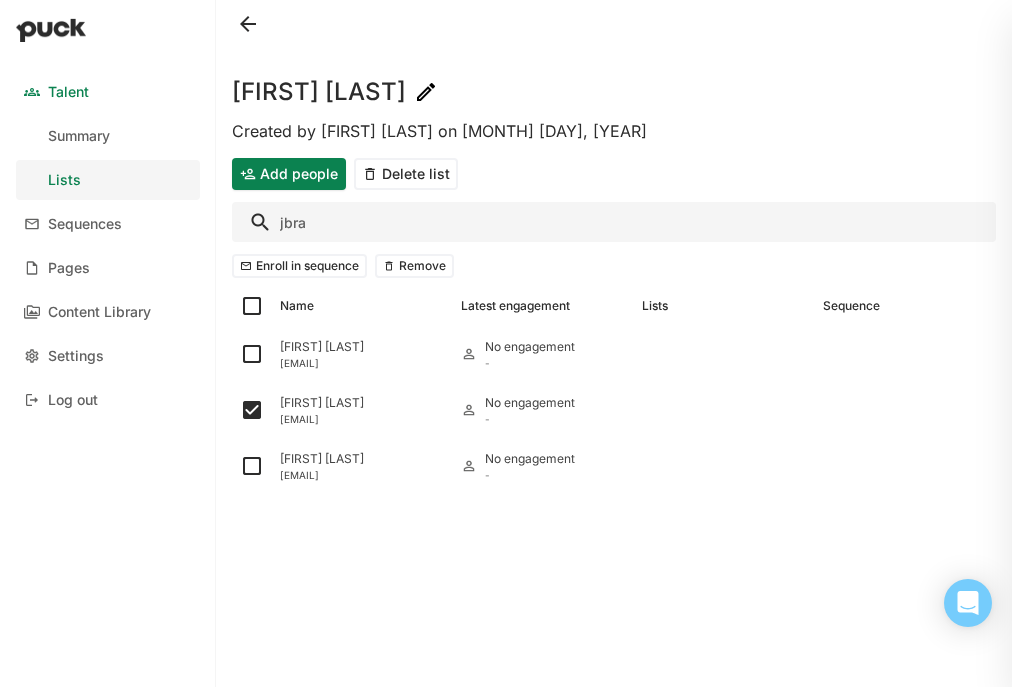 click on "jbra" at bounding box center (614, 222) 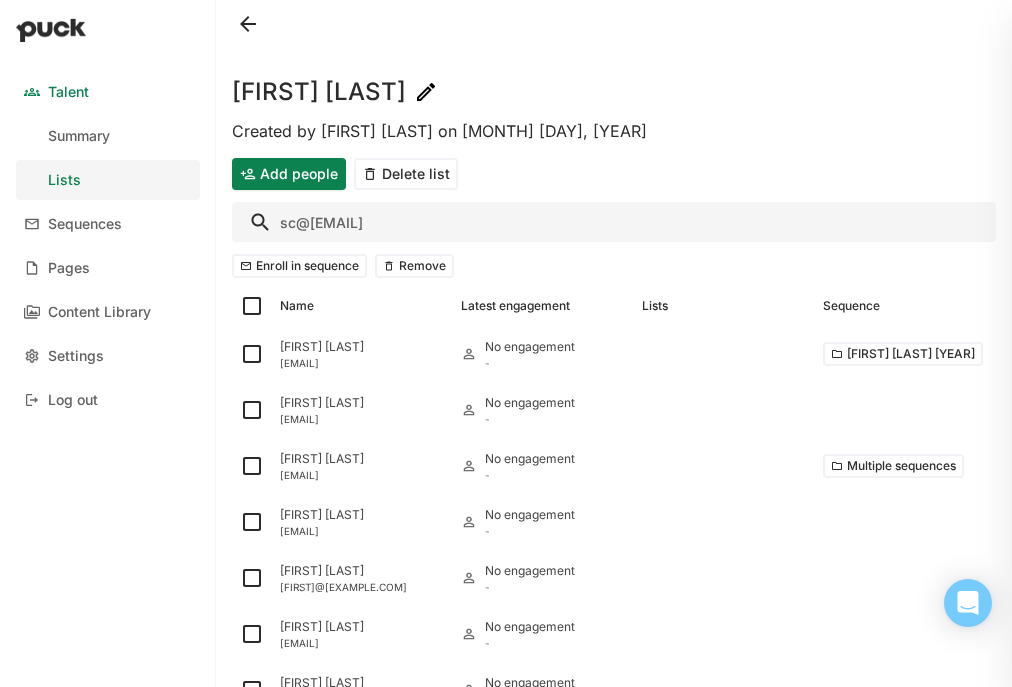 type on "s@[EMAIL]" 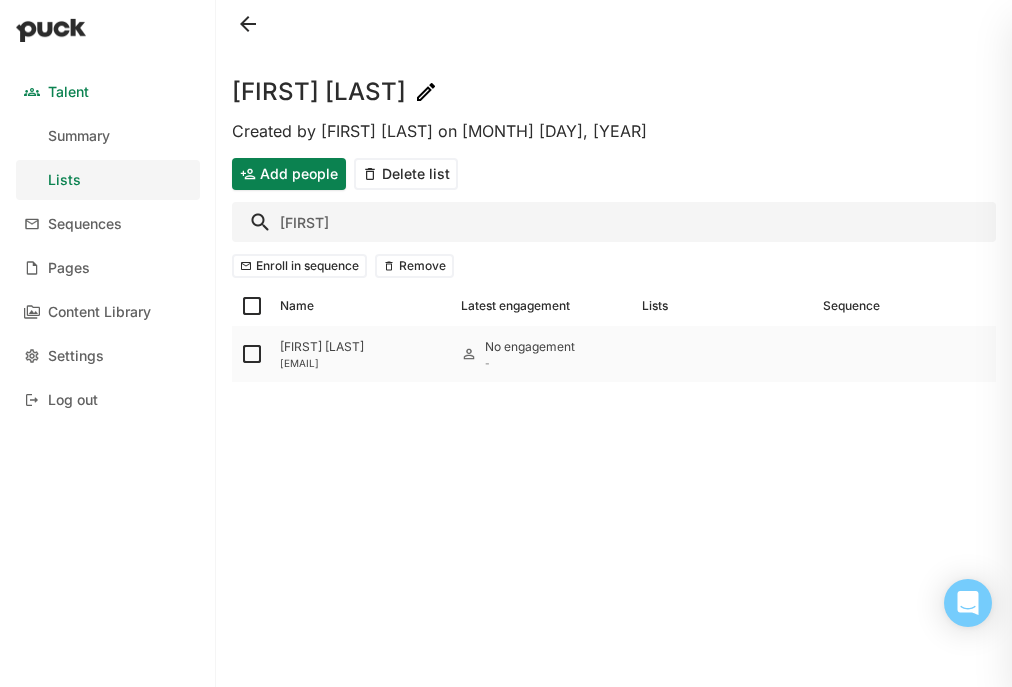 type on "[FIRST]" 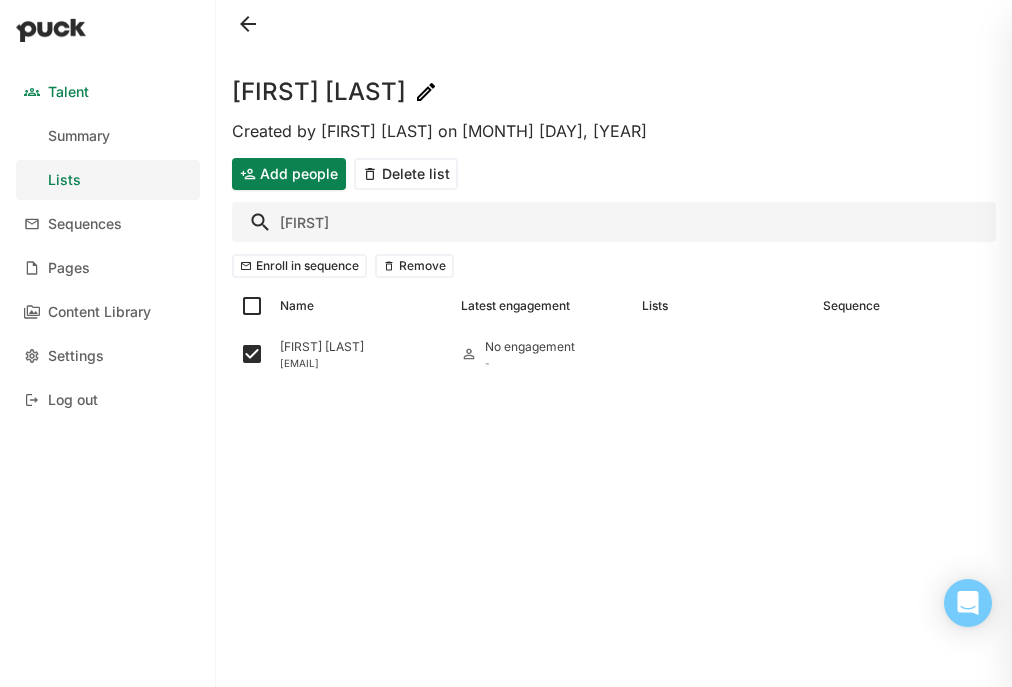 click on "[FIRST]" at bounding box center (614, 222) 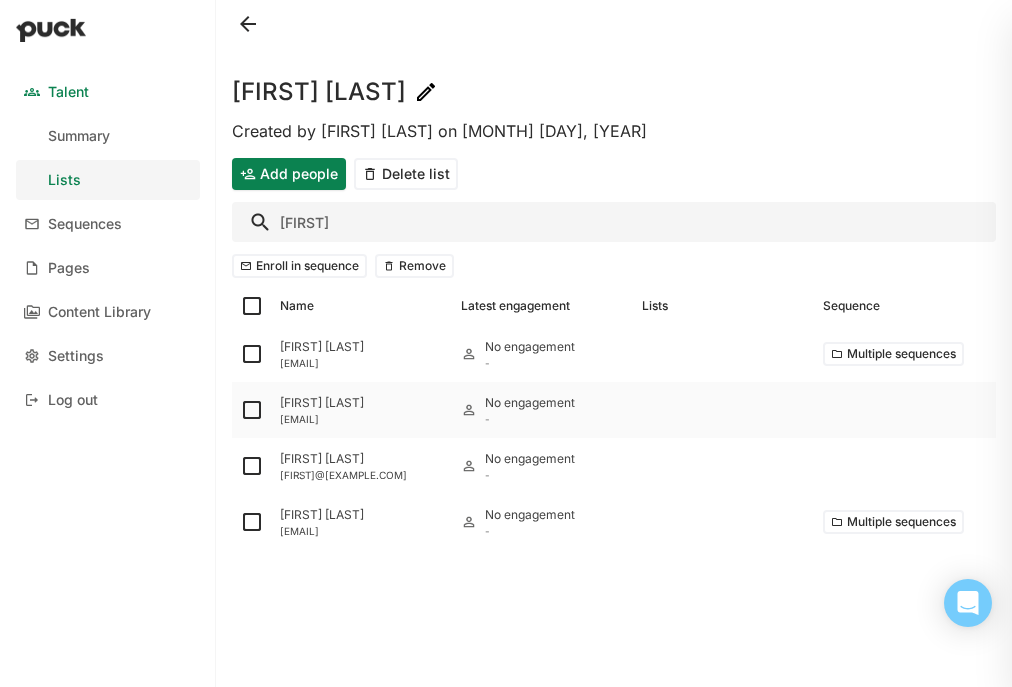 type on "[FIRST]" 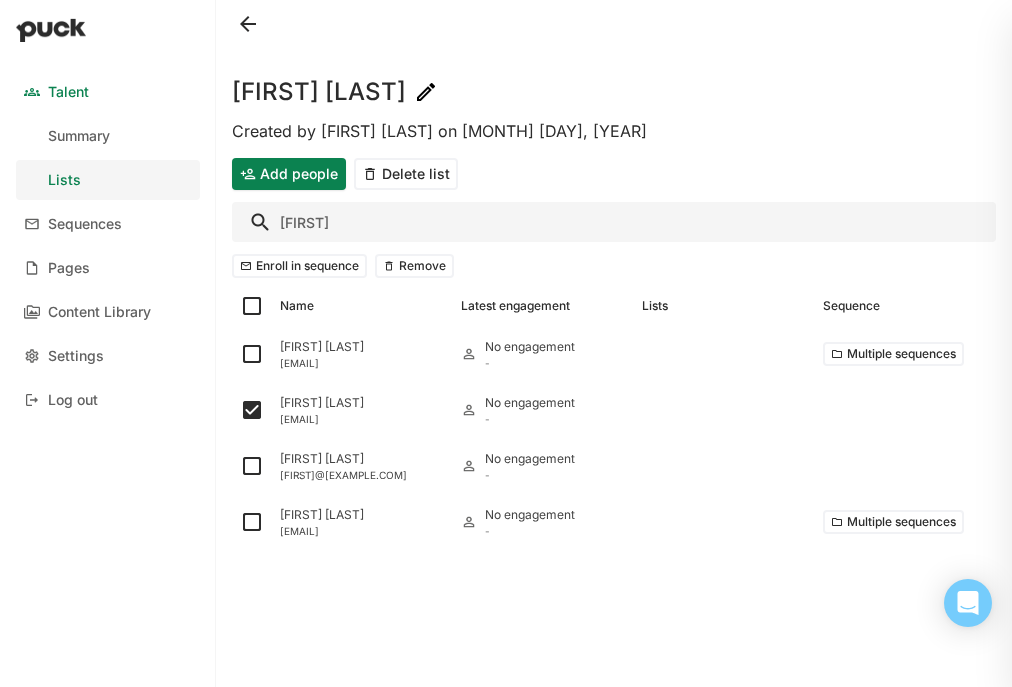 click on "[FIRST]" at bounding box center (614, 222) 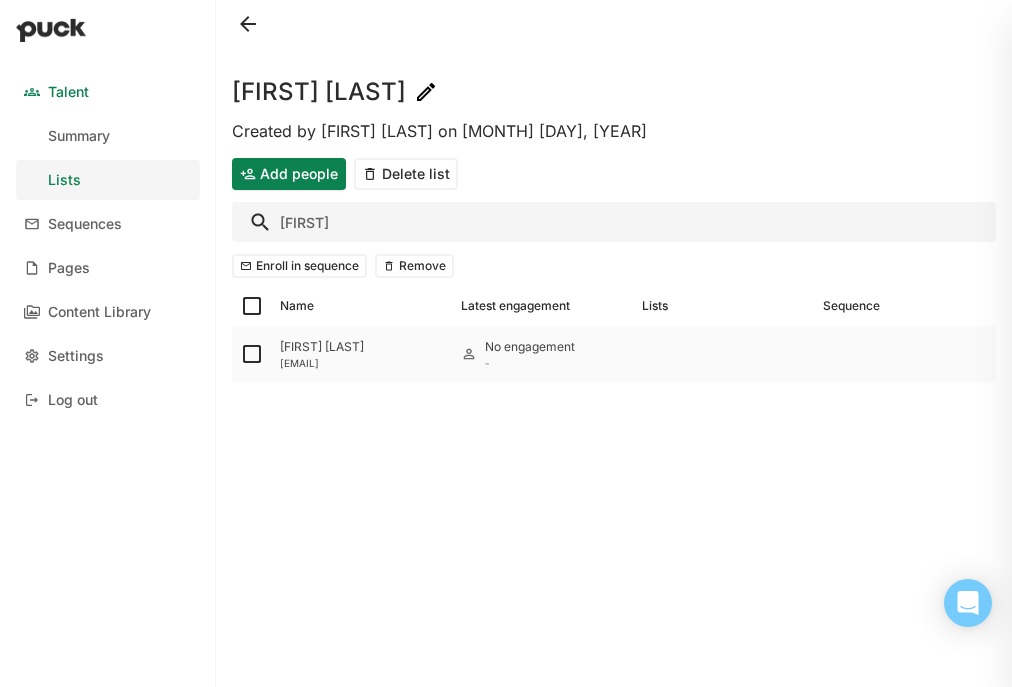 type on "[FIRST]" 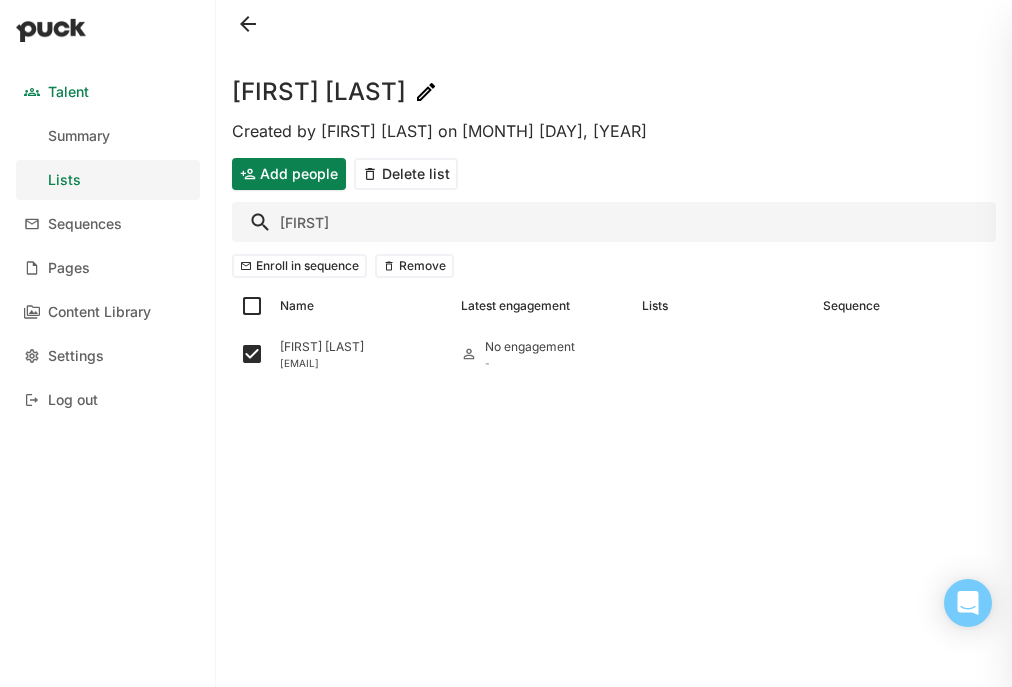 click on "[FIRST]" at bounding box center (614, 222) 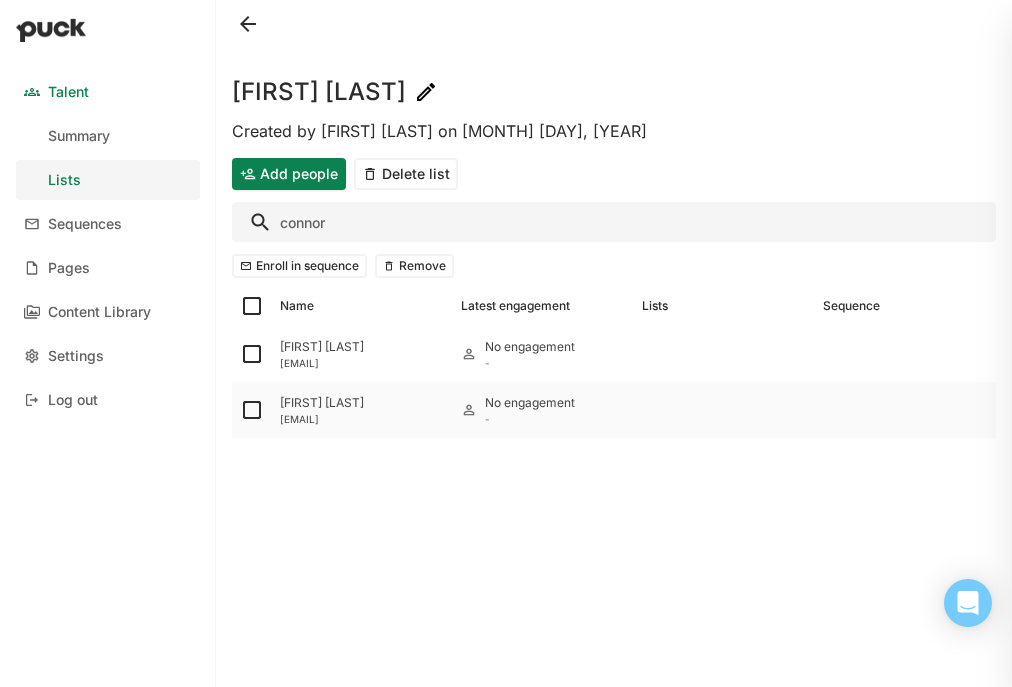 type on "connor" 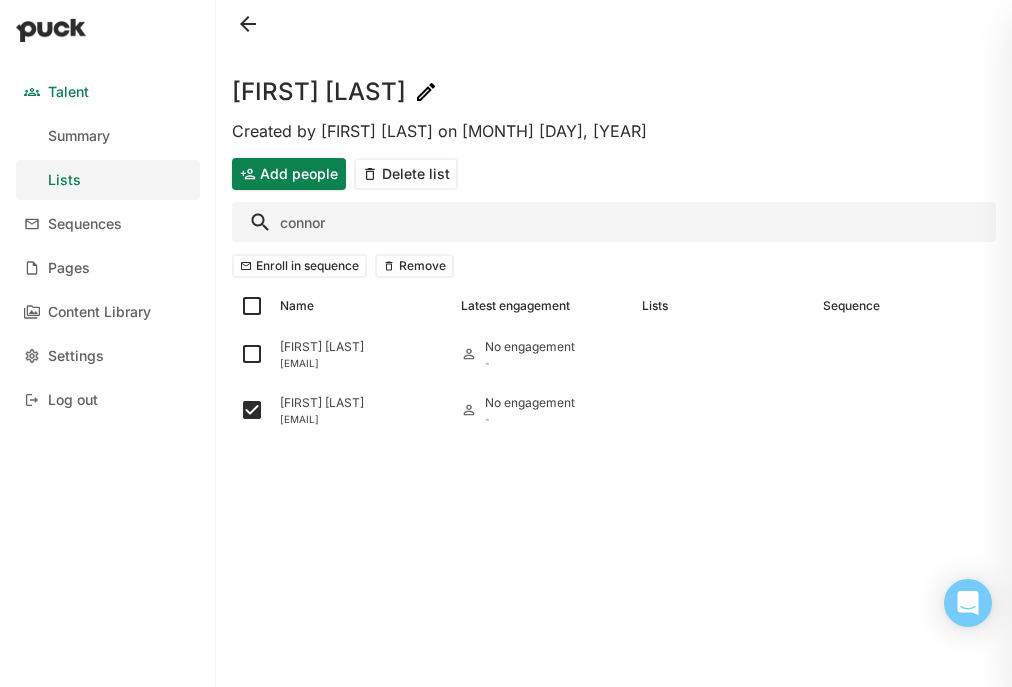 click on "connor" at bounding box center [614, 222] 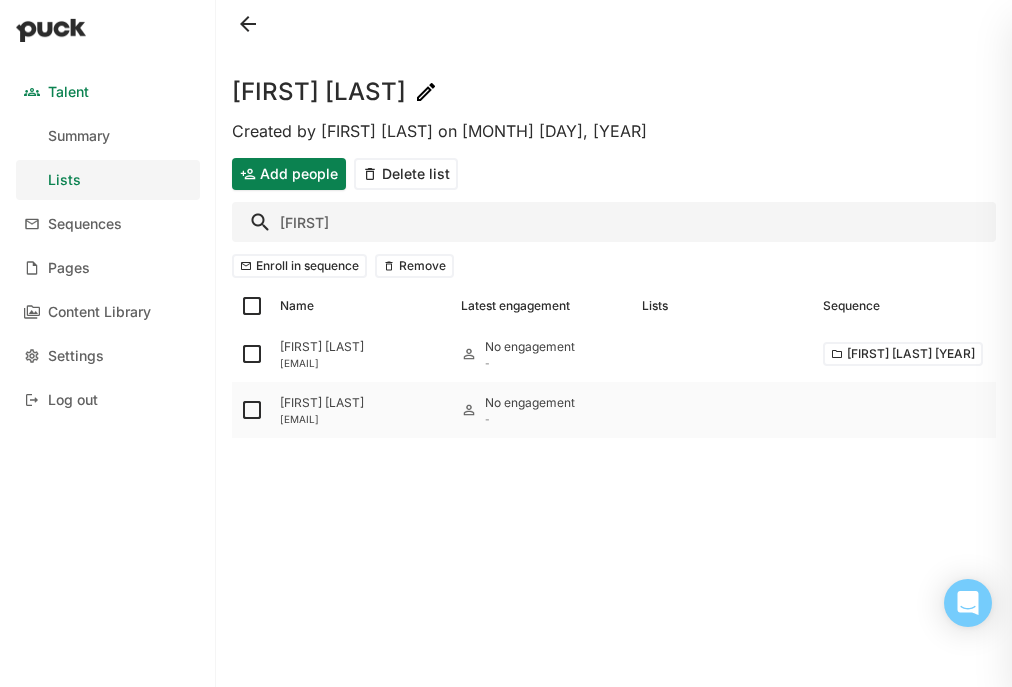 type on "[FIRST]" 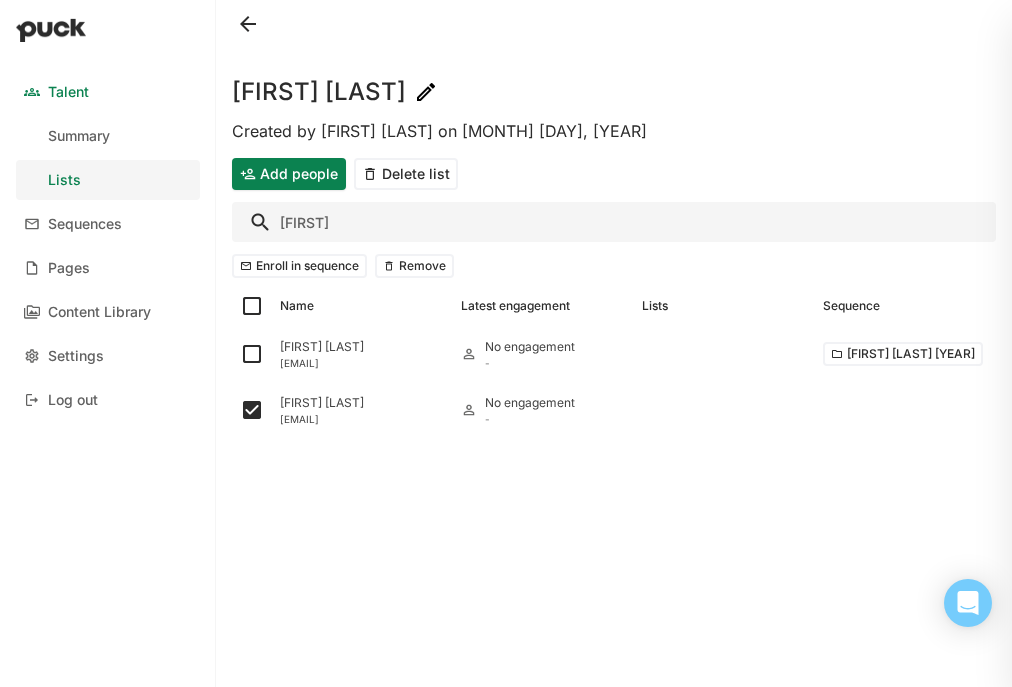click on "[FIRST]" at bounding box center [614, 222] 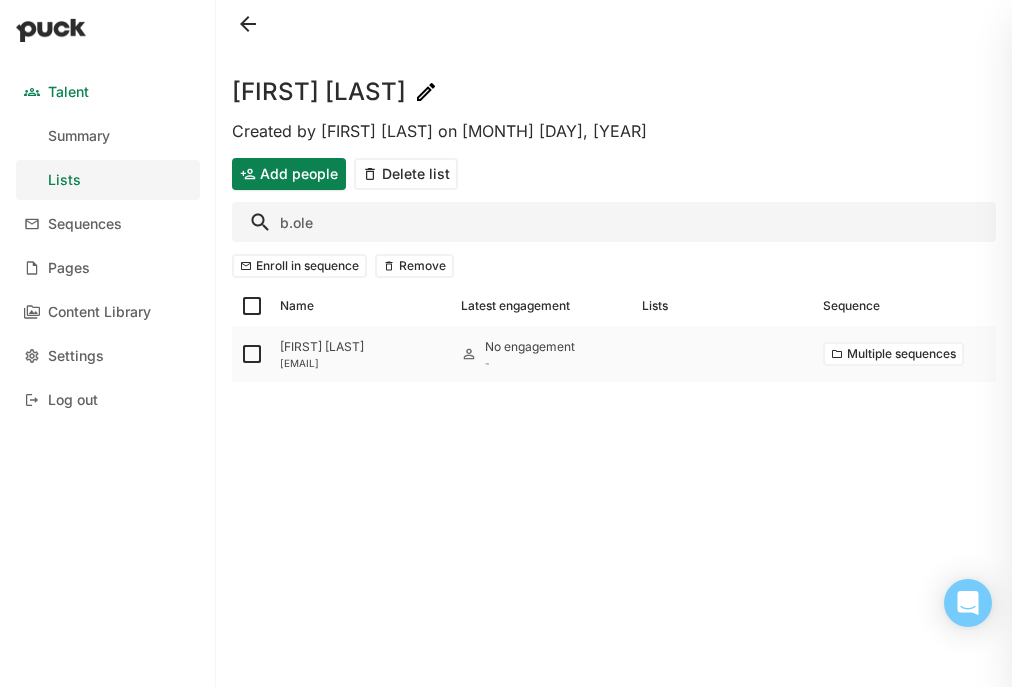 type on "b.ole" 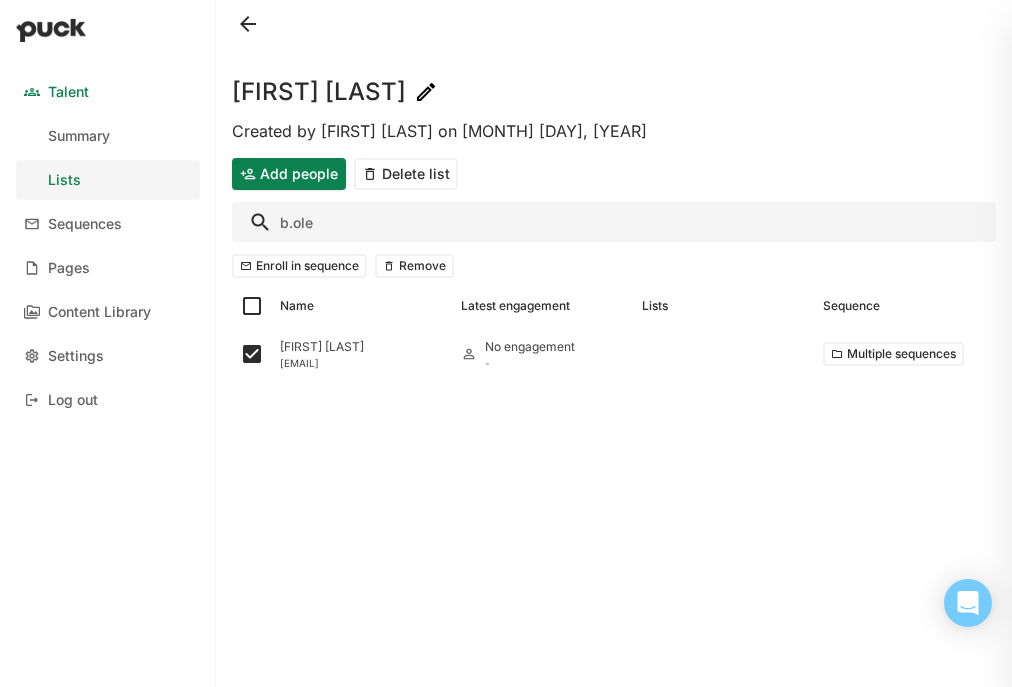 click on "b.ole" at bounding box center (614, 222) 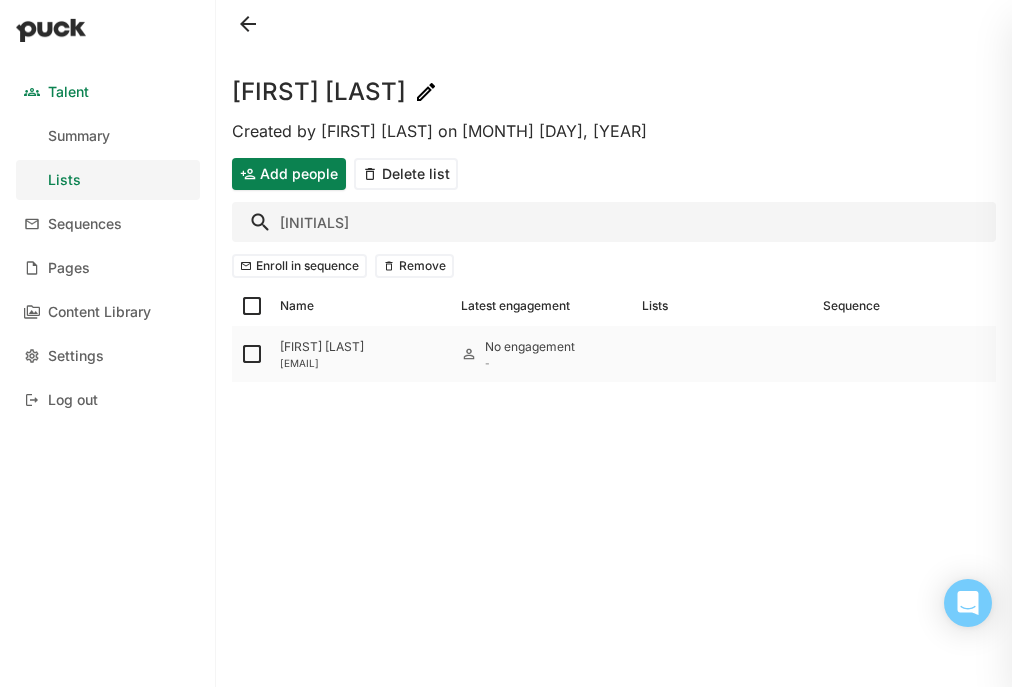 type on "[INITIALS]" 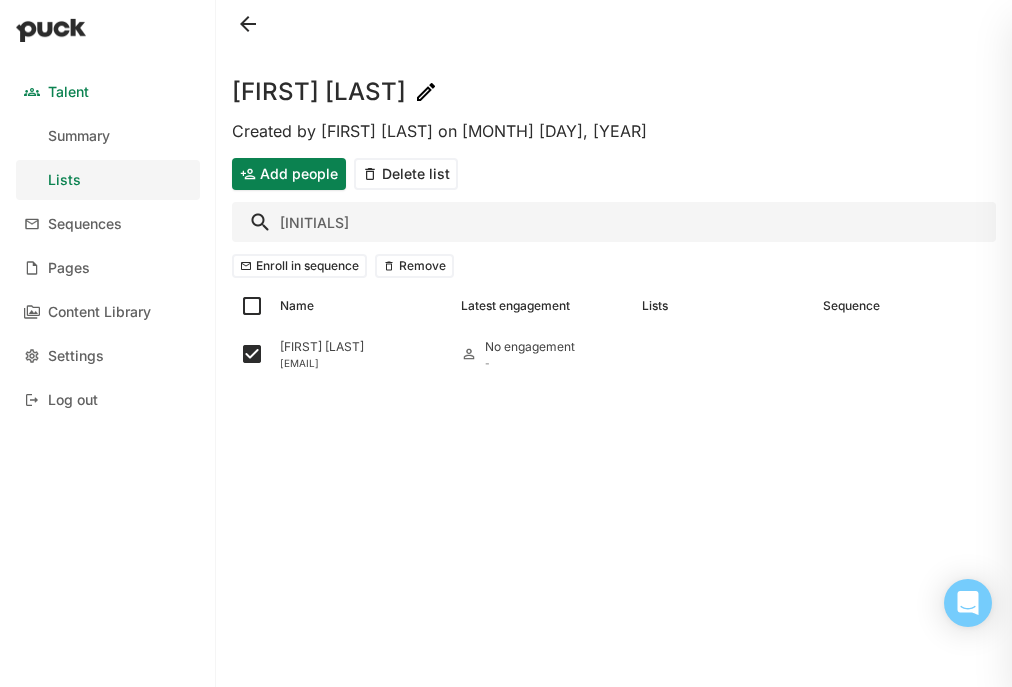 click on "[INITIALS]" at bounding box center [614, 222] 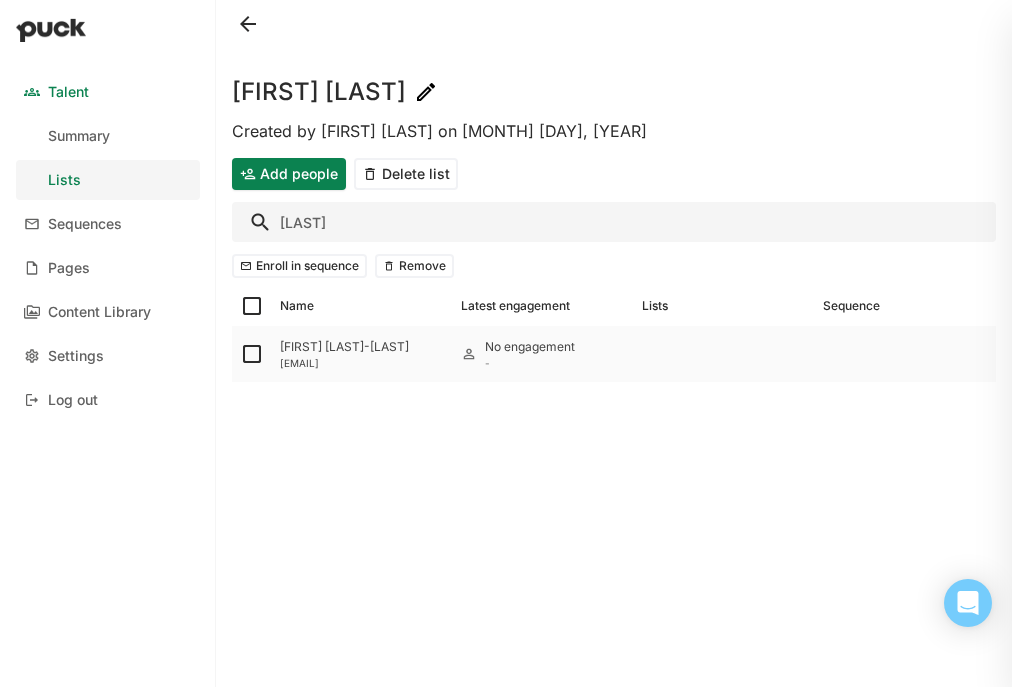 type on "[LAST]" 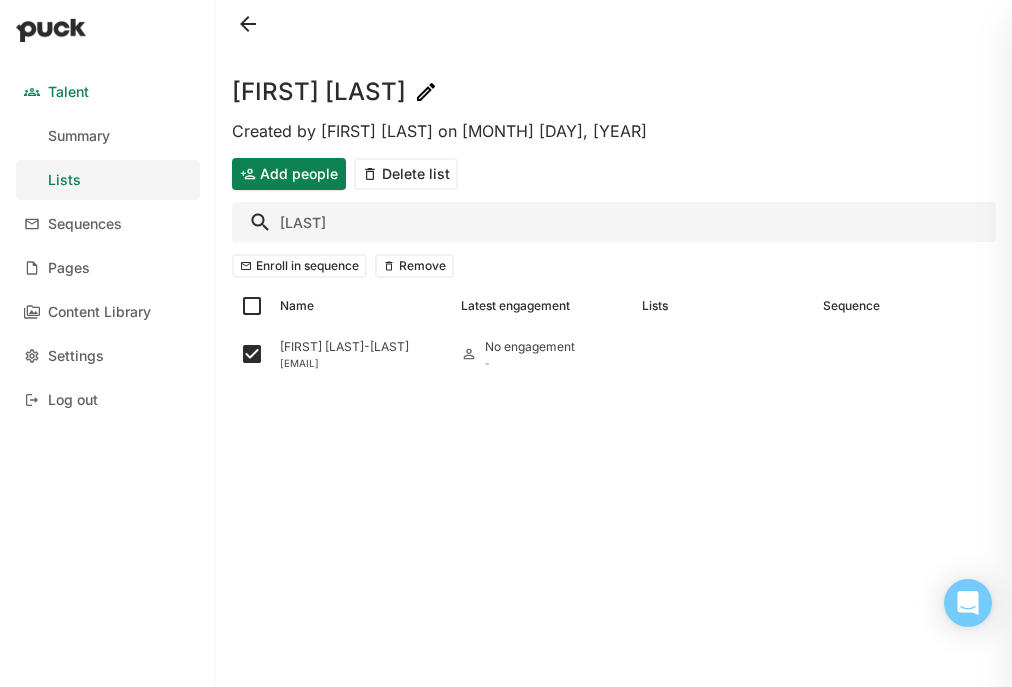 click on "[LAST]" at bounding box center (614, 222) 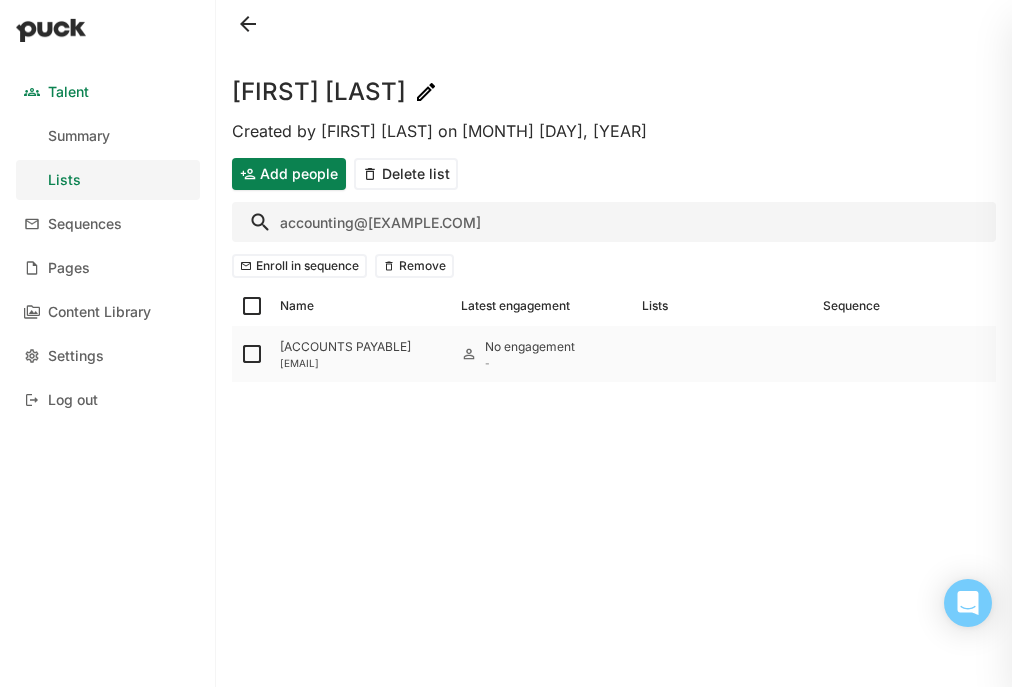 type on "accounting@[EXAMPLE.COM]" 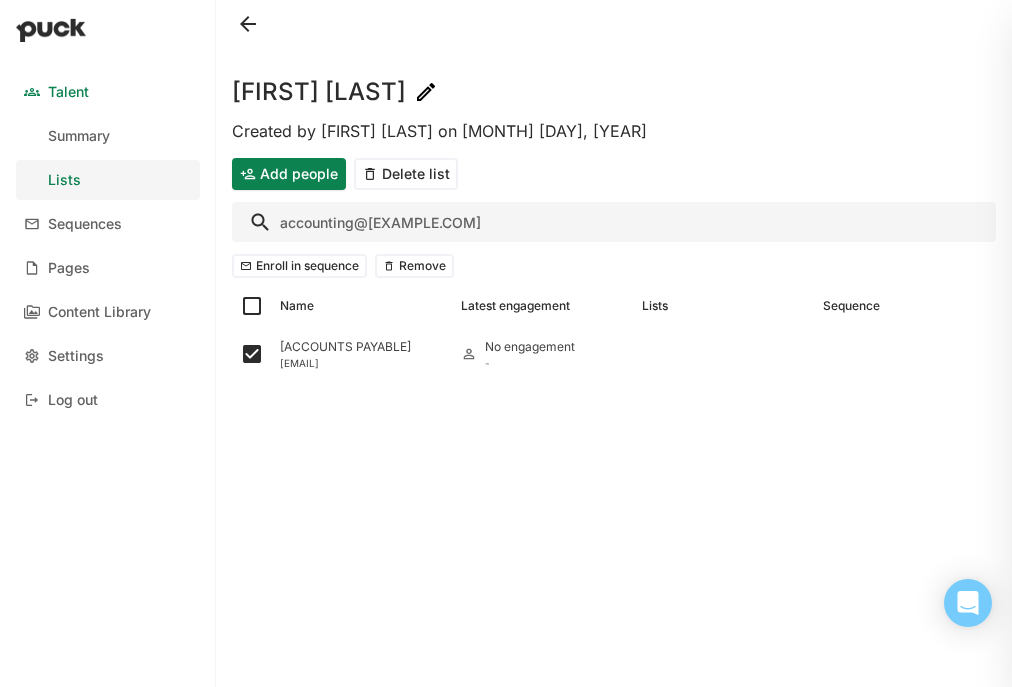 click on "accounting@[EXAMPLE.COM]" at bounding box center [614, 222] 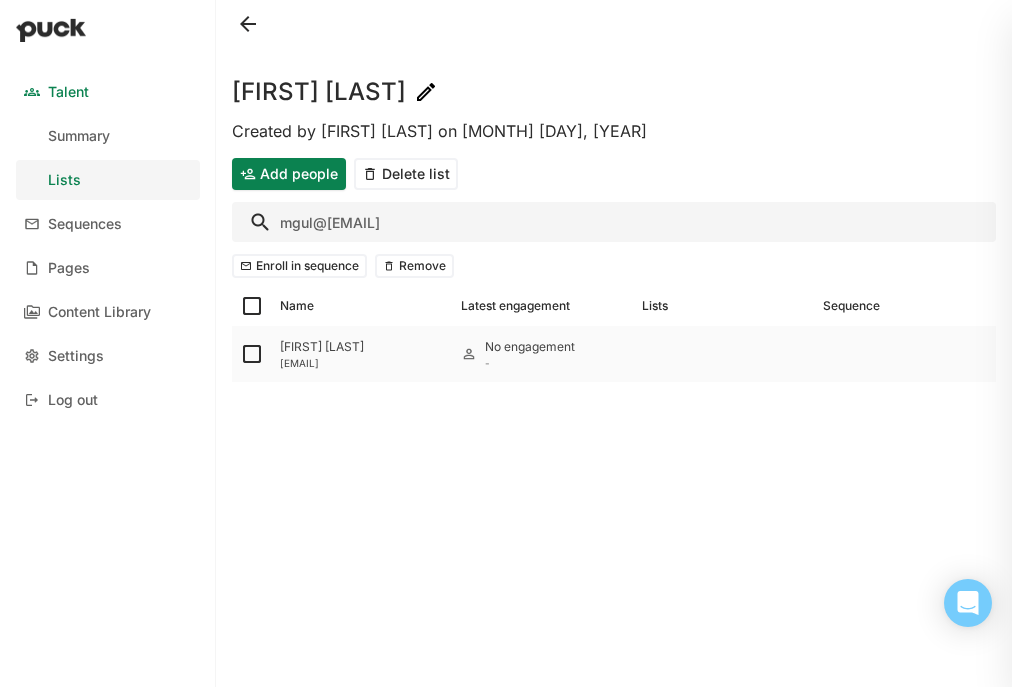 type on "mgul@[EMAIL]" 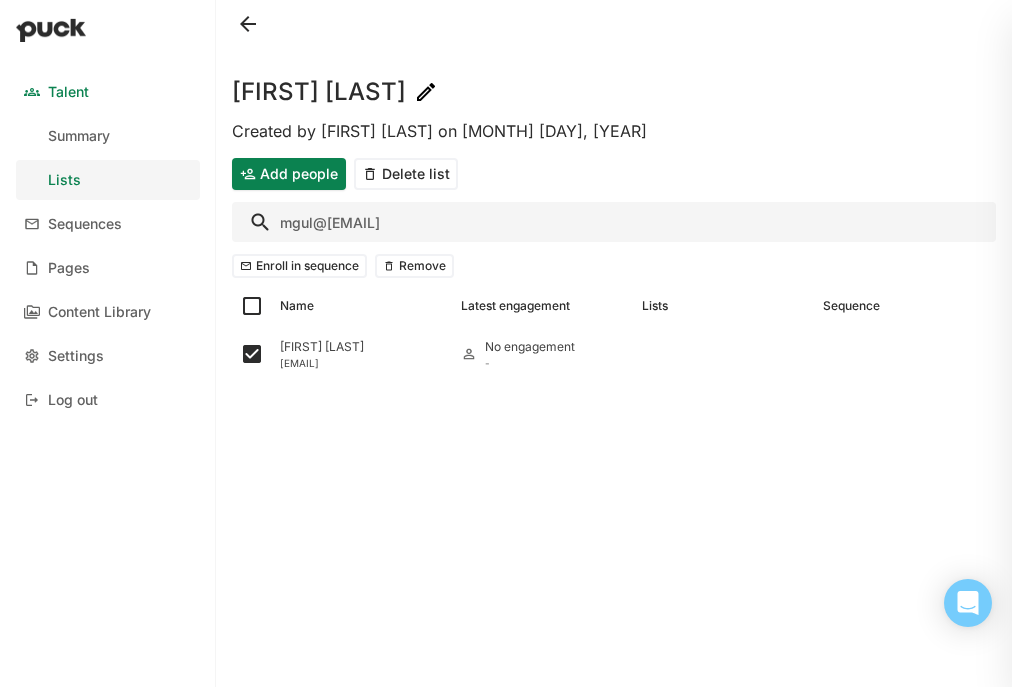 click on "mgul@[EMAIL]" at bounding box center [614, 222] 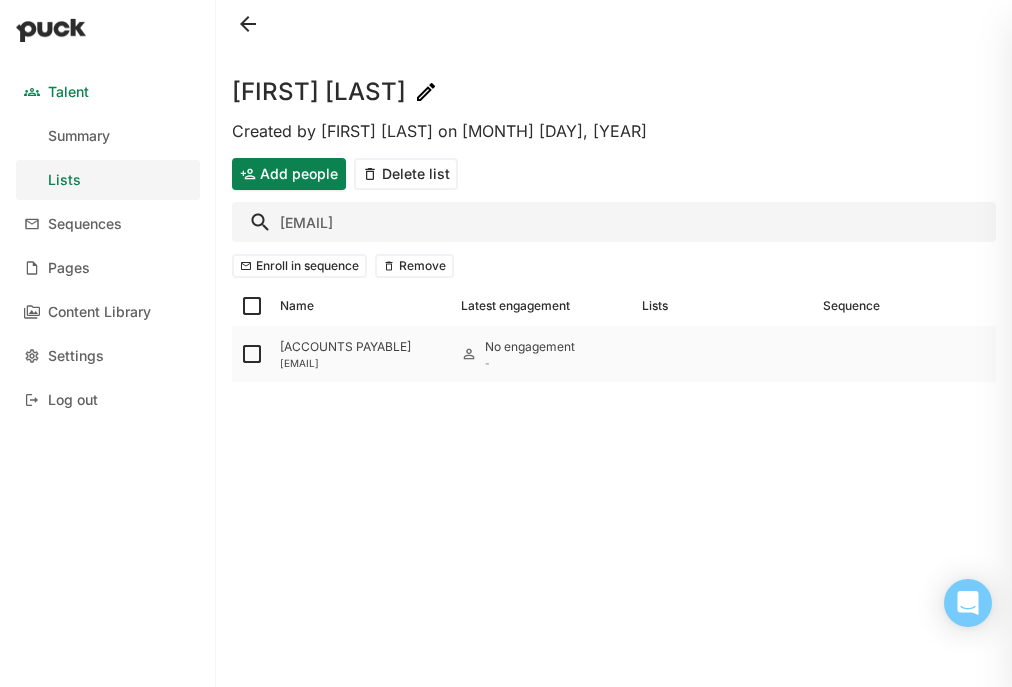type on "[EMAIL]" 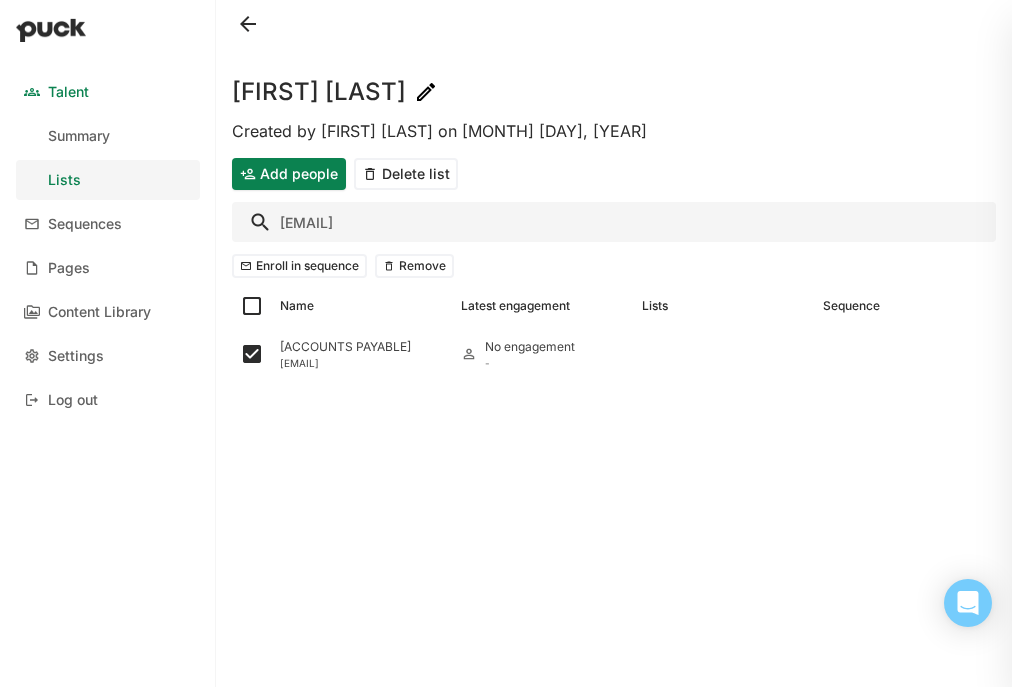 click on "[EMAIL]" at bounding box center [614, 222] 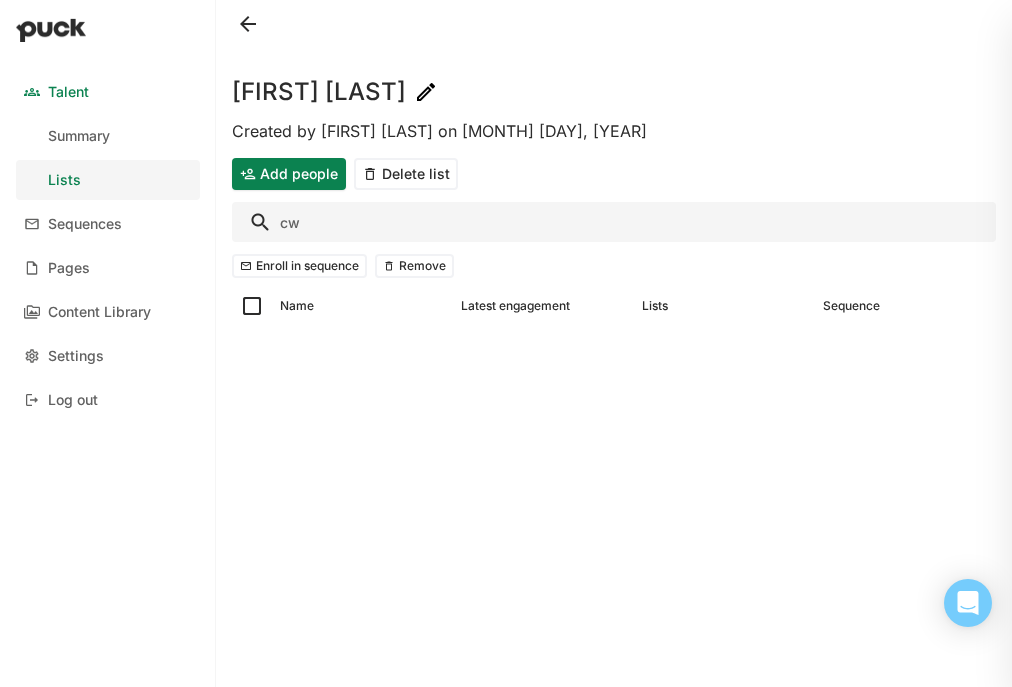 type on "c@[EMAIL]" 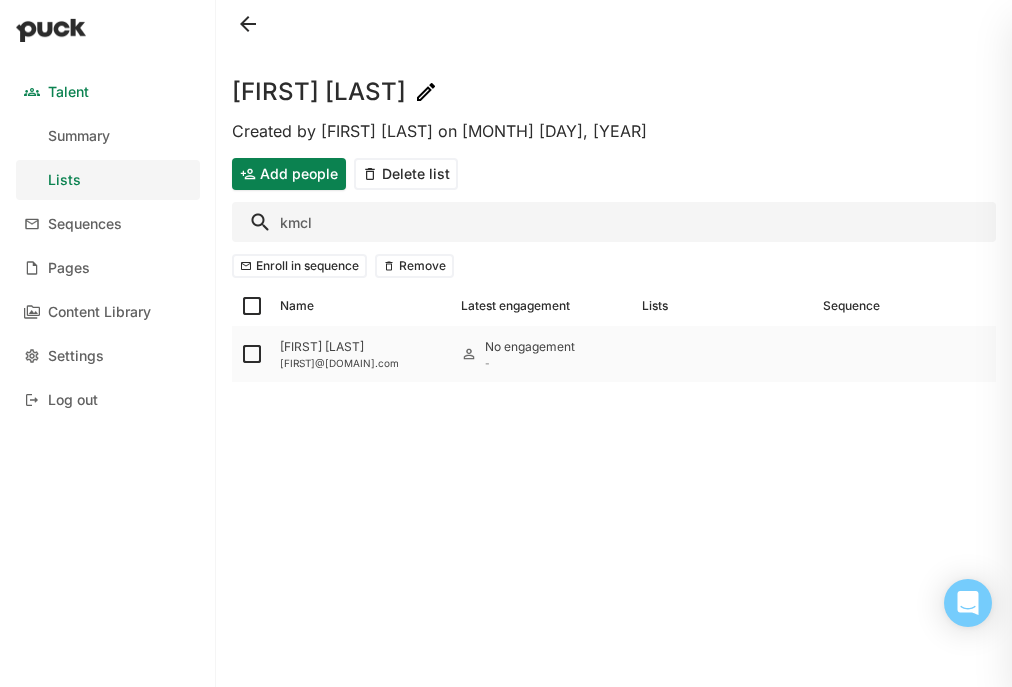 type on "kmcl" 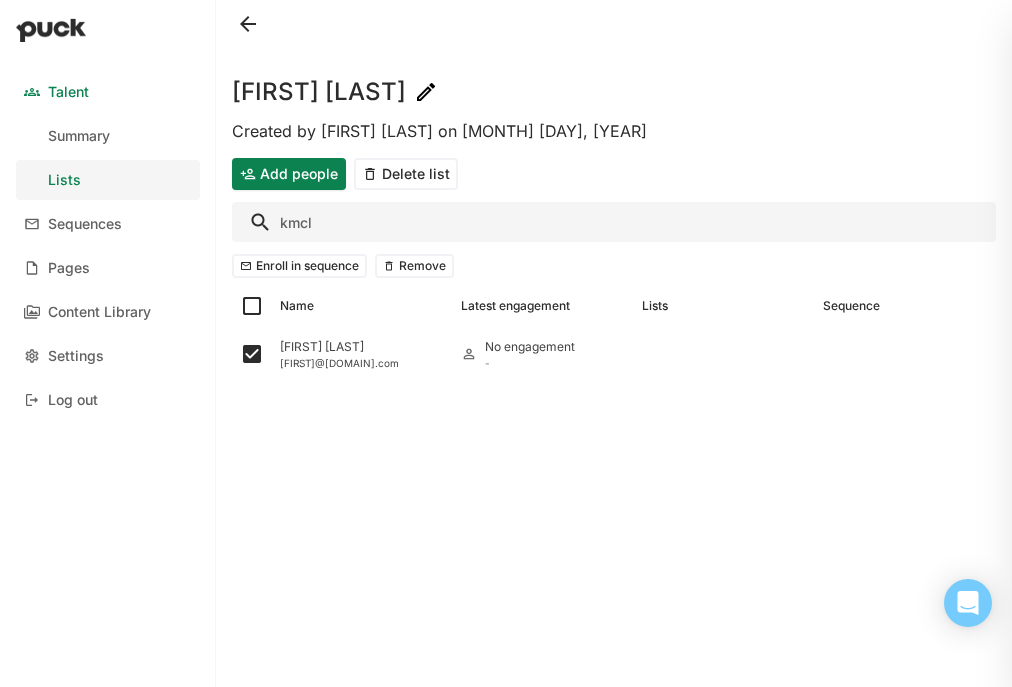 click on "kmcl" at bounding box center [614, 222] 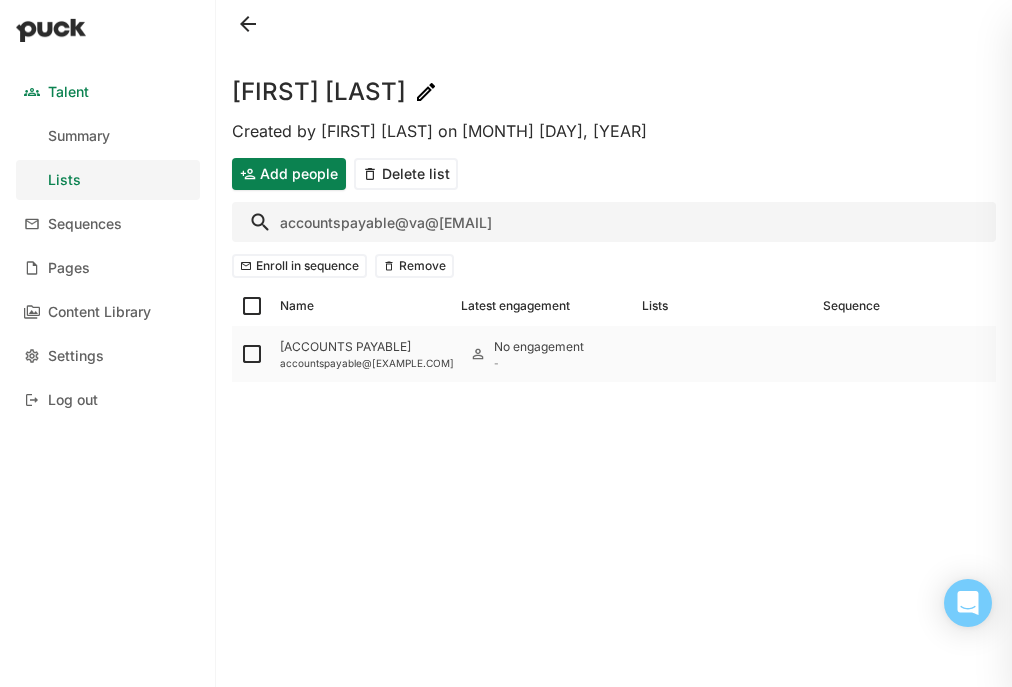 type on "accountspayable@va@[EMAIL]" 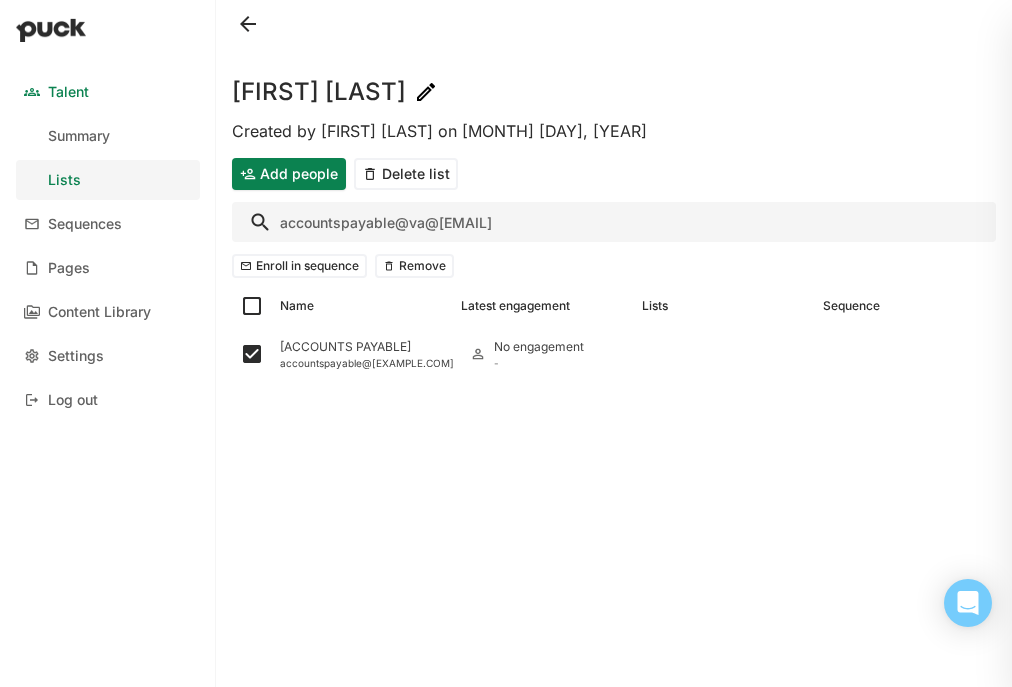 click on "accountspayable@va@[EMAIL]" at bounding box center [614, 222] 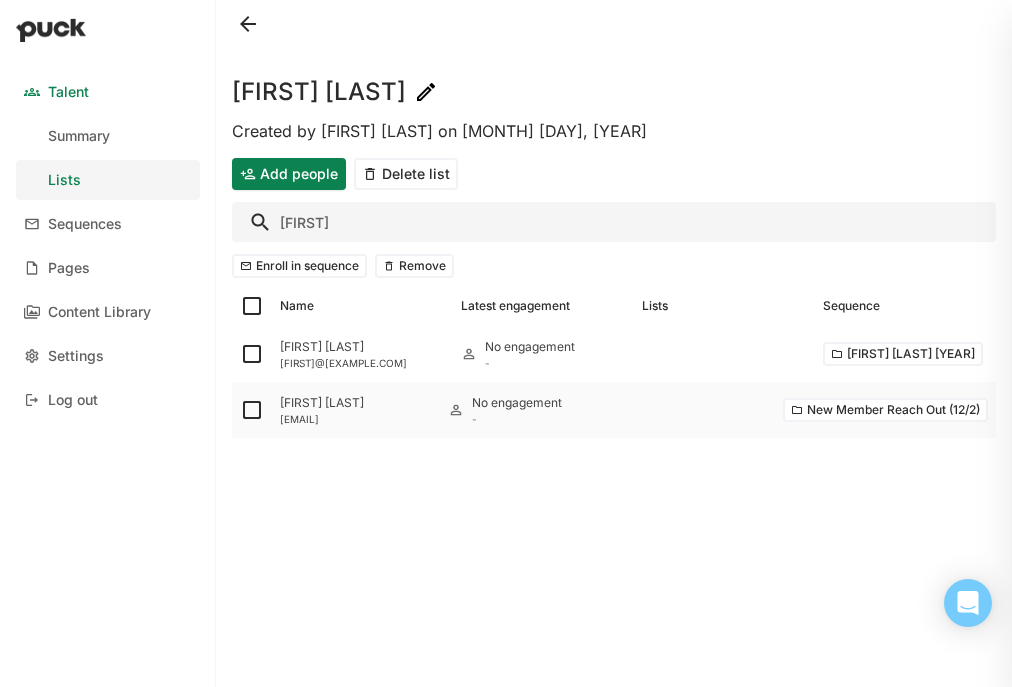 type on "[FIRST]" 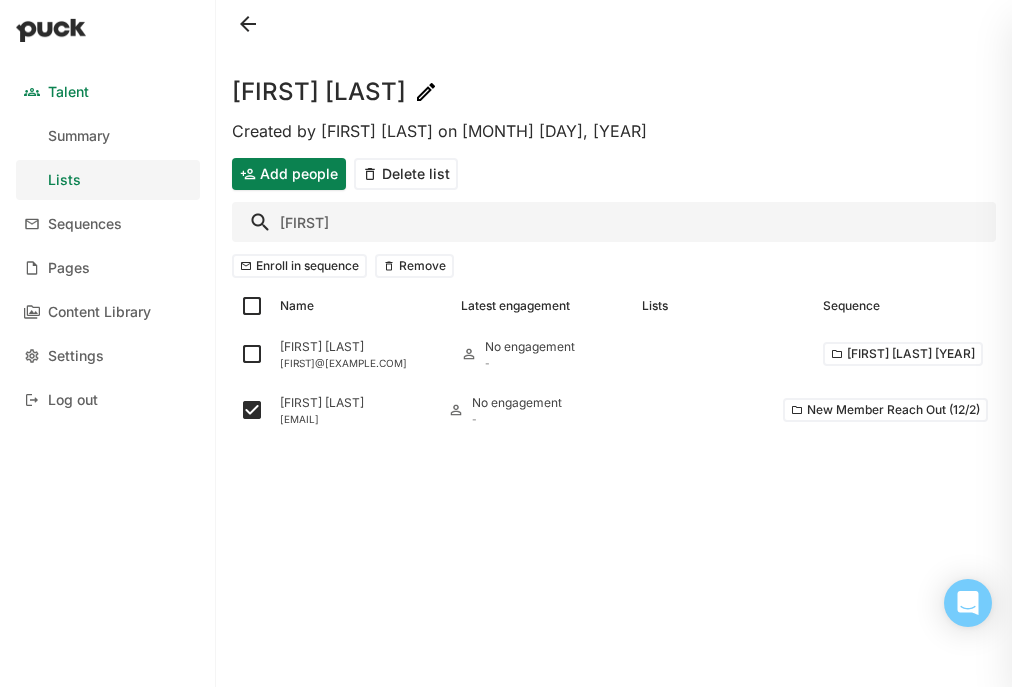 click on "[FIRST]" at bounding box center (614, 222) 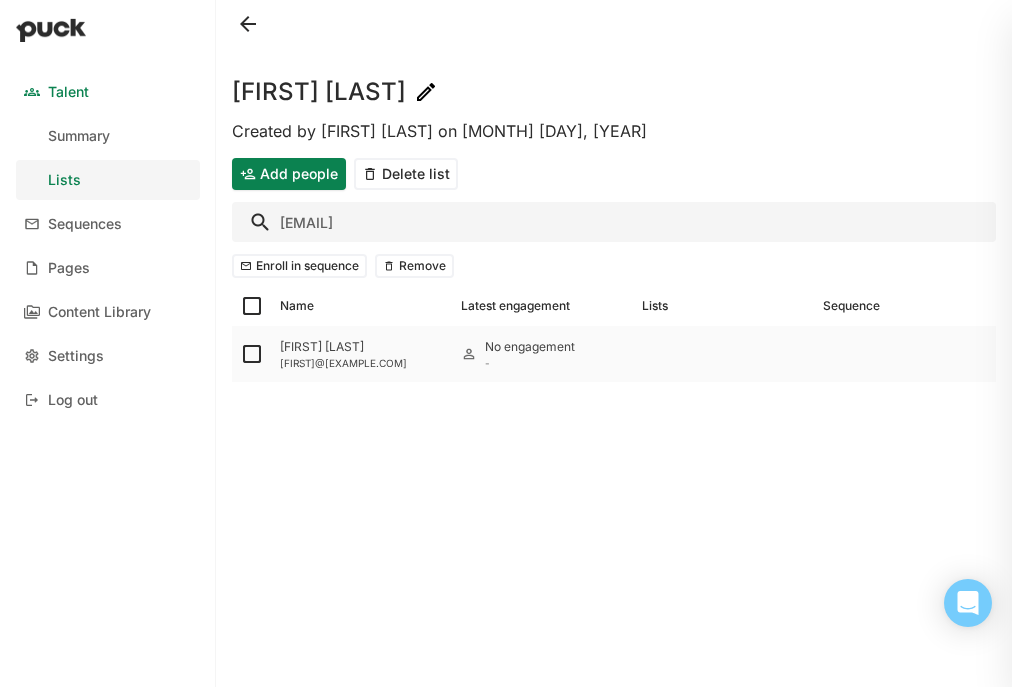 type on "[EMAIL]" 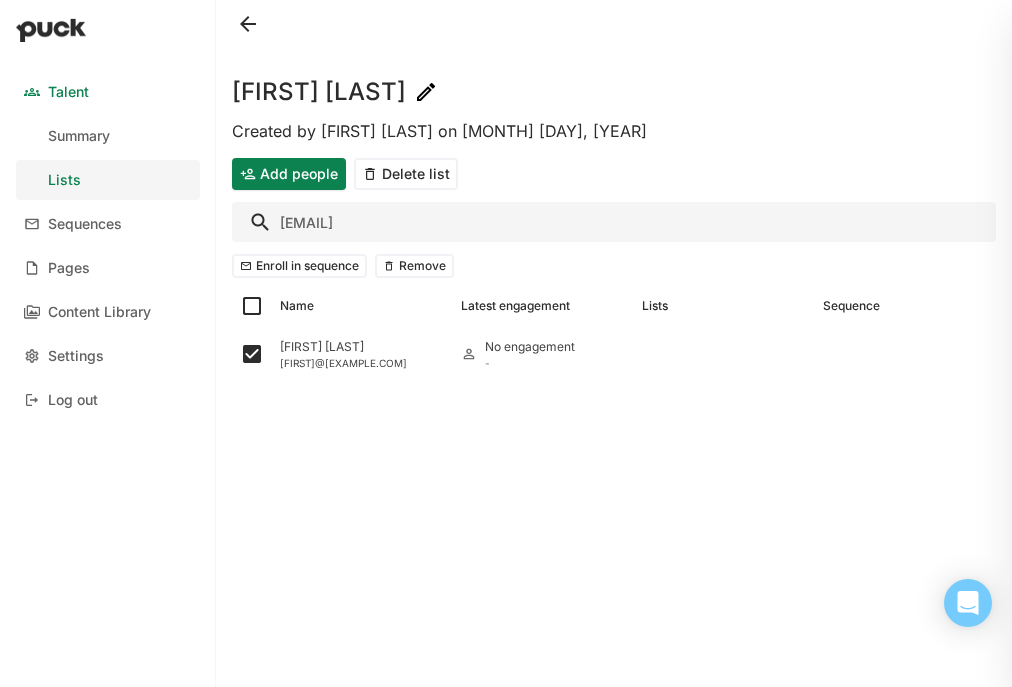 click on "[EMAIL]" at bounding box center (614, 222) 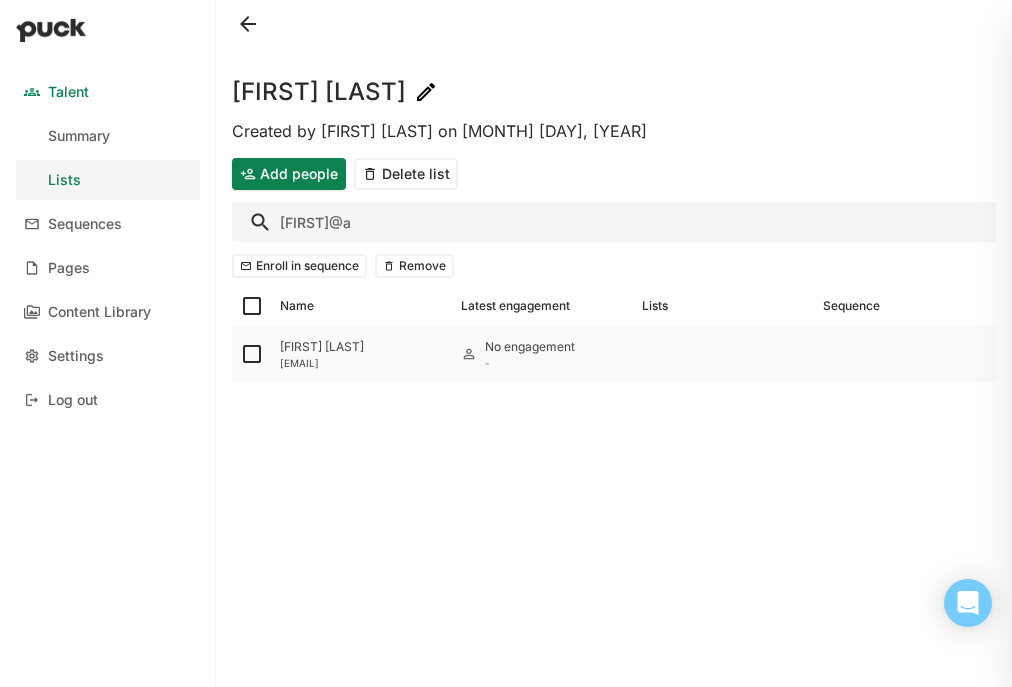 type on "[FIRST]@a" 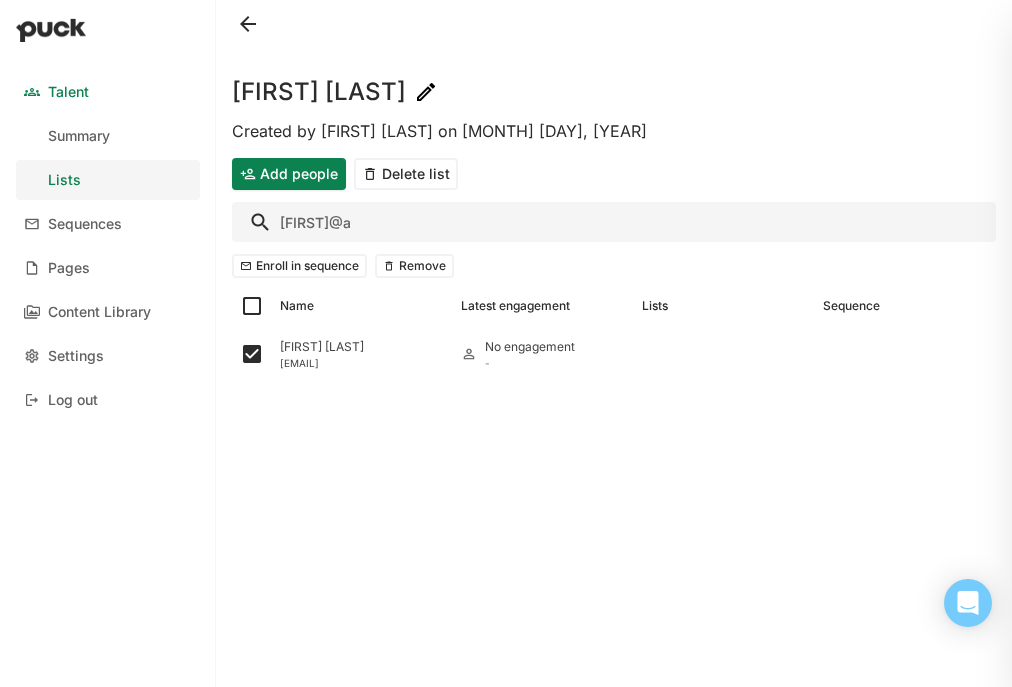 click on "[FIRST]@a" at bounding box center [614, 222] 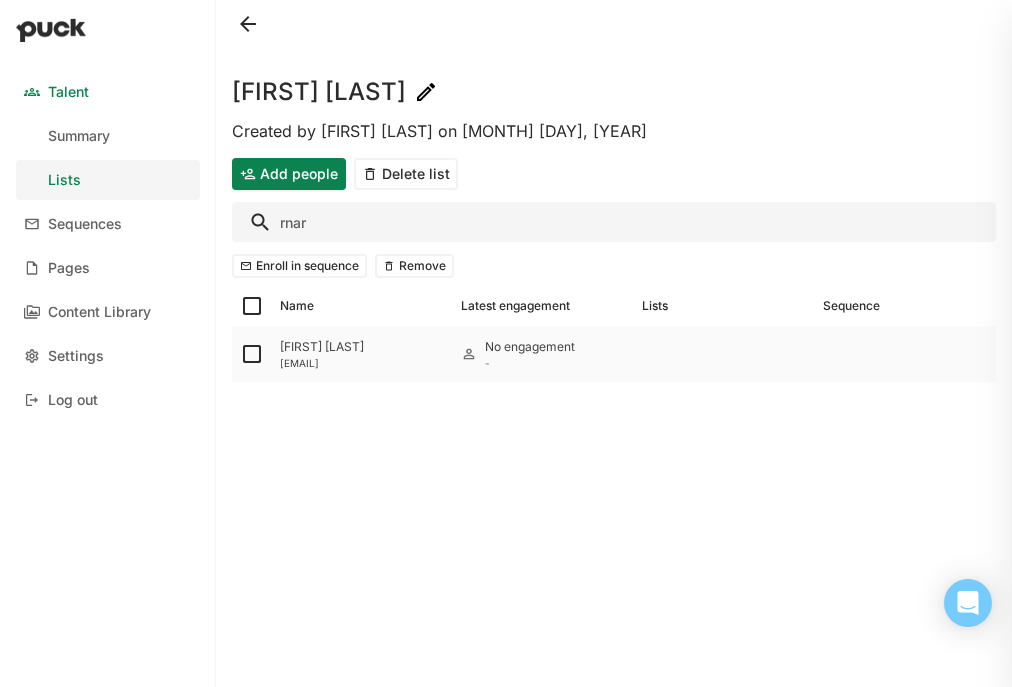 type on "rnar" 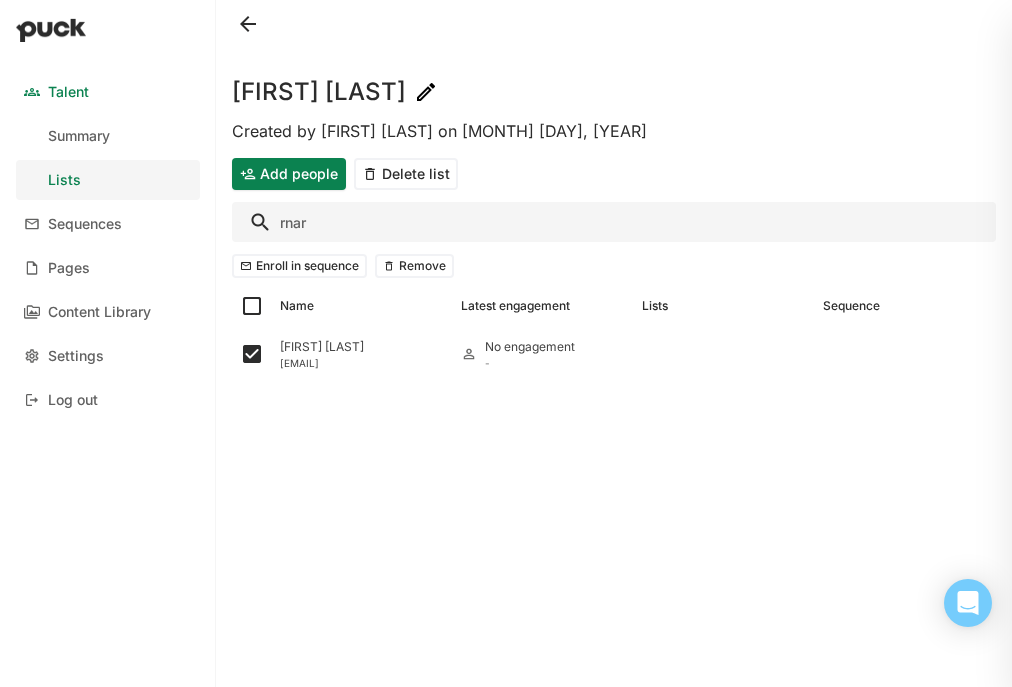 click on "rnar" at bounding box center (614, 222) 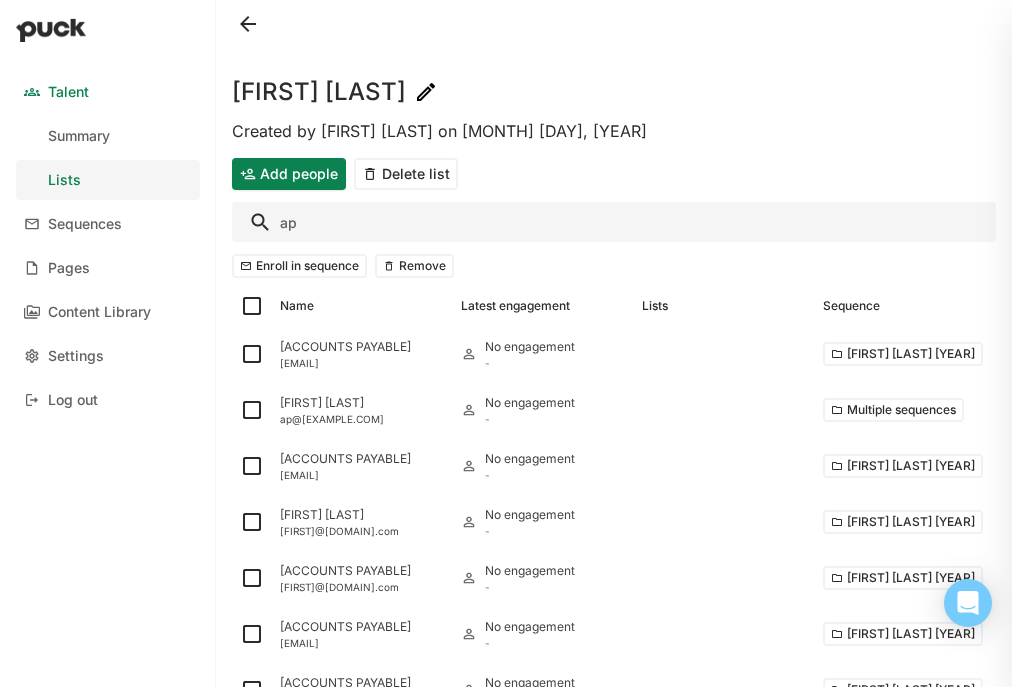 type on "a" 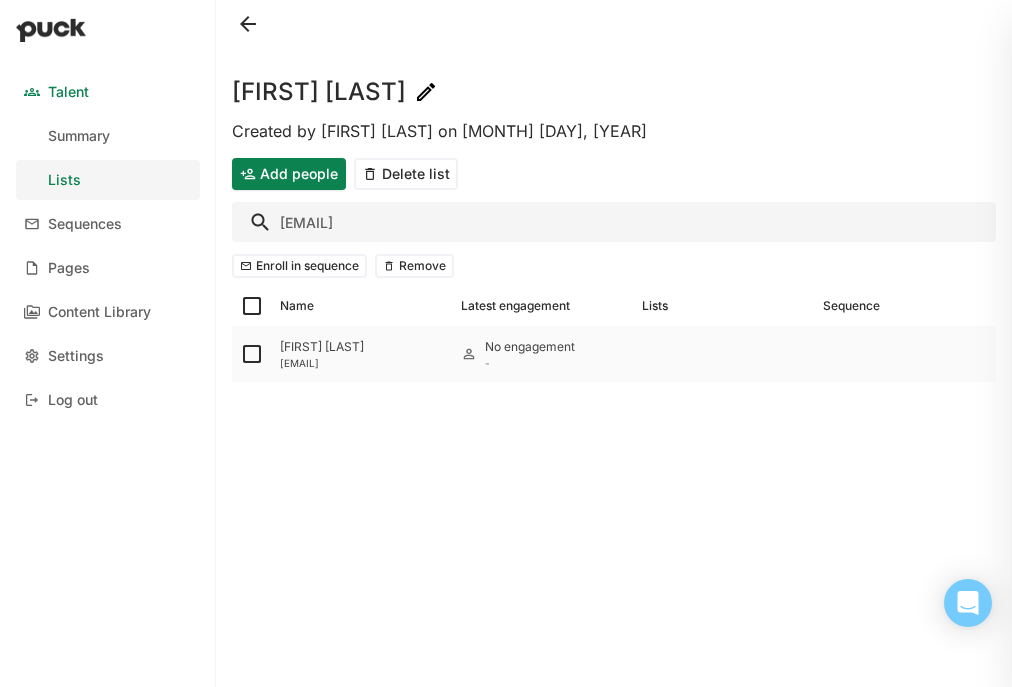 type on "[EMAIL]" 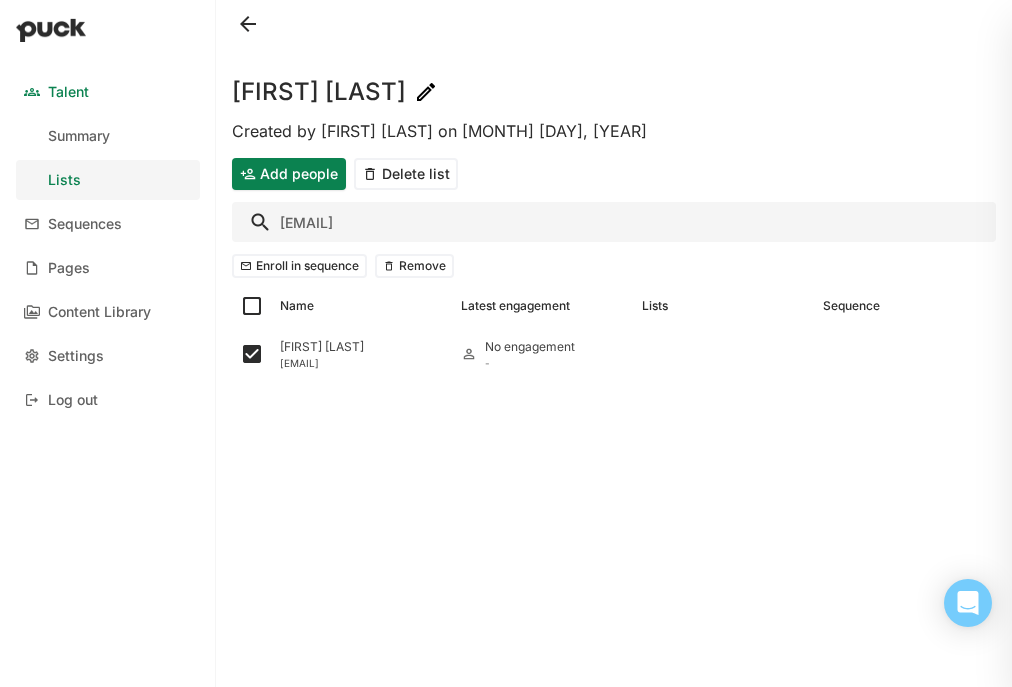 click on "[EMAIL]" at bounding box center [614, 222] 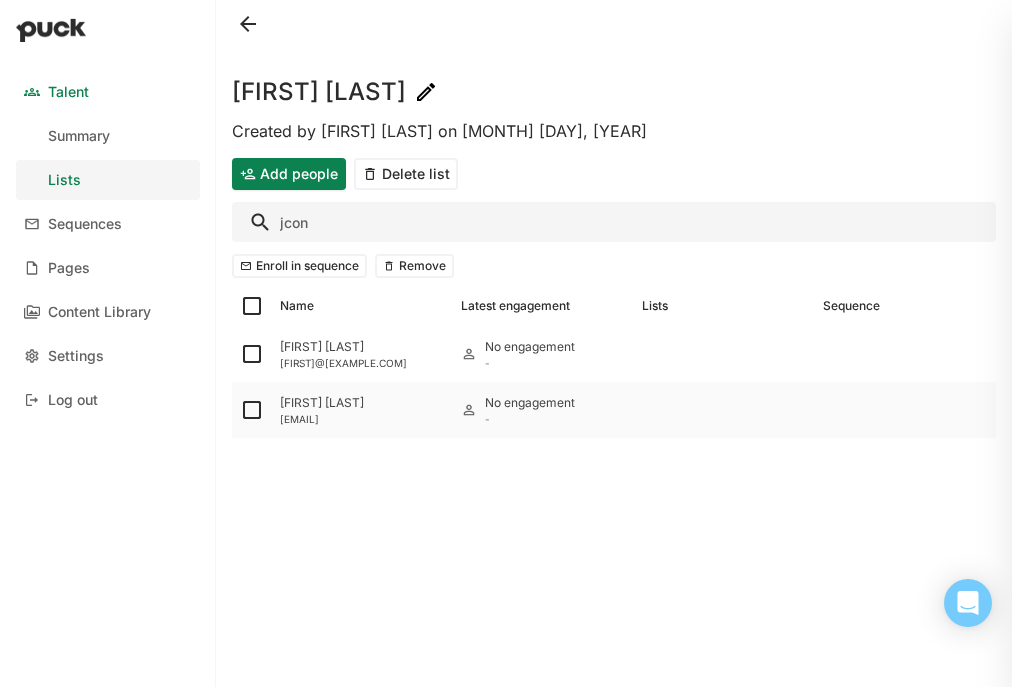 type on "jcon" 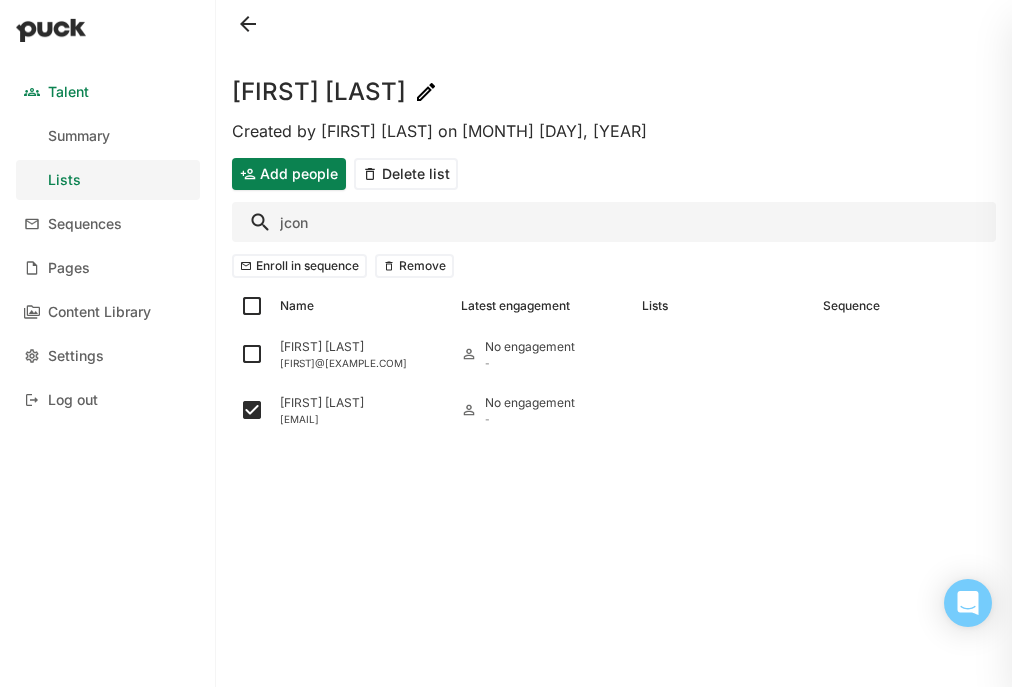 click on "jcon" at bounding box center [614, 222] 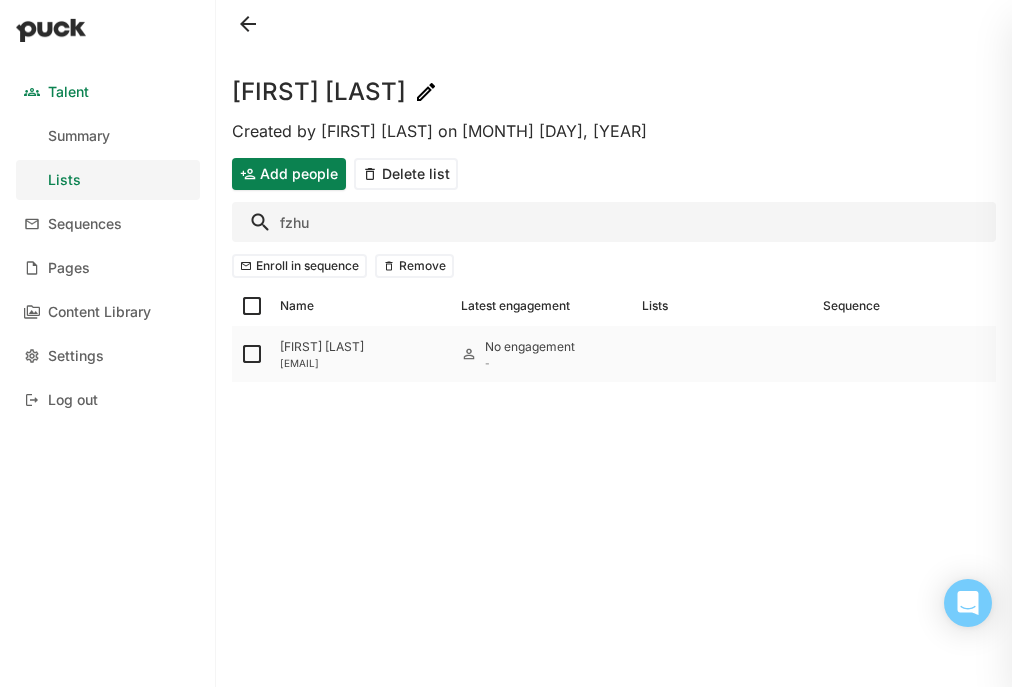 type on "fzhu" 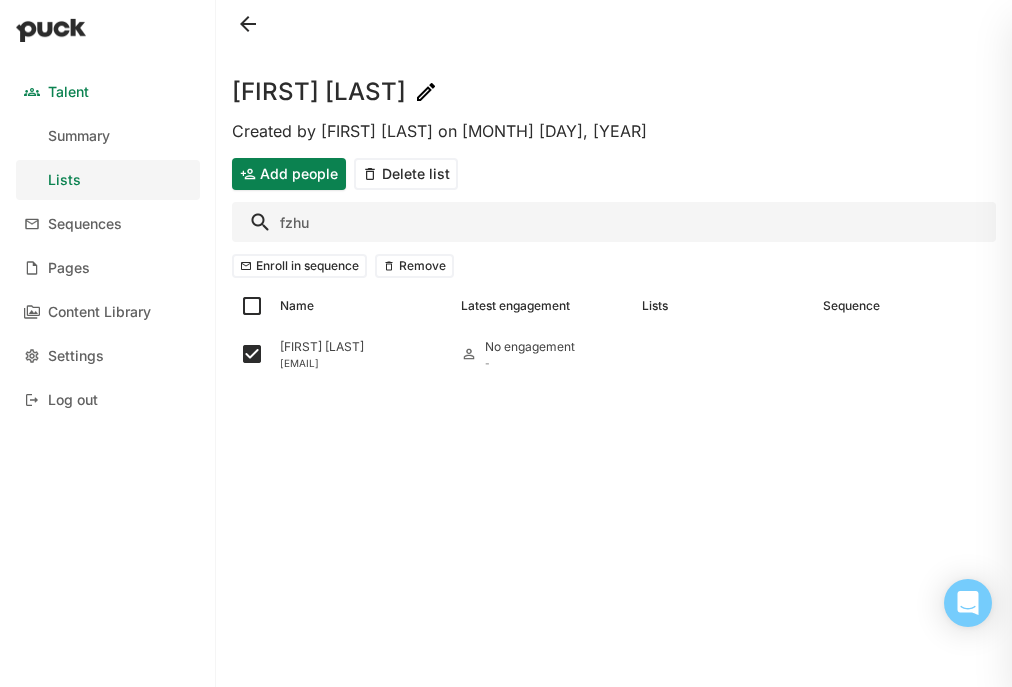 click on "fzhu" at bounding box center [614, 222] 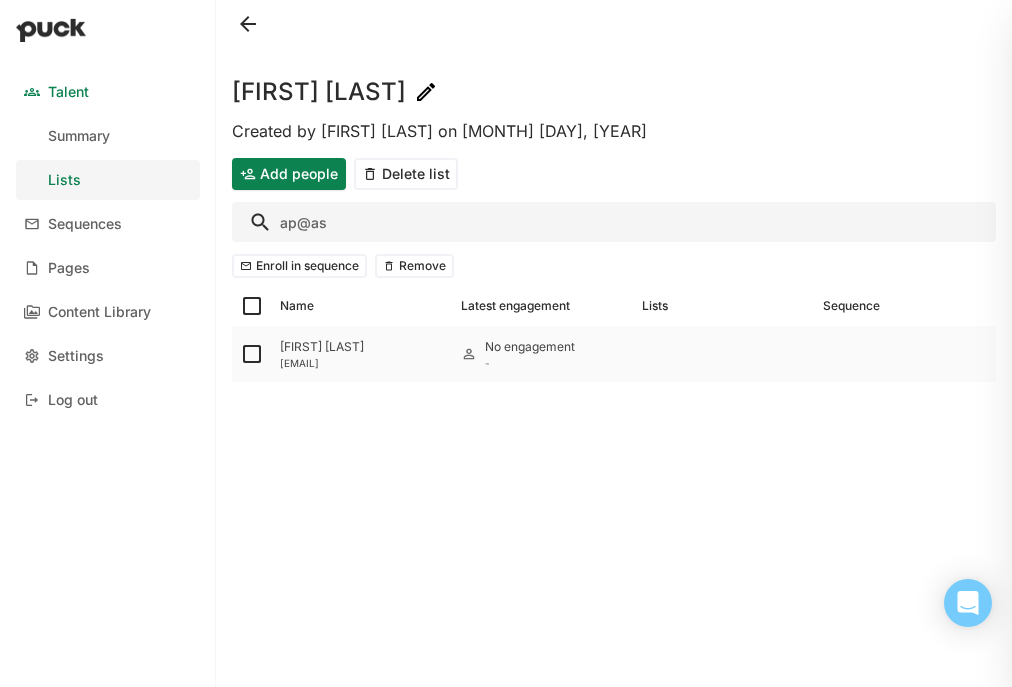 type on "ap@as" 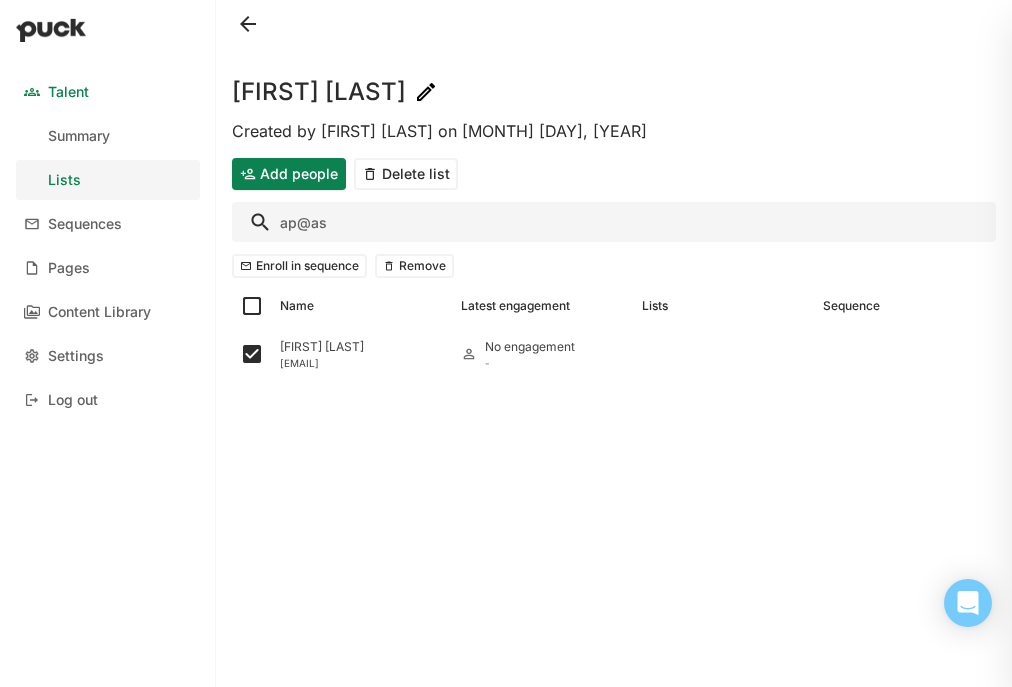 click on "ap@as" at bounding box center (614, 222) 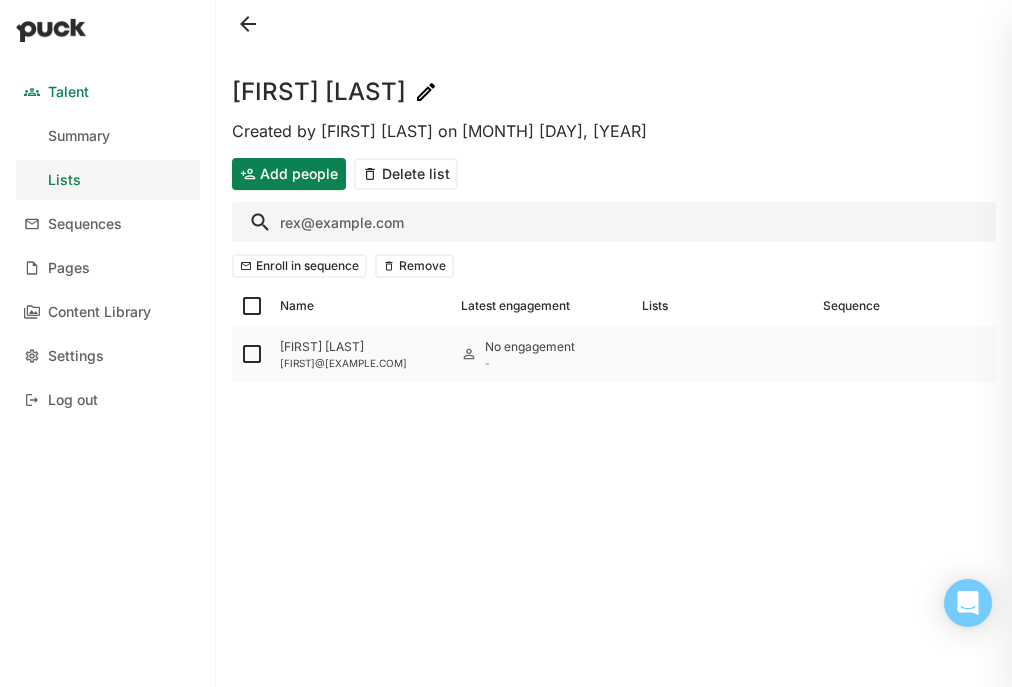 type on "rex@example.com" 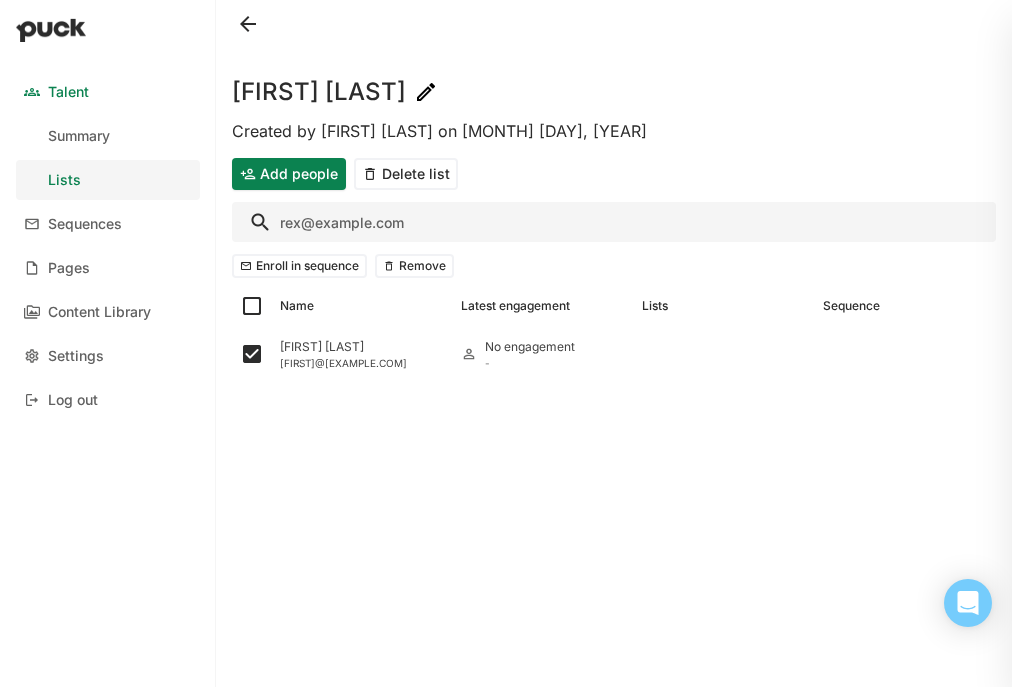 click on "rex@example.com" at bounding box center (614, 222) 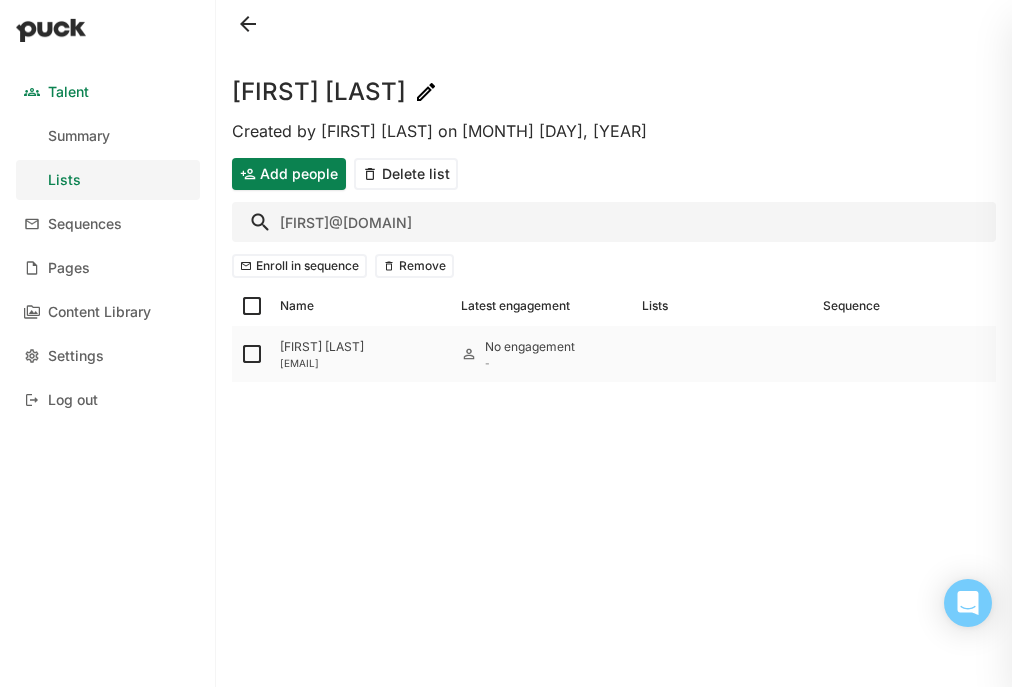 type on "[FIRST]@[DOMAIN]" 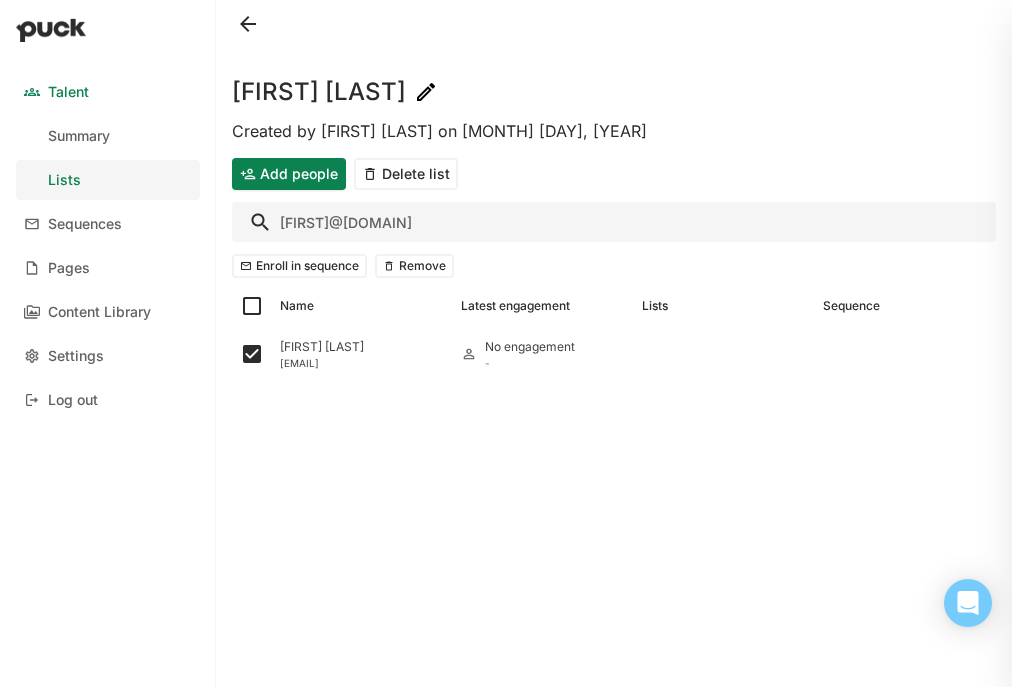 click on "[FIRST]@[DOMAIN]" at bounding box center [614, 222] 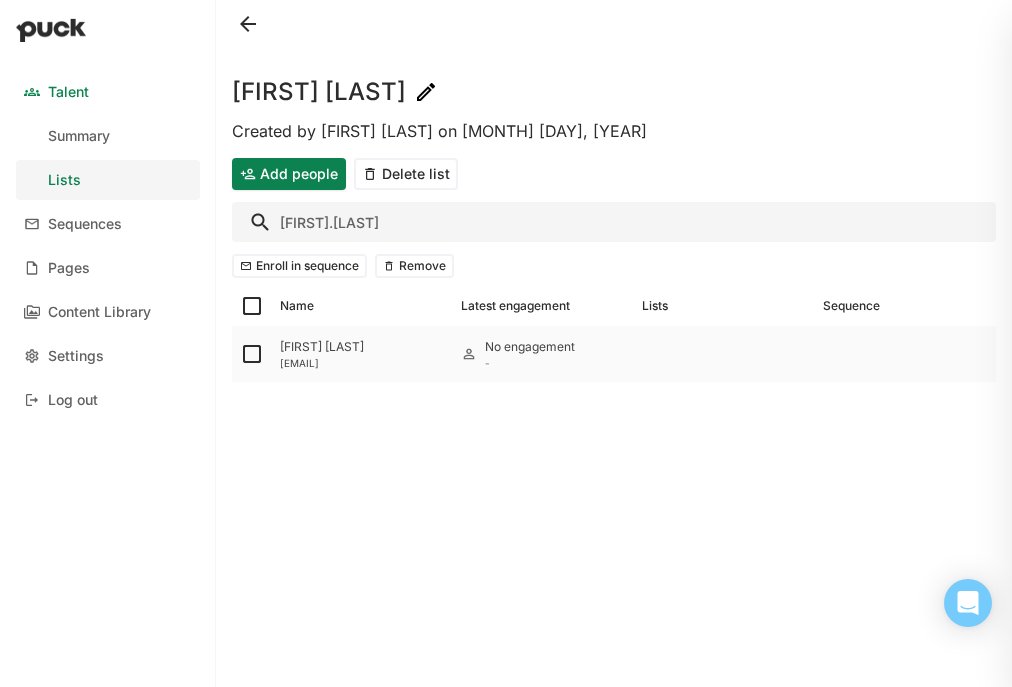 type on "[FIRST].[LAST]" 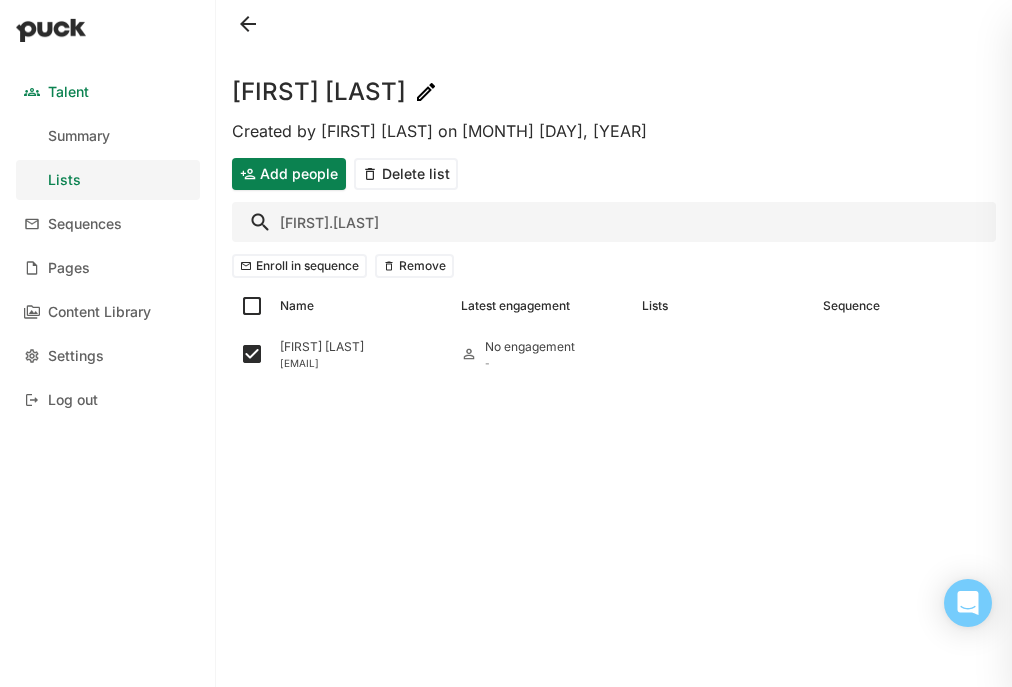 click on "[FIRST].[LAST]" at bounding box center [614, 222] 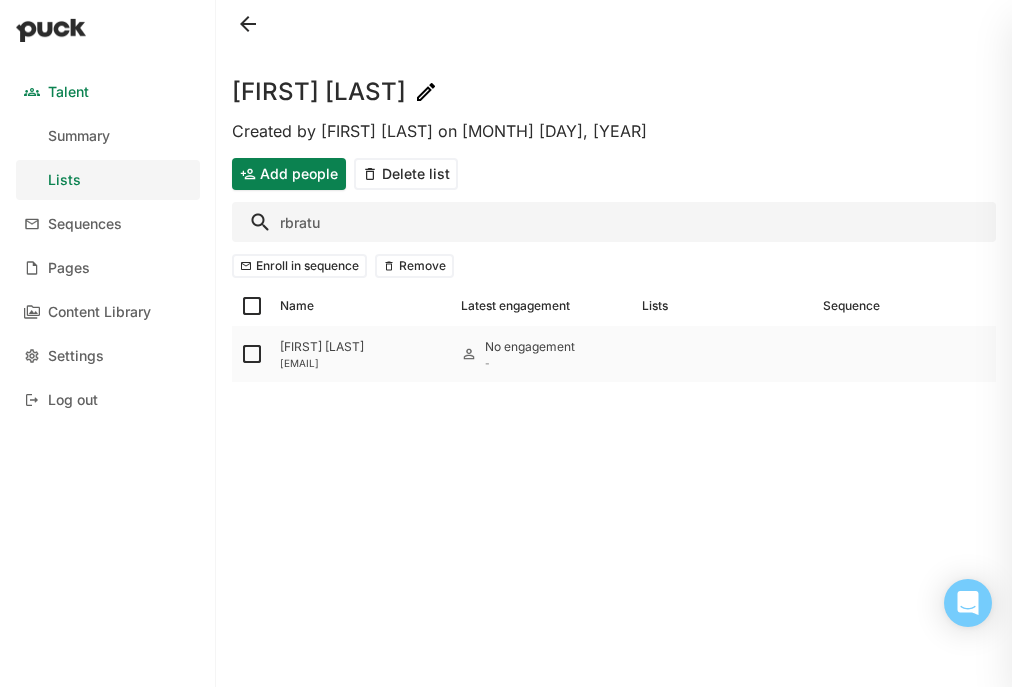 type on "rbratu" 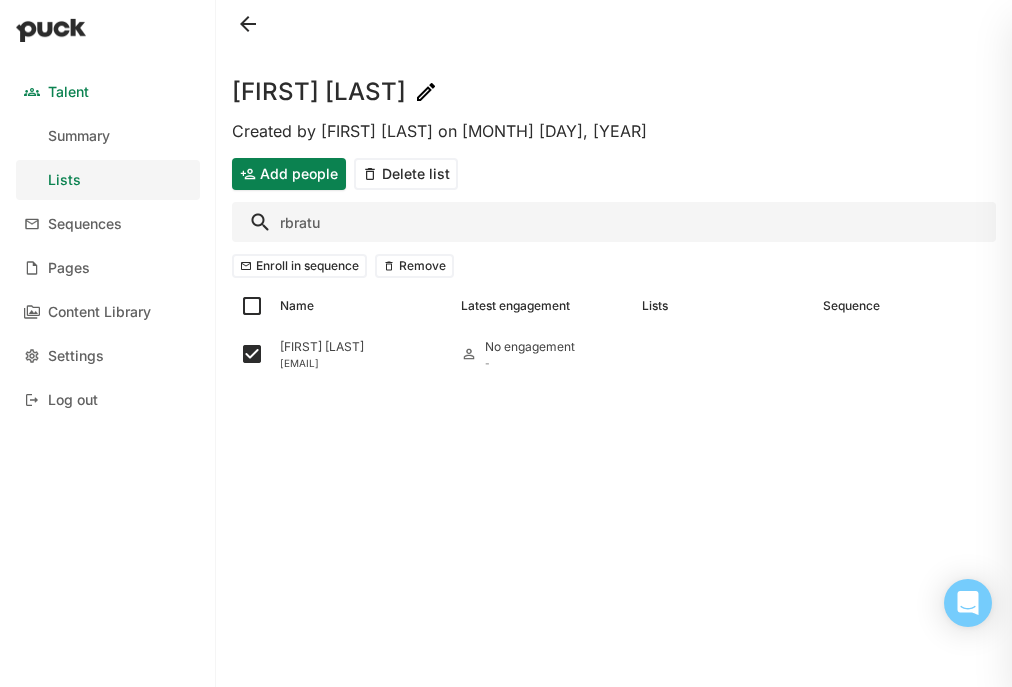click on "rbratu" at bounding box center (614, 222) 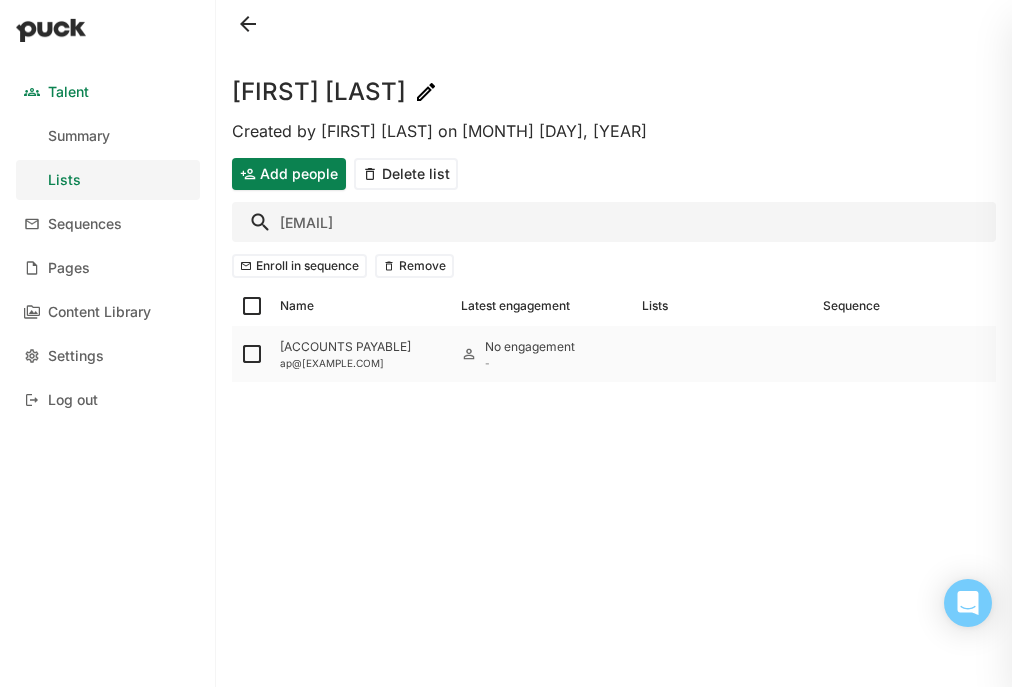 type on "[EMAIL]" 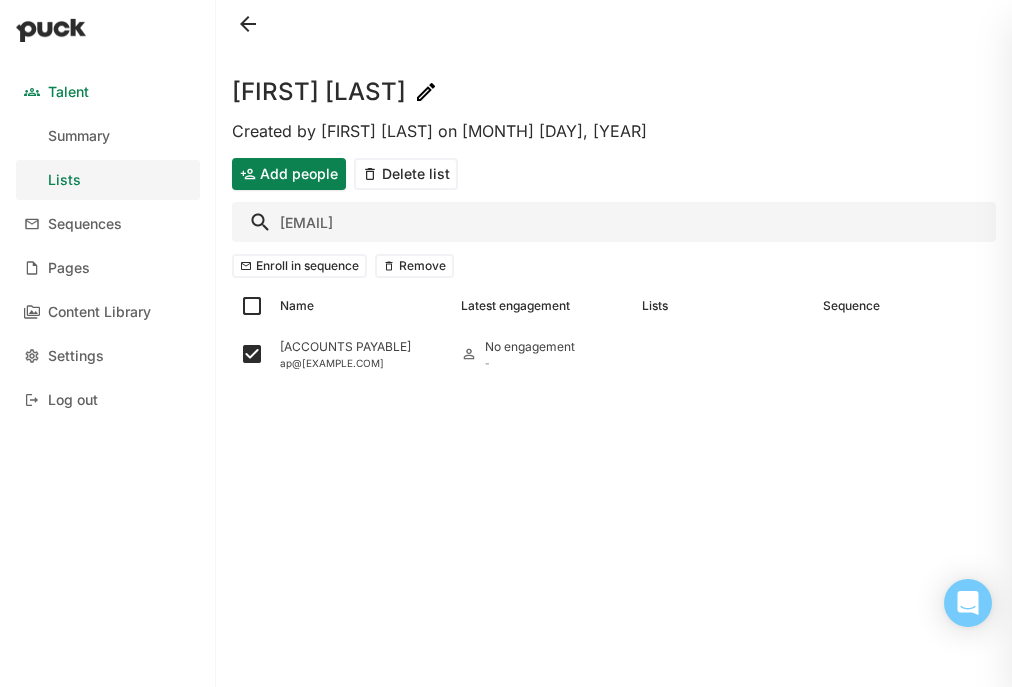 click on "[EMAIL]" at bounding box center (614, 222) 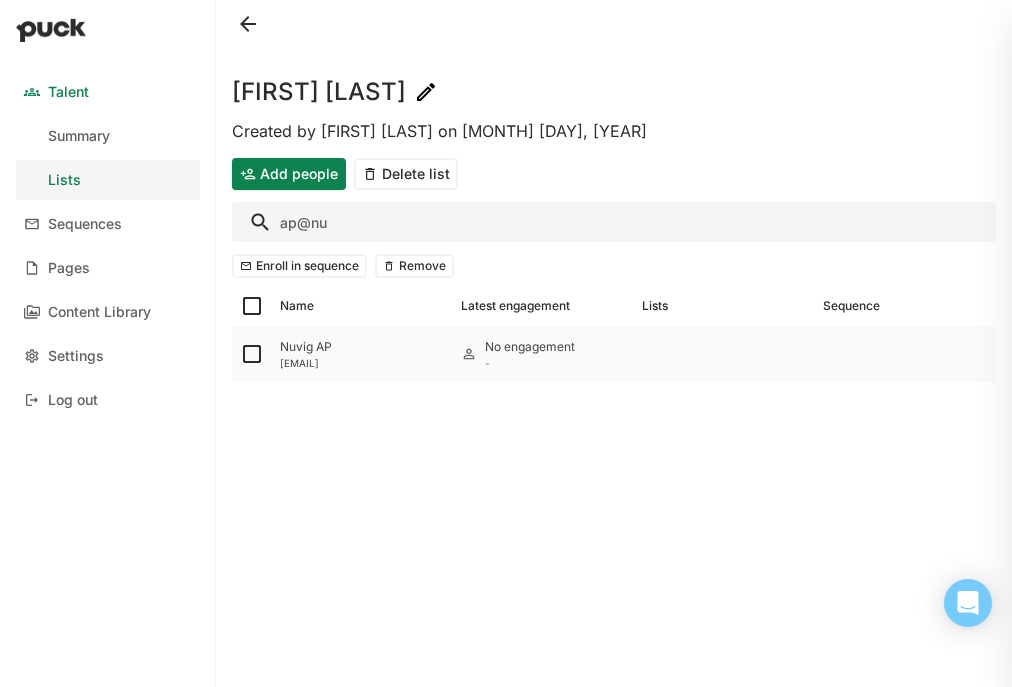 type on "ap@nu" 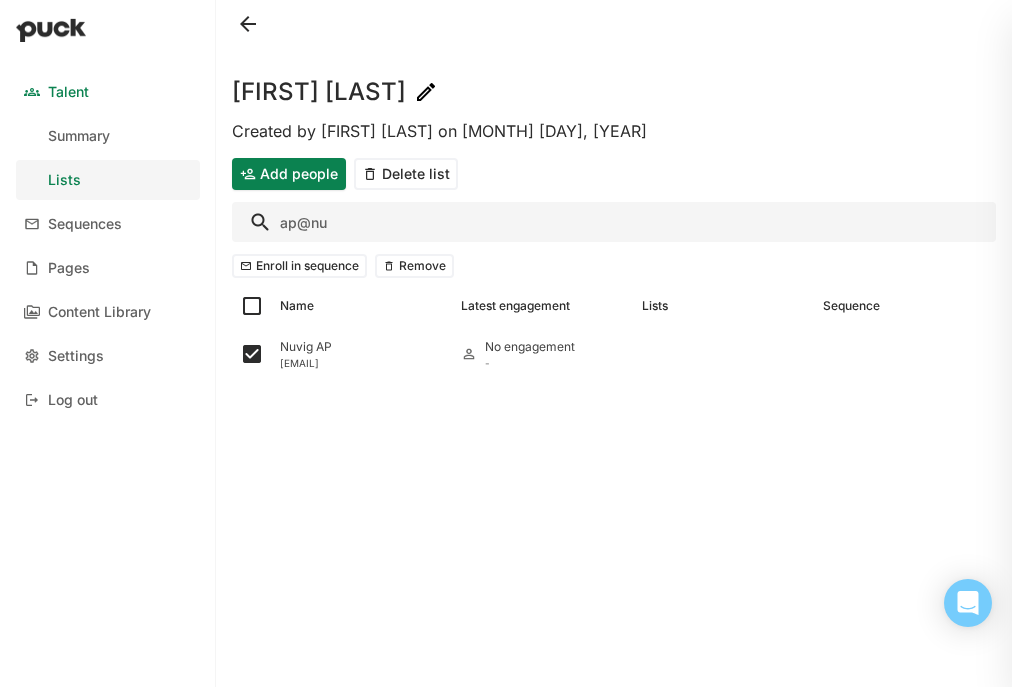 click on "ap@nu" at bounding box center [614, 222] 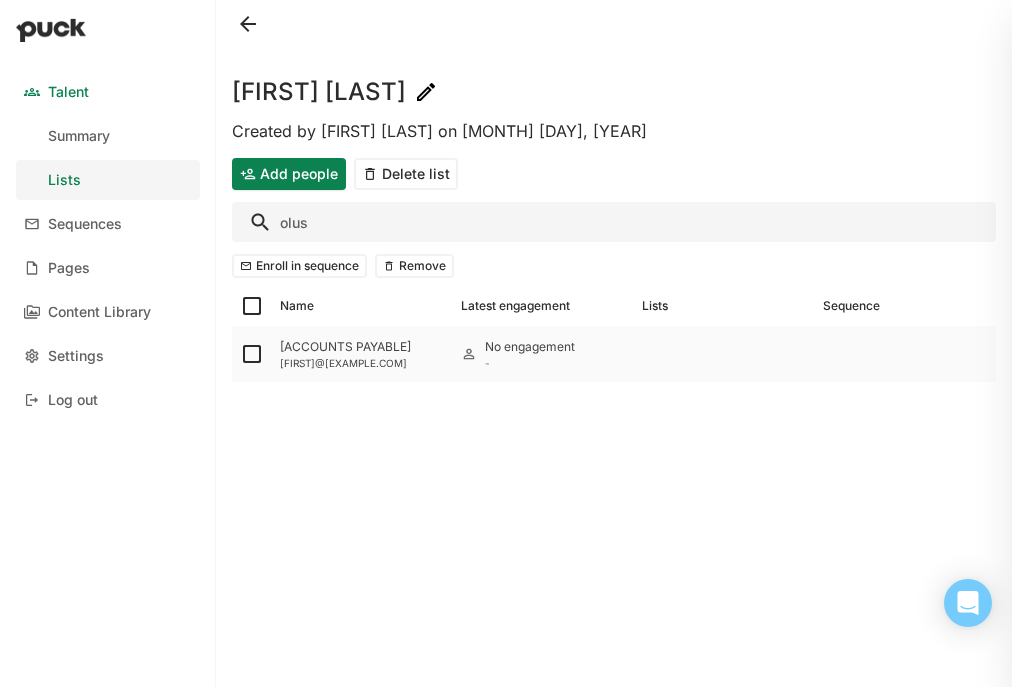 type on "olus" 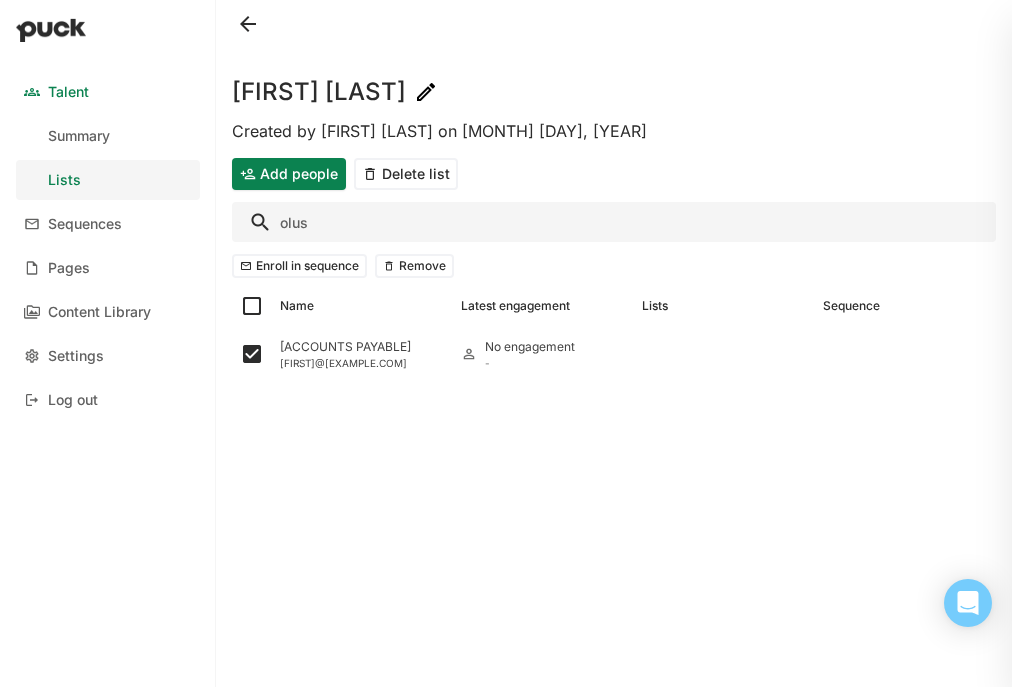 click on "olus" at bounding box center (614, 222) 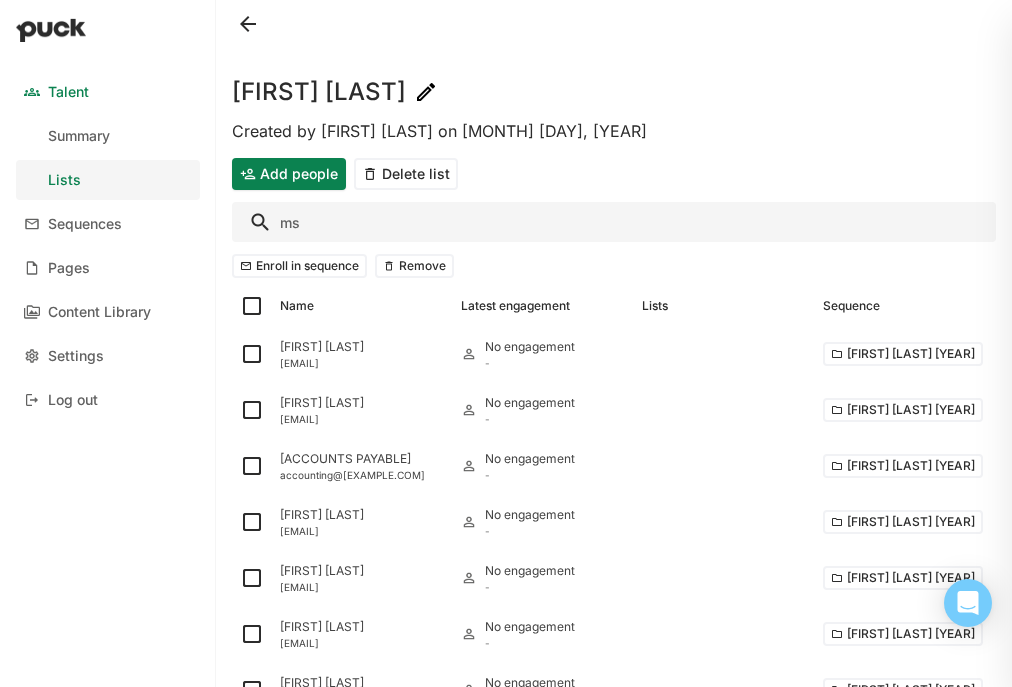 type on "[INITIALS]" 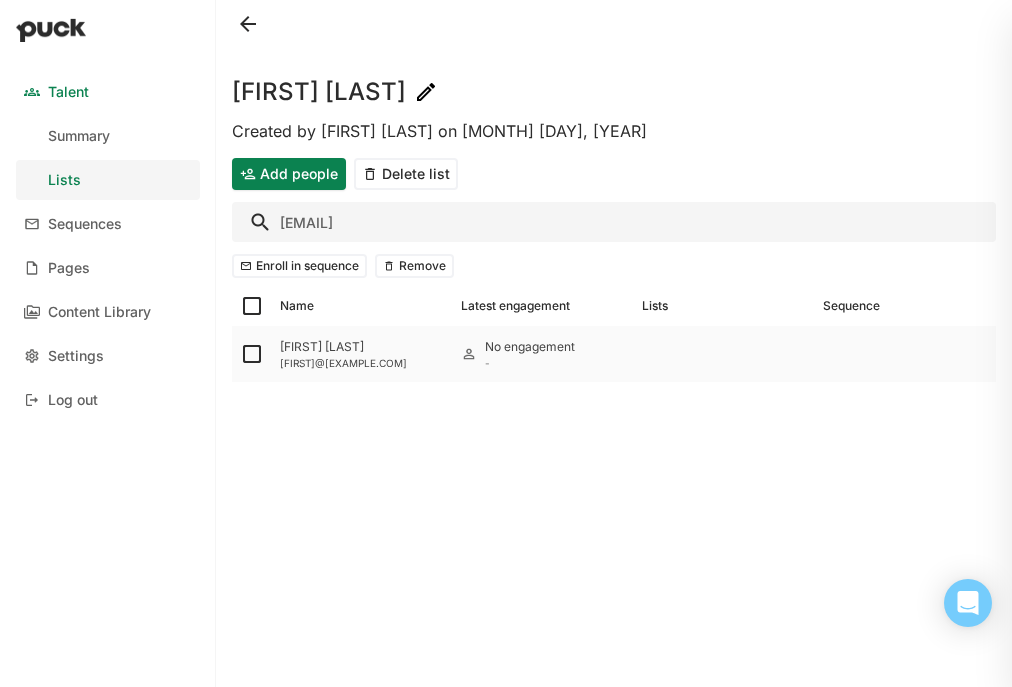 type on "[EMAIL]" 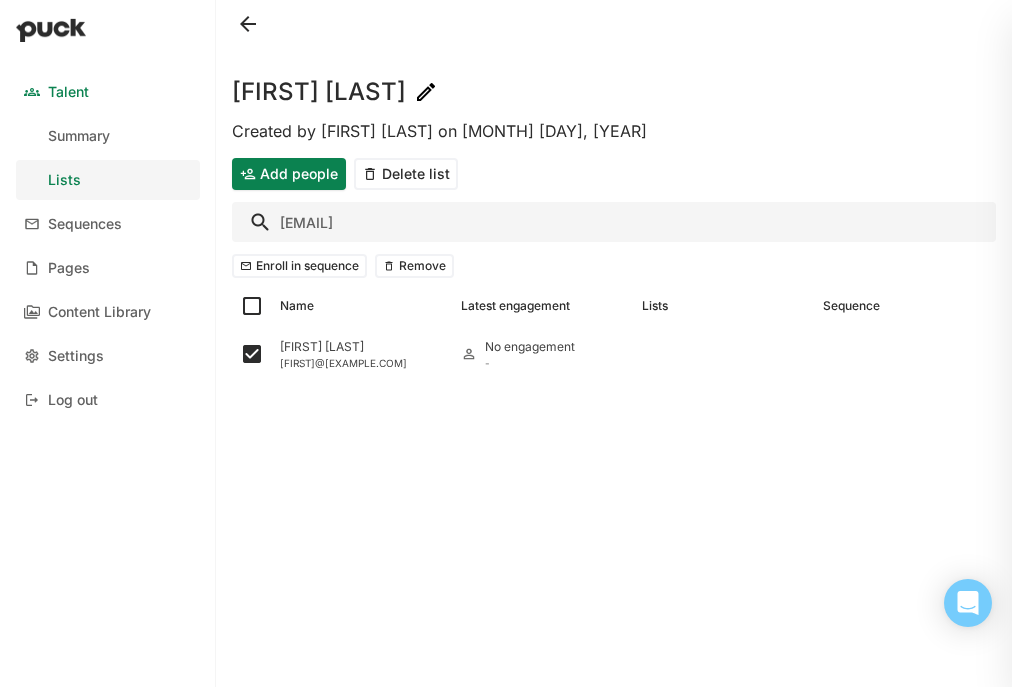 click on "[EMAIL]" at bounding box center [614, 222] 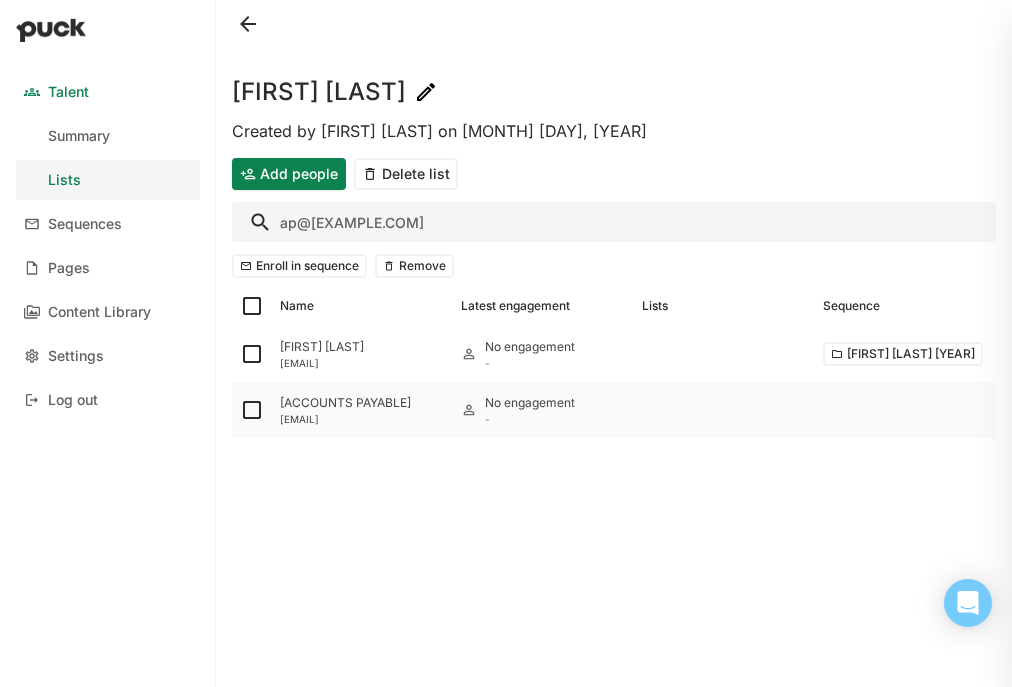 type on "ap@[EXAMPLE.COM]" 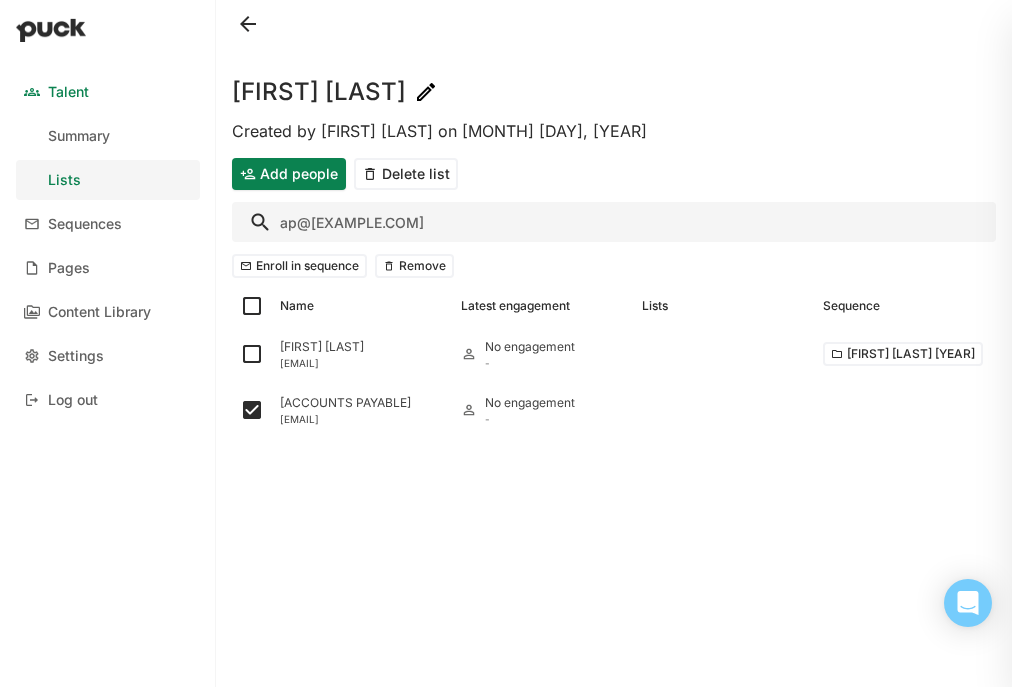 click on "ap@[EXAMPLE.COM]" at bounding box center [614, 222] 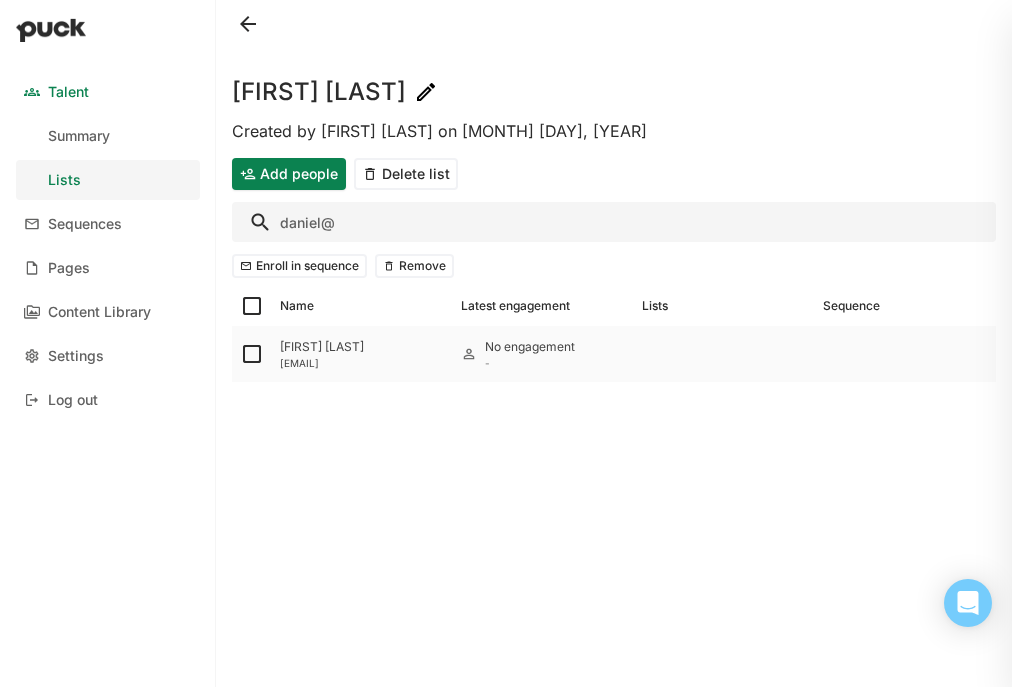 type on "daniel@" 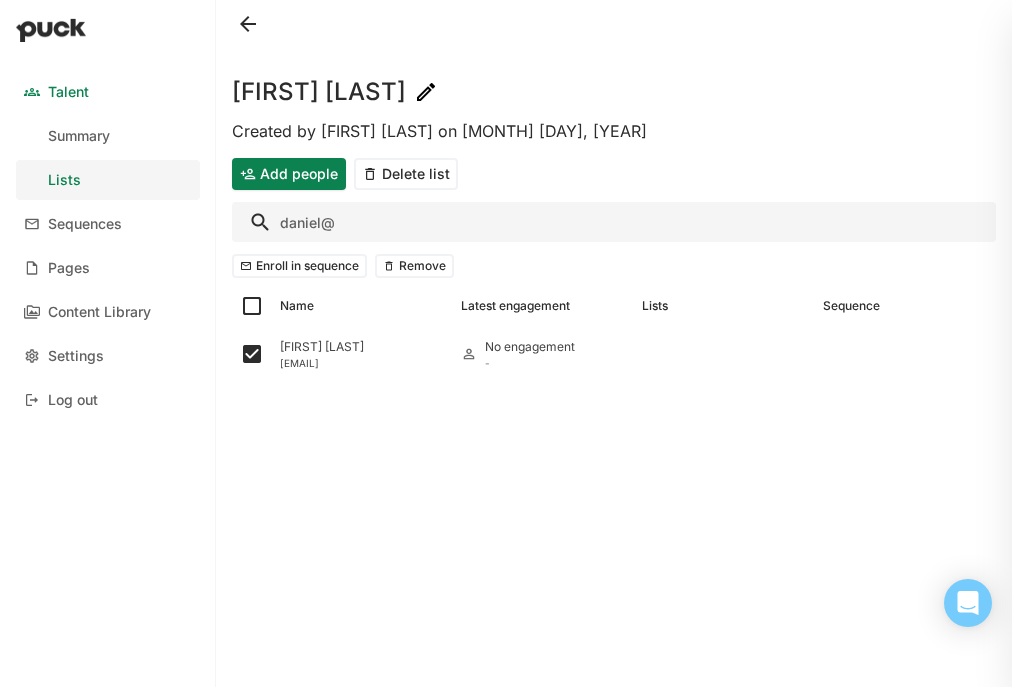 click on "daniel@" at bounding box center (614, 222) 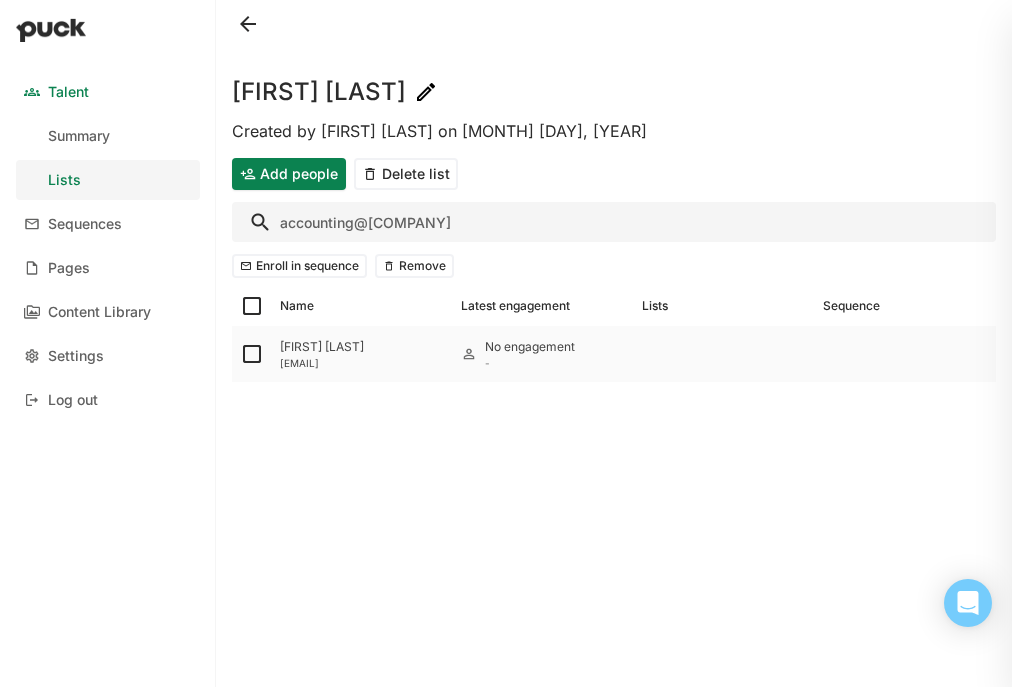 type on "accounting@[COMPANY]" 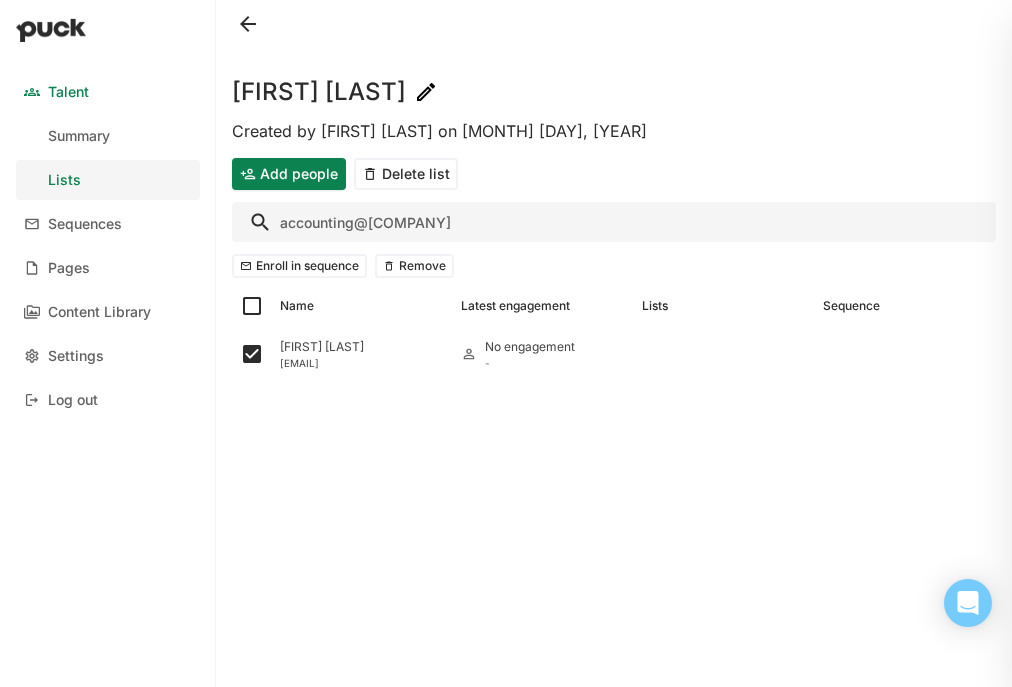 click on "accounting@[COMPANY]" at bounding box center (614, 222) 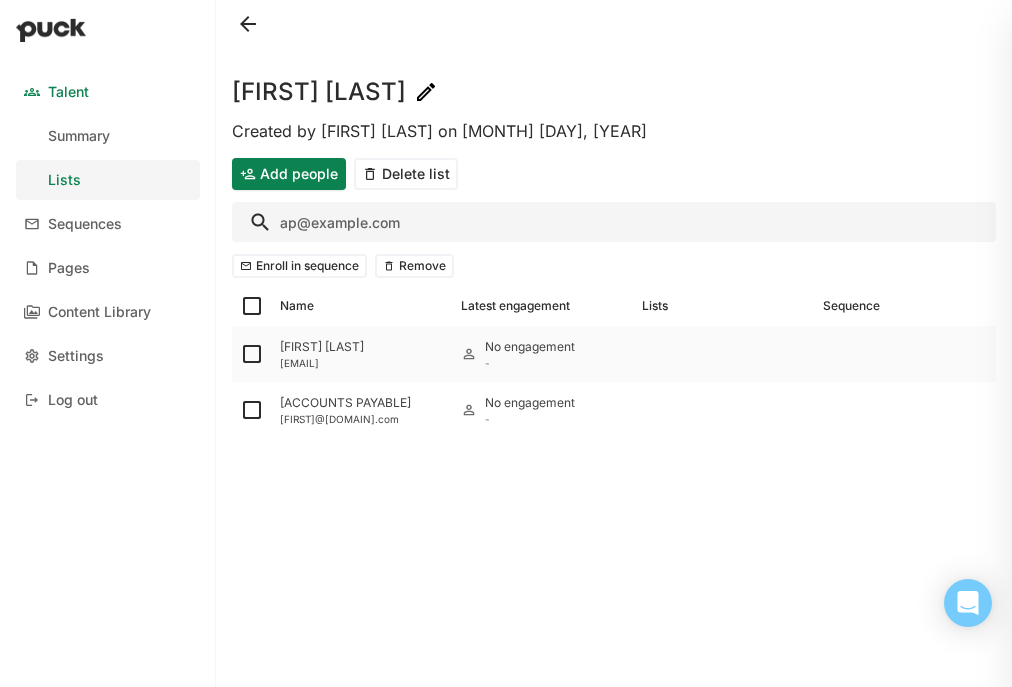 type on "ap@example.com" 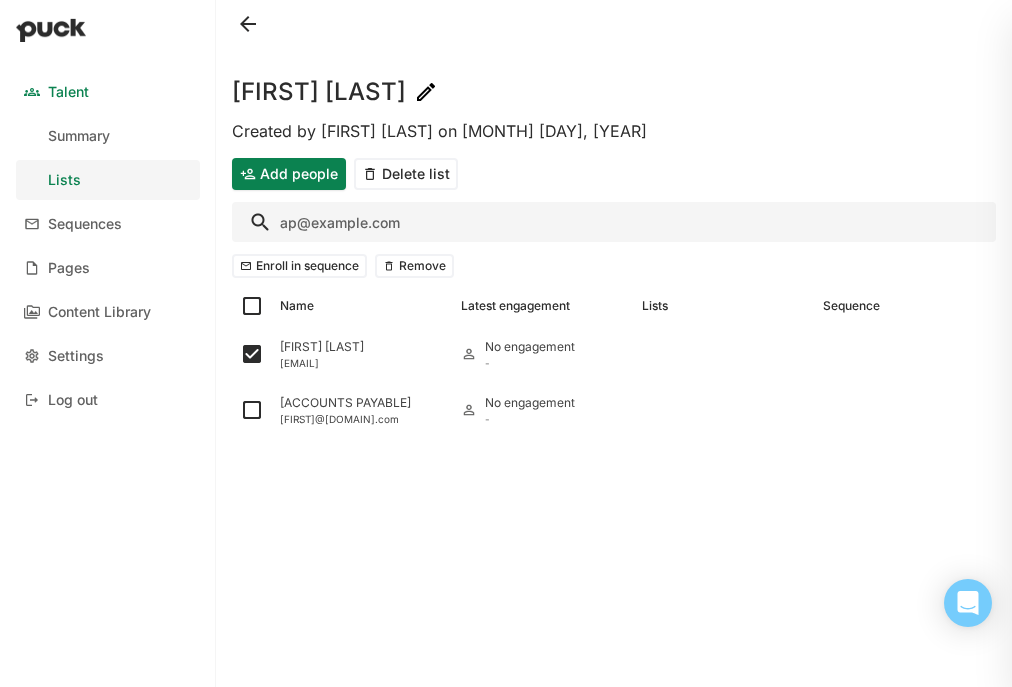 click on "ap@example.com" at bounding box center (614, 222) 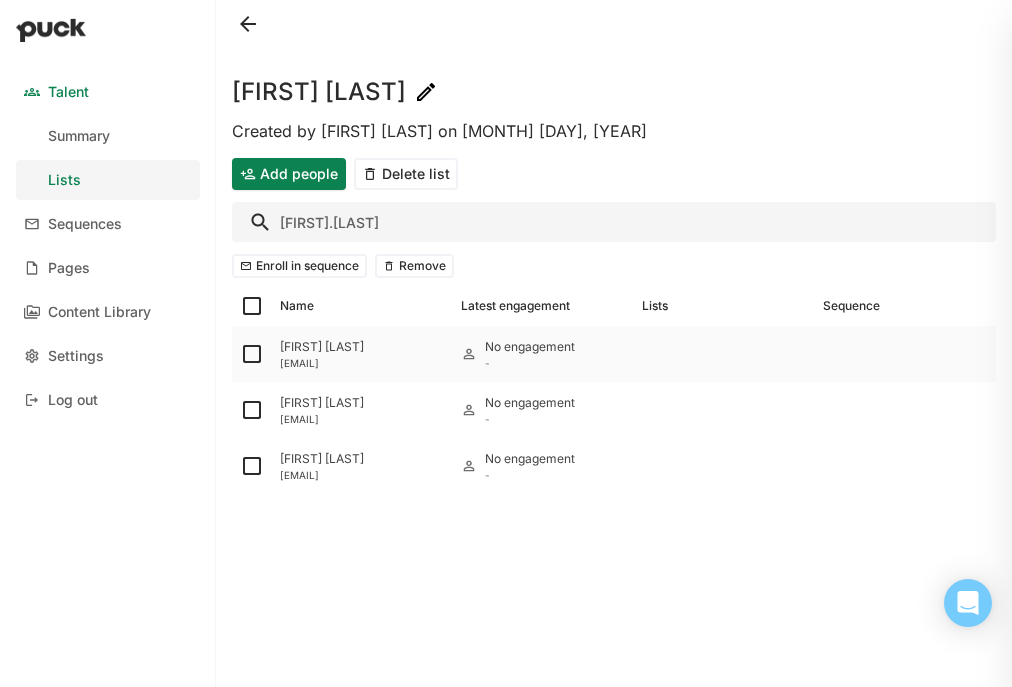 type on "[FIRST].[LAST]" 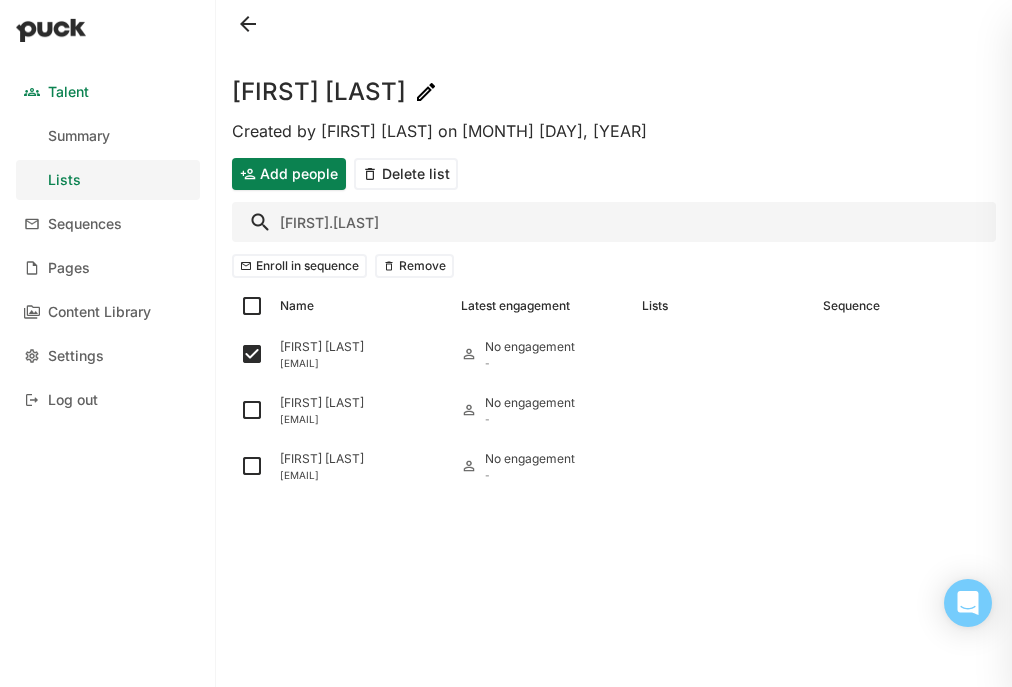 click on "[FIRST].[LAST]" at bounding box center [614, 222] 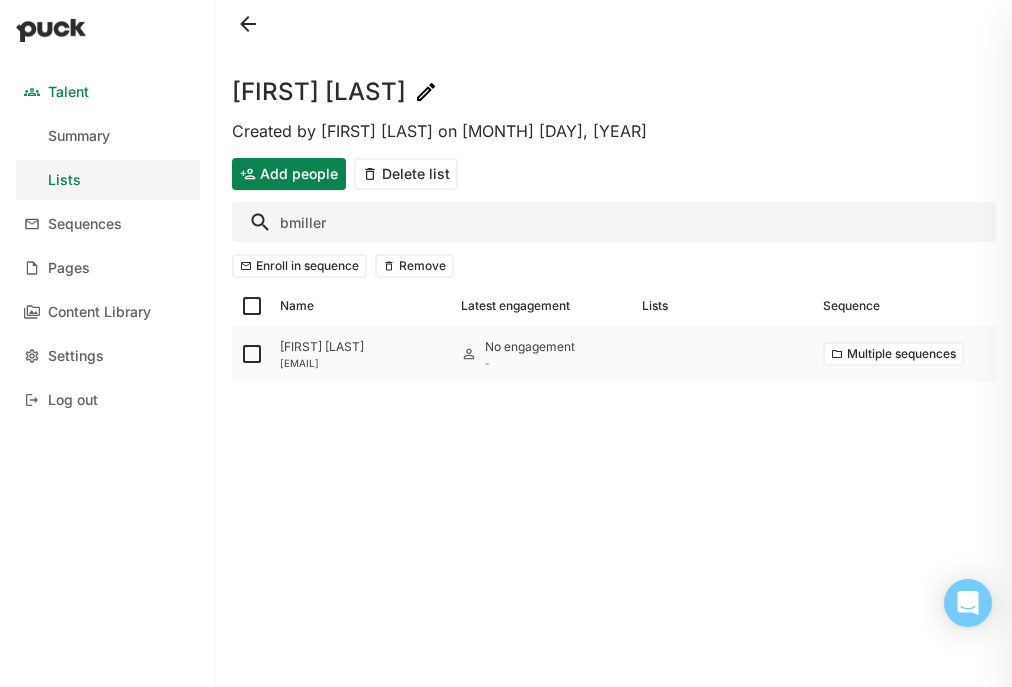 type on "bmiller" 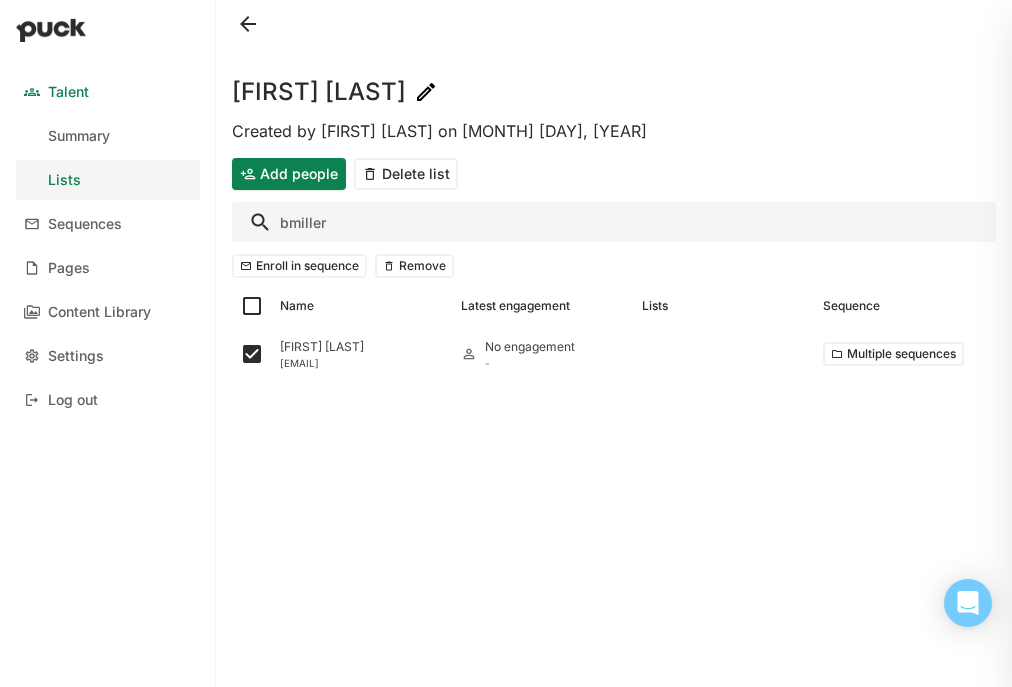 click on "bmiller" at bounding box center (614, 222) 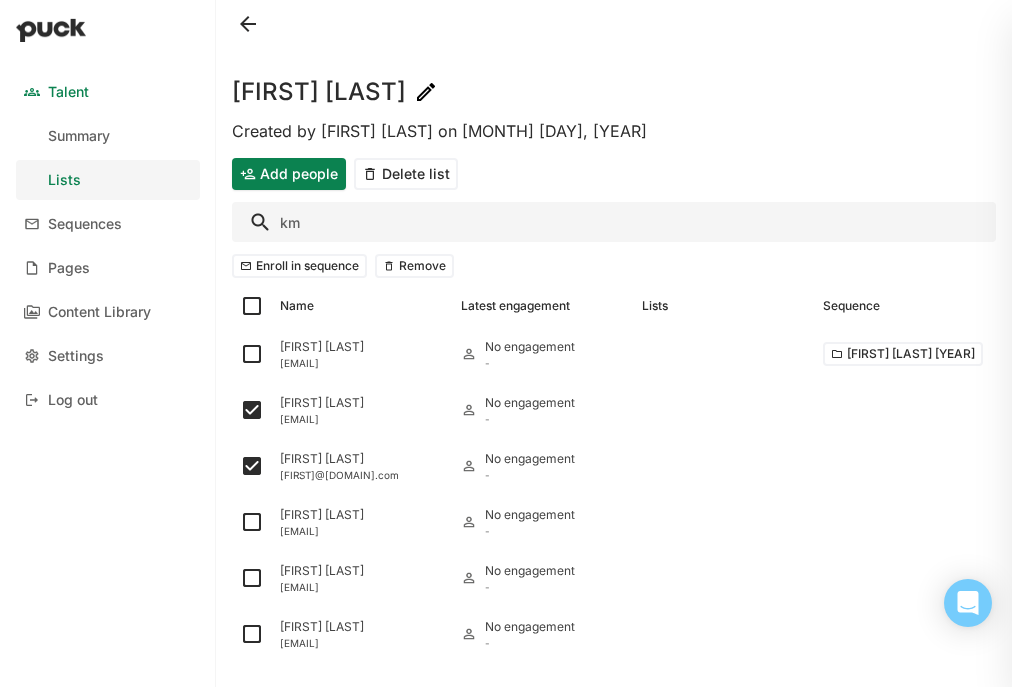type on "k" 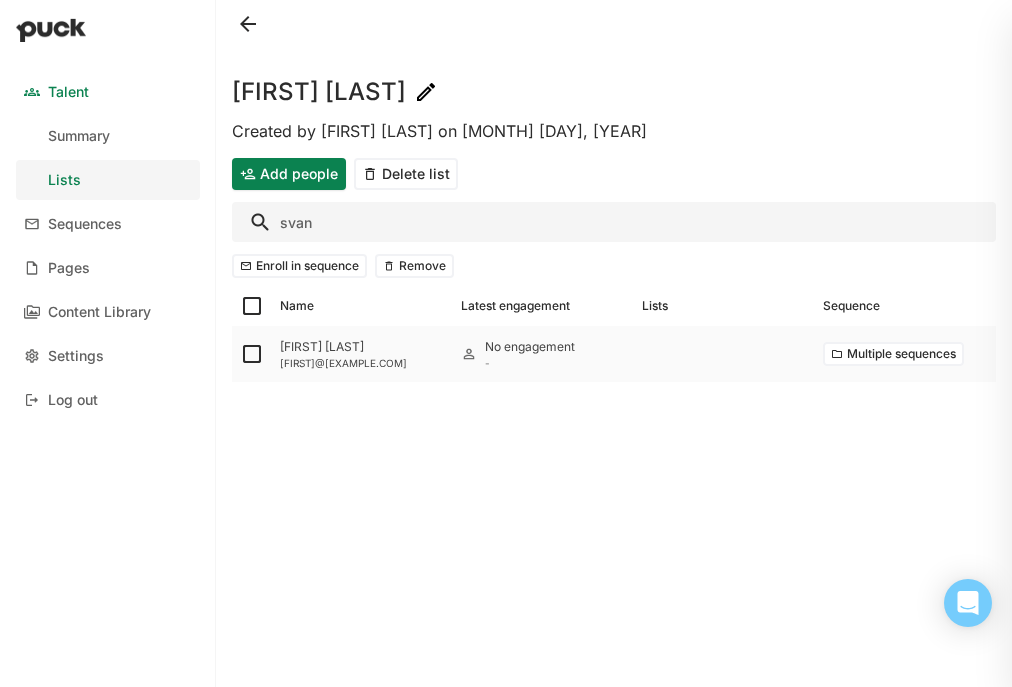 type on "svan" 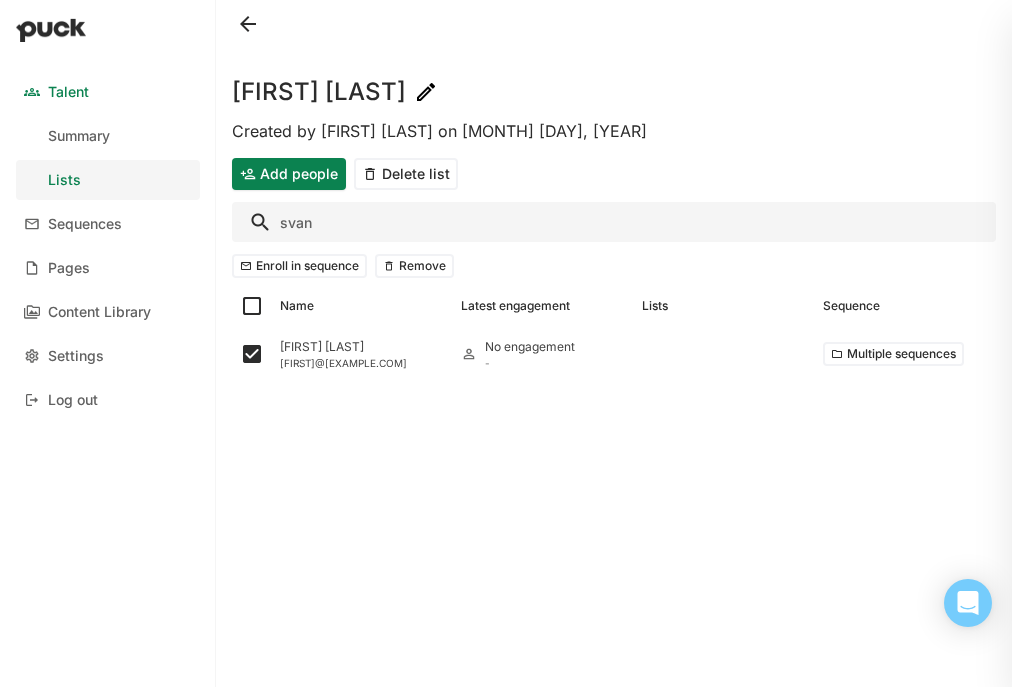 click on "svan" at bounding box center (614, 222) 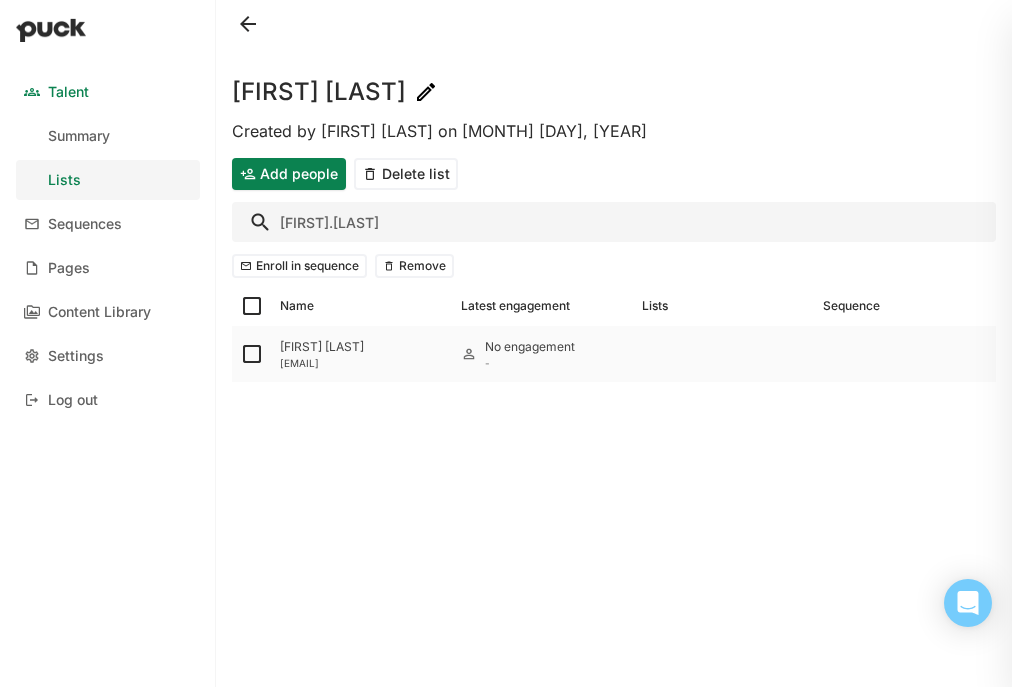 type on "[FIRST].[LAST]" 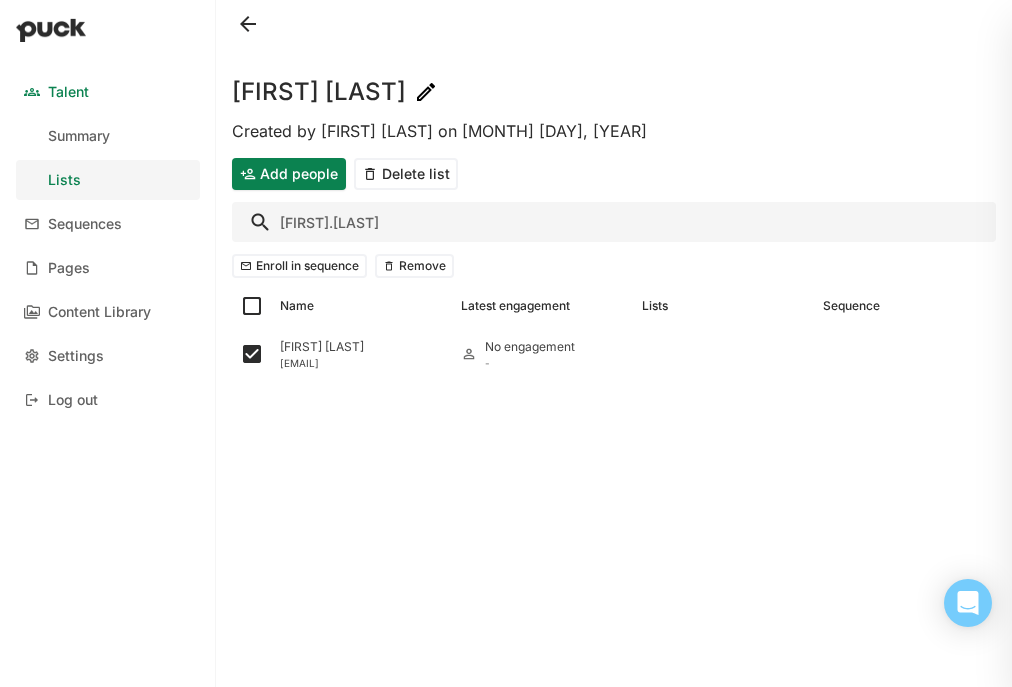 click on "[FIRST].[LAST]" at bounding box center (614, 222) 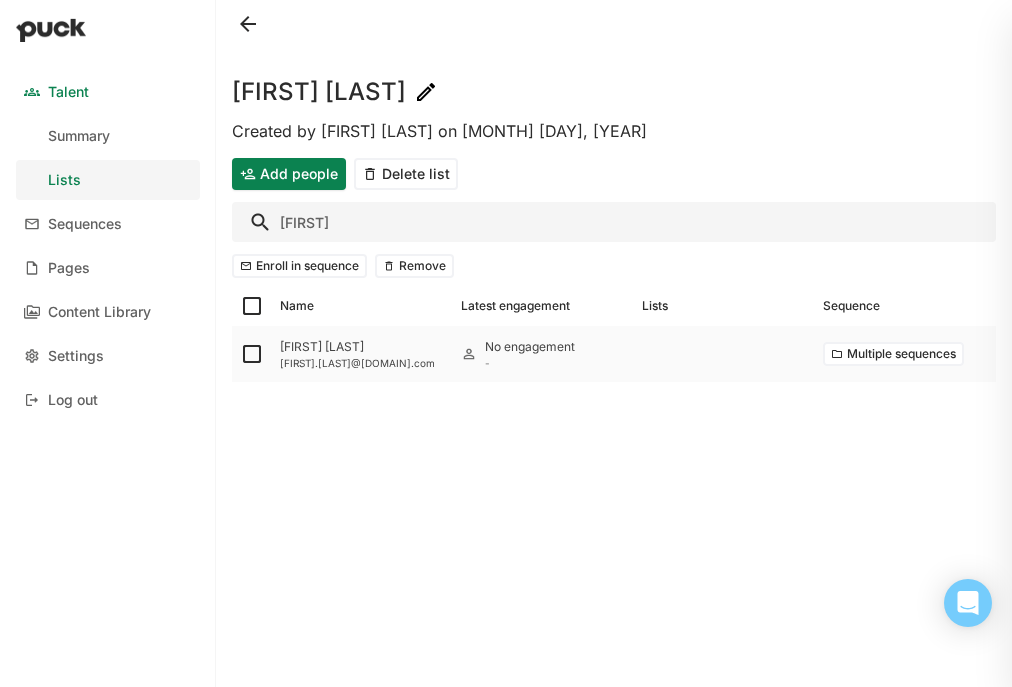 type on "[FIRST]" 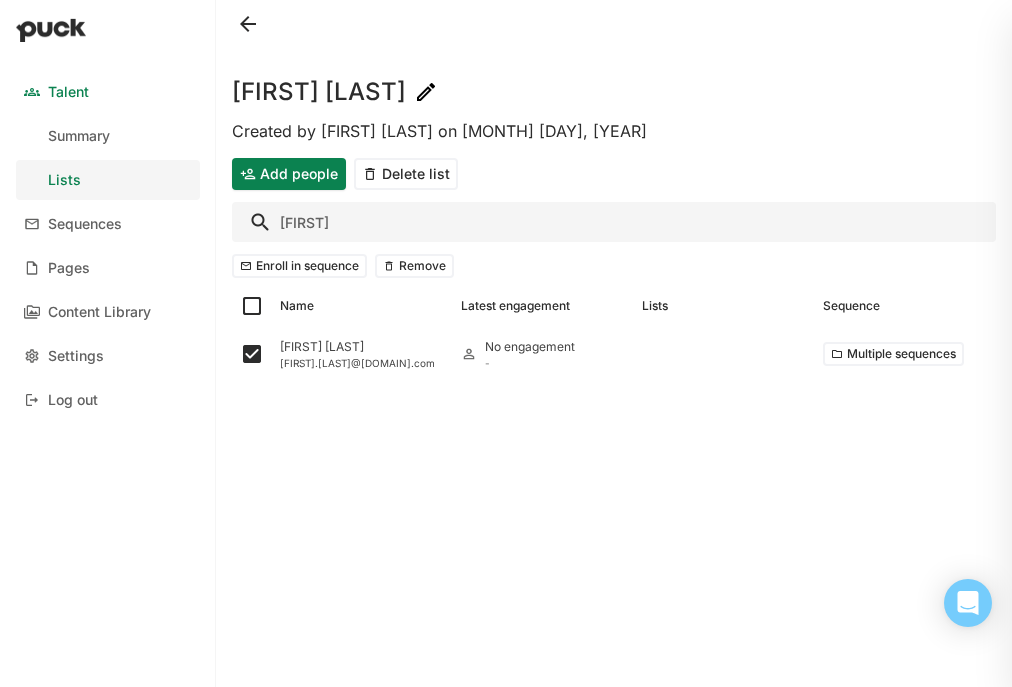 click on "[FIRST]" at bounding box center [614, 222] 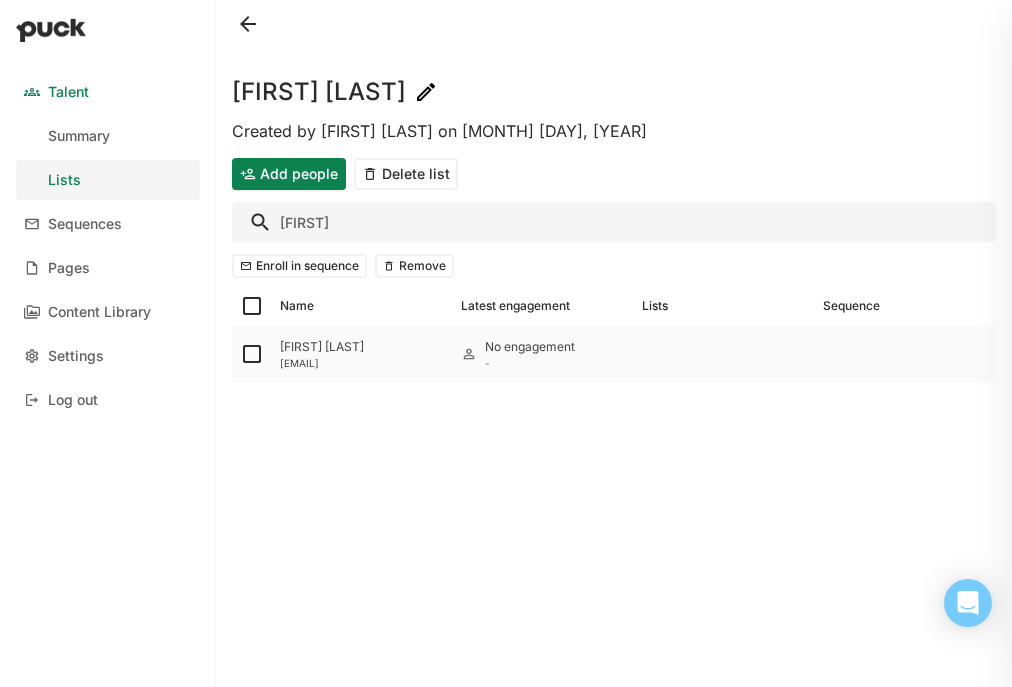 type on "[FIRST]" 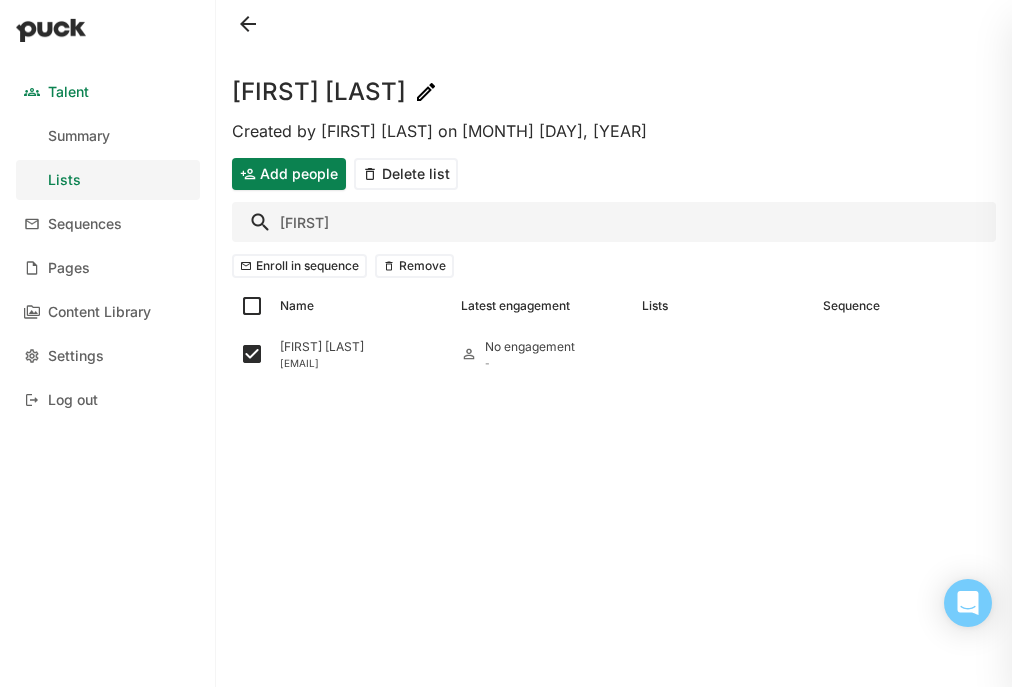 click on "[FIRST]" at bounding box center [614, 222] 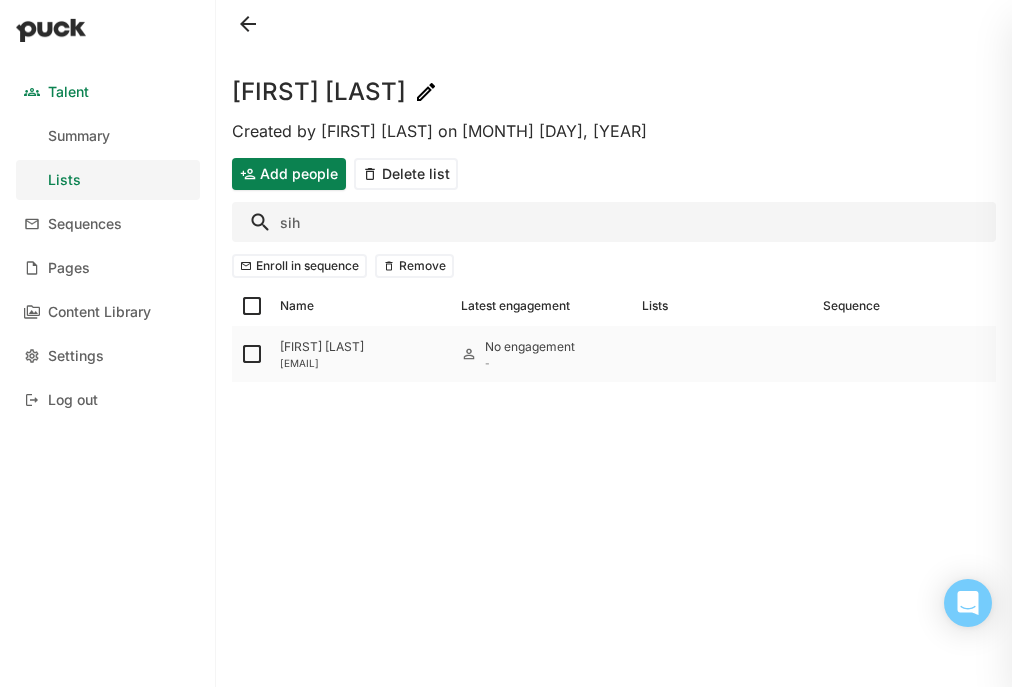 type on "sih" 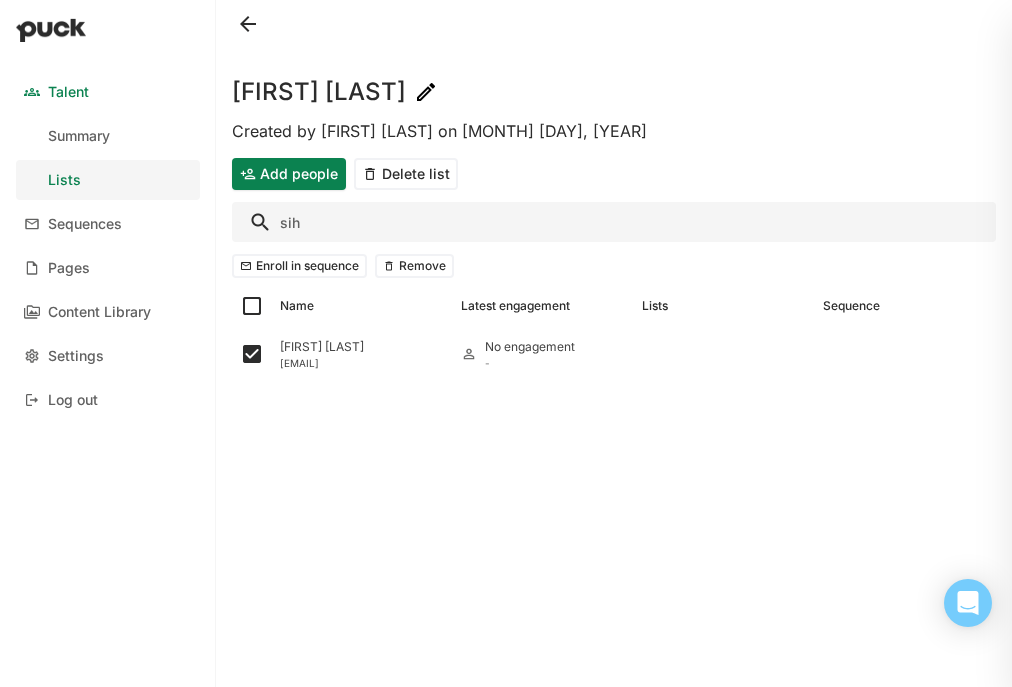 click on "sih" at bounding box center [614, 222] 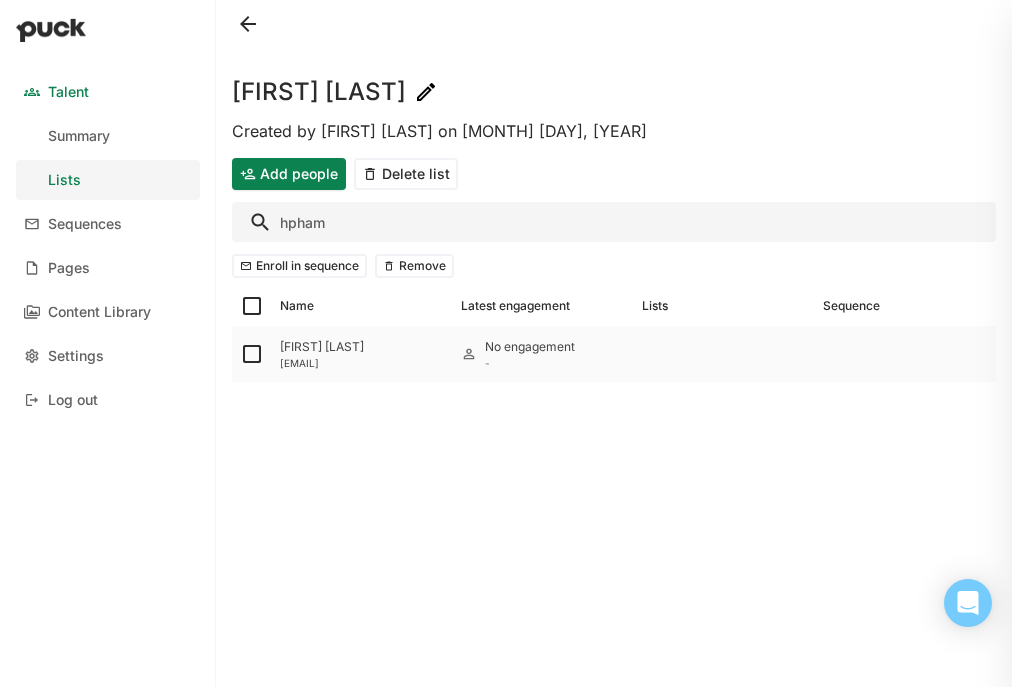 type on "hpham" 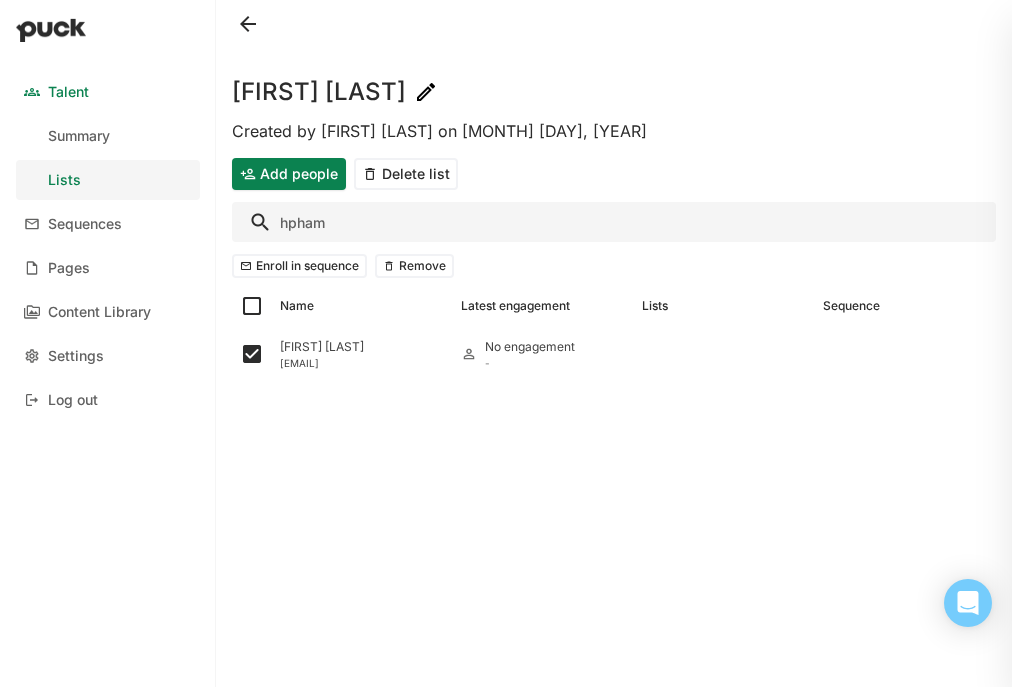 click on "hpham" at bounding box center [614, 222] 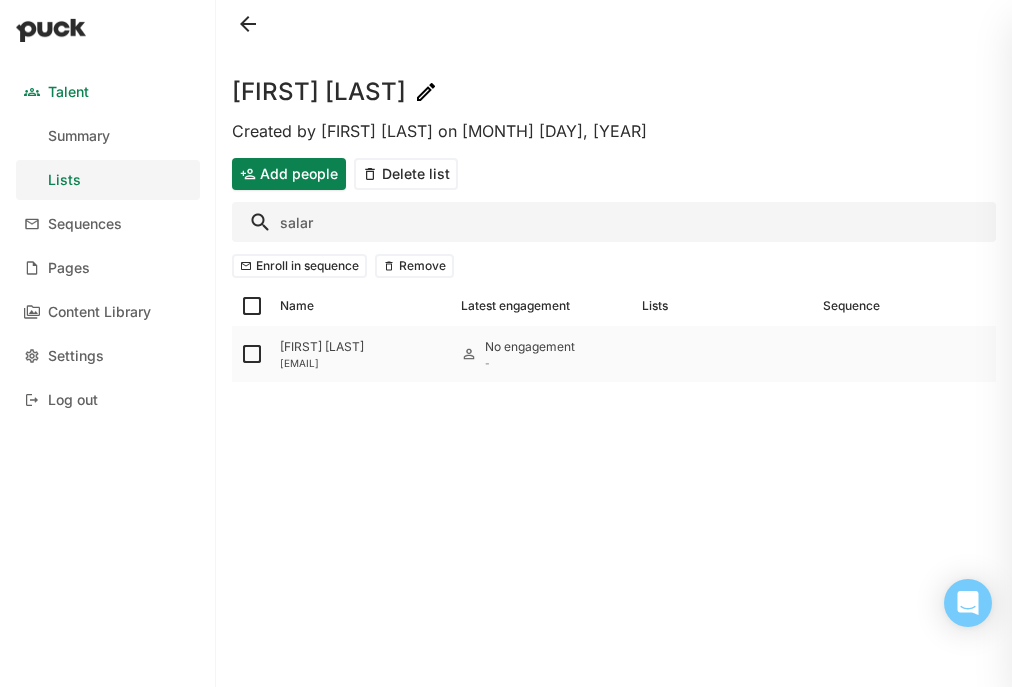 type on "salar" 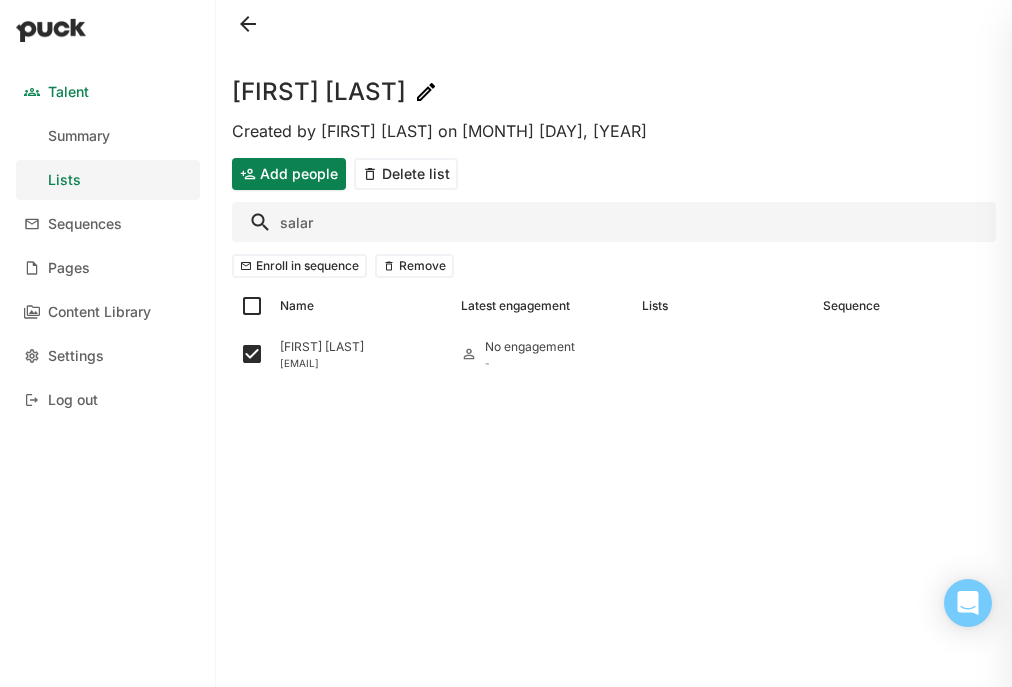 click on "salar" at bounding box center [614, 222] 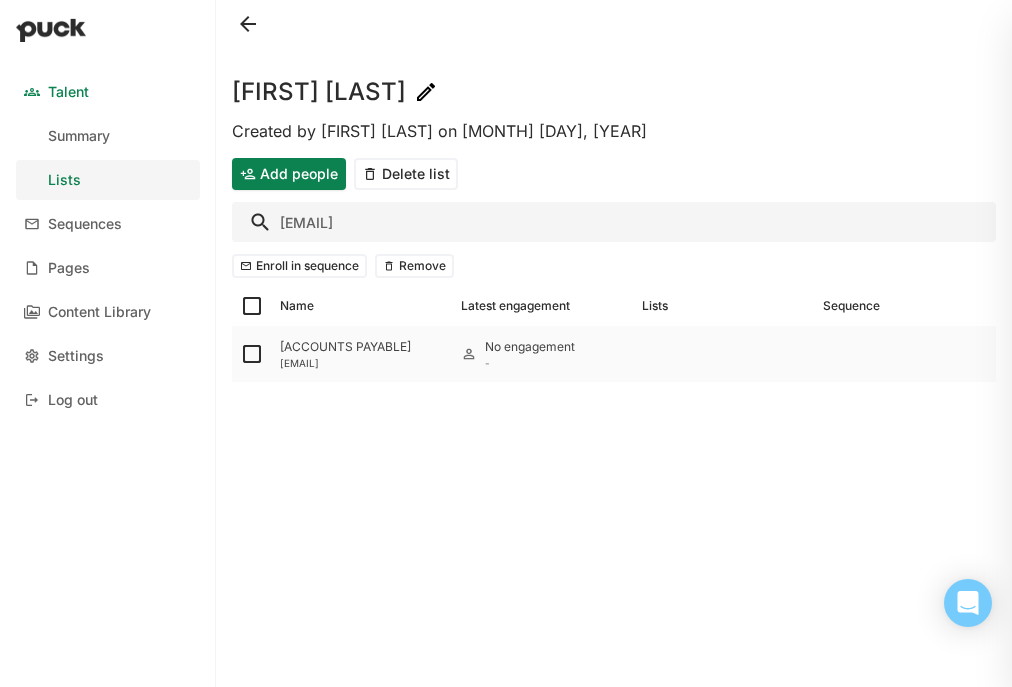 type on "[EMAIL]" 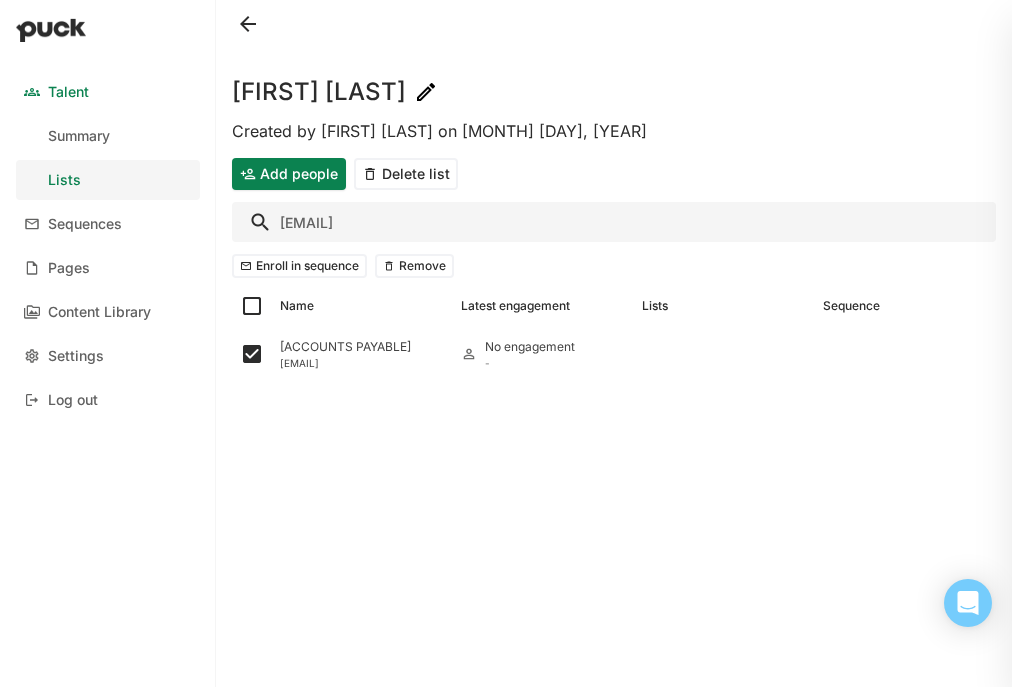 click on "[EMAIL]" at bounding box center [614, 222] 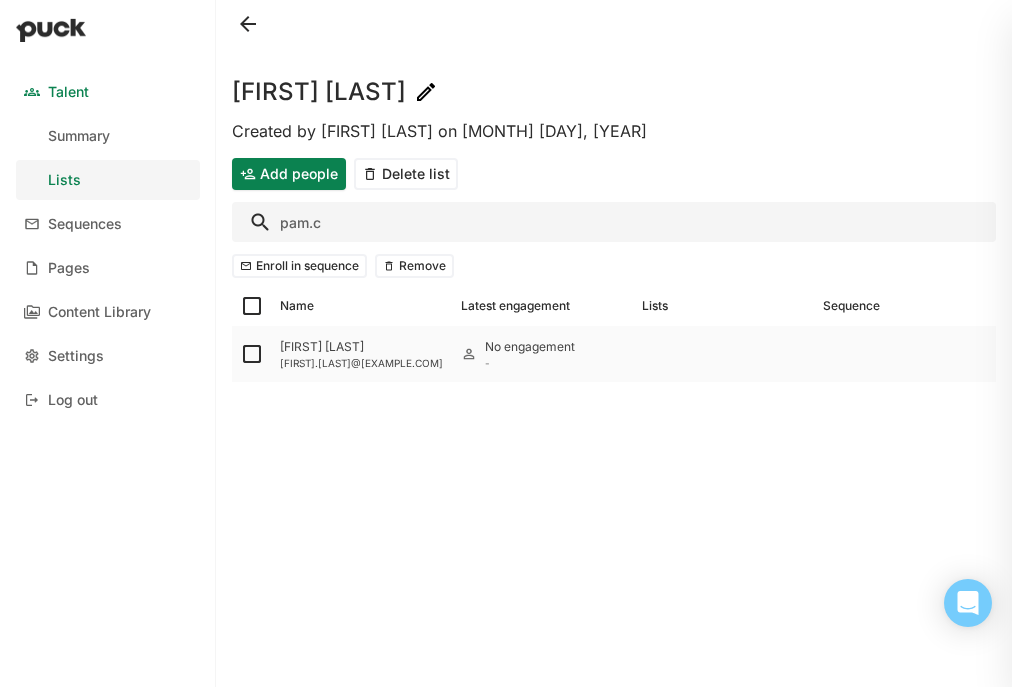 type on "pam.c" 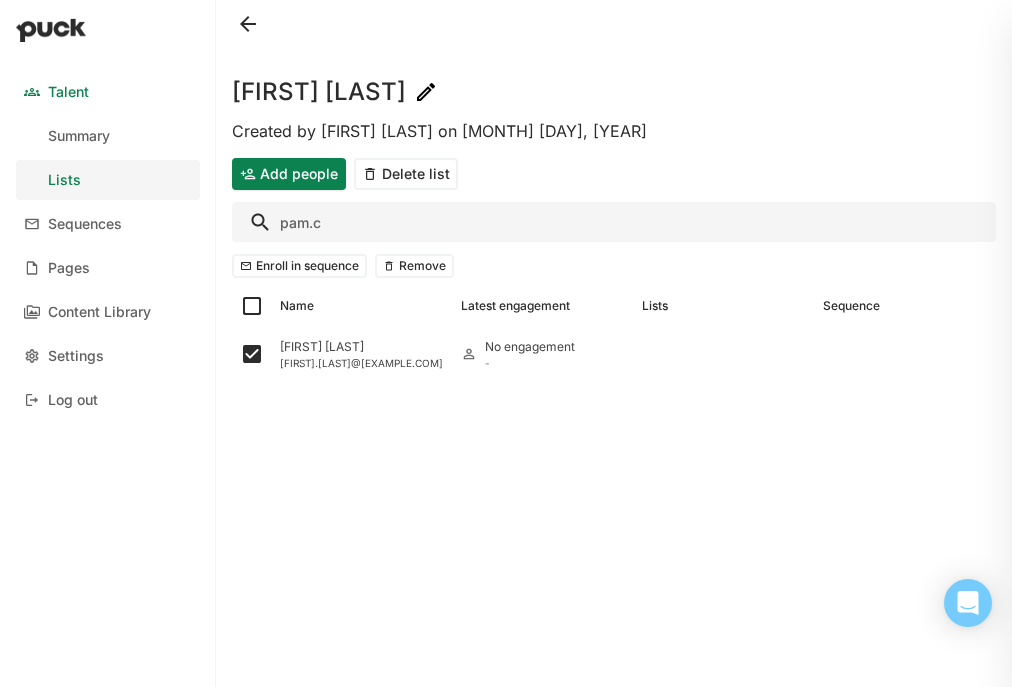 click on "pam.c" at bounding box center (614, 222) 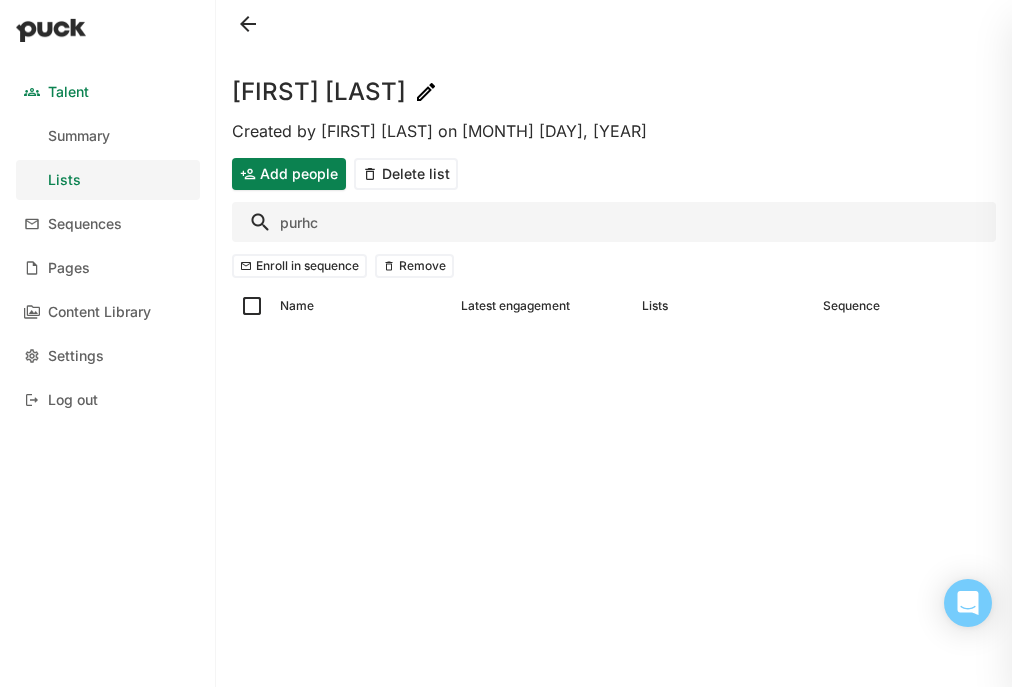 type on "purhca" 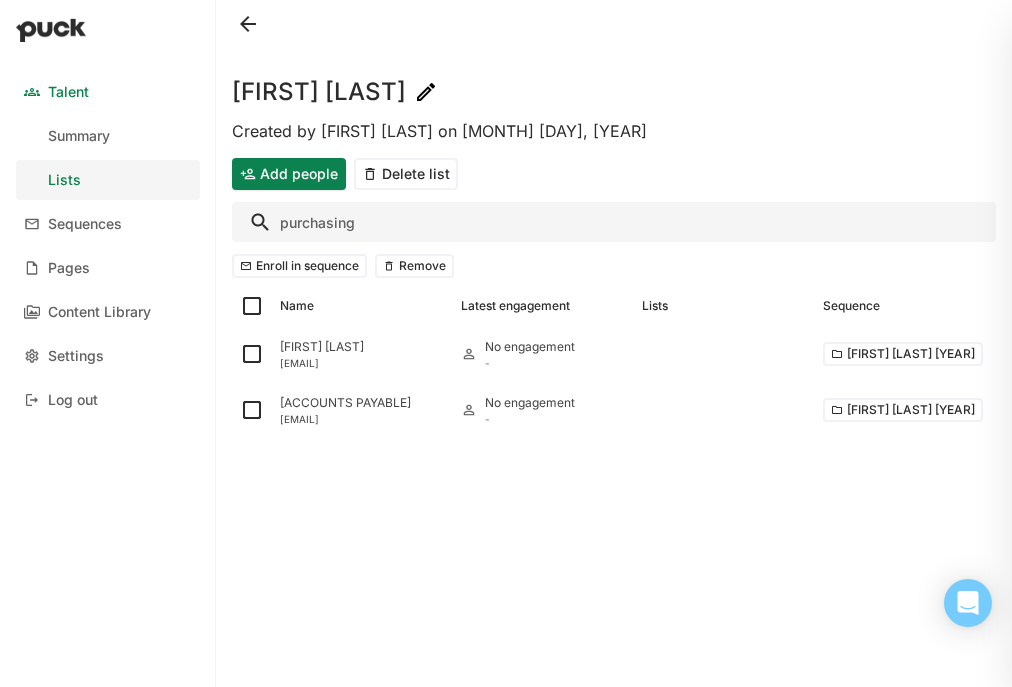 click on "purchasing" at bounding box center [614, 222] 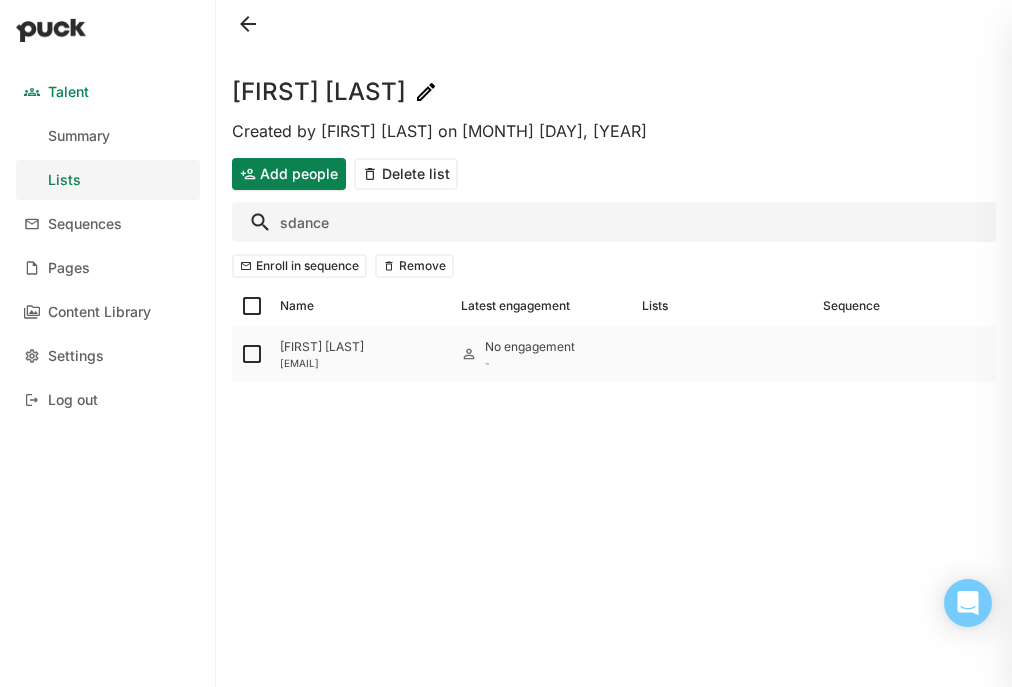 type on "sdance" 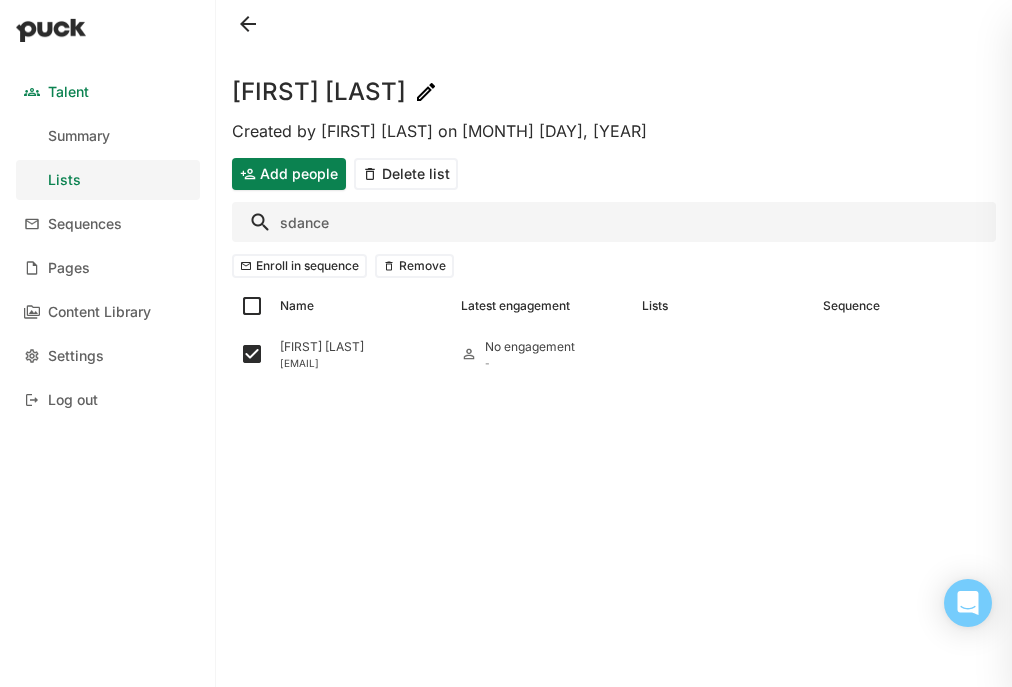 click on "sdance" at bounding box center [614, 222] 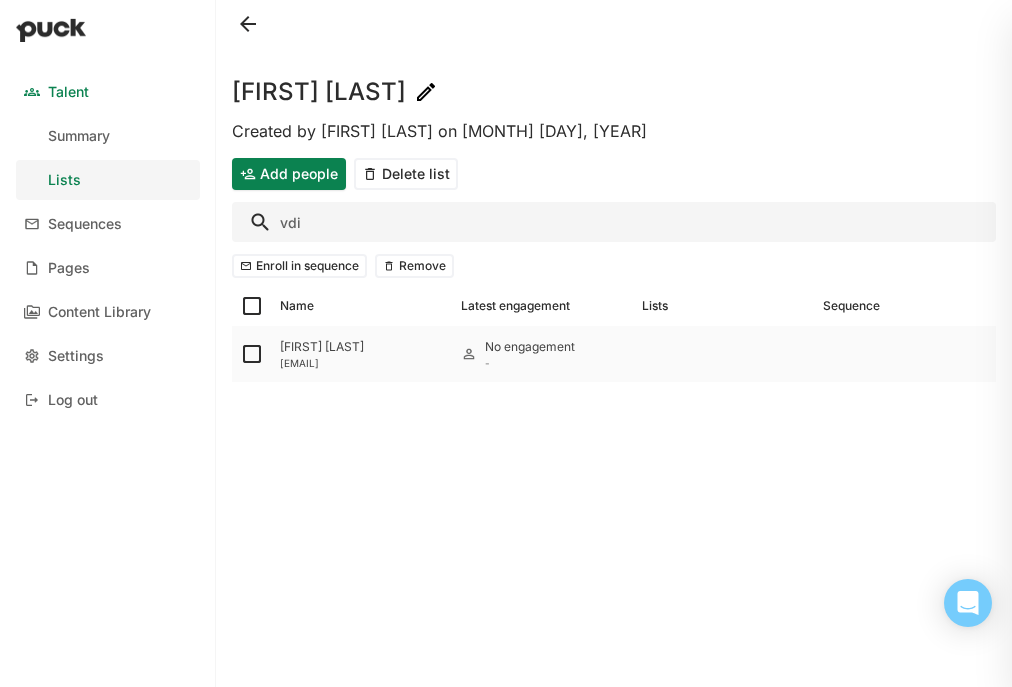 type on "vdi" 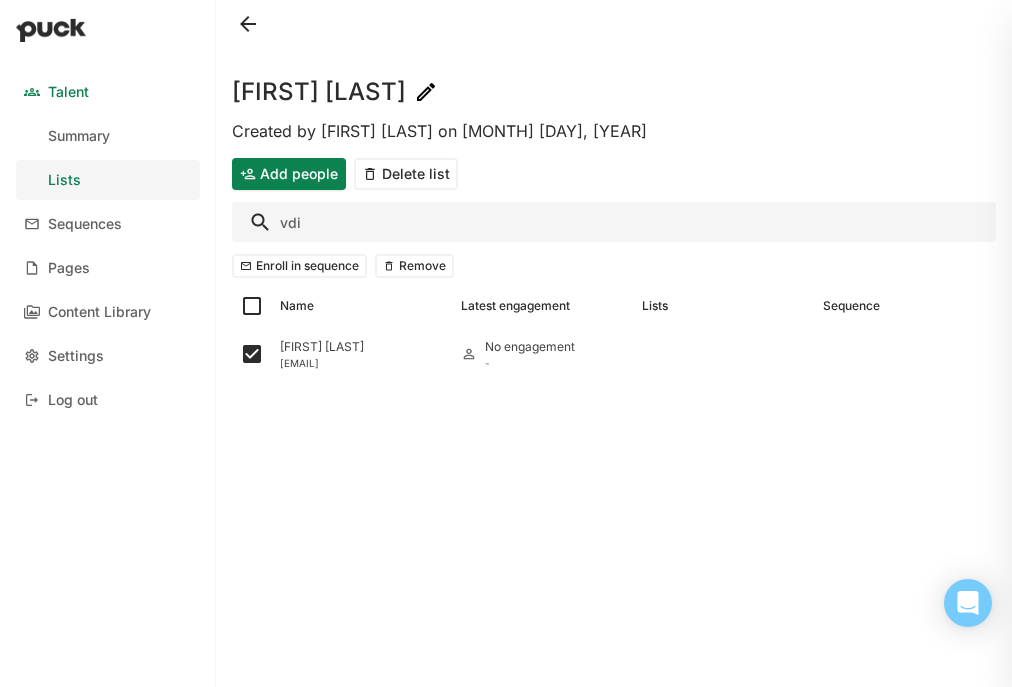 click on "vdi" at bounding box center [614, 222] 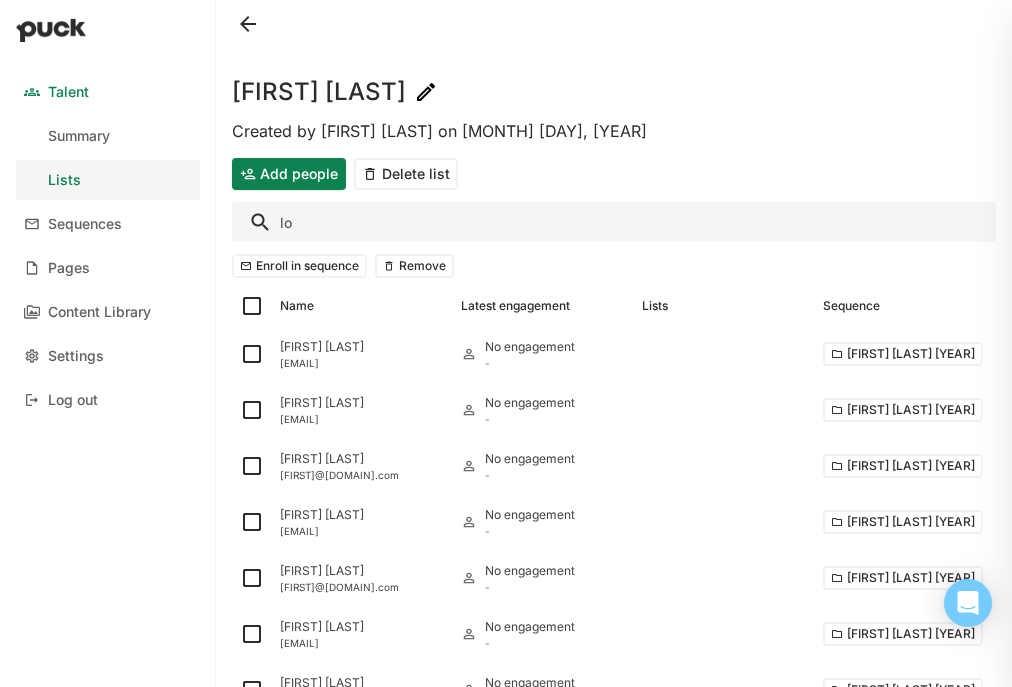 type on "l" 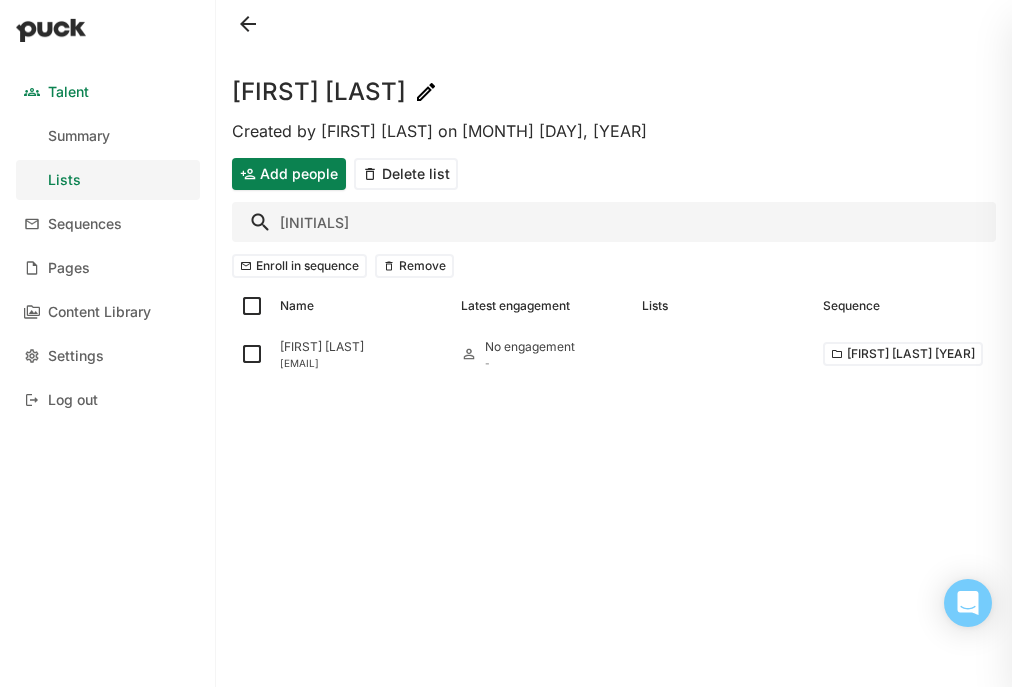 type on "w" 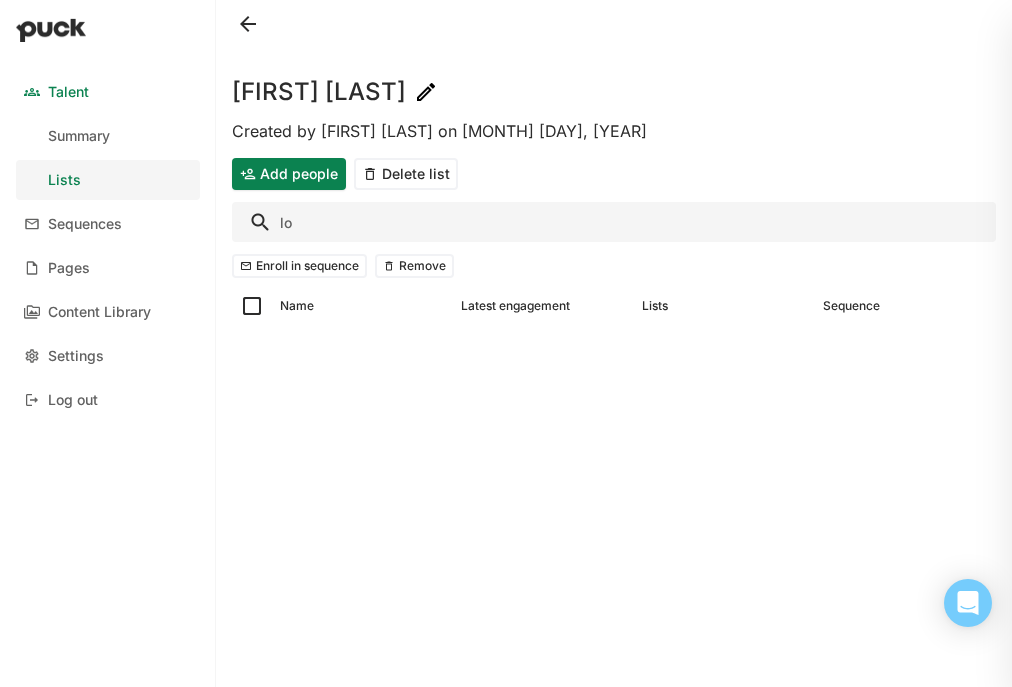 type on "l" 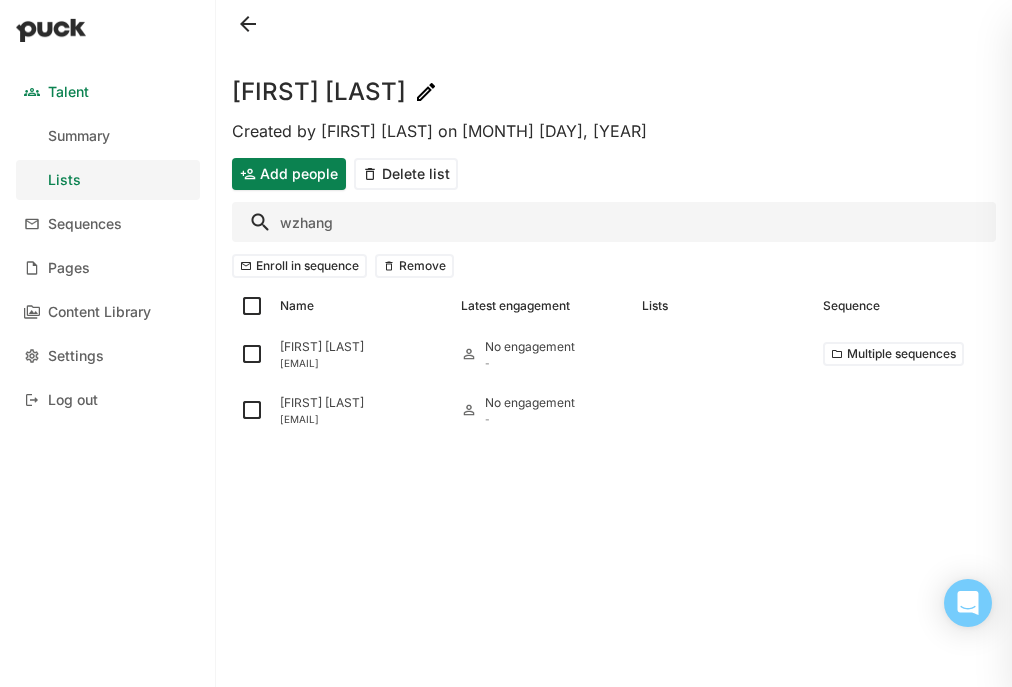 type on "wzhang" 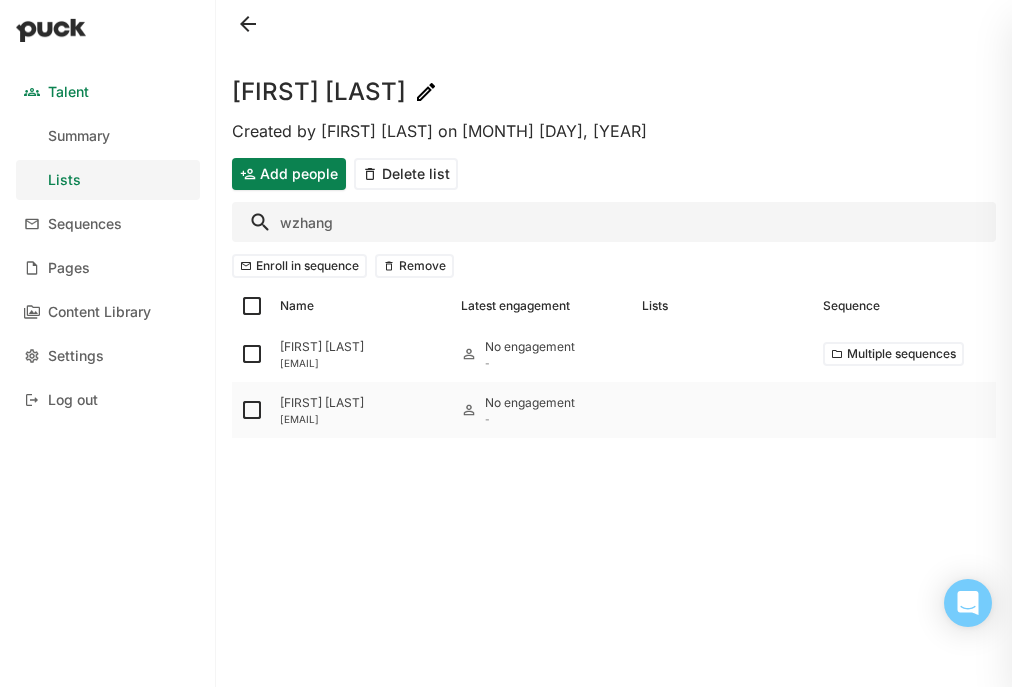 click at bounding box center (252, 354) 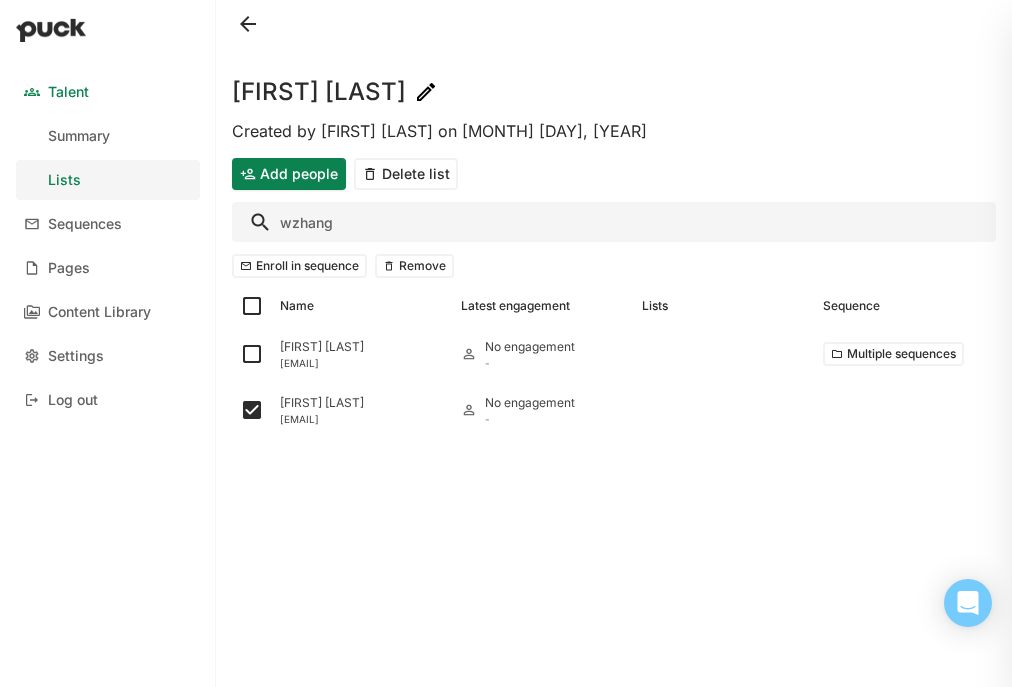 click on "wzhang" at bounding box center [614, 222] 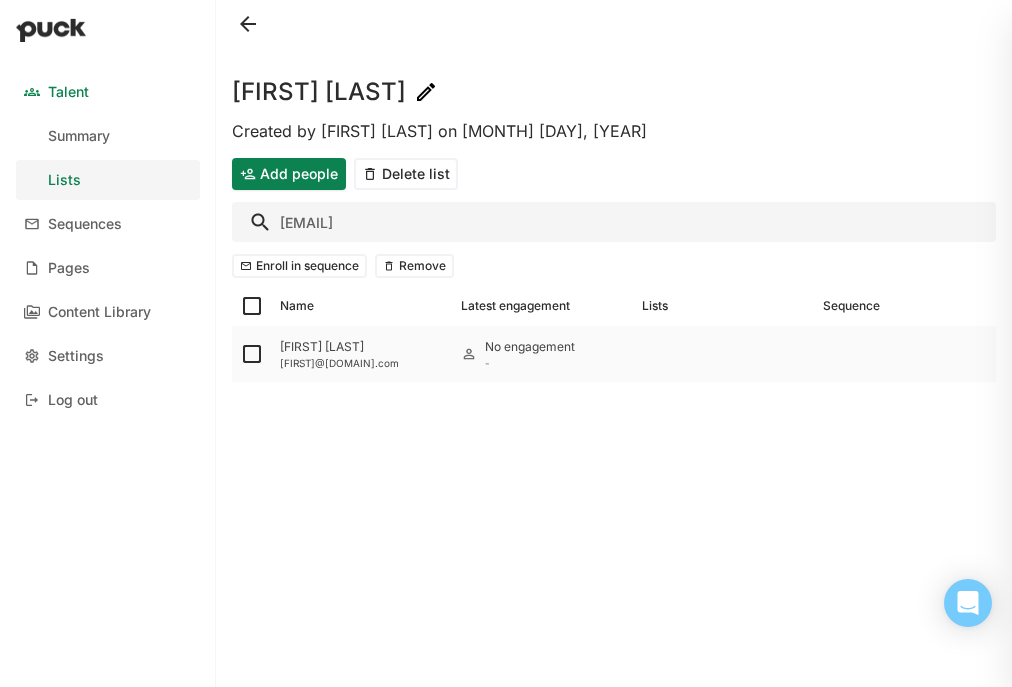type on "[EMAIL]" 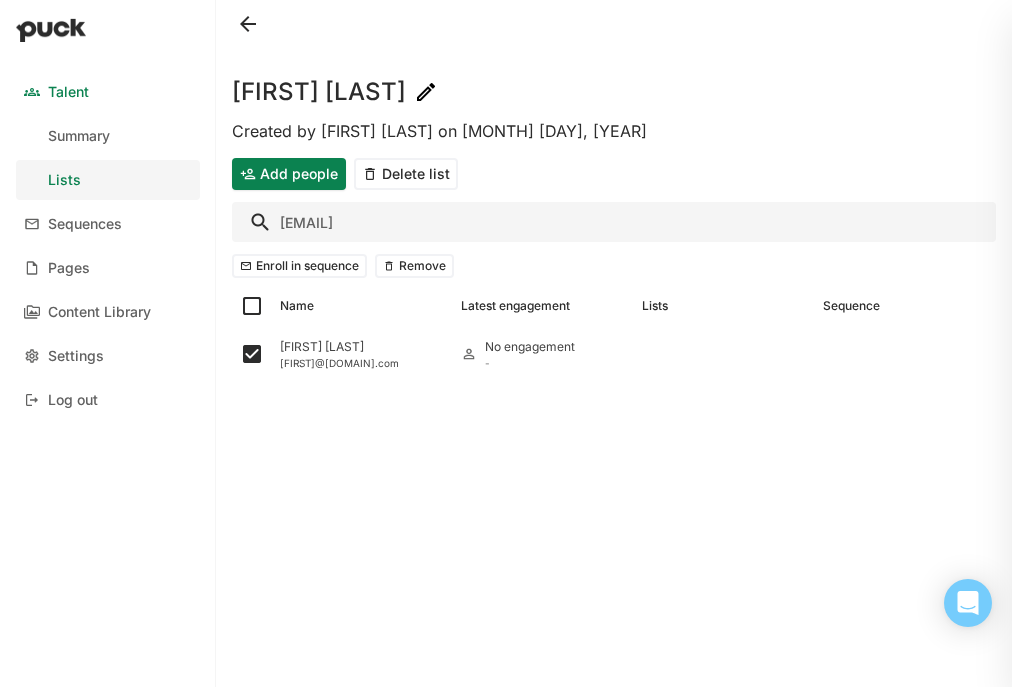 click on "[EMAIL]" at bounding box center [614, 222] 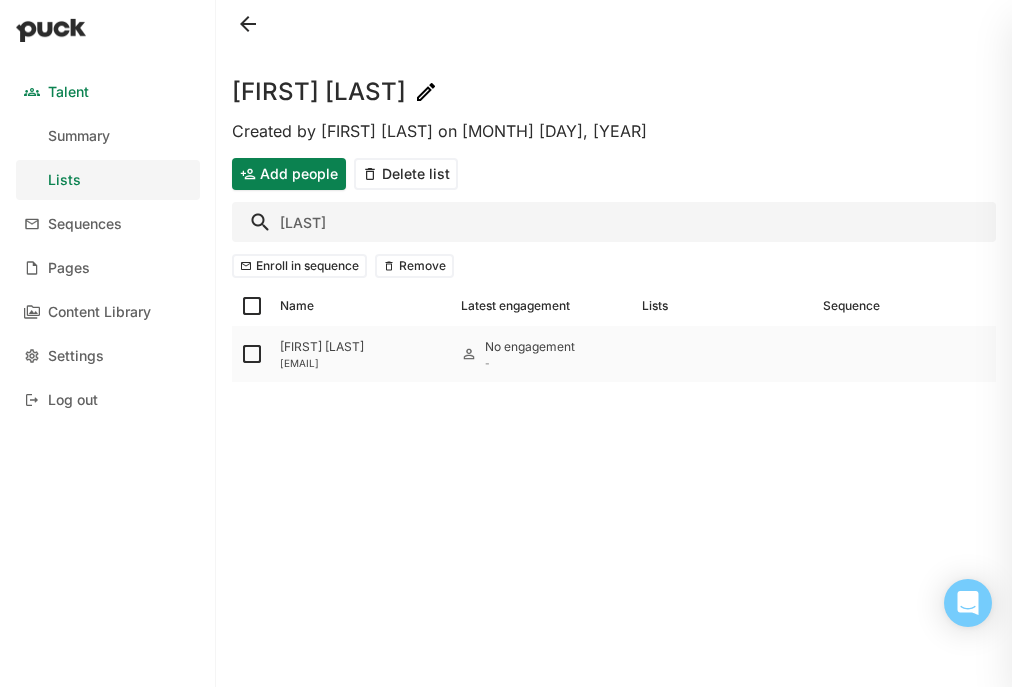 type on "[LAST]" 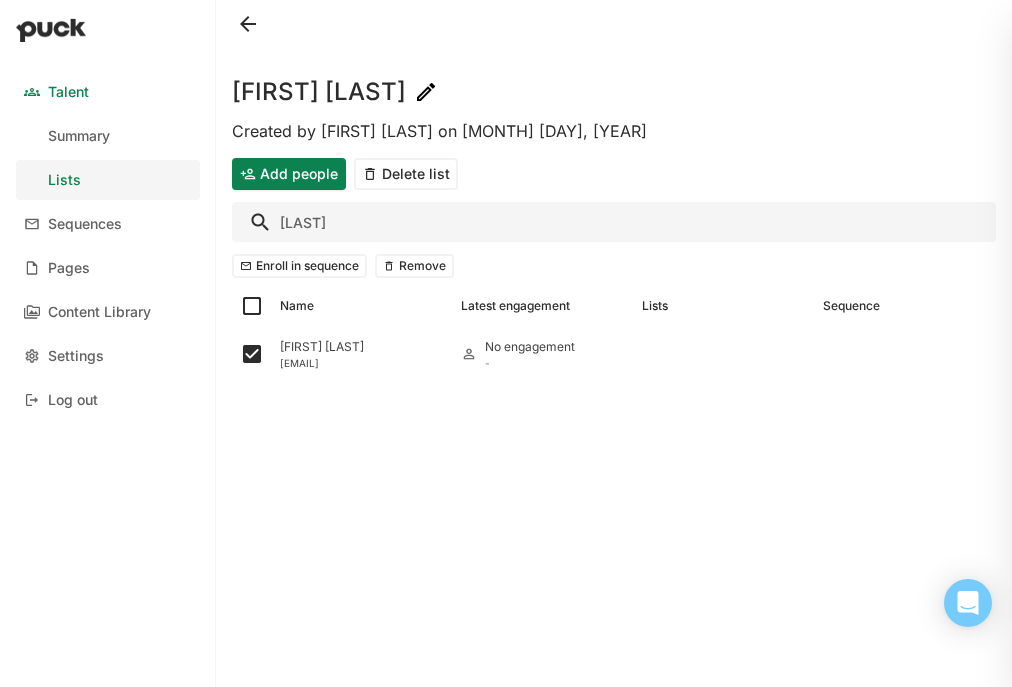 click on "[LAST]" at bounding box center (614, 222) 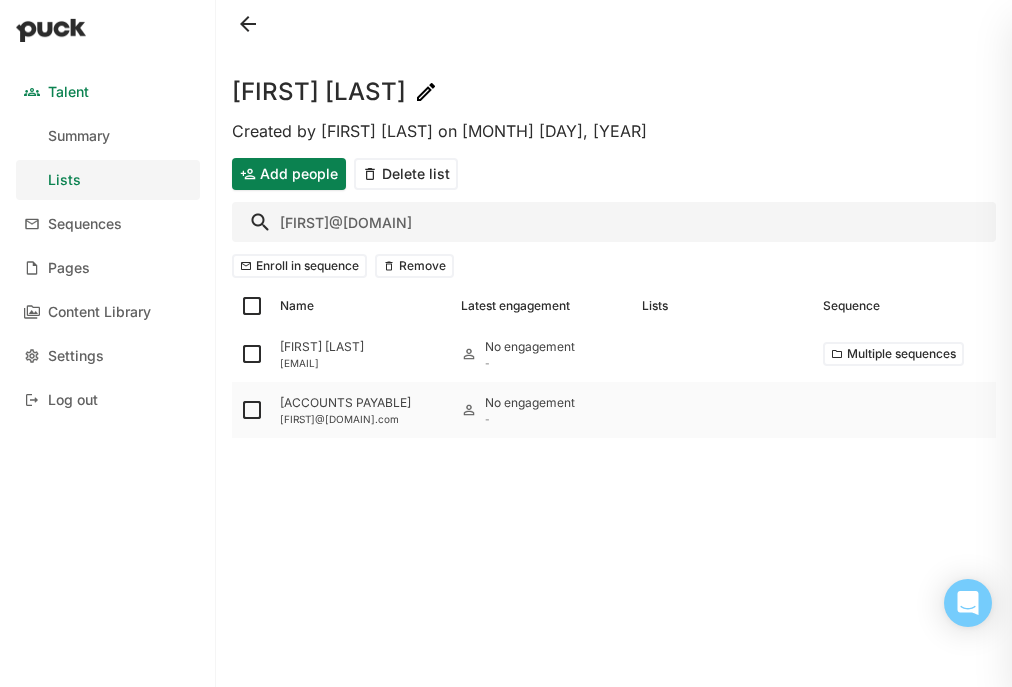 type on "[FIRST]@[DOMAIN]" 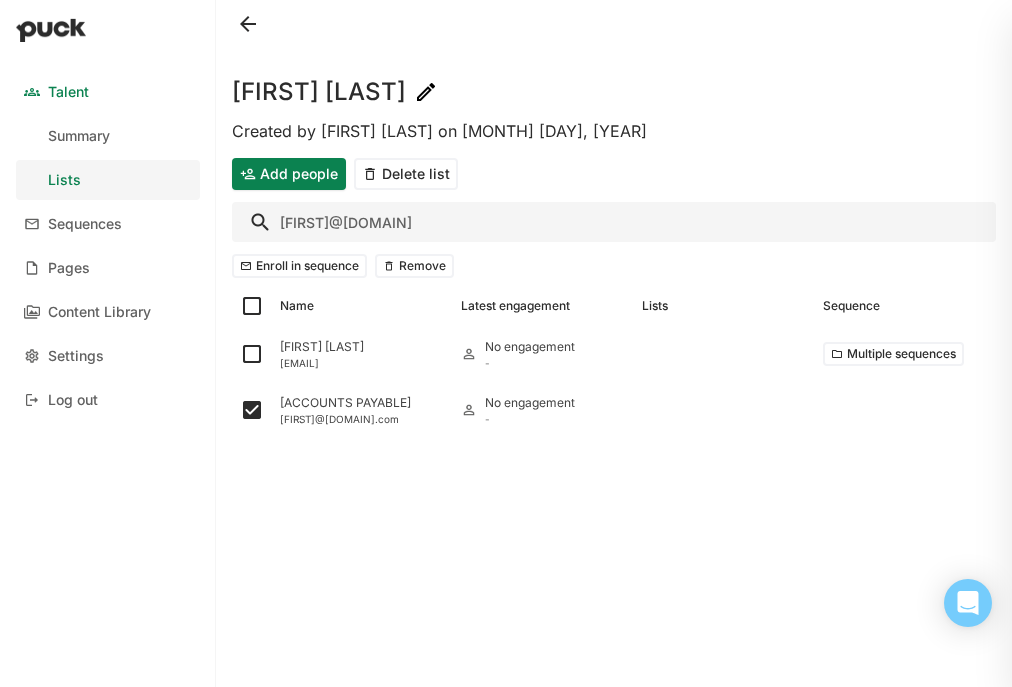 click on "[FIRST]@[DOMAIN]" at bounding box center [614, 222] 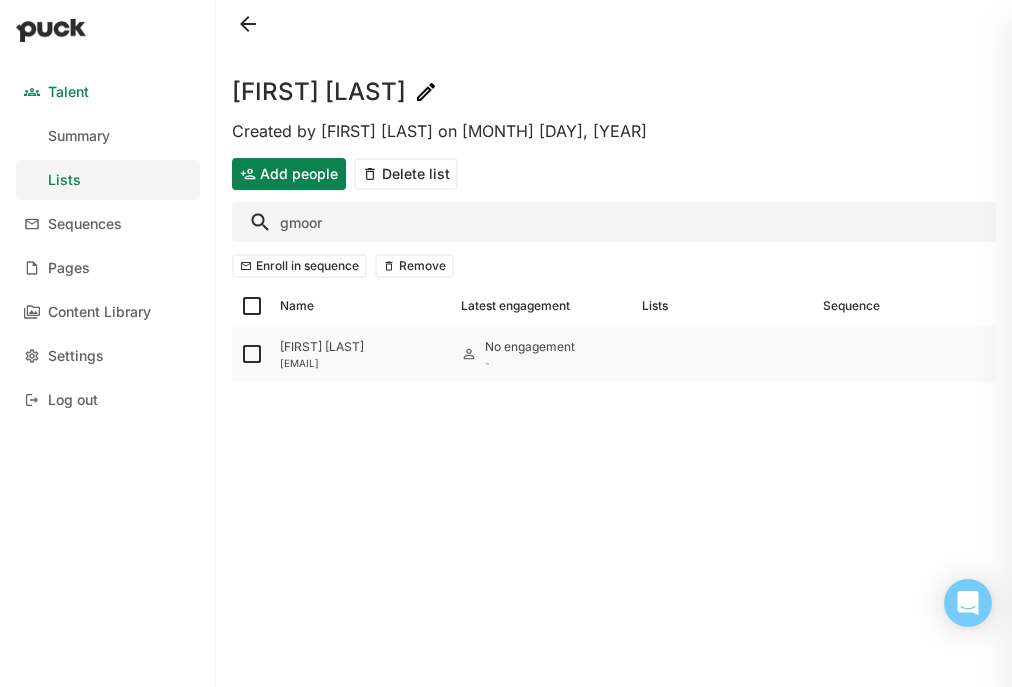 type on "gmoor" 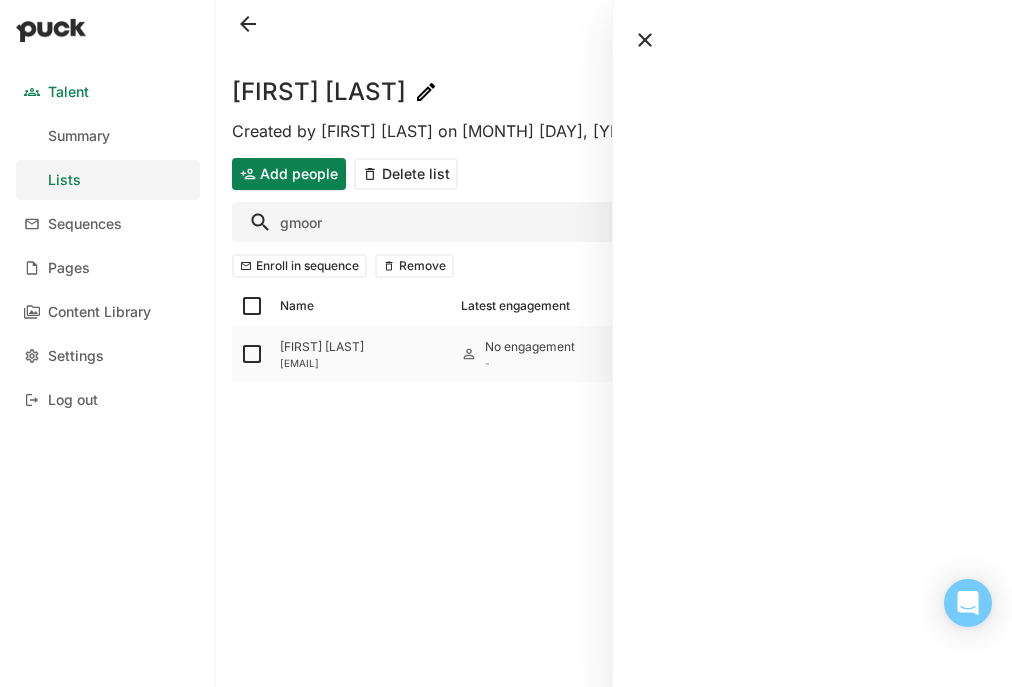 click at bounding box center (252, 354) 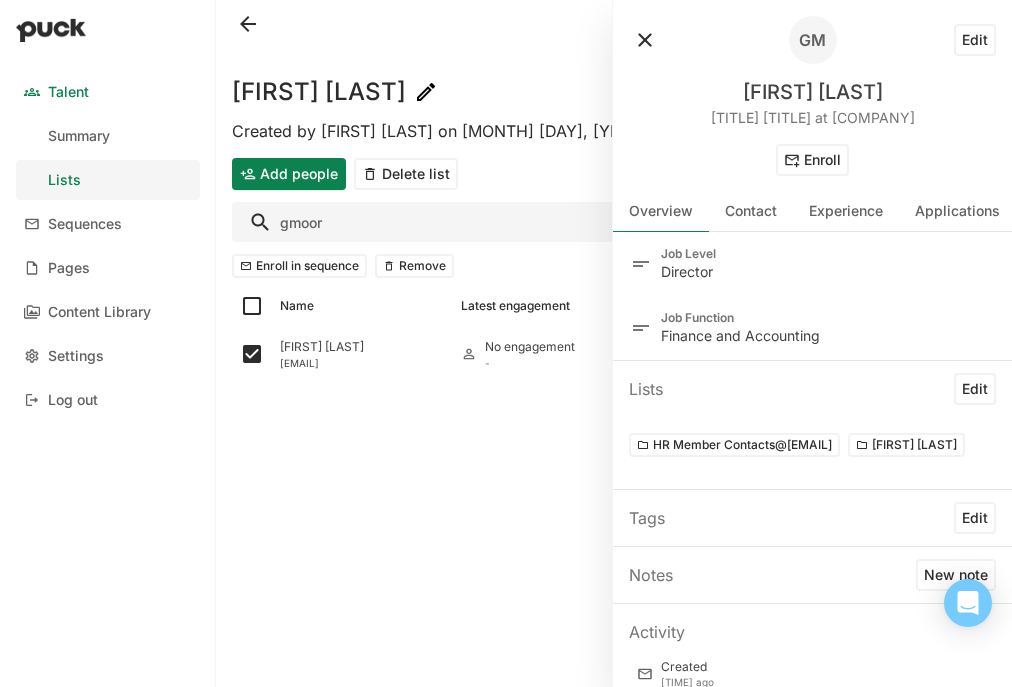 click on "GM Edit [FIRST] [LAST] Associate Director, Finance at Talphera, Inc Enroll" at bounding box center [812, 96] 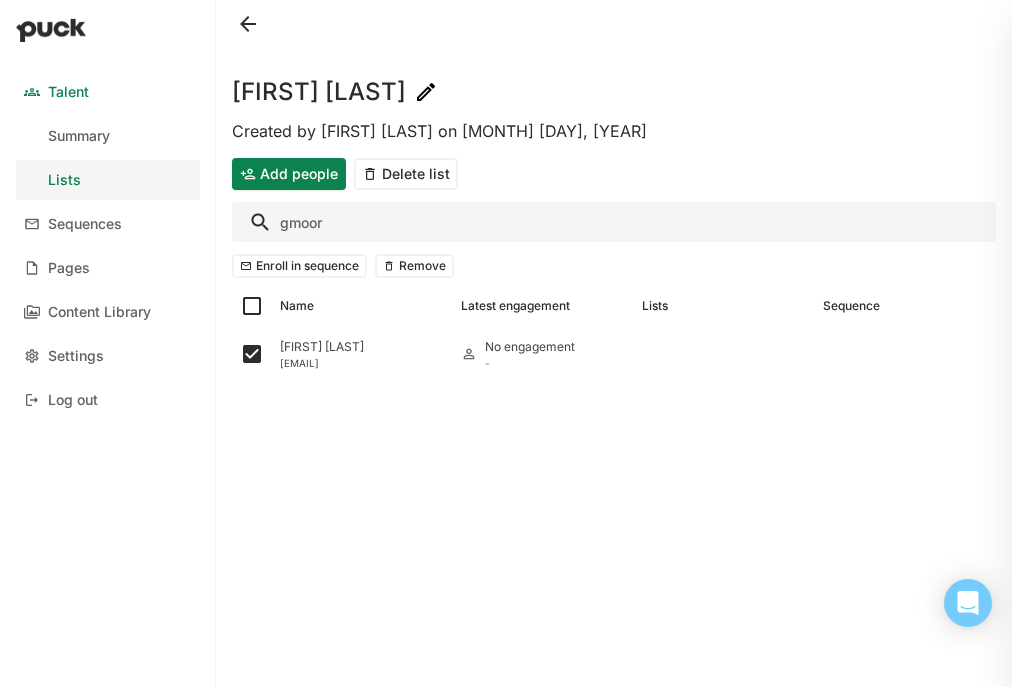 click on "gmoor" at bounding box center [614, 222] 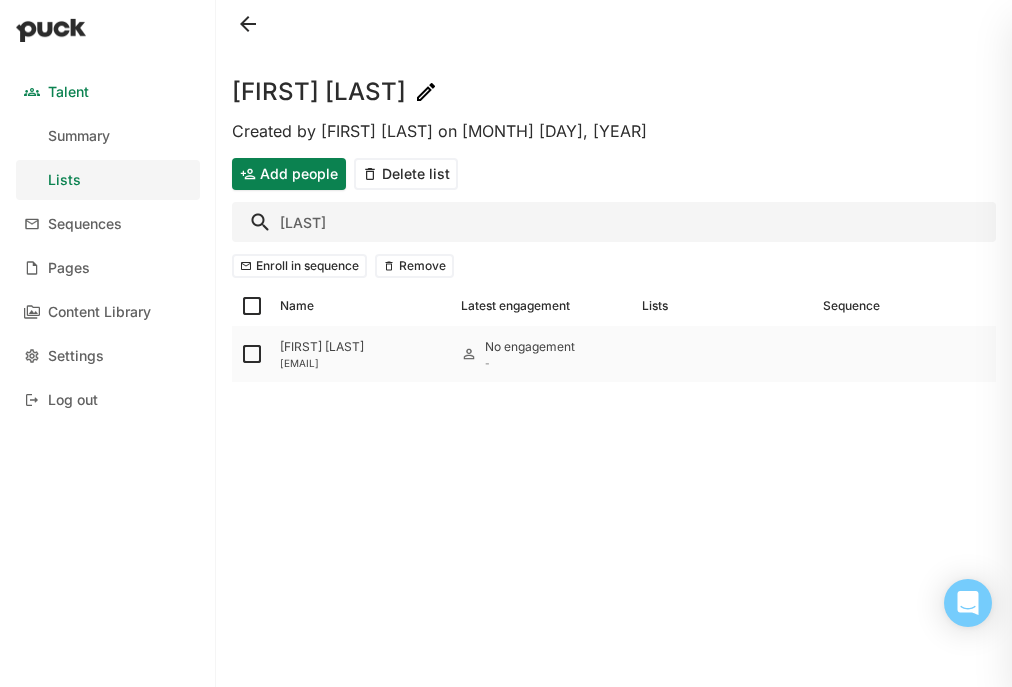 type on "[LAST]" 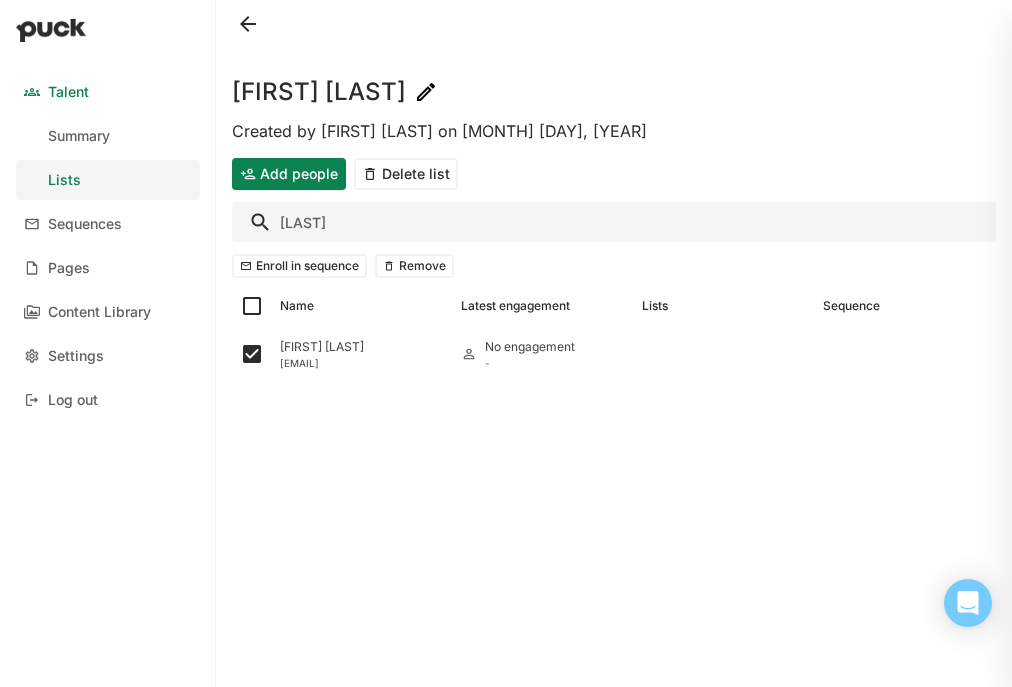 click on "[LAST]" at bounding box center [614, 222] 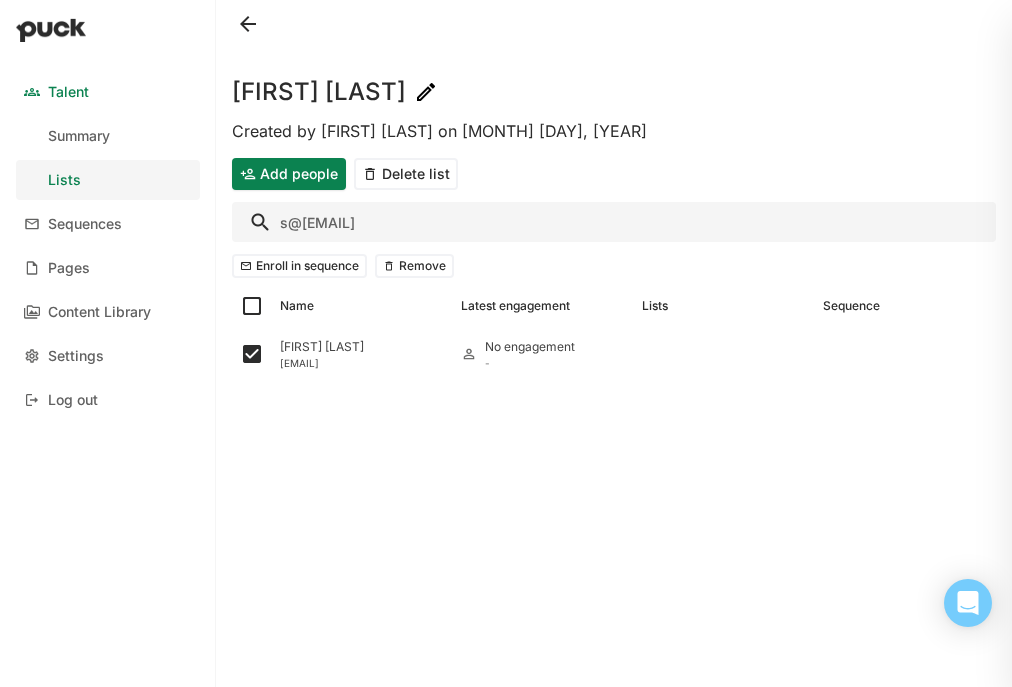 type on "[INITIALS]" 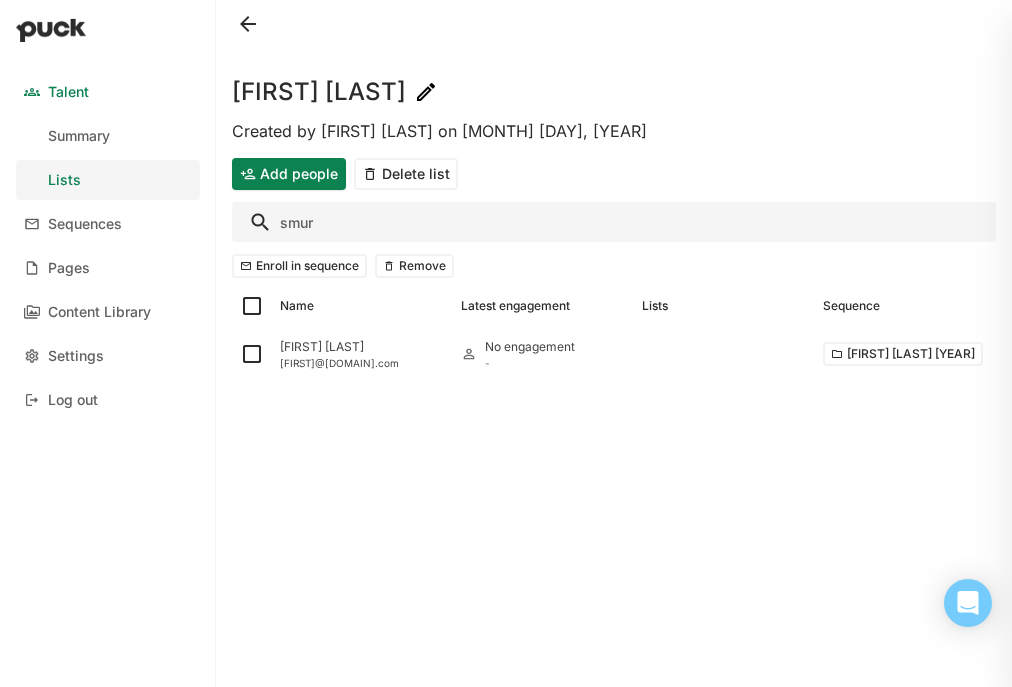click on "smur" at bounding box center (614, 222) 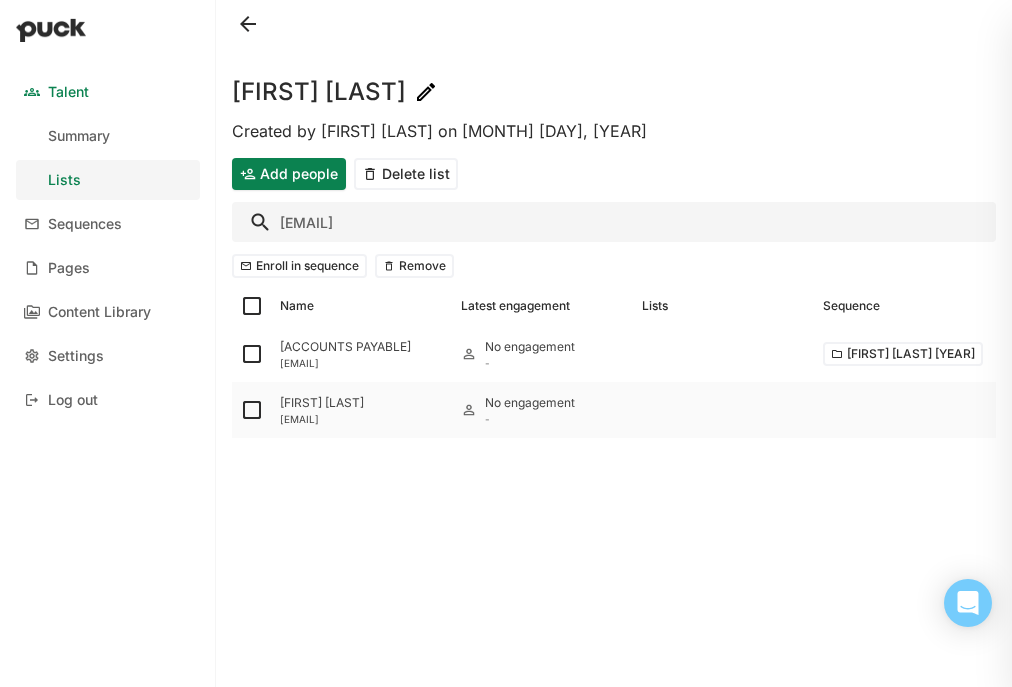 type on "[EMAIL]" 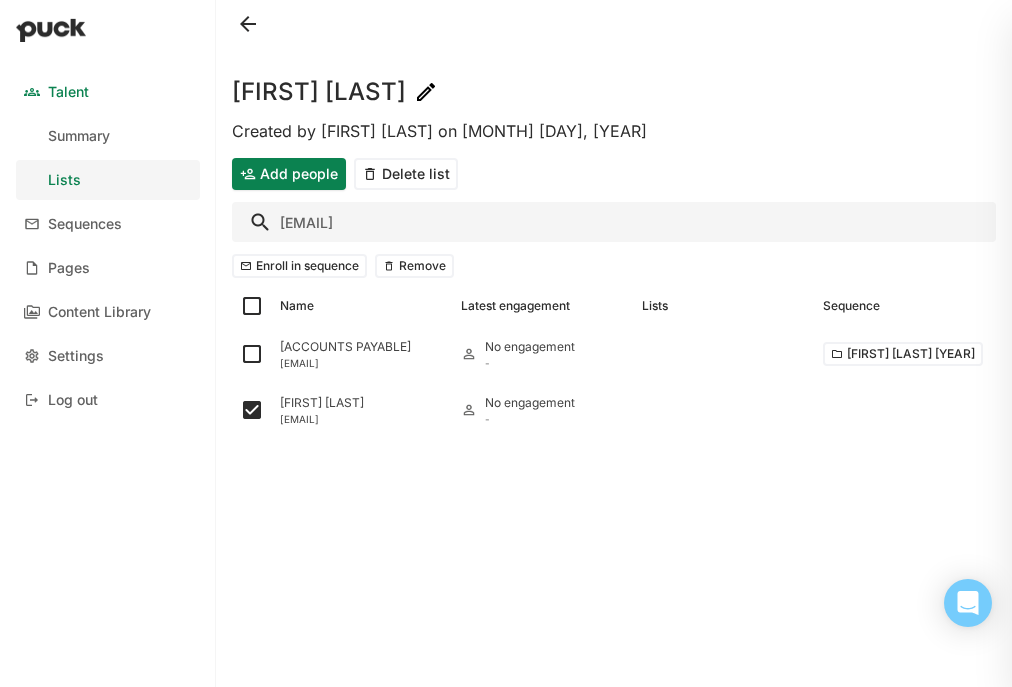 click on "[EMAIL]" at bounding box center (614, 222) 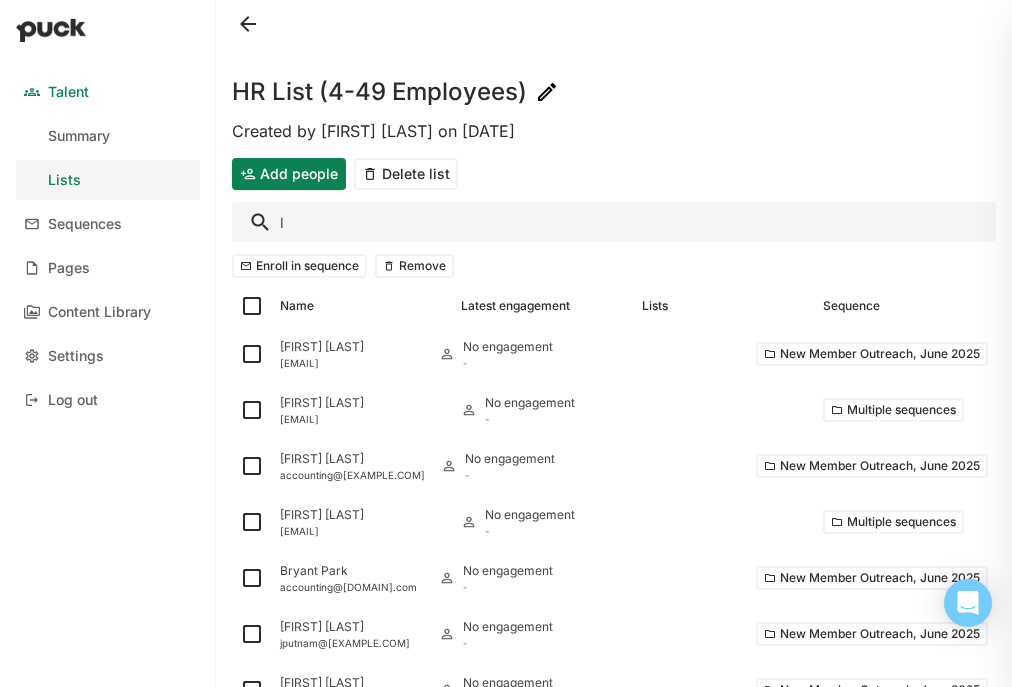 scroll, scrollTop: 0, scrollLeft: 0, axis: both 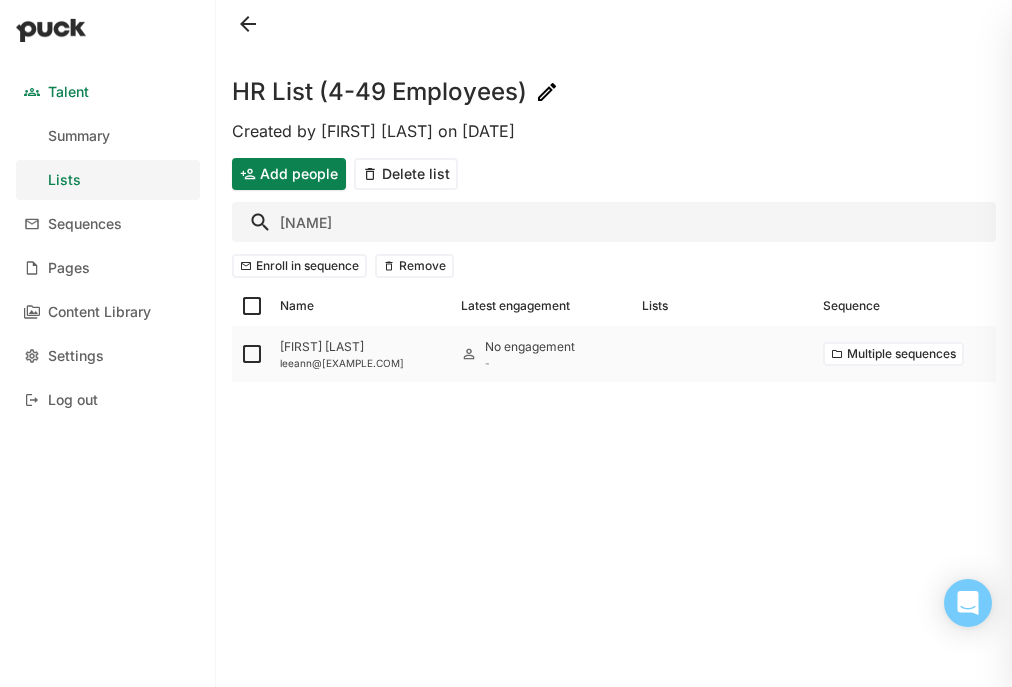 type on "leeann" 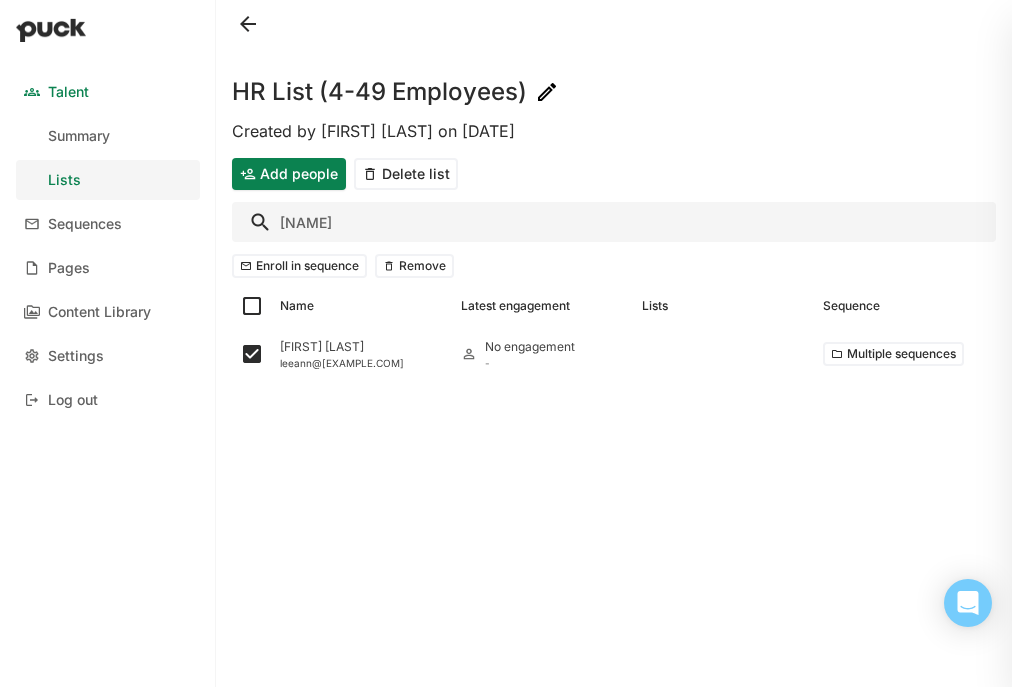 click on "leeann" at bounding box center [614, 222] 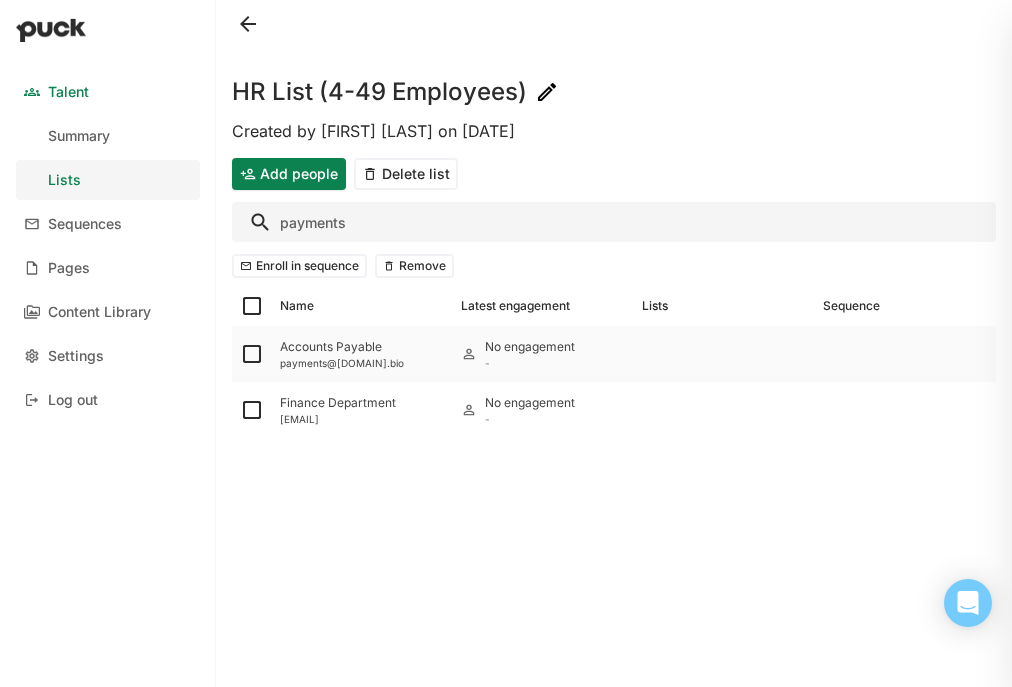 type on "payments" 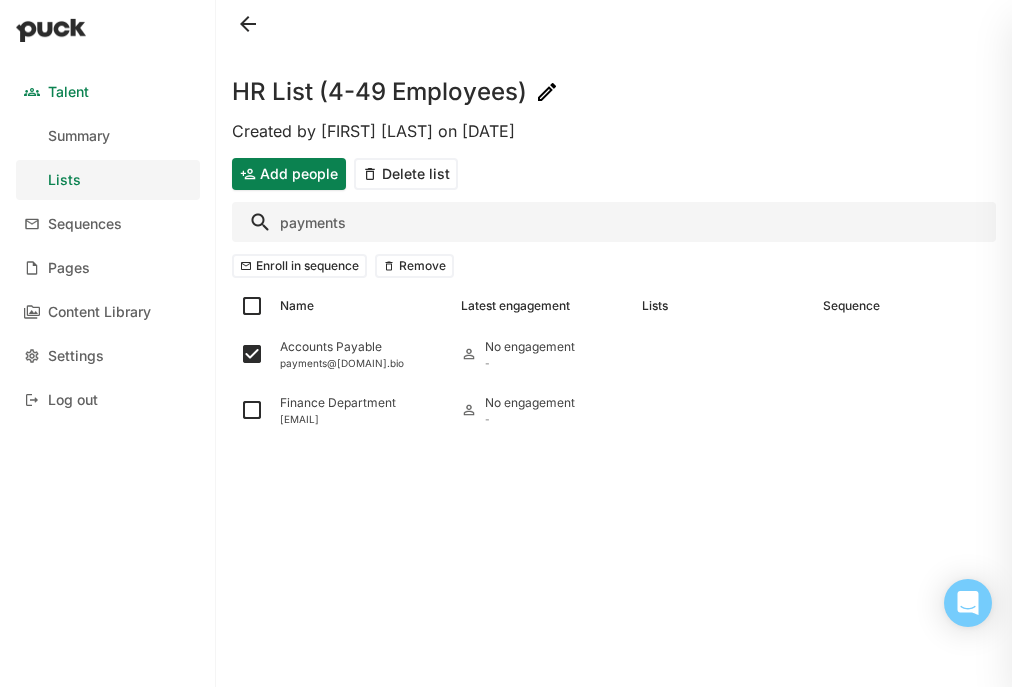 click on "payments" at bounding box center (614, 222) 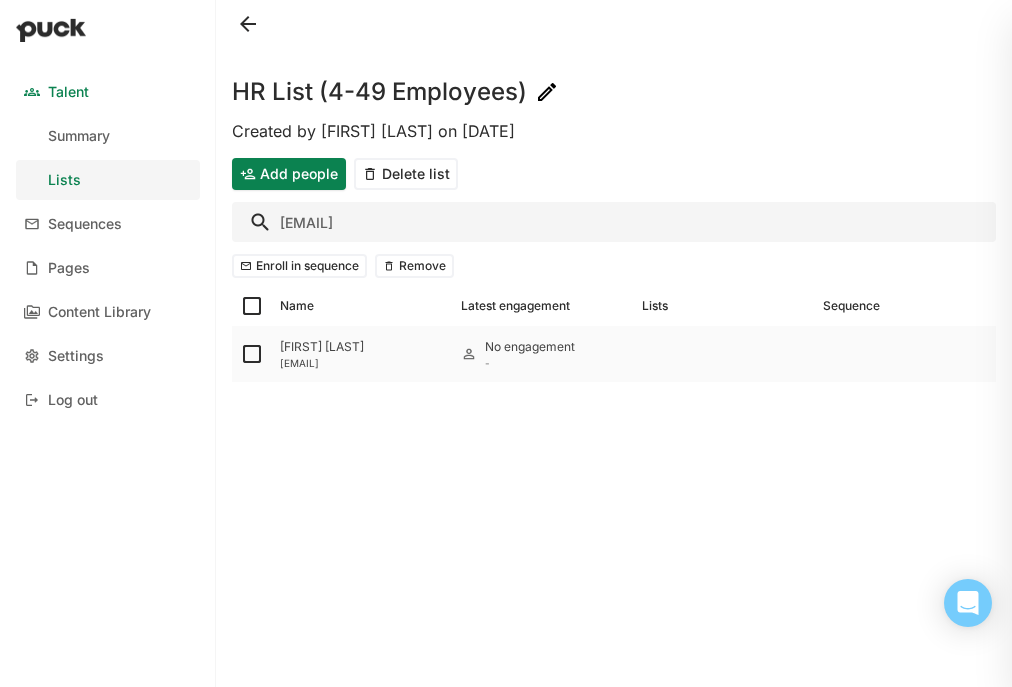 type on "rachel@" 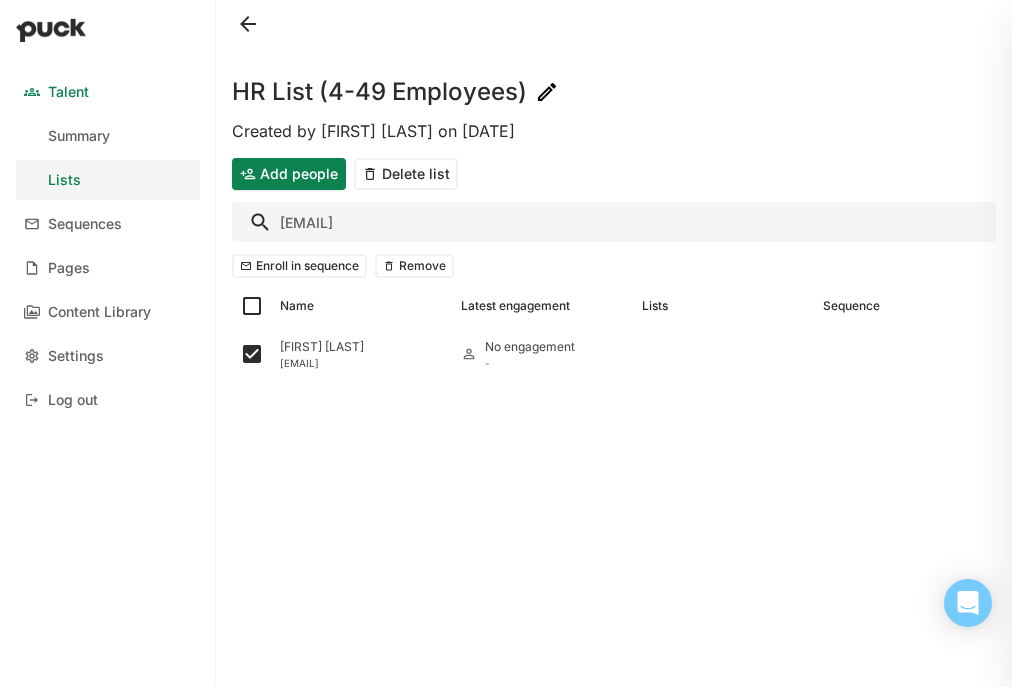 click on "rachel@" at bounding box center [614, 222] 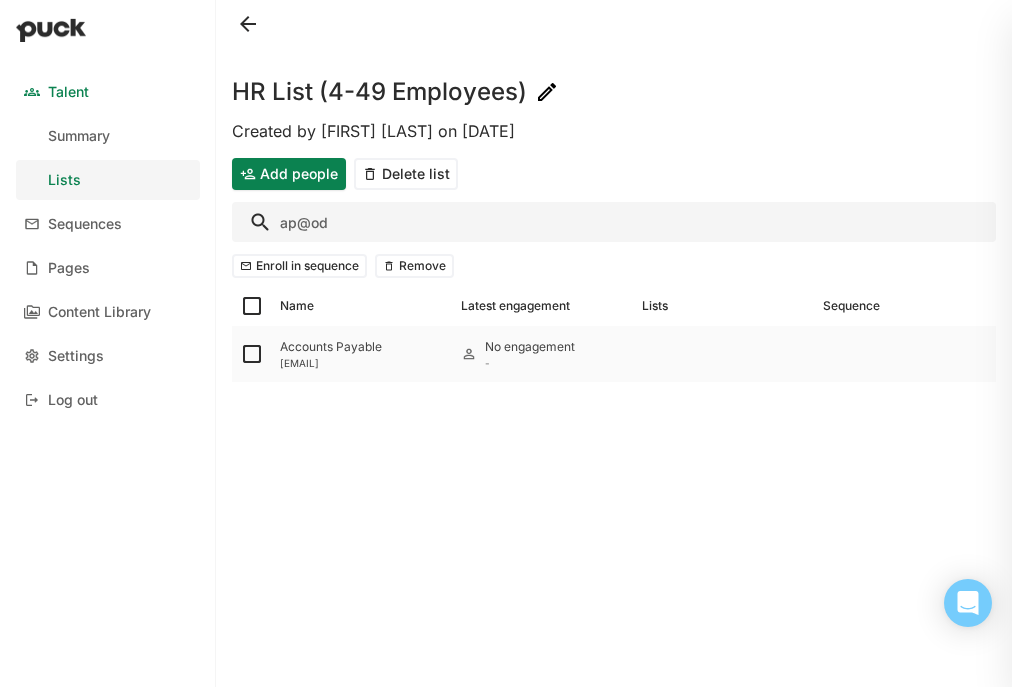 type on "ap@od" 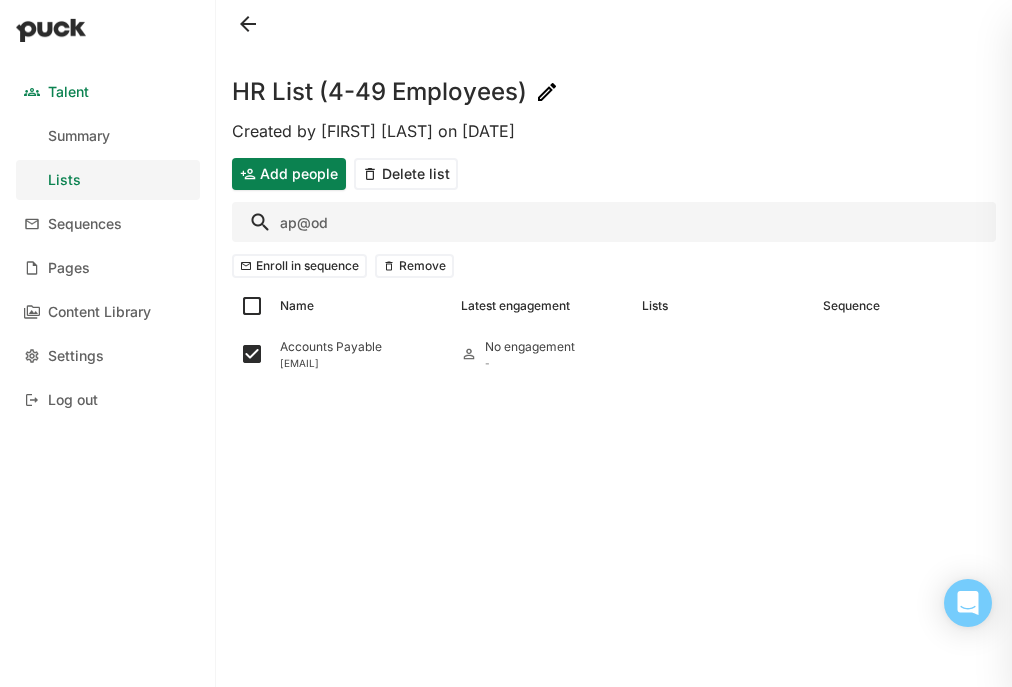 click on "ap@od" at bounding box center (614, 222) 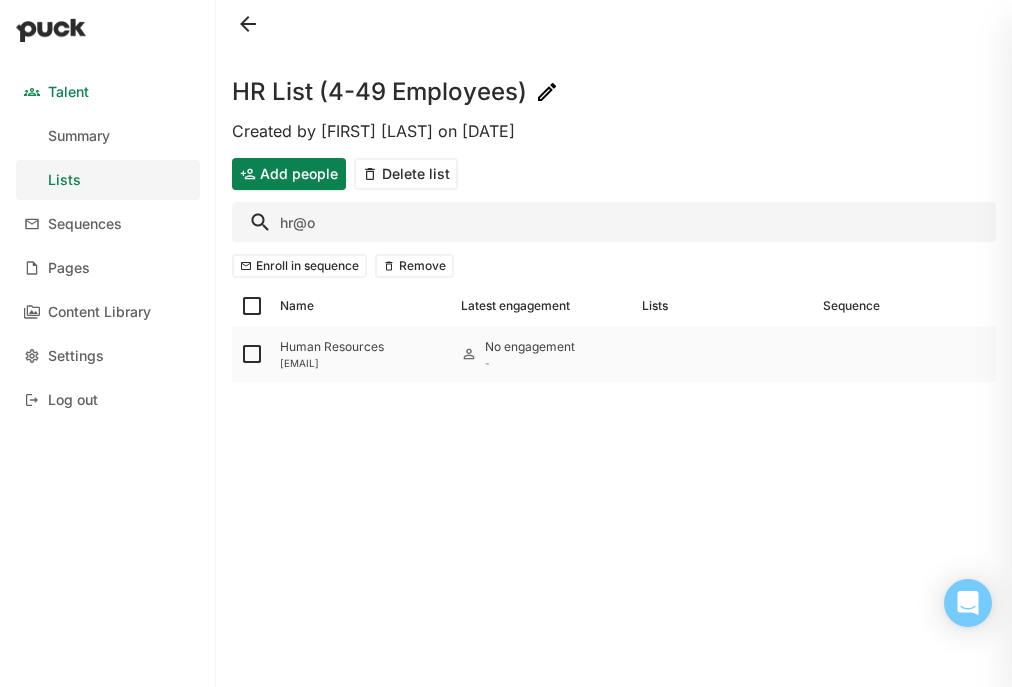 type on "hr@o" 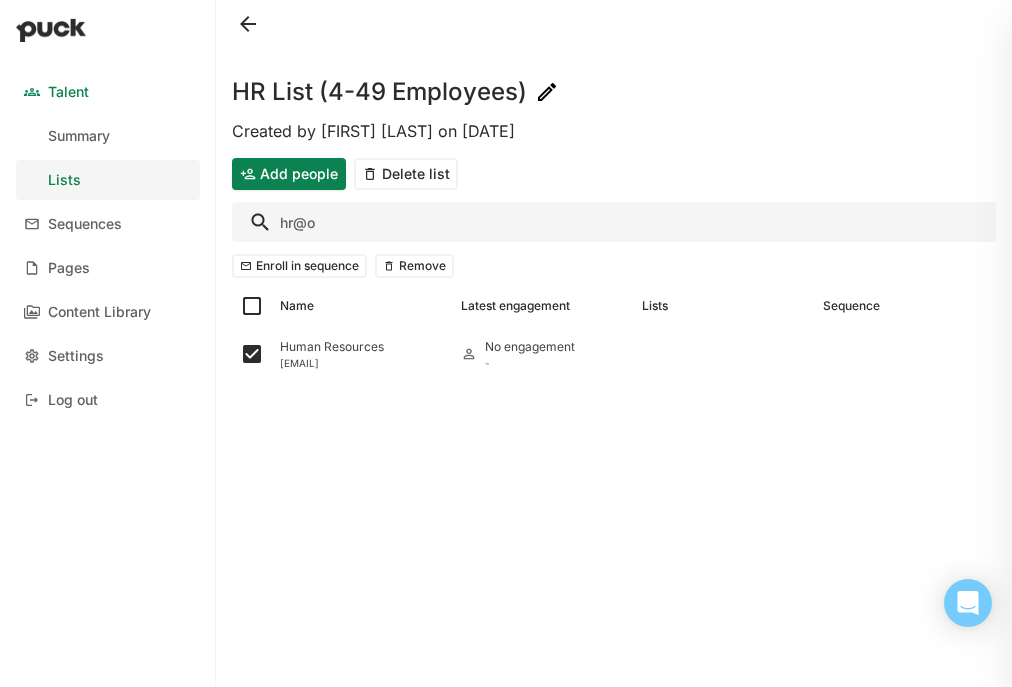 click on "hr@o" at bounding box center (614, 222) 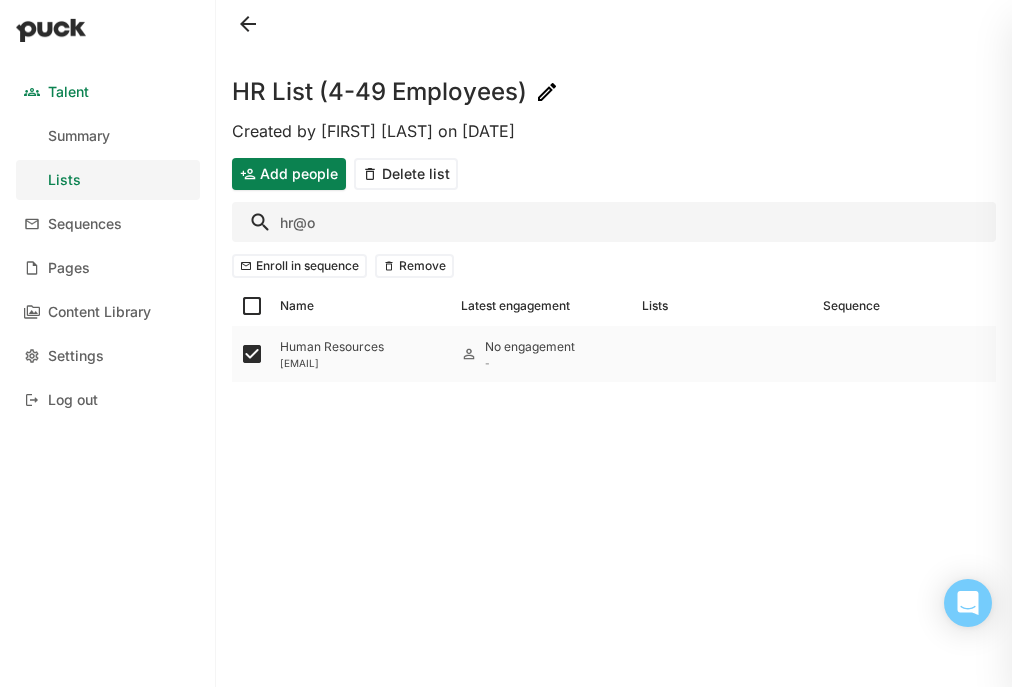 click on "[EMAIL]" at bounding box center [362, 363] 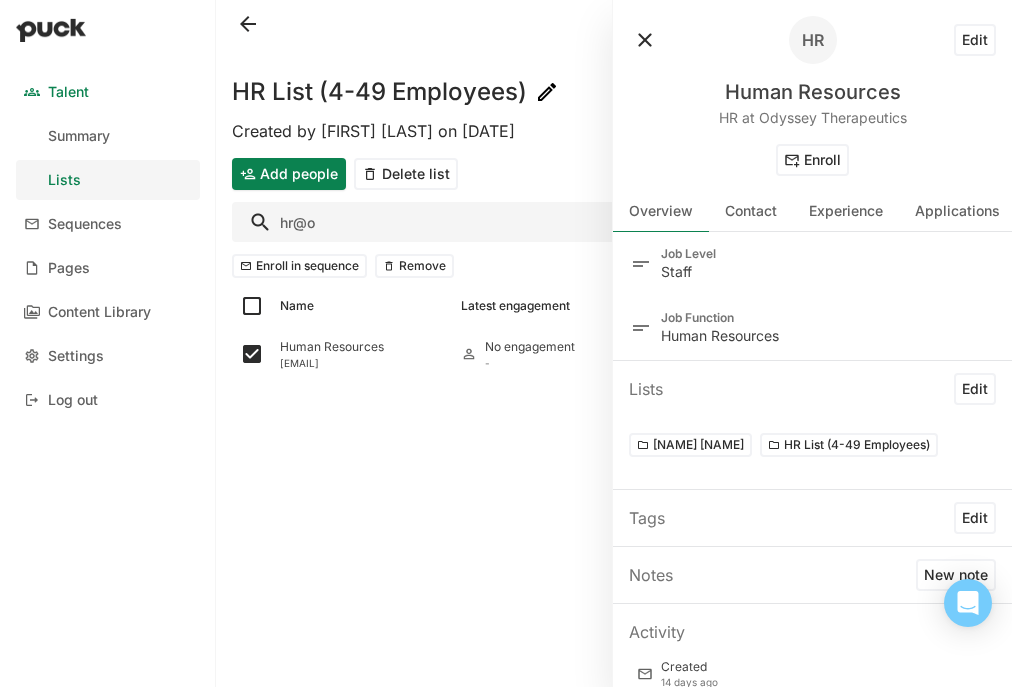 click on "Edit" at bounding box center [975, 40] 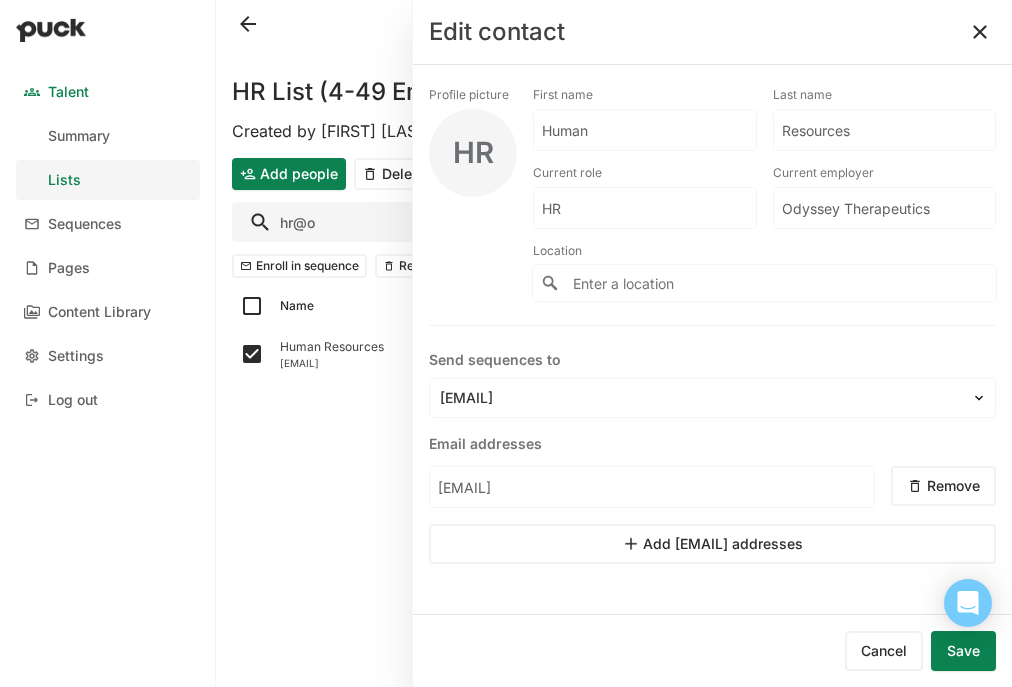click on "Human" at bounding box center (645, 130) 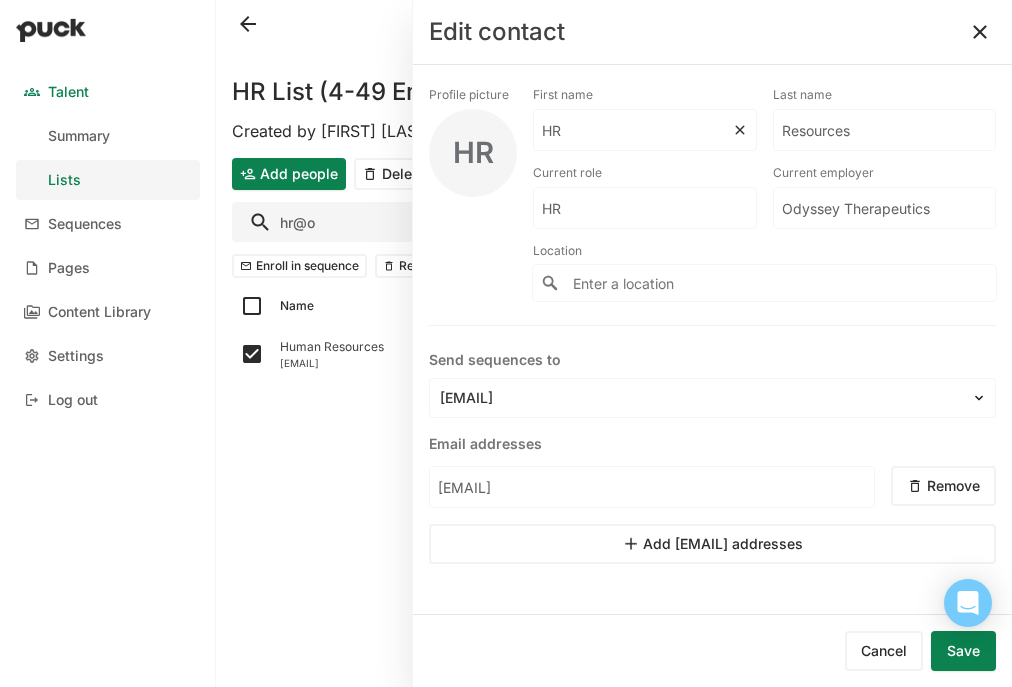 click on "HR" at bounding box center [633, 130] 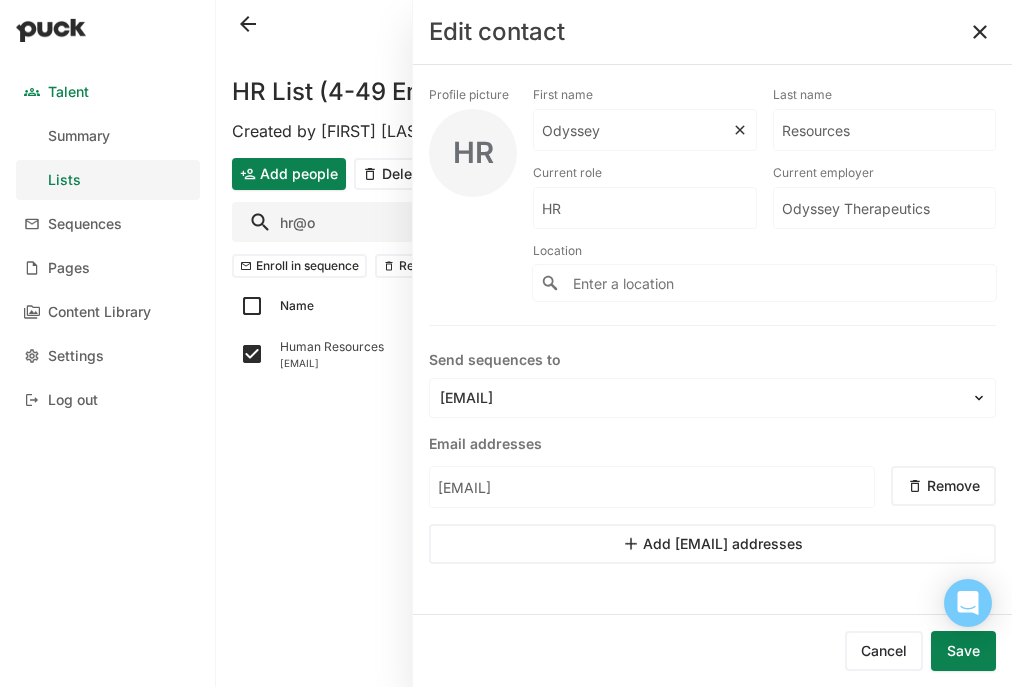 type on "Odyssey" 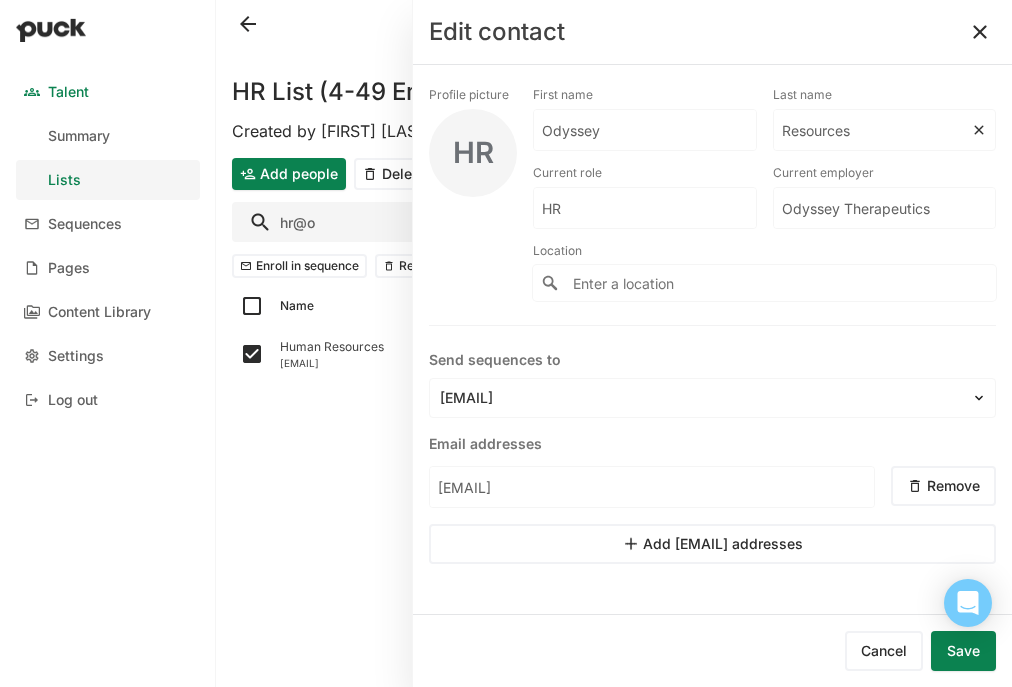 click on "Resources" at bounding box center (645, 130) 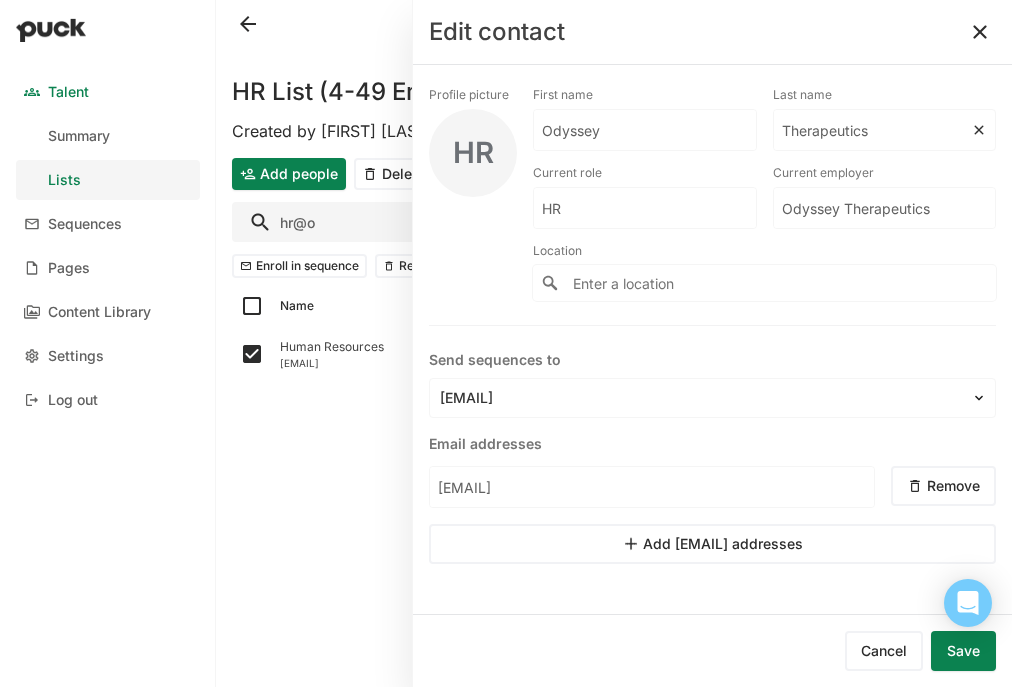 type on "Therapeutics" 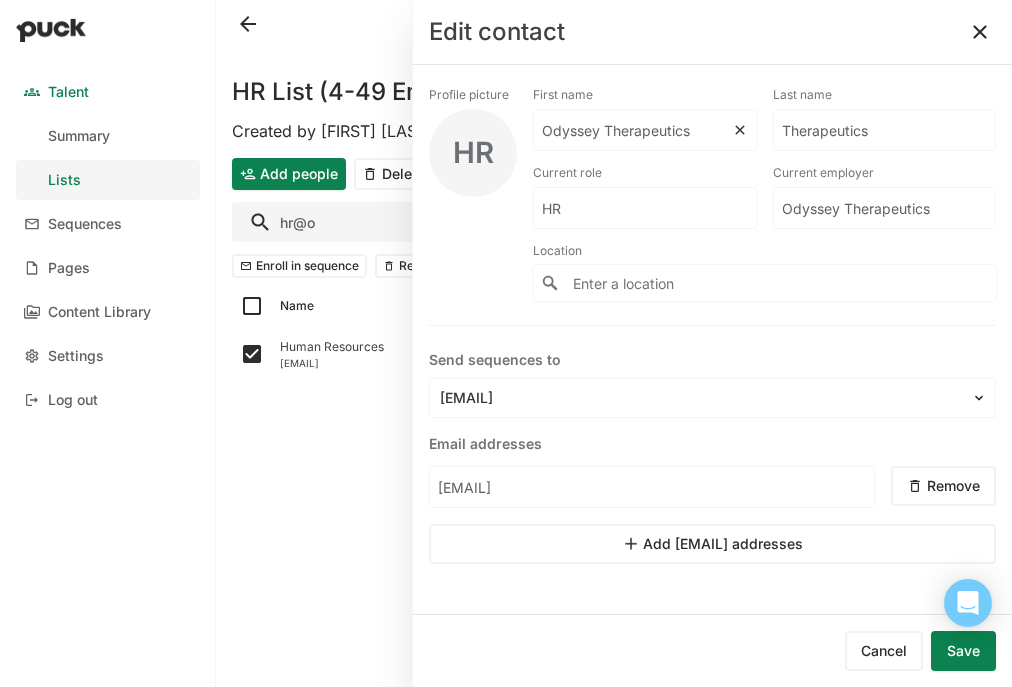 type on "Odyssey Therapeutics" 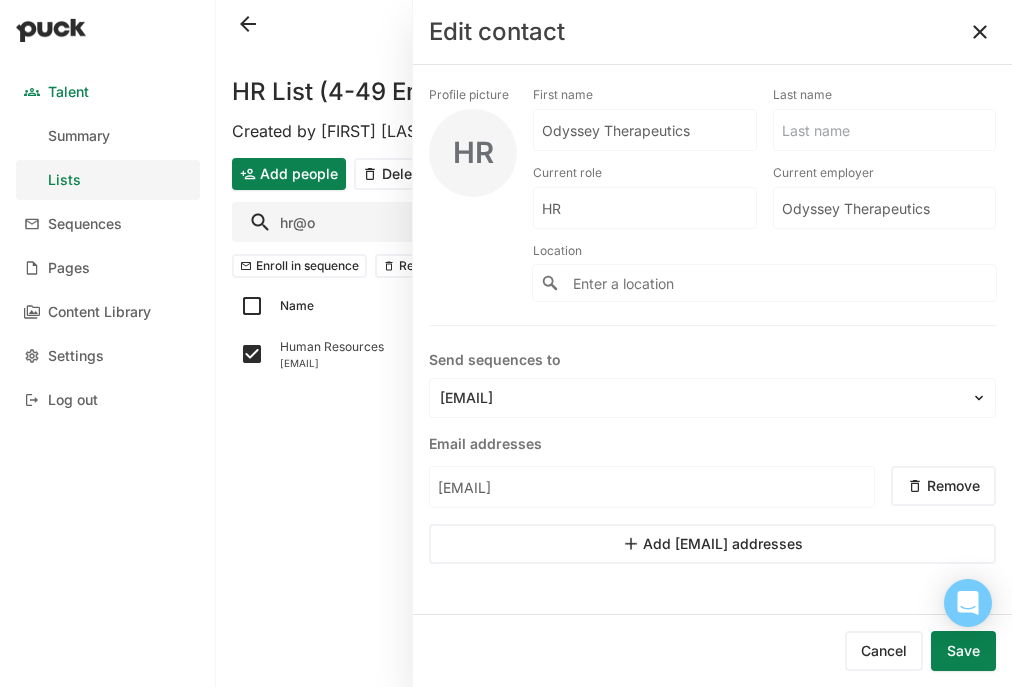 click on "Save" at bounding box center [963, 651] 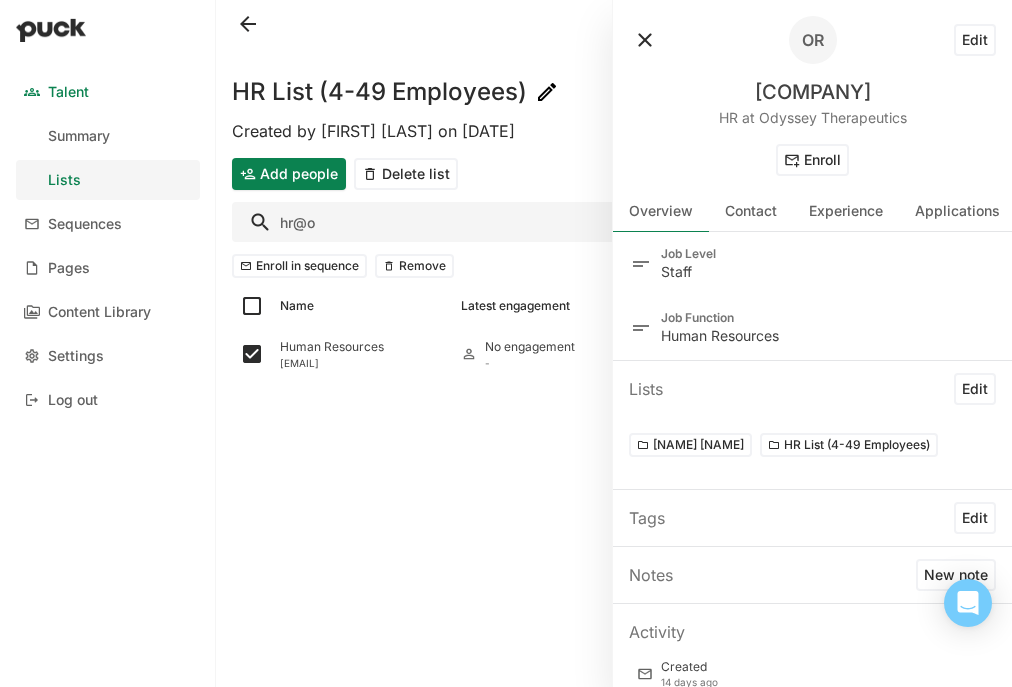 click on "HR List (4-49 Employees) Created by Emery Mann on Mon Jun. 30, 2025 Add people Delete list hr@o Enroll in sequence Remove Name Latest engagement Lists Sequence Human Resources hr@odysseytx.com No engagement -" at bounding box center (614, 343) 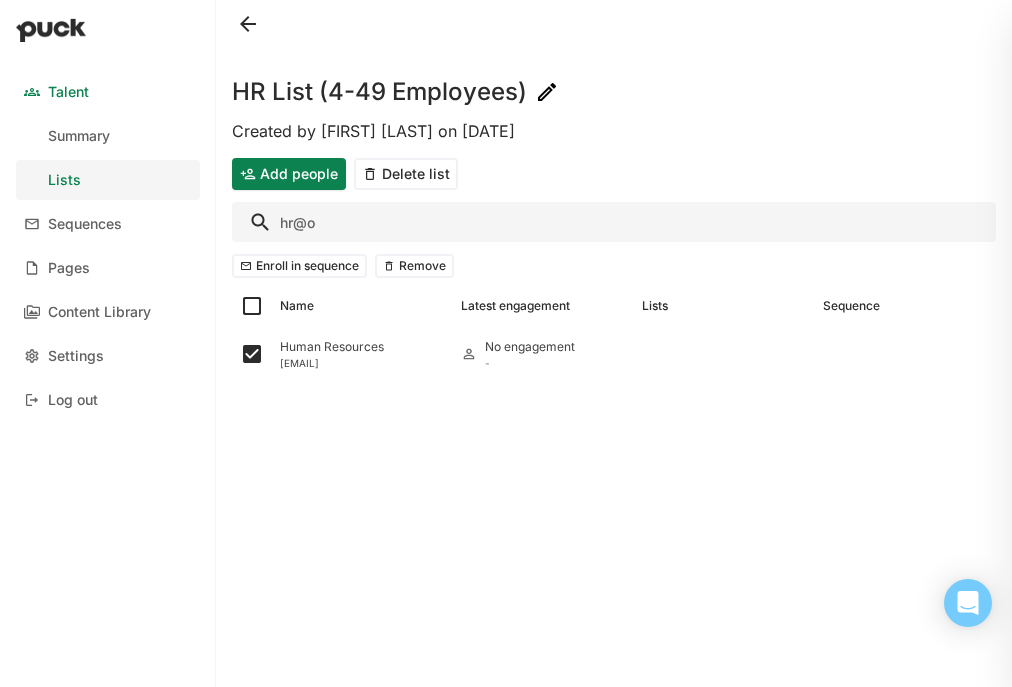 click on "HR List (4-49 Employees) Created by Emery Mann on Mon Jun. 30, 2025 Add people Delete list hr@o Enroll in sequence Remove Name Latest engagement Lists Sequence Human Resources hr@odysseytx.com No engagement -" at bounding box center [614, 343] 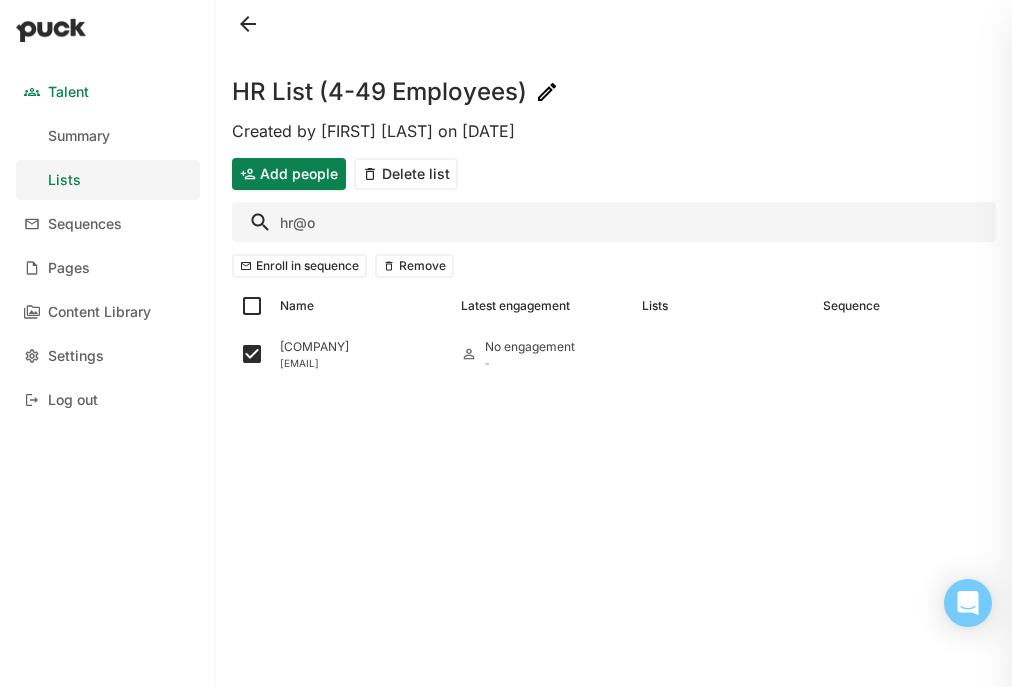 click on "hr@o" at bounding box center (614, 222) 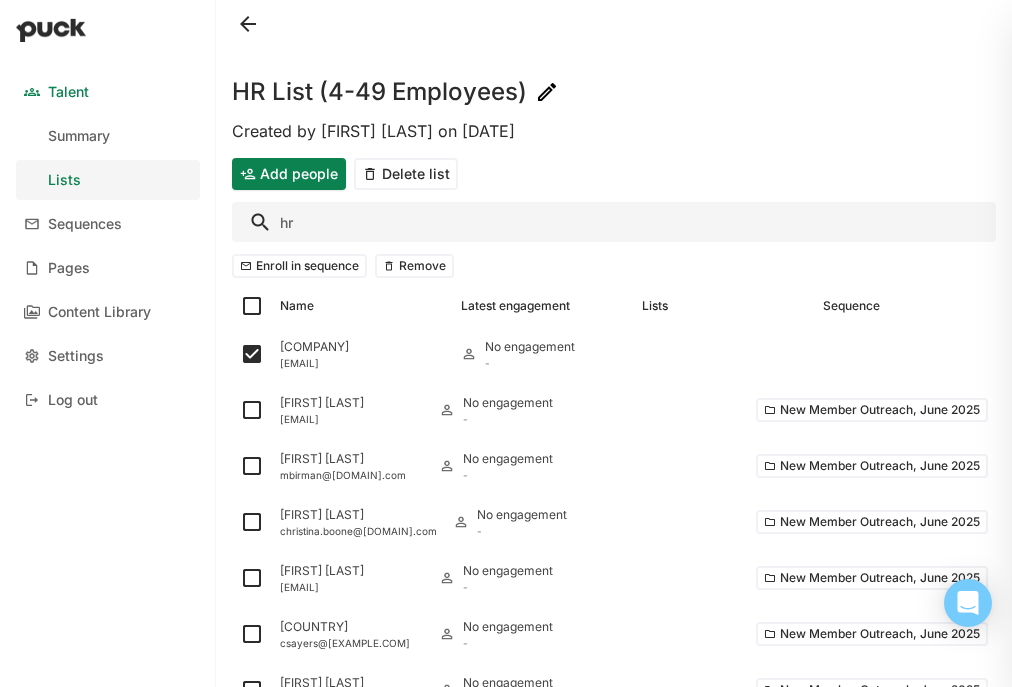 type on "h" 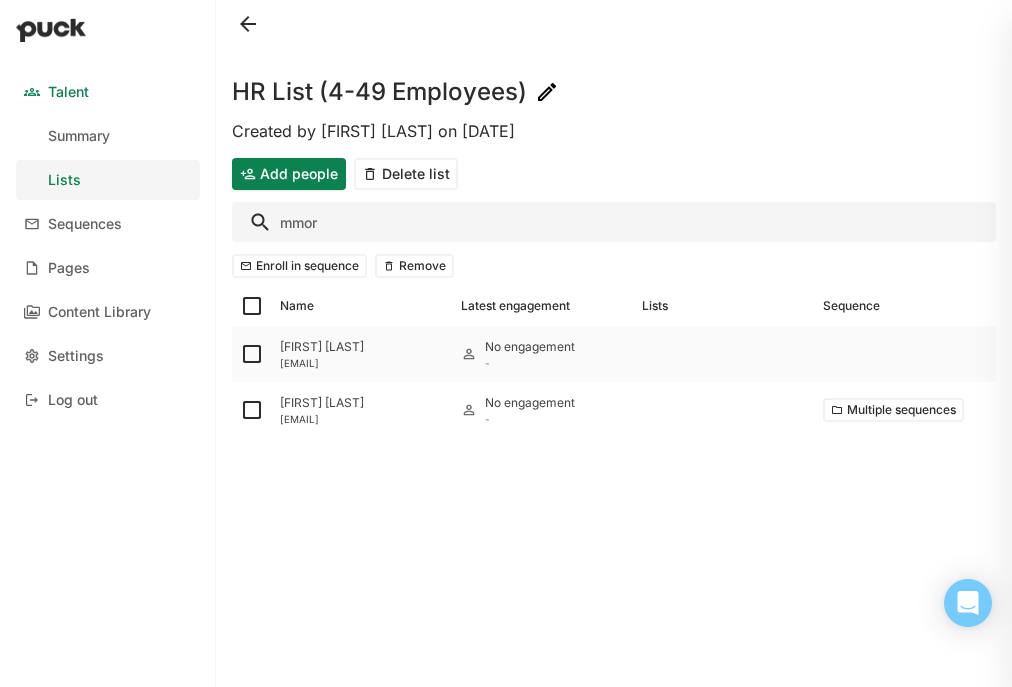 type on "mmor" 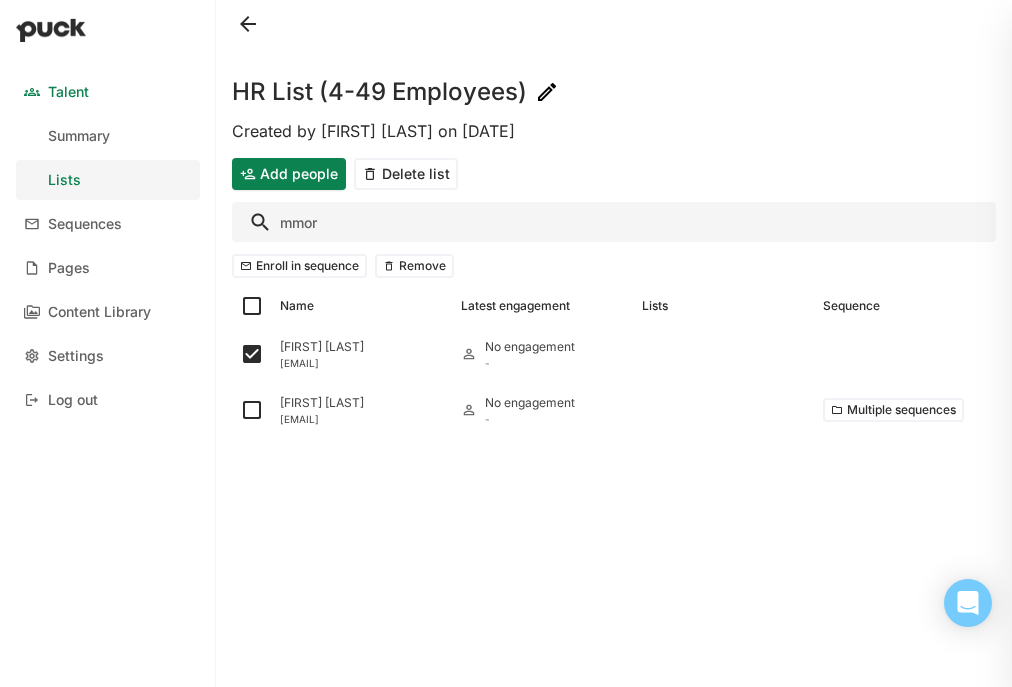 click on "mmor" at bounding box center (614, 222) 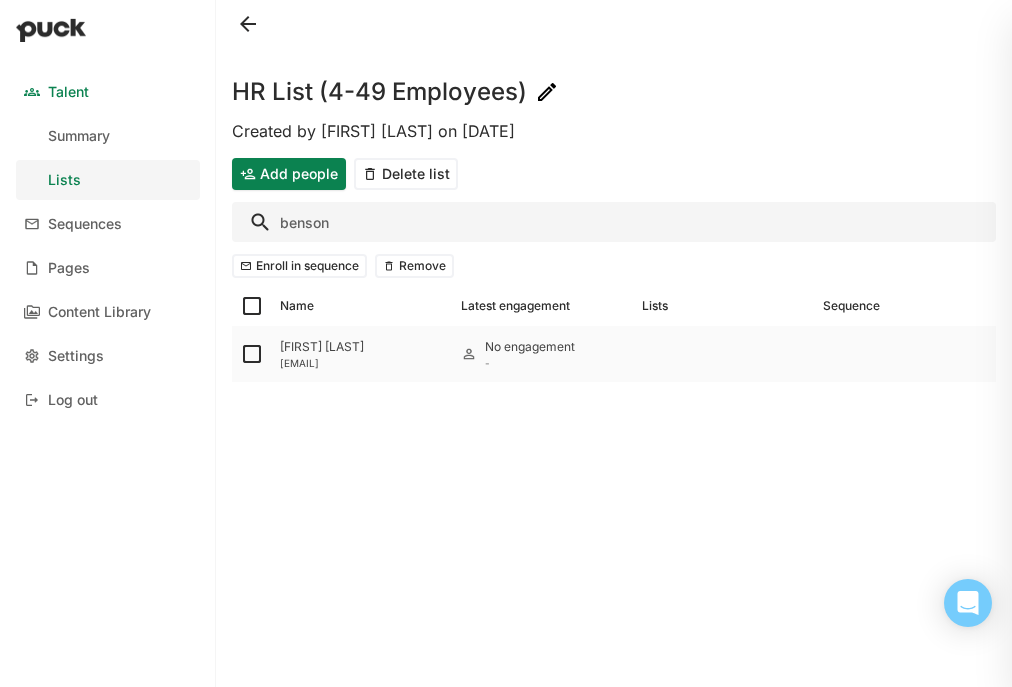 type on "benson" 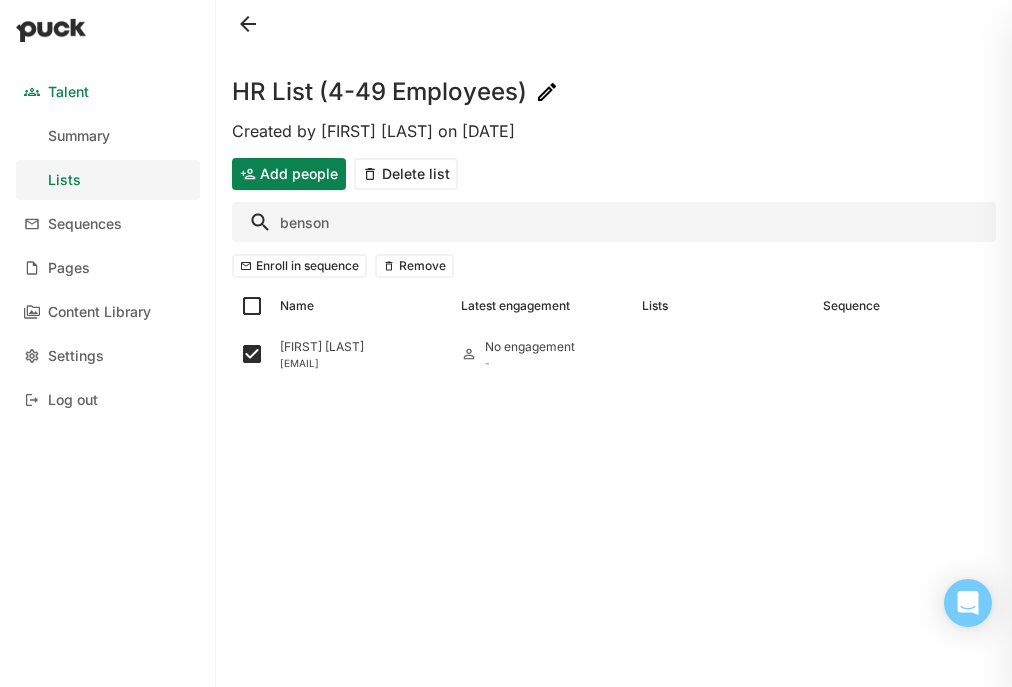 click on "benson" at bounding box center (614, 222) 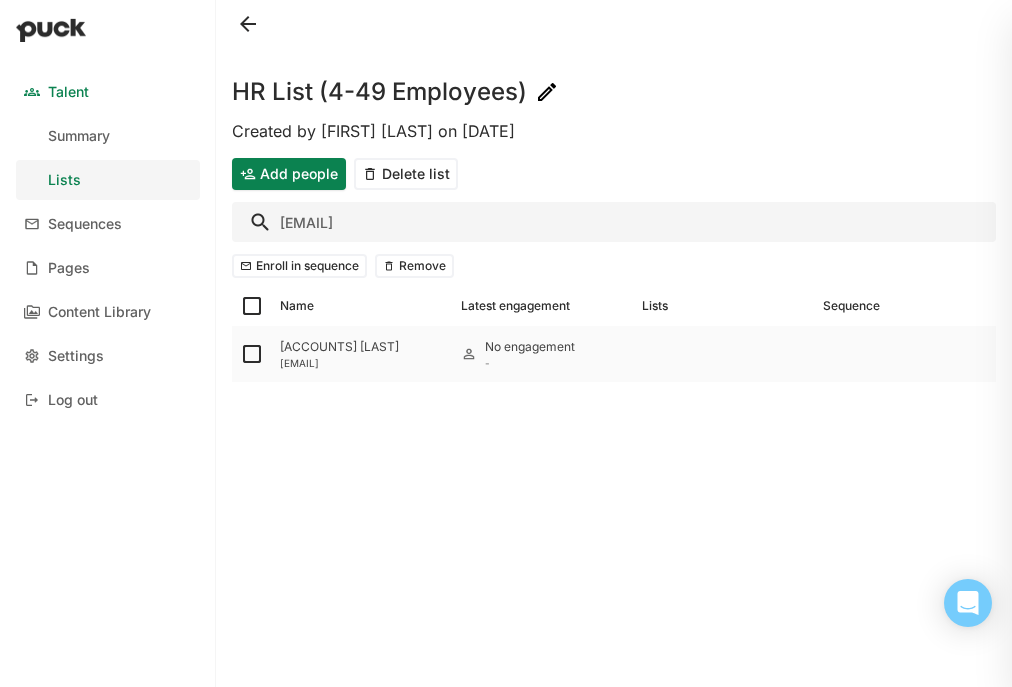 type on "ap@torna" 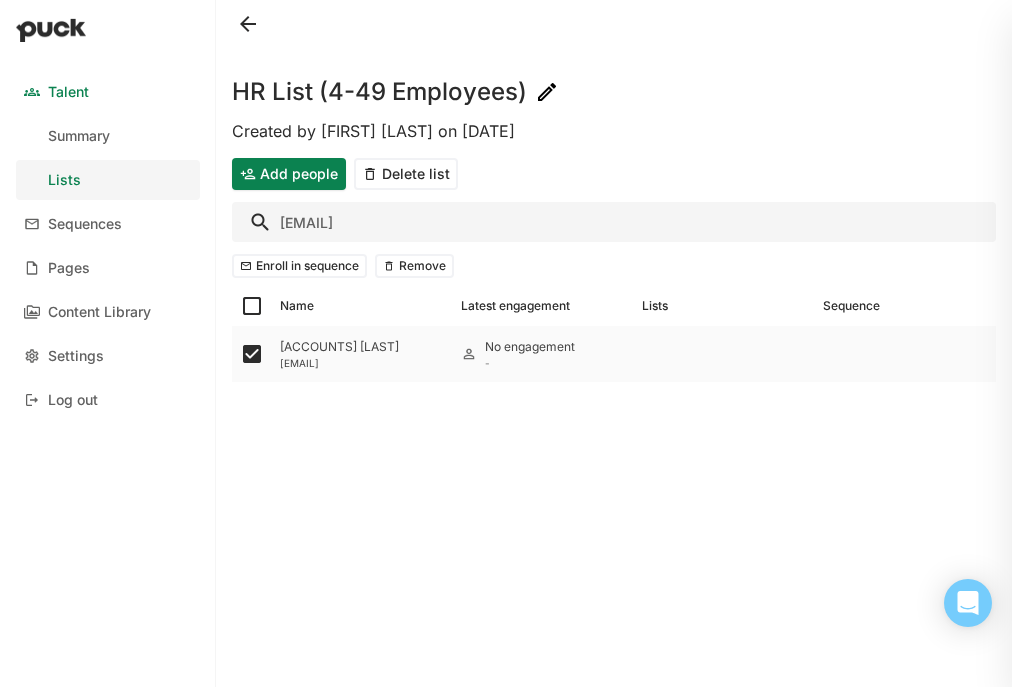 click on "[EMAIL] [FIRST] [LAST]" at bounding box center (362, 347) 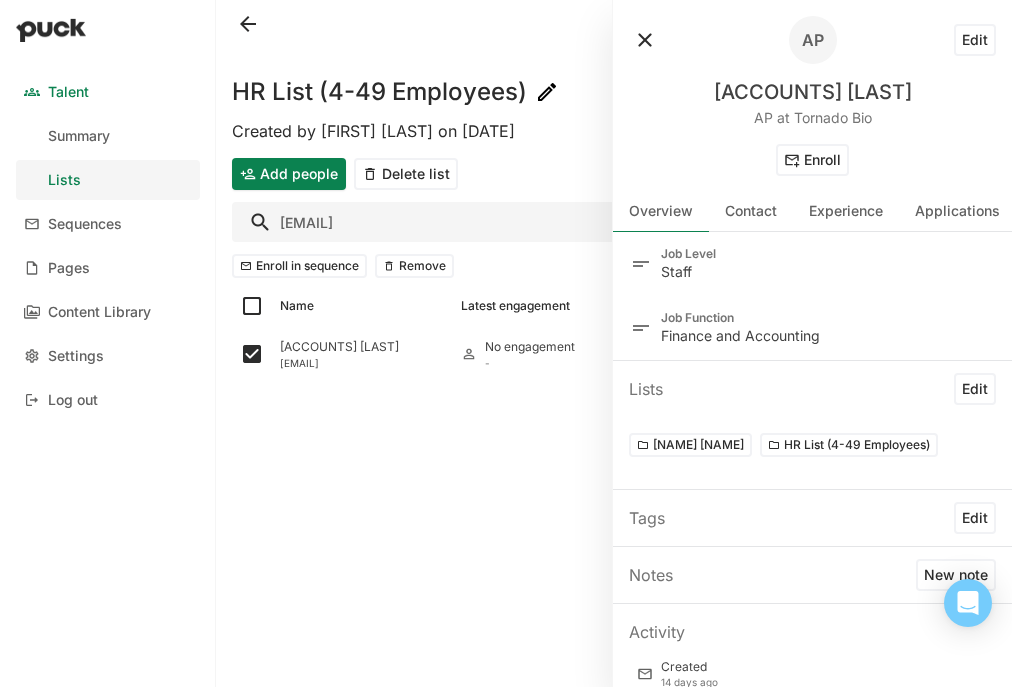 click on "Edit" at bounding box center (975, 40) 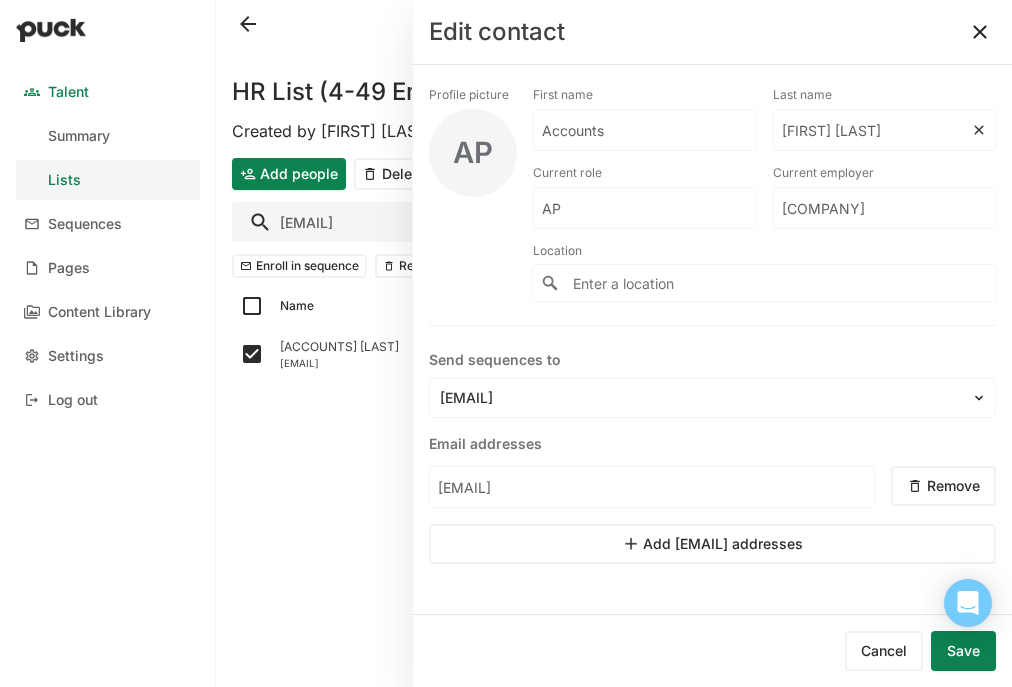 drag, startPoint x: 838, startPoint y: 130, endPoint x: 765, endPoint y: 130, distance: 73 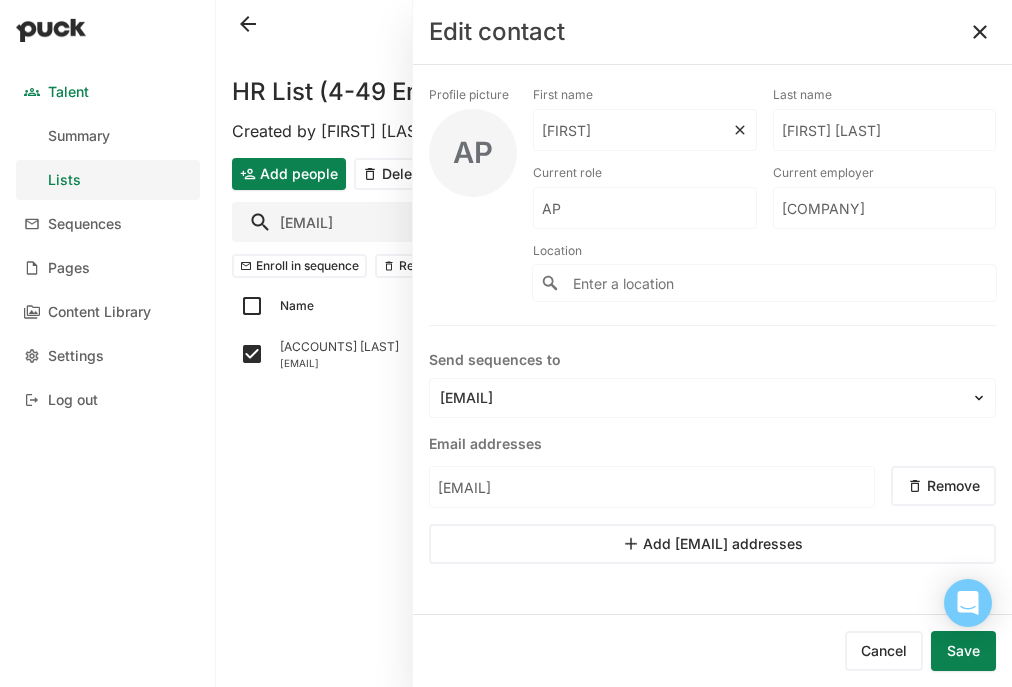 type on "Mark" 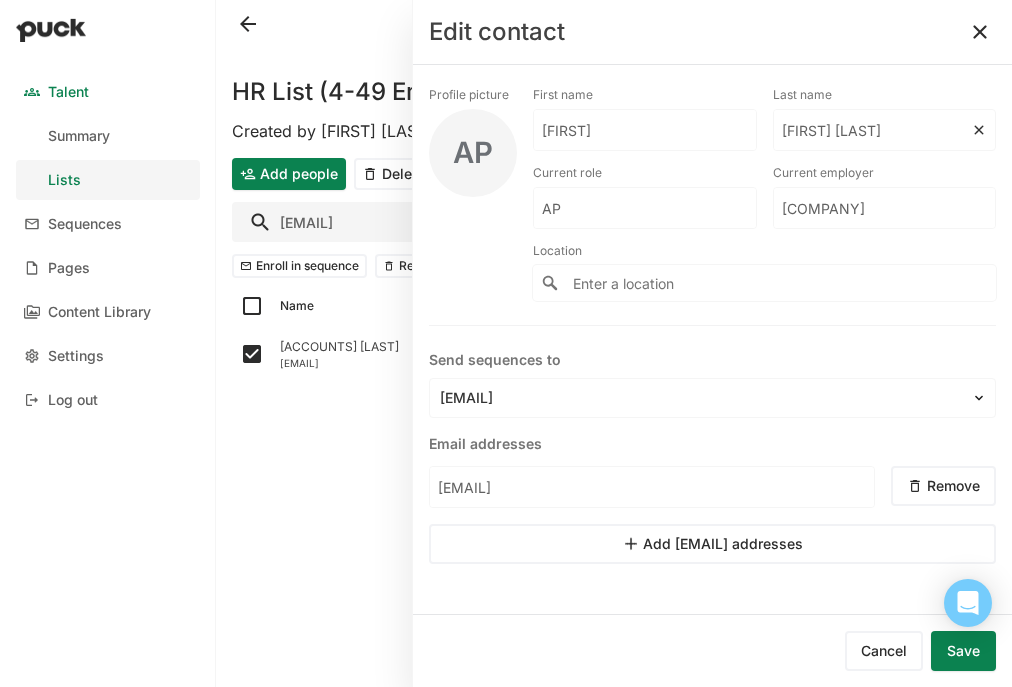 click on "Mark Lindquist" at bounding box center (645, 130) 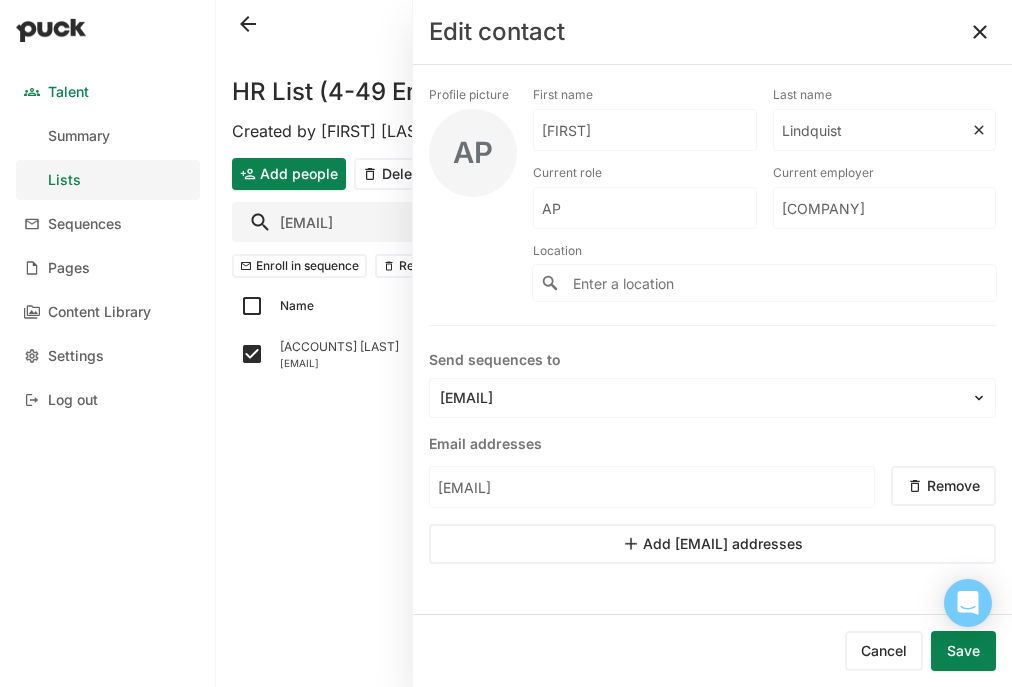 type on "Lindquist" 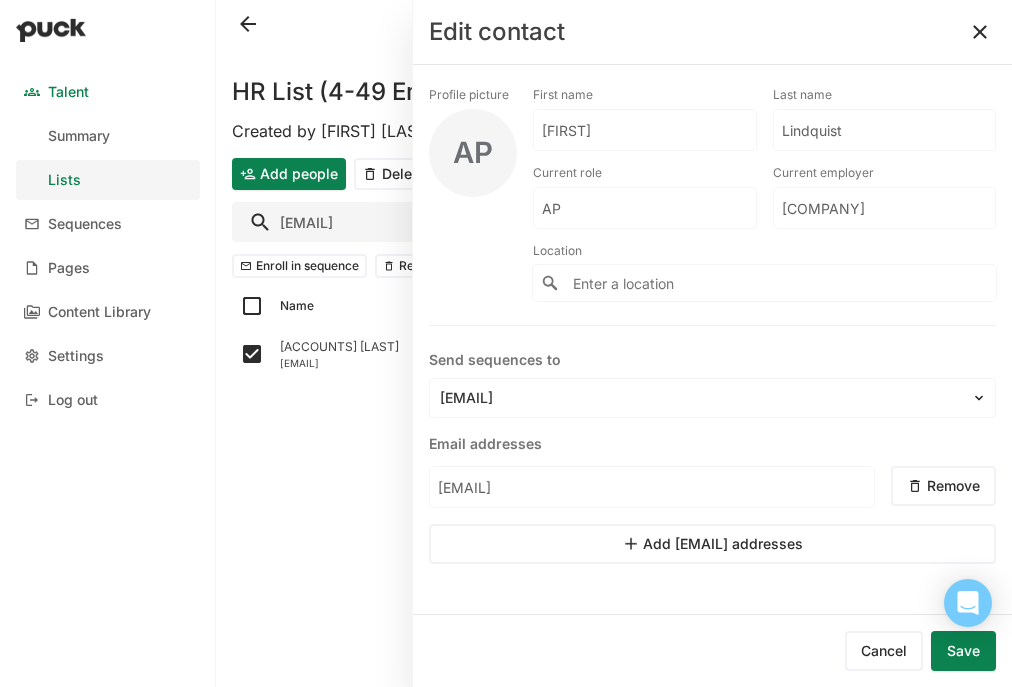 click on "Save" at bounding box center (963, 651) 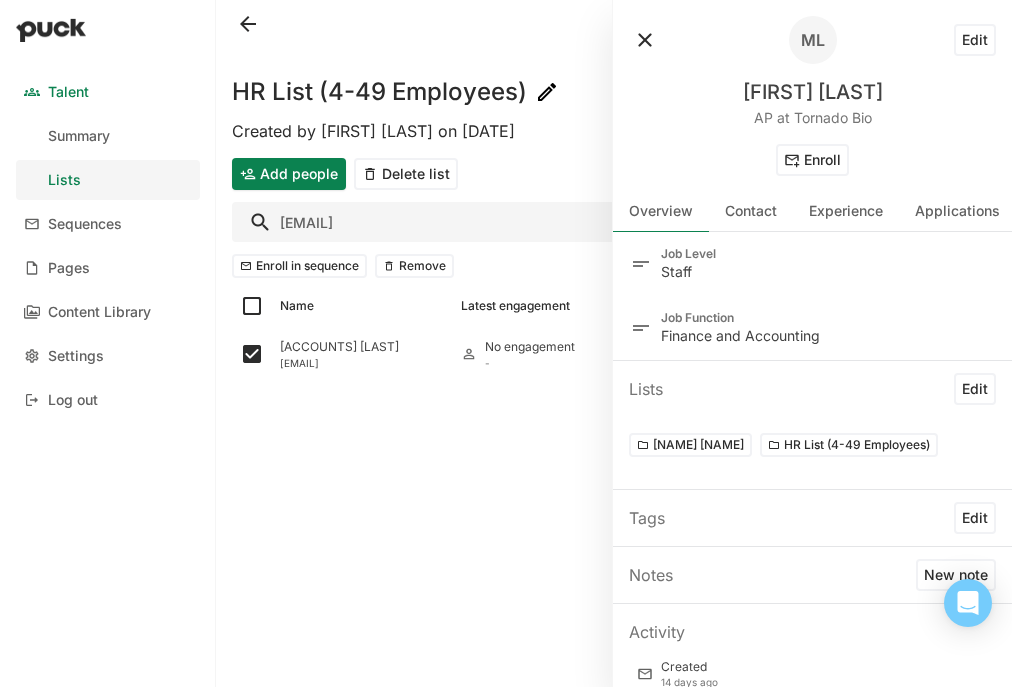 click on "HR List (4-49 Employees) Created by Emery Mann on Mon Jun. 30, 2025 Add people Delete list ap@torna Enroll in sequence Remove Name Latest engagement Lists Sequence Accounts Payable Mark Lindquist ap@tornadobio.com No engagement -" at bounding box center [614, 343] 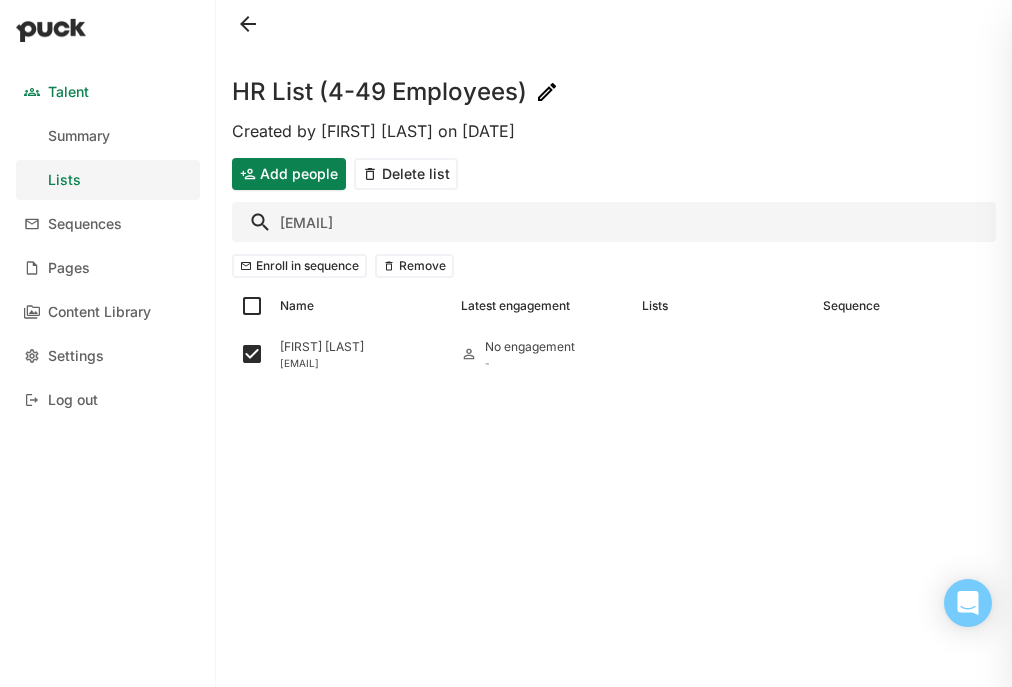click on "ap@torna" at bounding box center (614, 222) 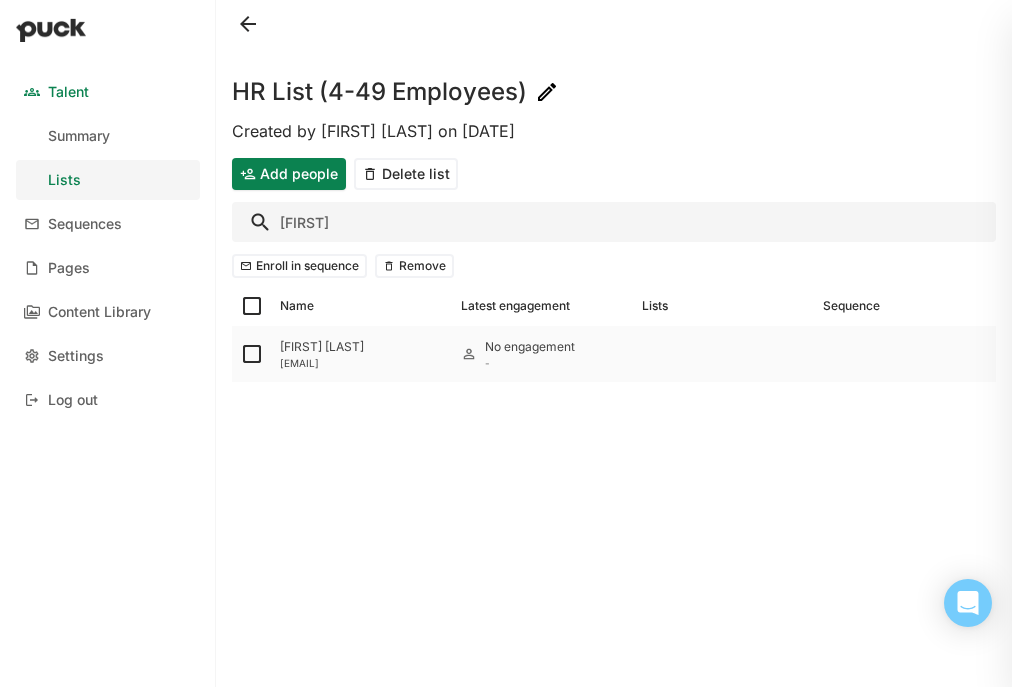 type on "labma" 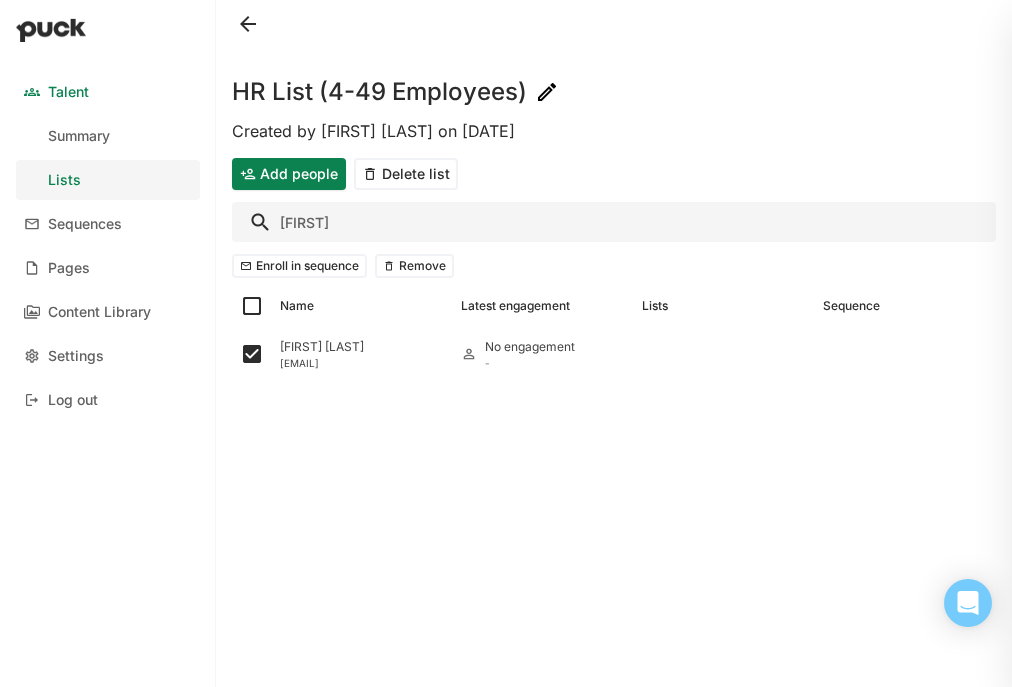 click on "labma" at bounding box center [614, 222] 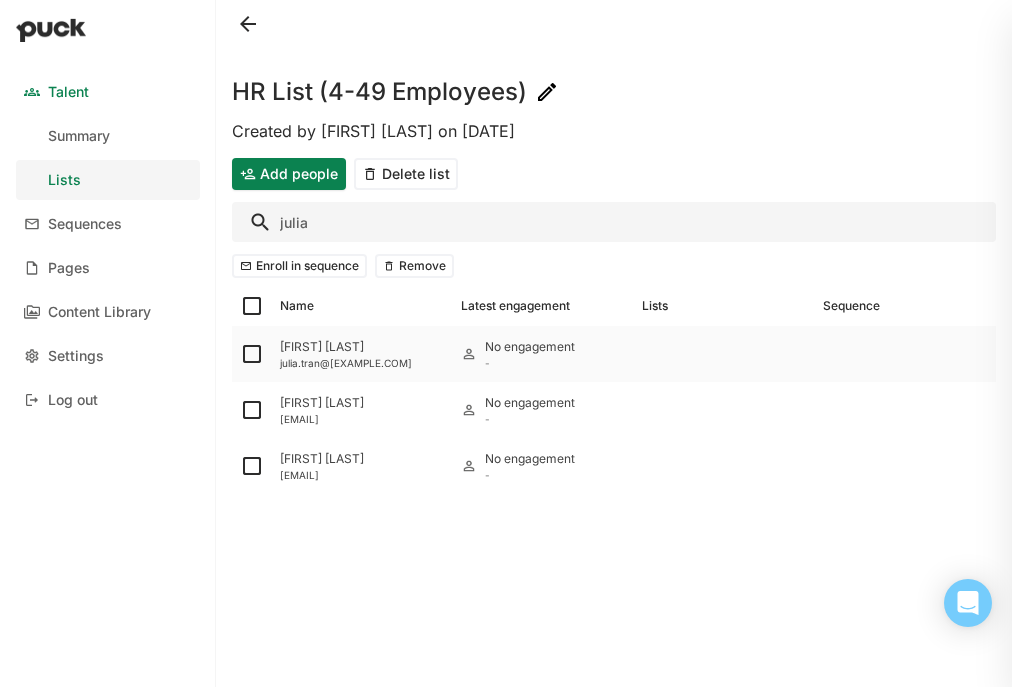type on "julia" 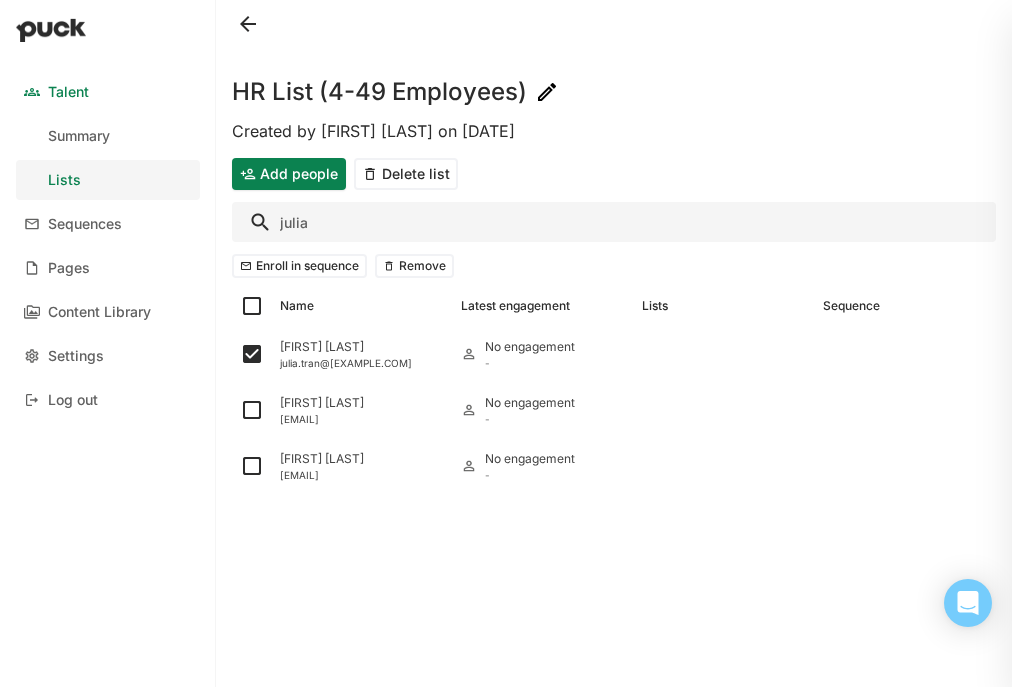 click on "julia" at bounding box center (614, 222) 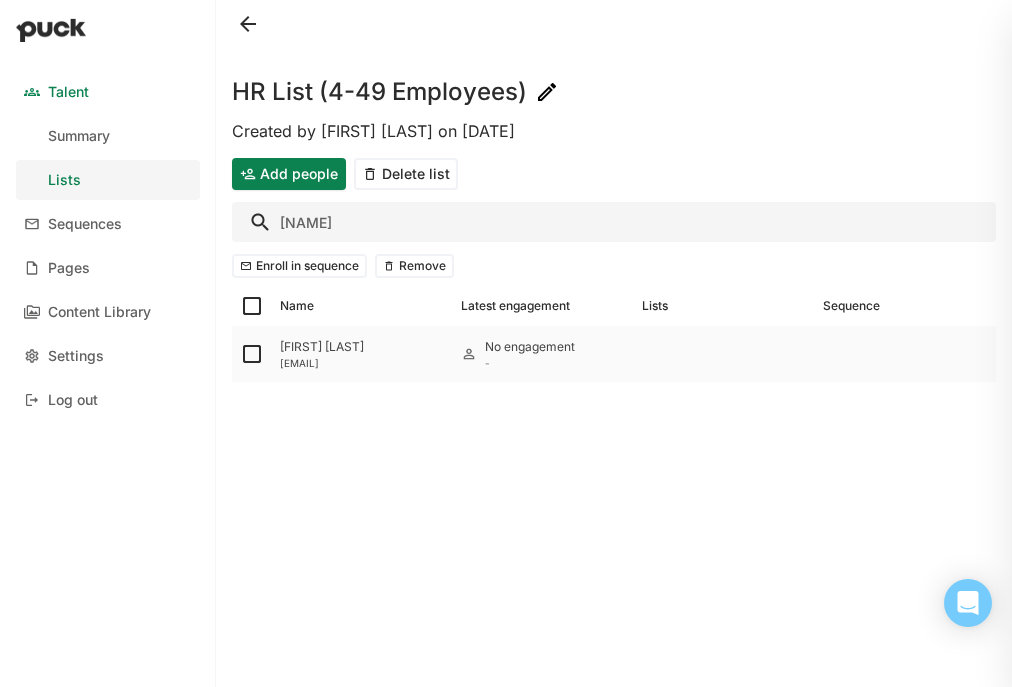 type on "cwink" 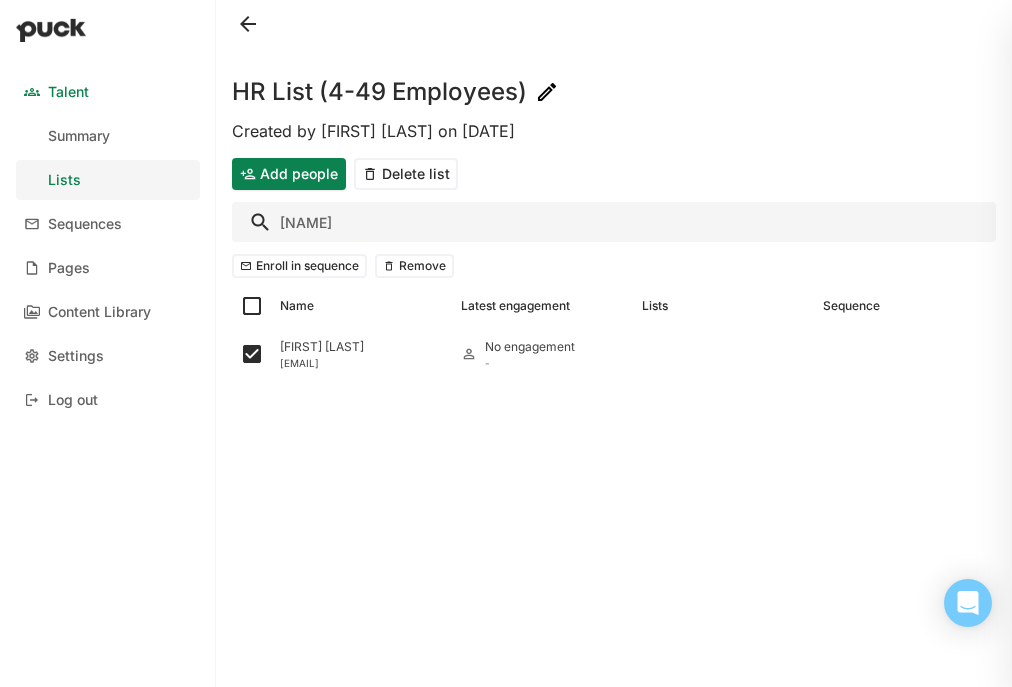 click on "cwink" at bounding box center [614, 222] 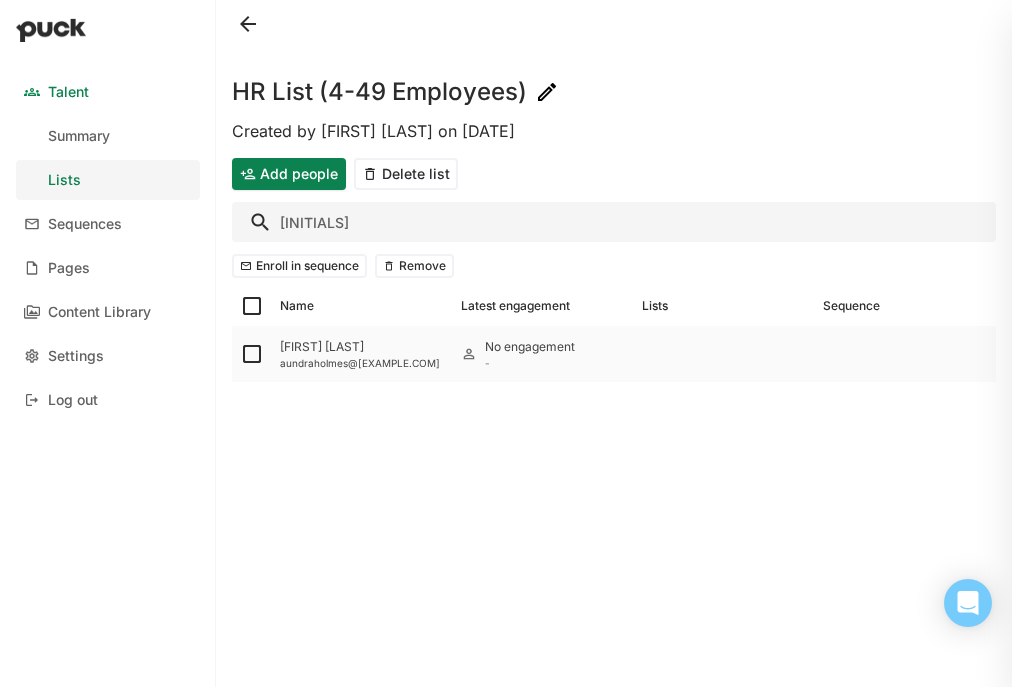 type on "aund" 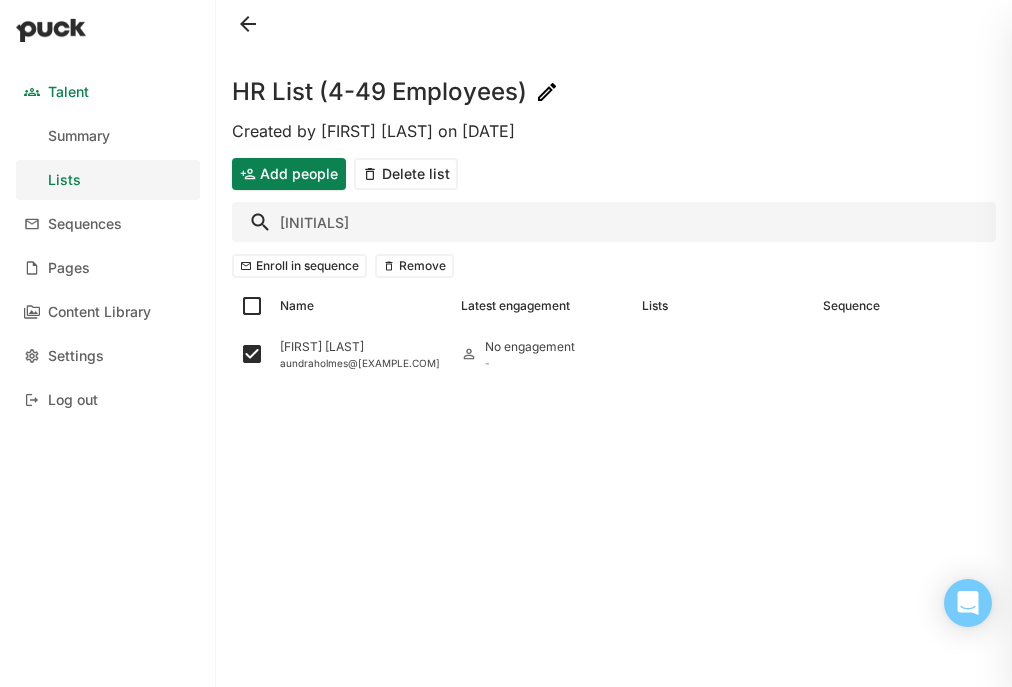 click on "aund" at bounding box center (614, 222) 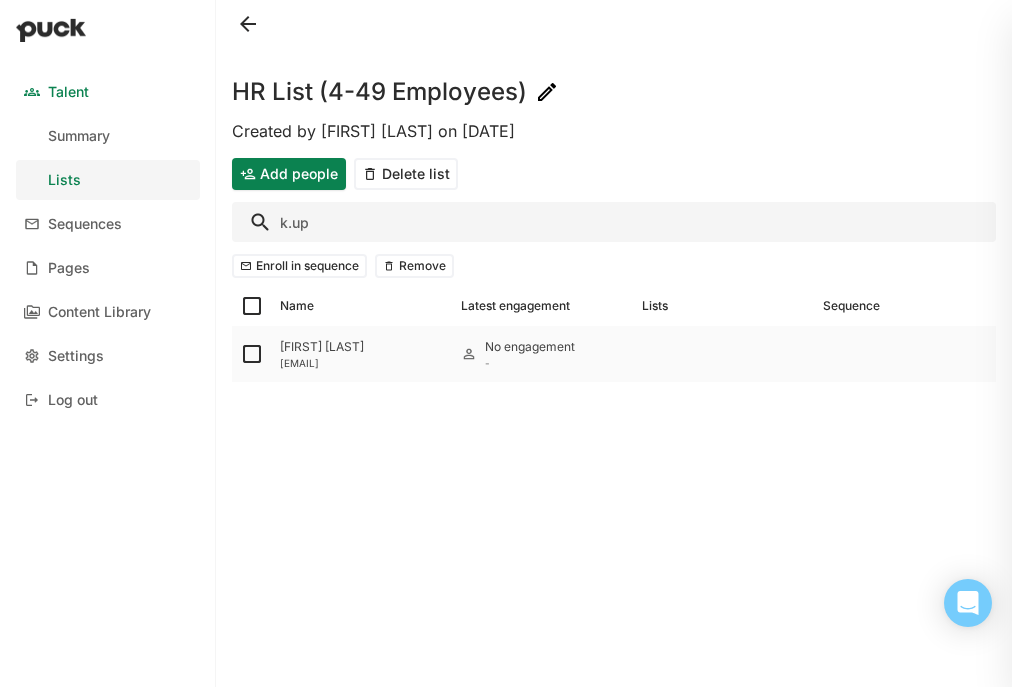 type on "k.up" 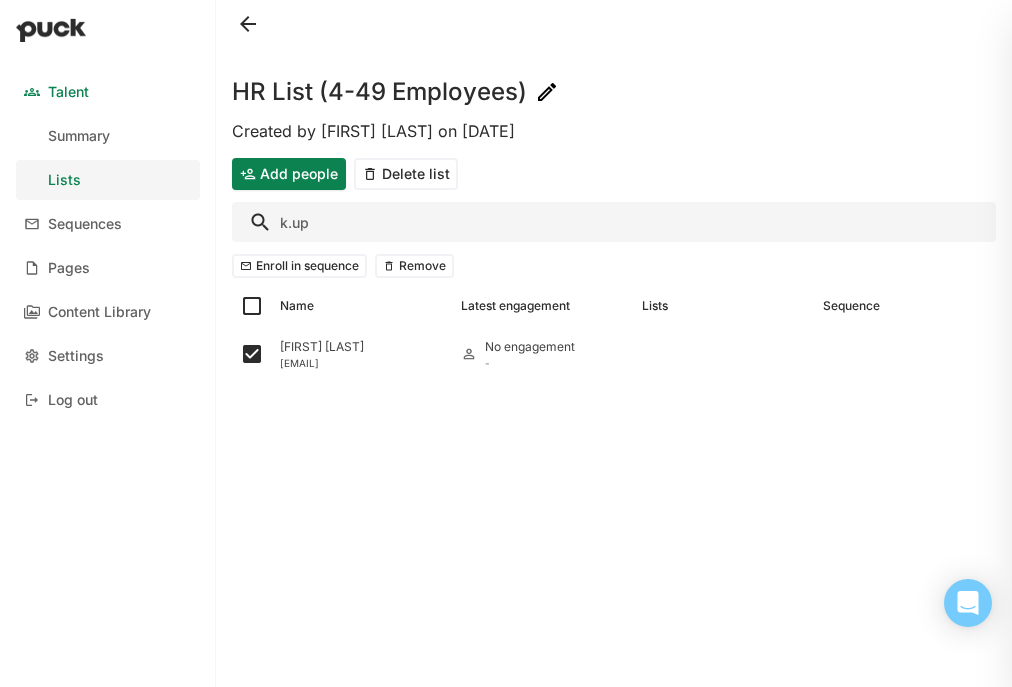 click on "k.up" at bounding box center [614, 222] 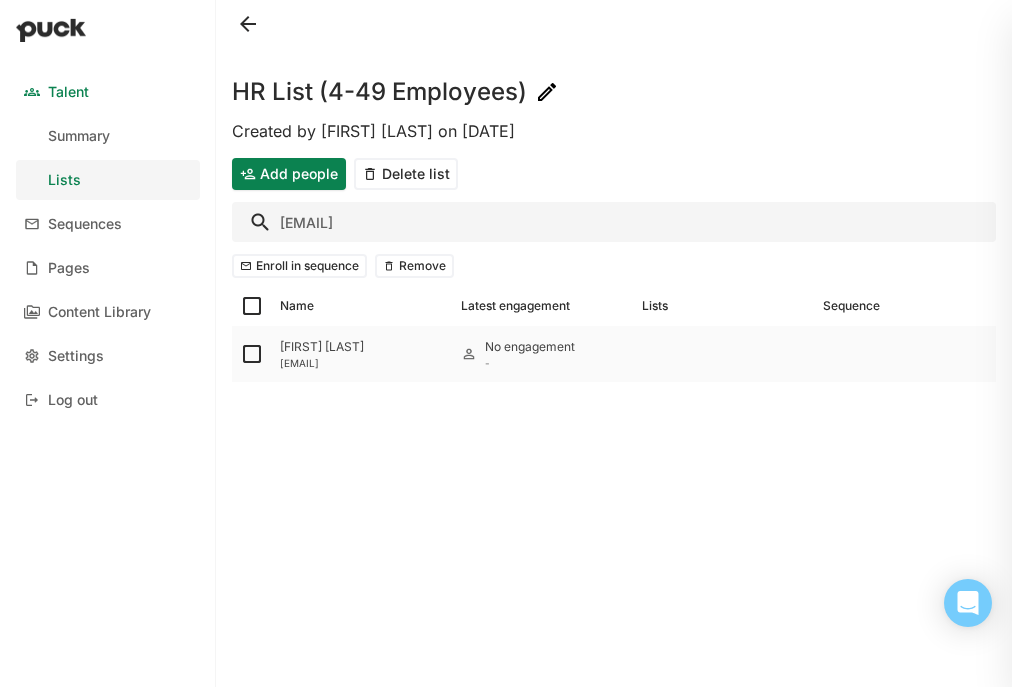 type on "j.we" 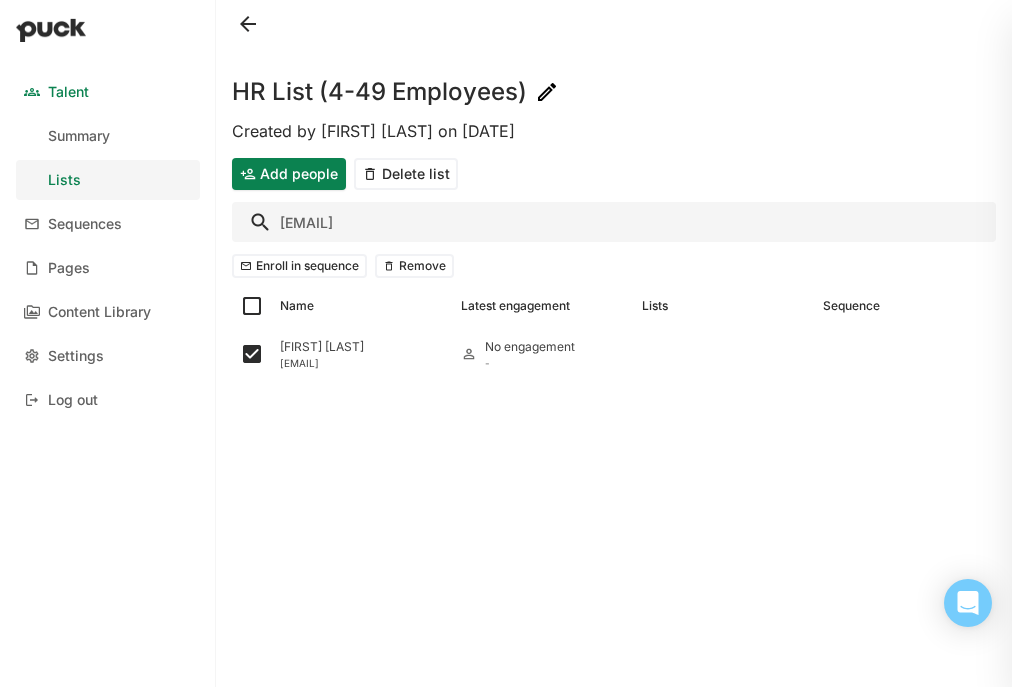 click on "j.we" at bounding box center [614, 222] 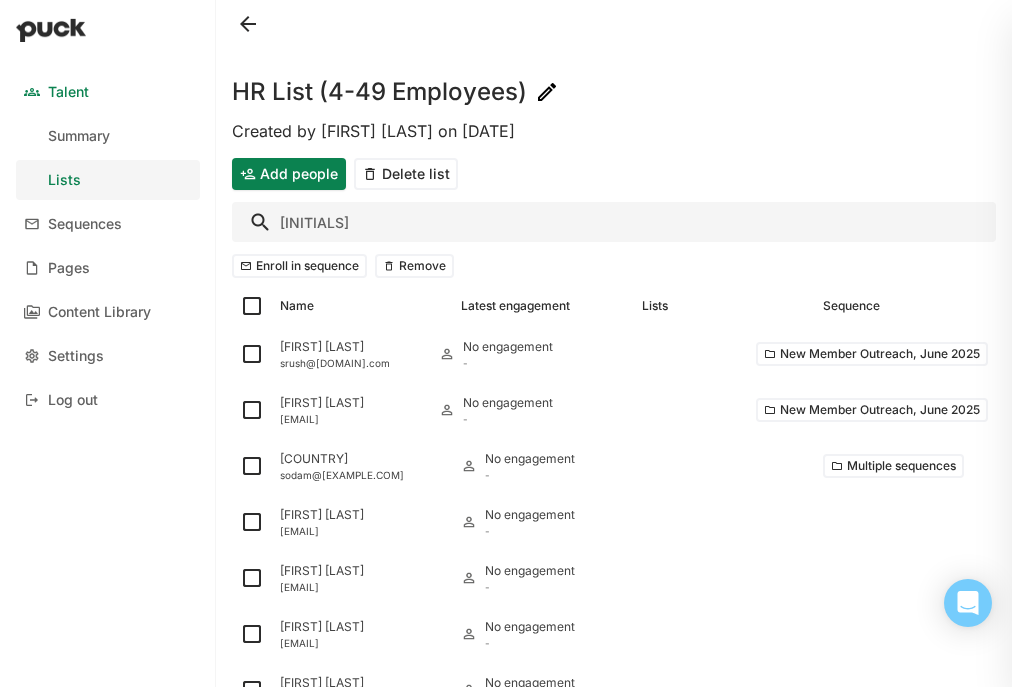 type on "d" 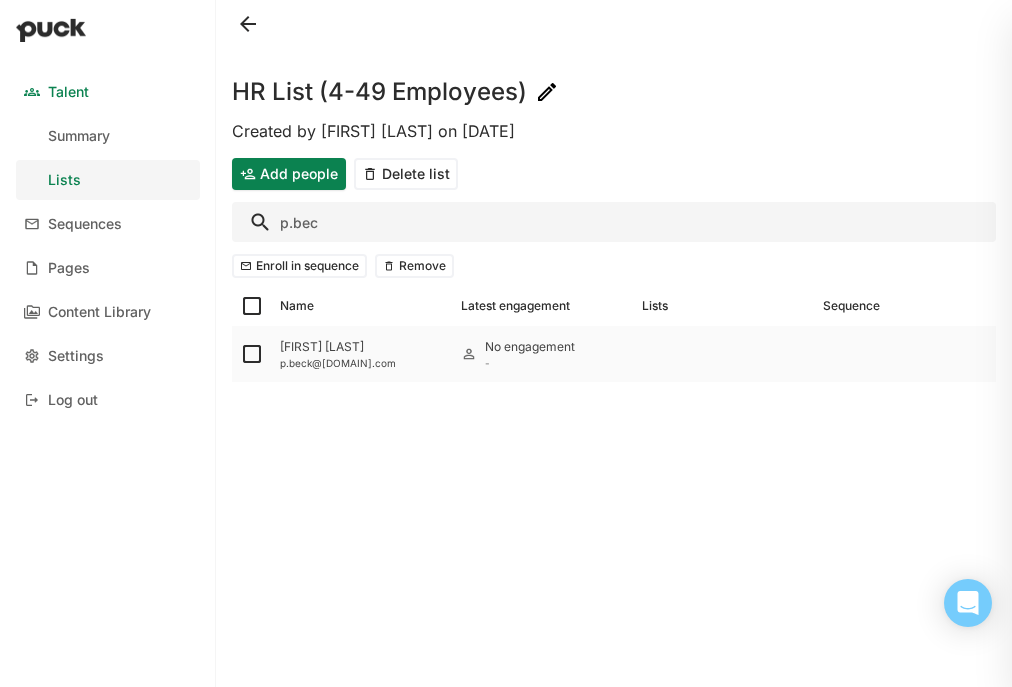 type on "p.bec" 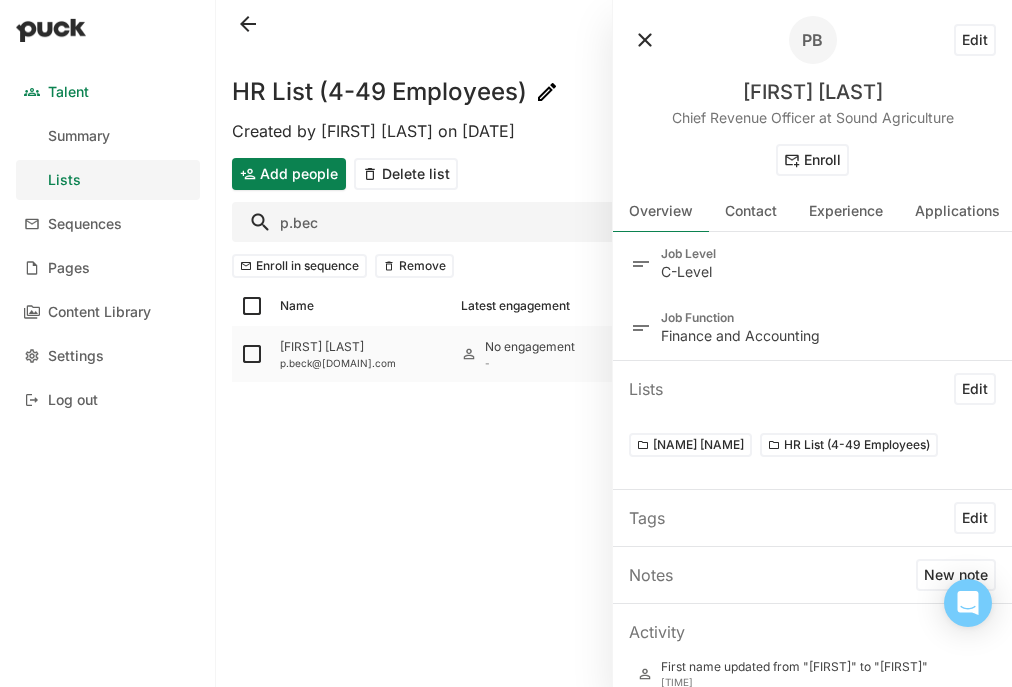 click at bounding box center [252, 354] 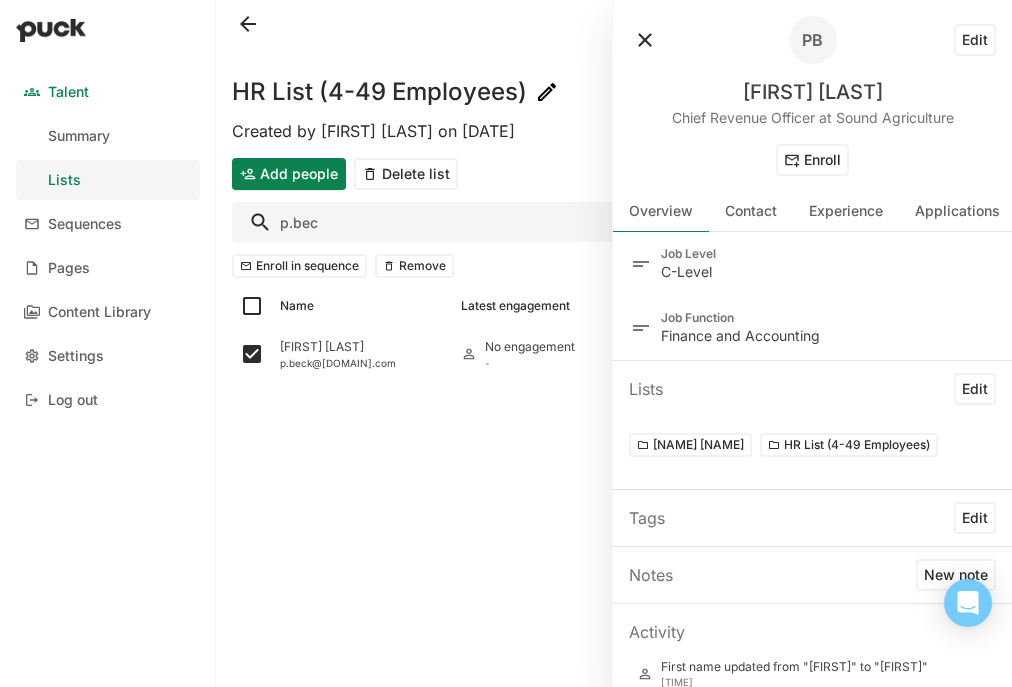 click at bounding box center [645, 40] 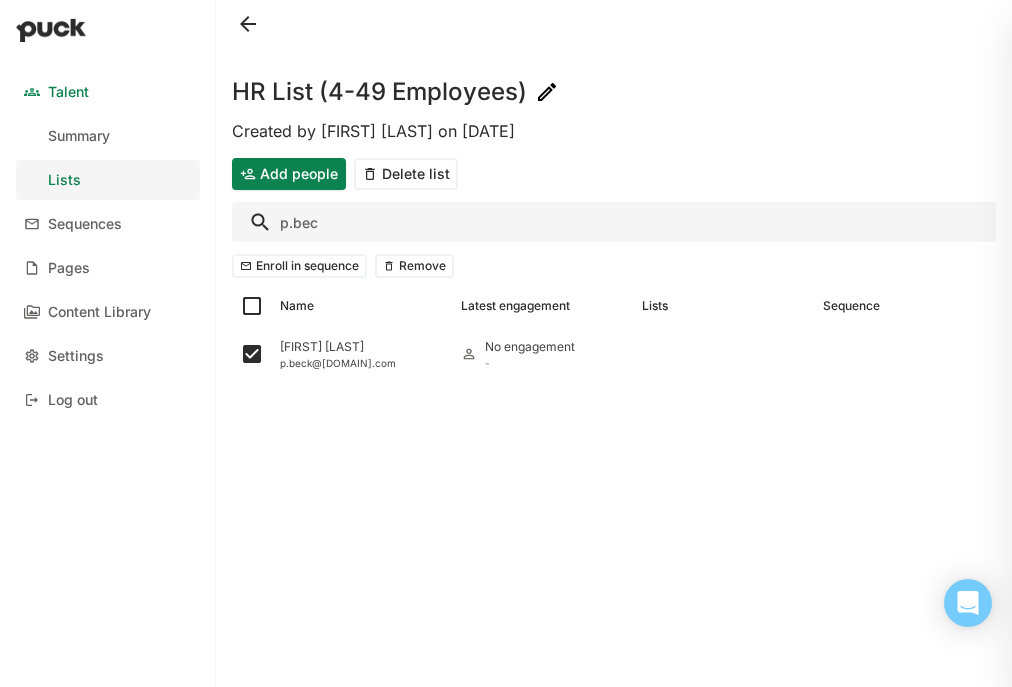 click on "p.bec" at bounding box center (614, 222) 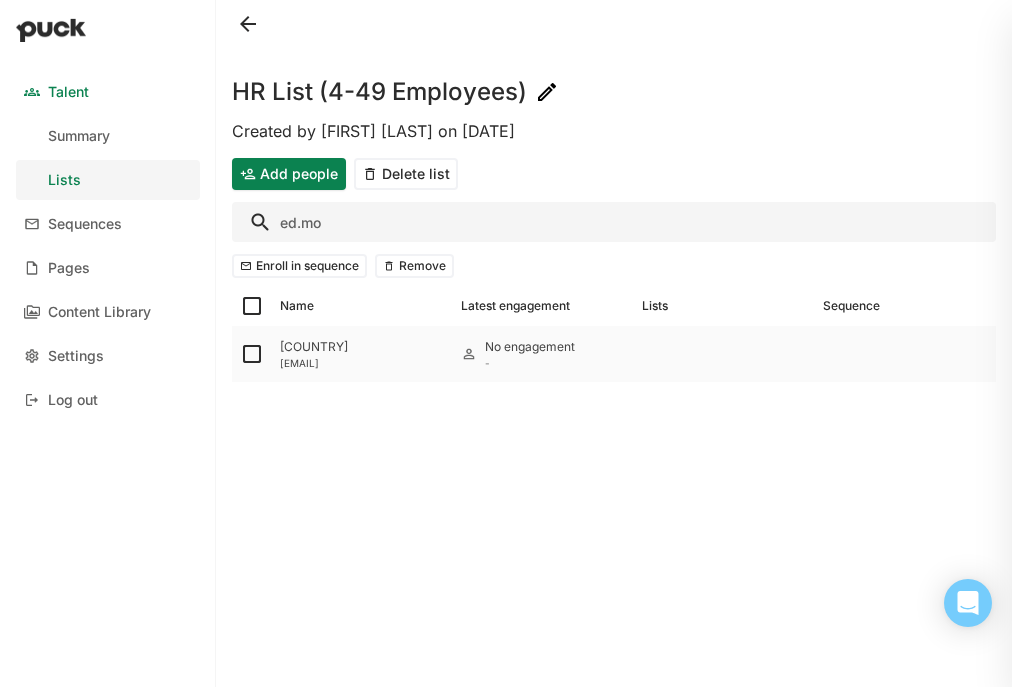 type on "ed.mo" 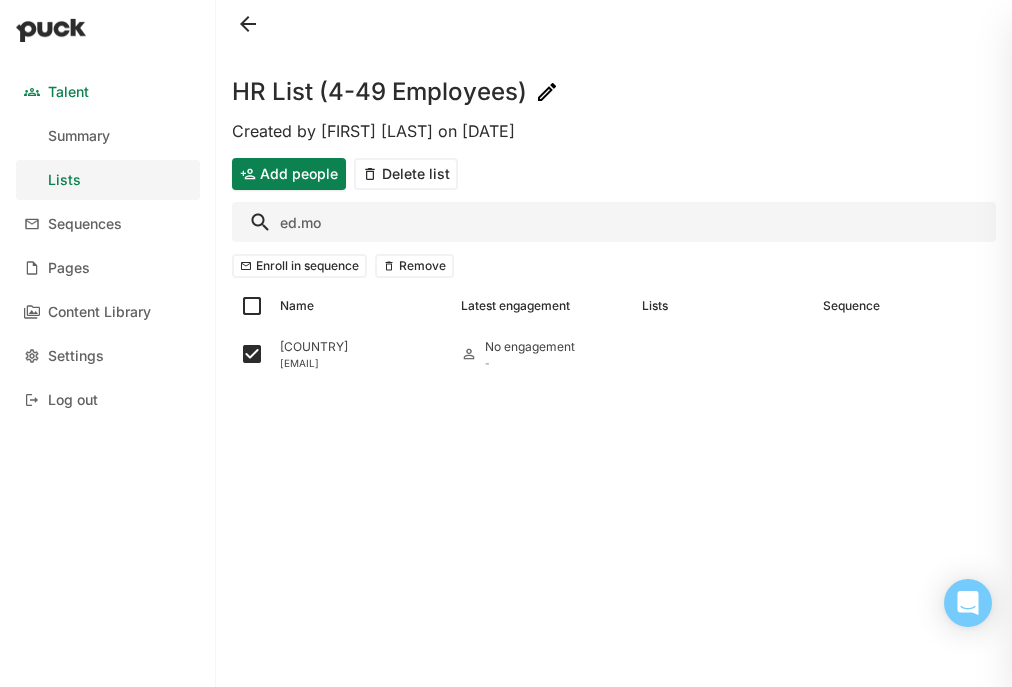 click on "ed.mo" at bounding box center (614, 222) 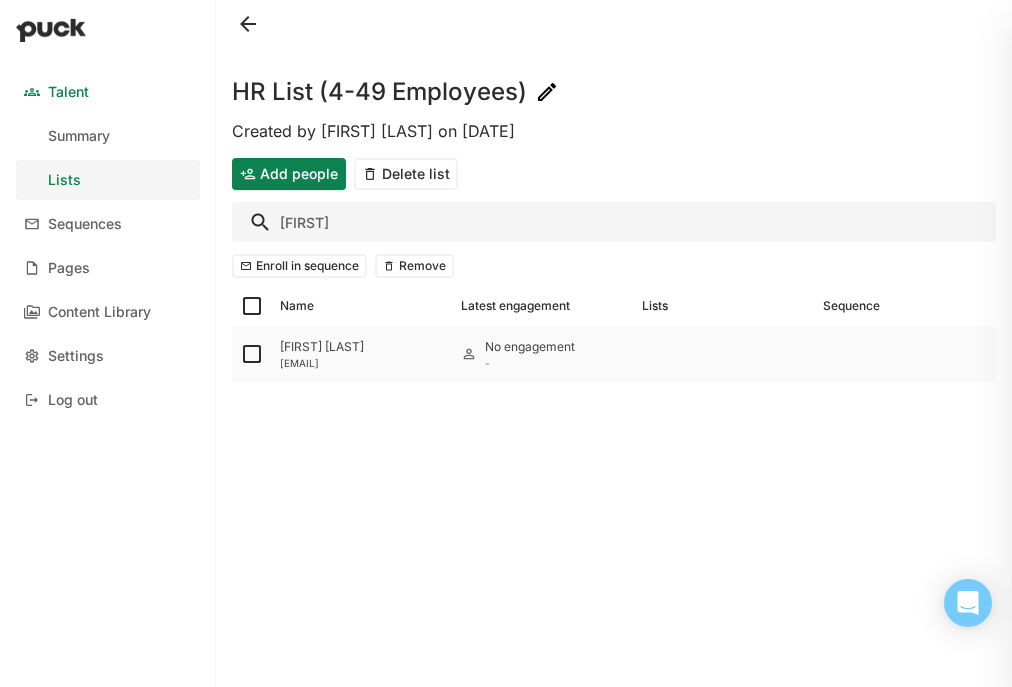 type on "bcobb" 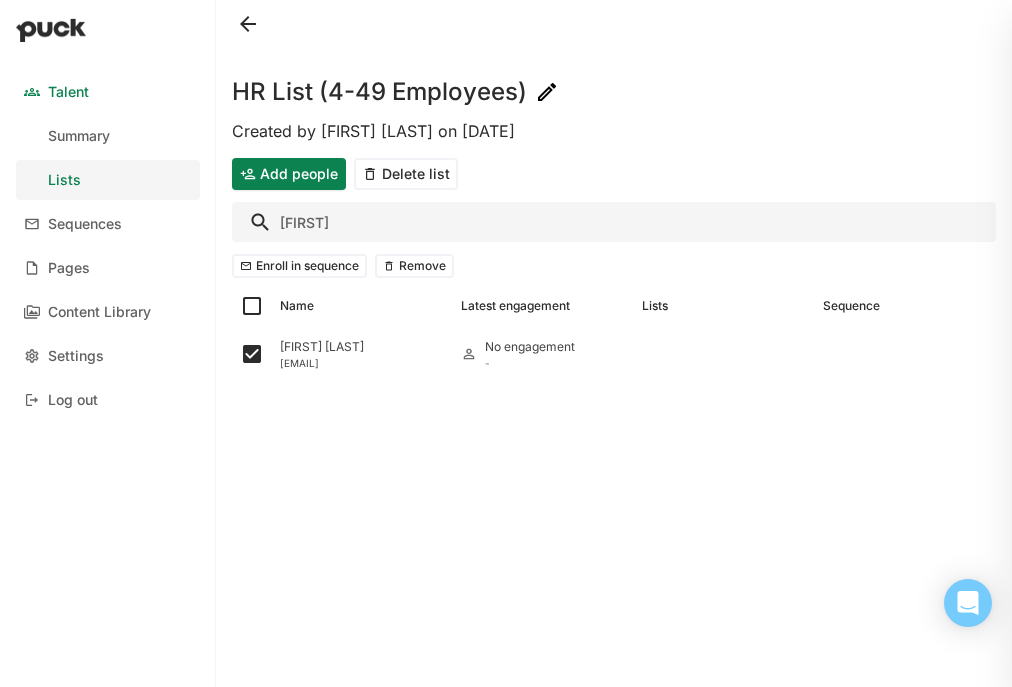 click on "bcobb" at bounding box center [614, 222] 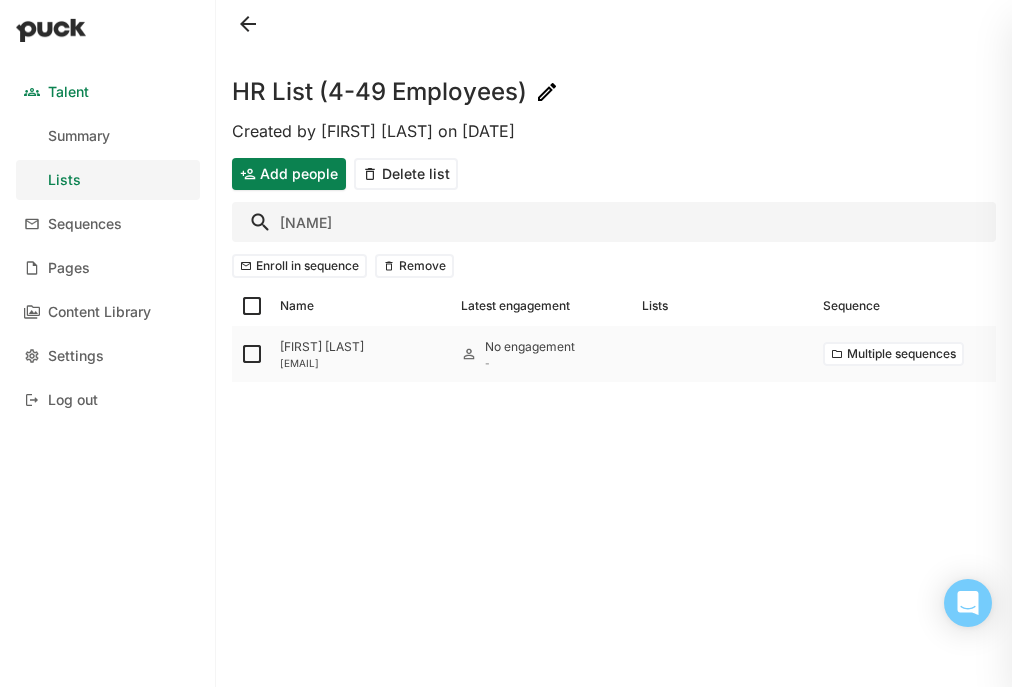 type on "kellie" 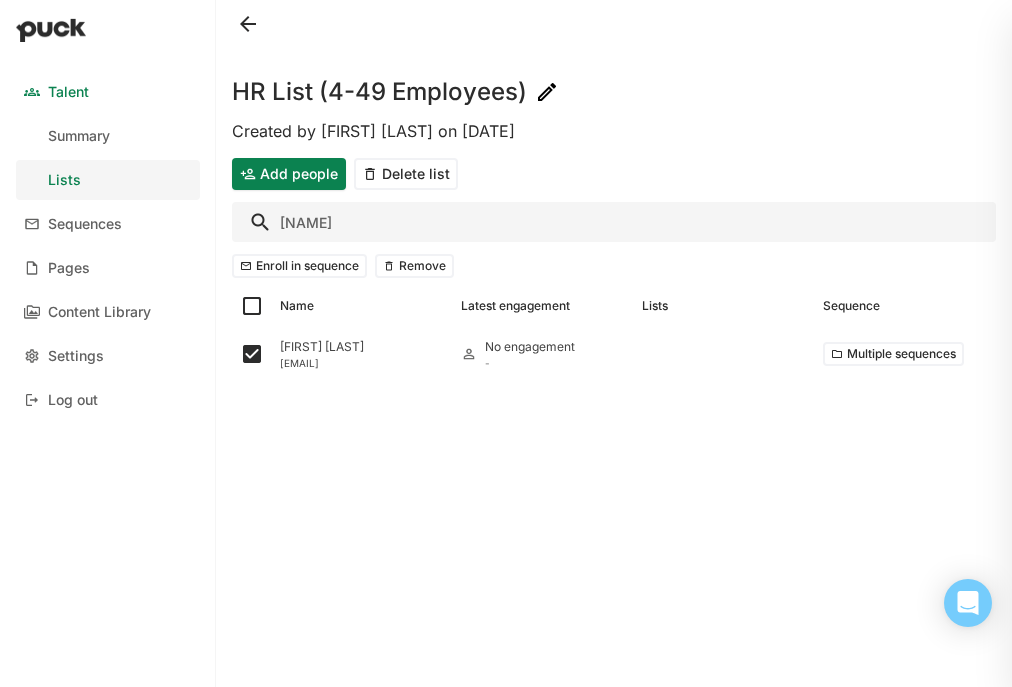 click on "kellie" at bounding box center [614, 222] 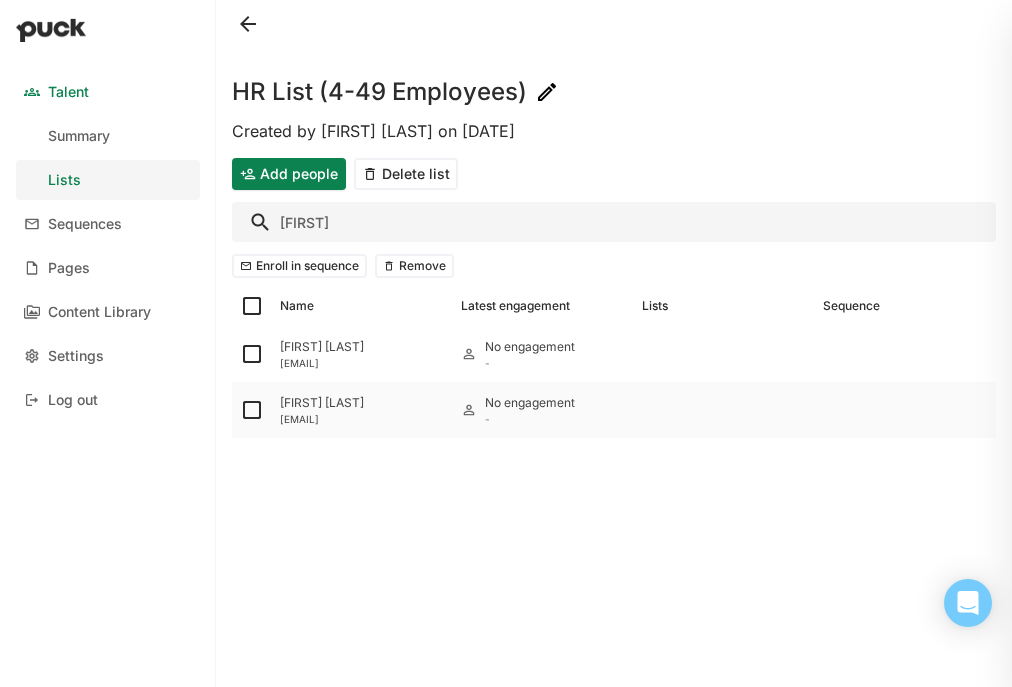 type on "monica" 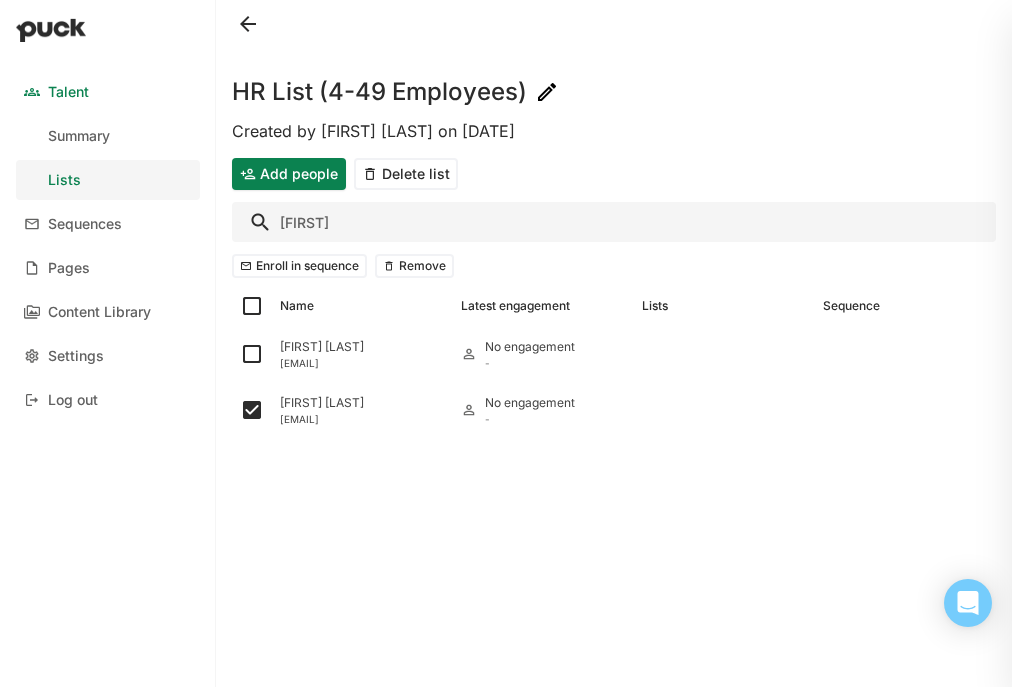 click on "monica" at bounding box center (614, 222) 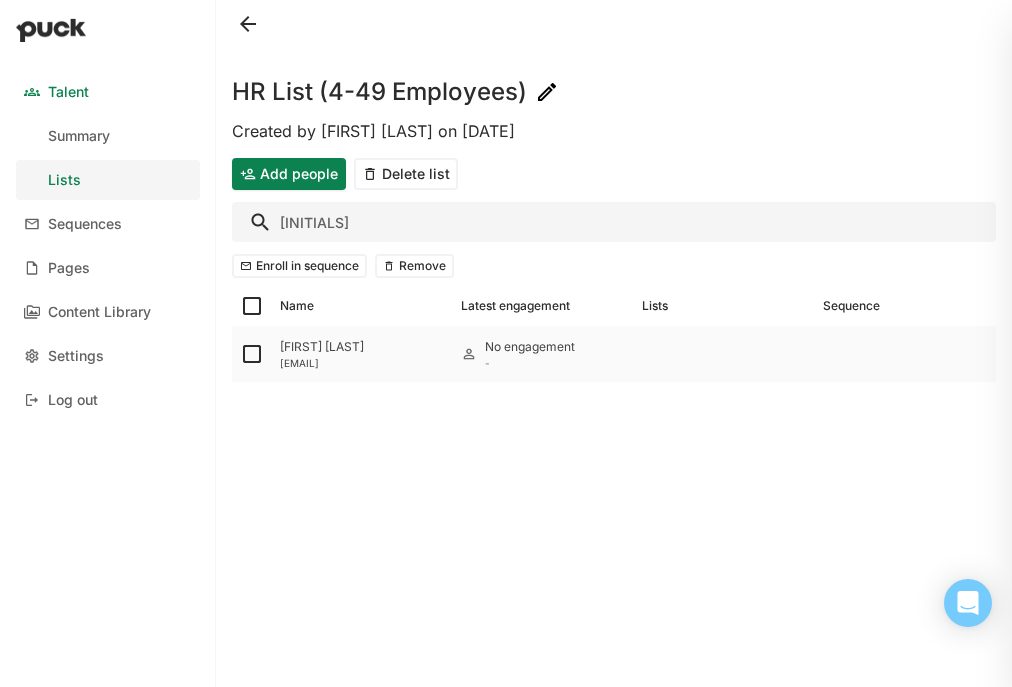 type on "lyou" 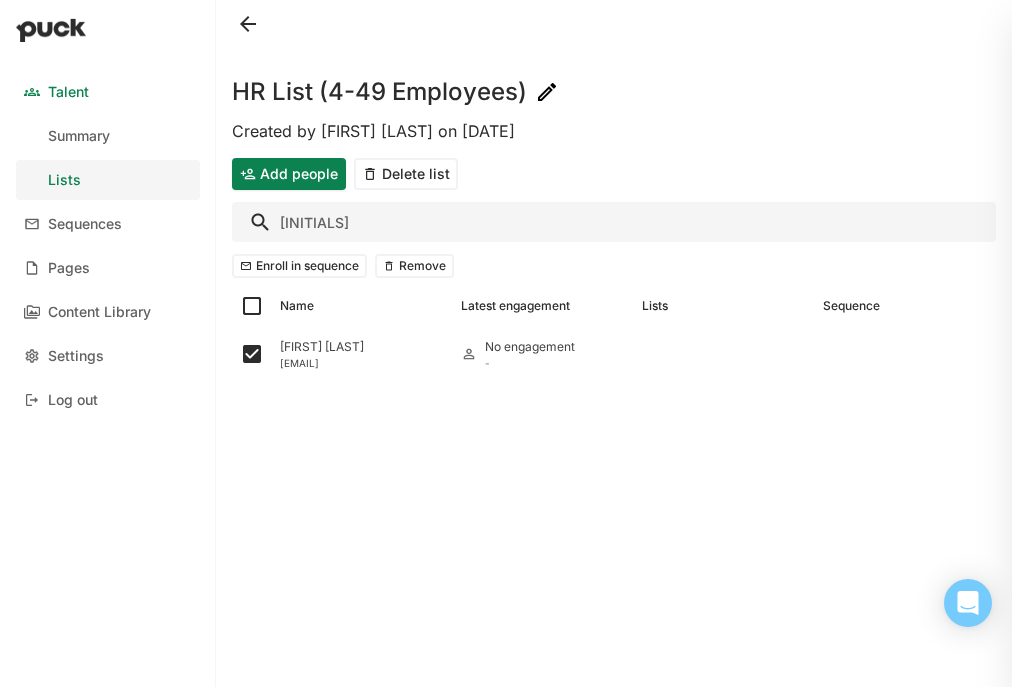 click on "lyou" at bounding box center [614, 222] 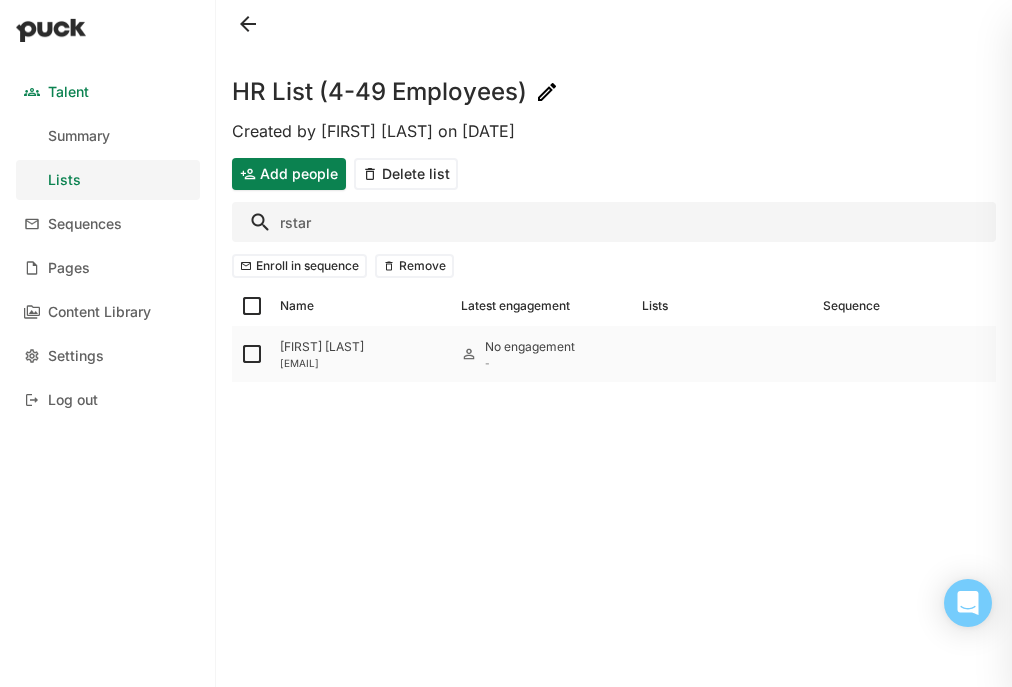 type on "rstar" 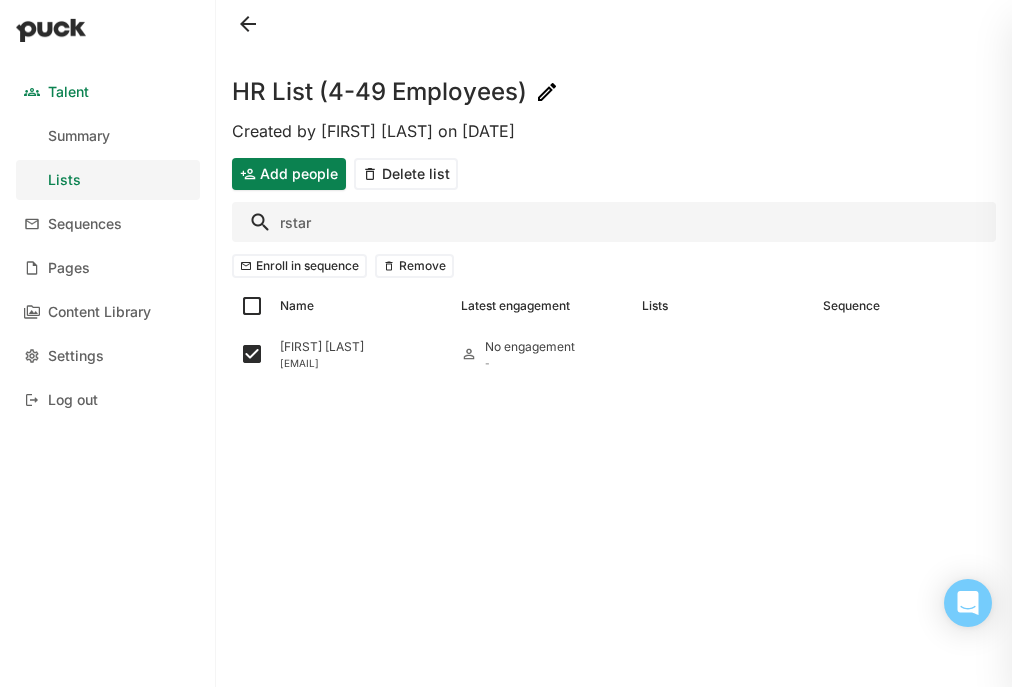 click on "rstar" at bounding box center (614, 222) 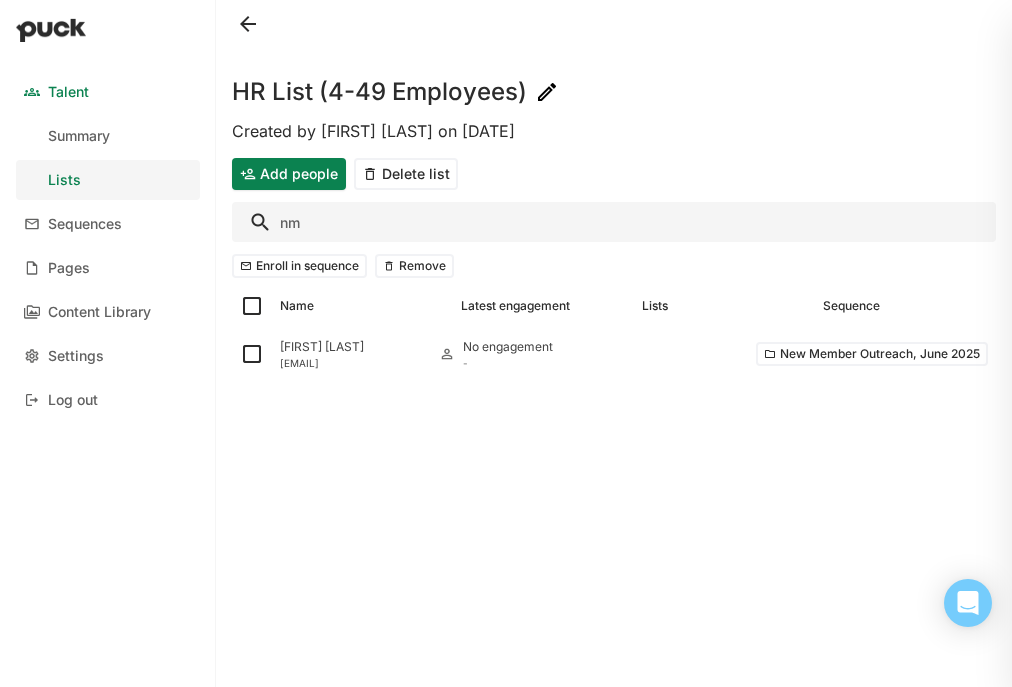 type on "n" 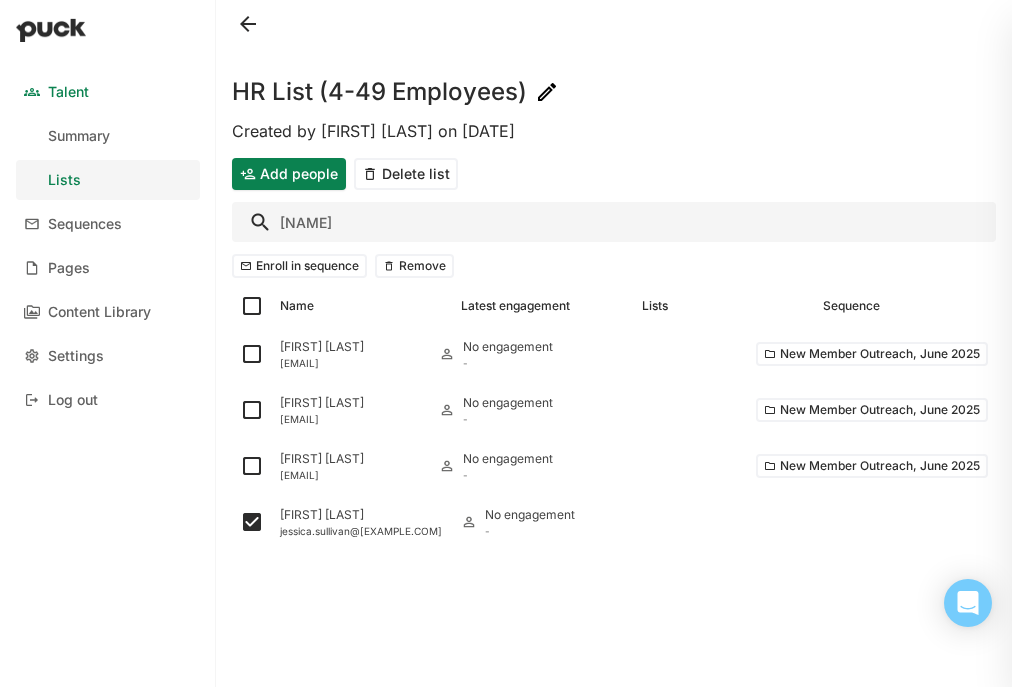 type on "w" 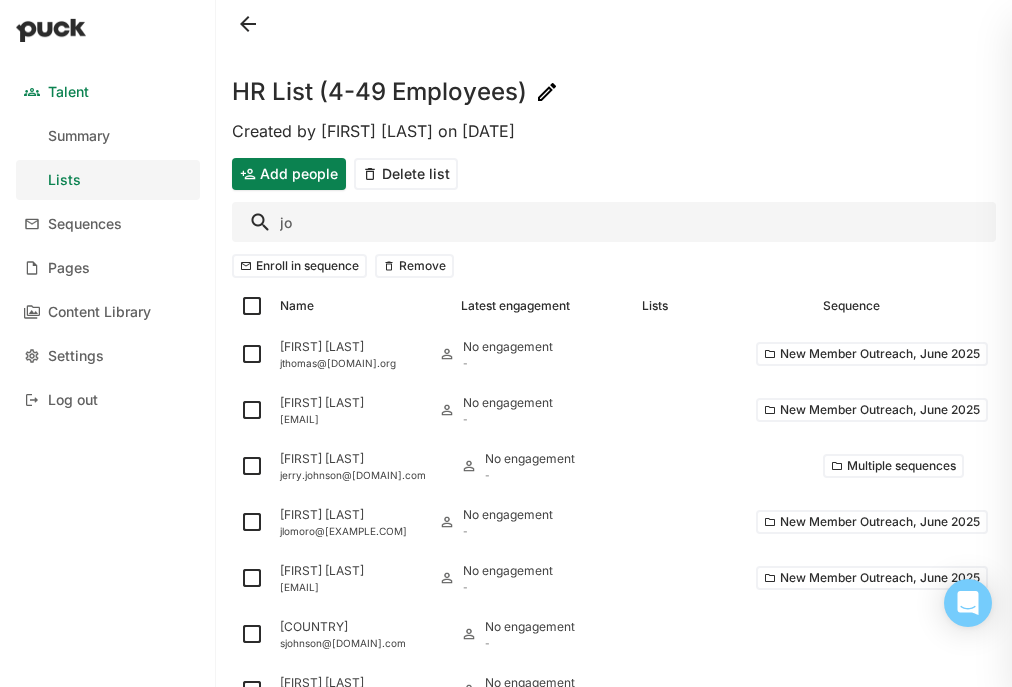 type on "[FIRST]" 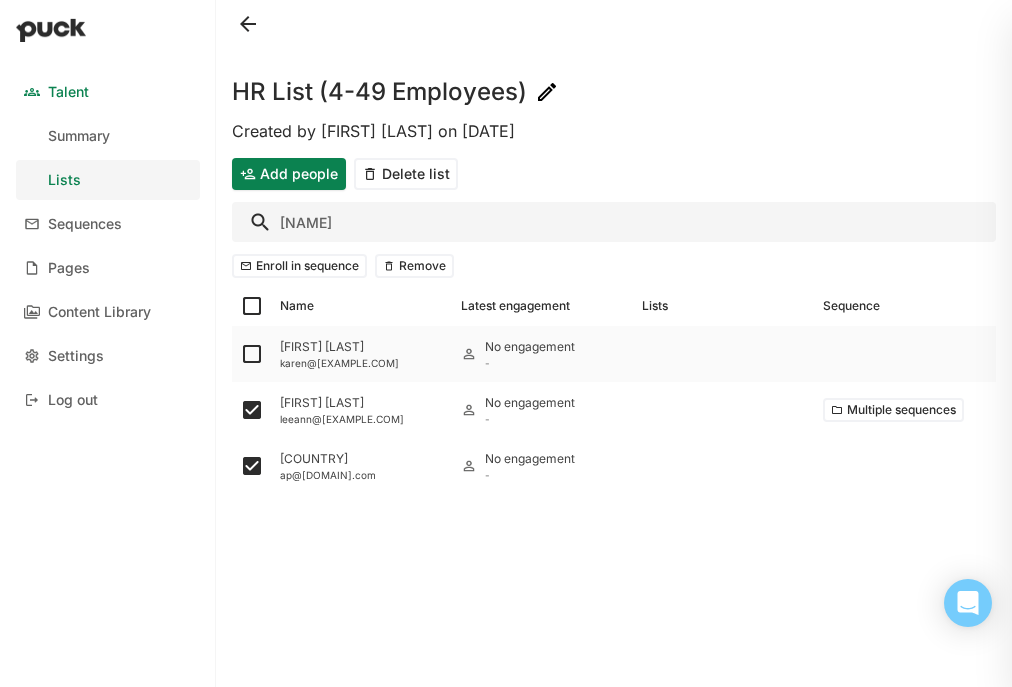 type on "ovas" 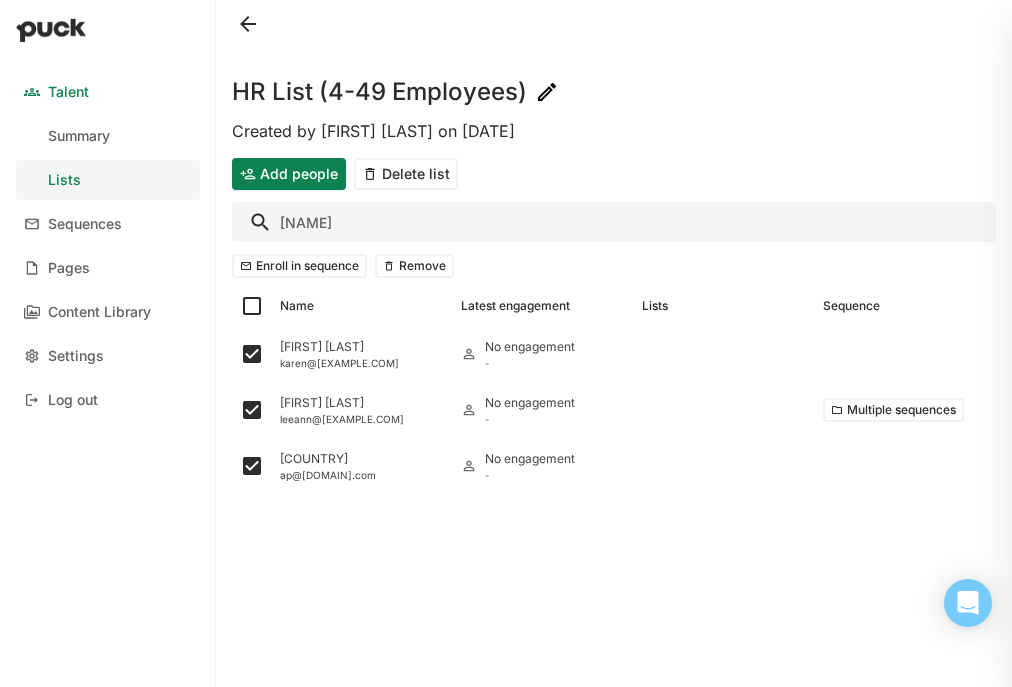 click on "ovas" at bounding box center [614, 222] 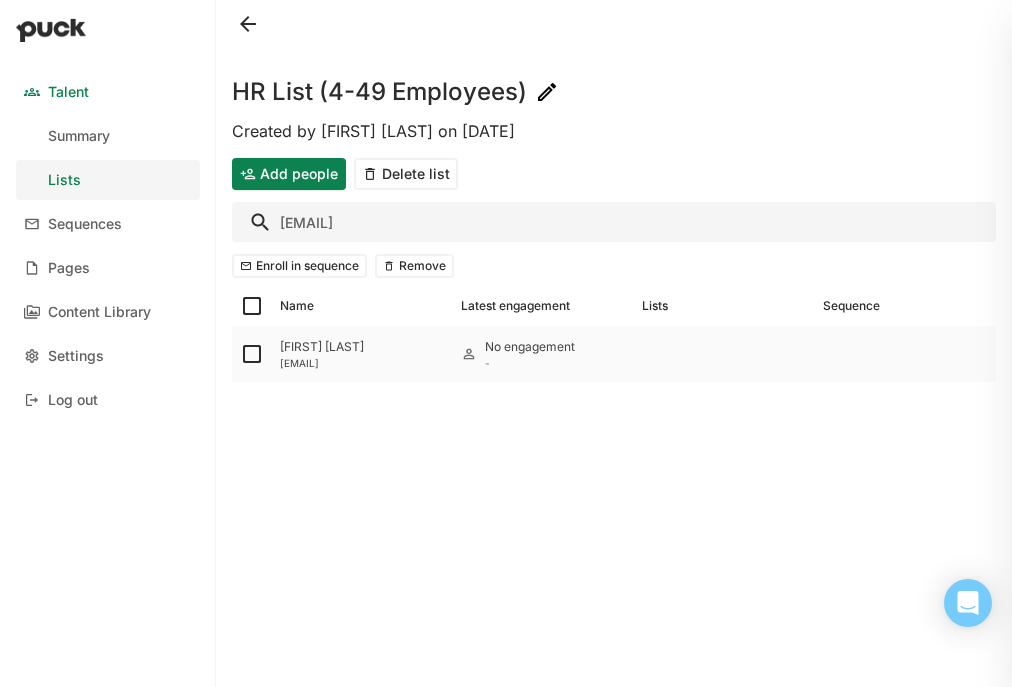 type on "tania@" 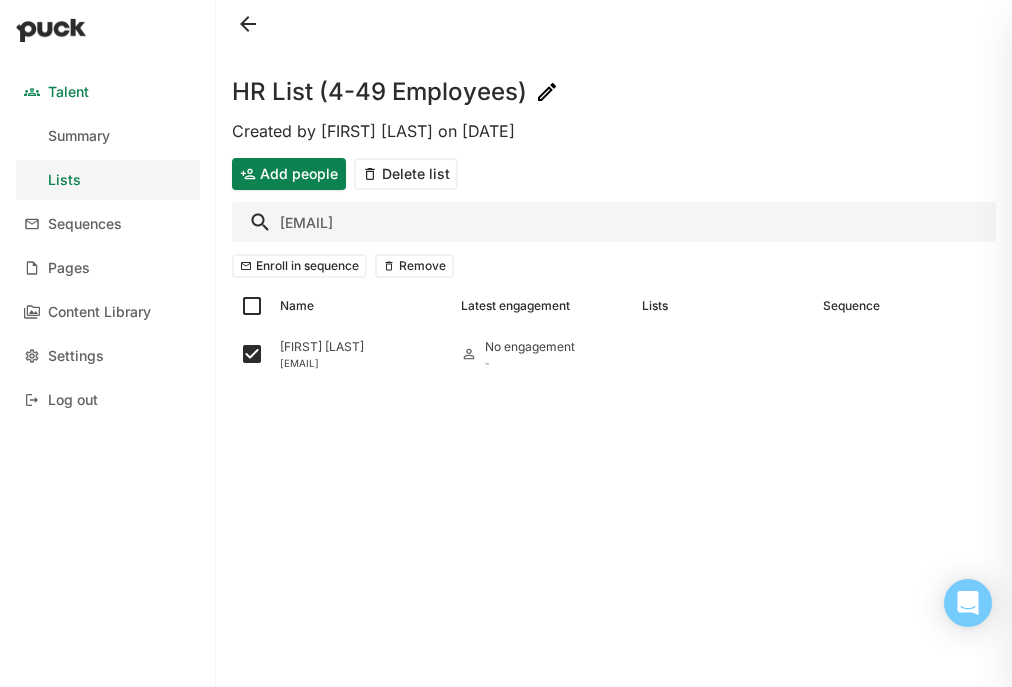 click on "tania@" at bounding box center (614, 222) 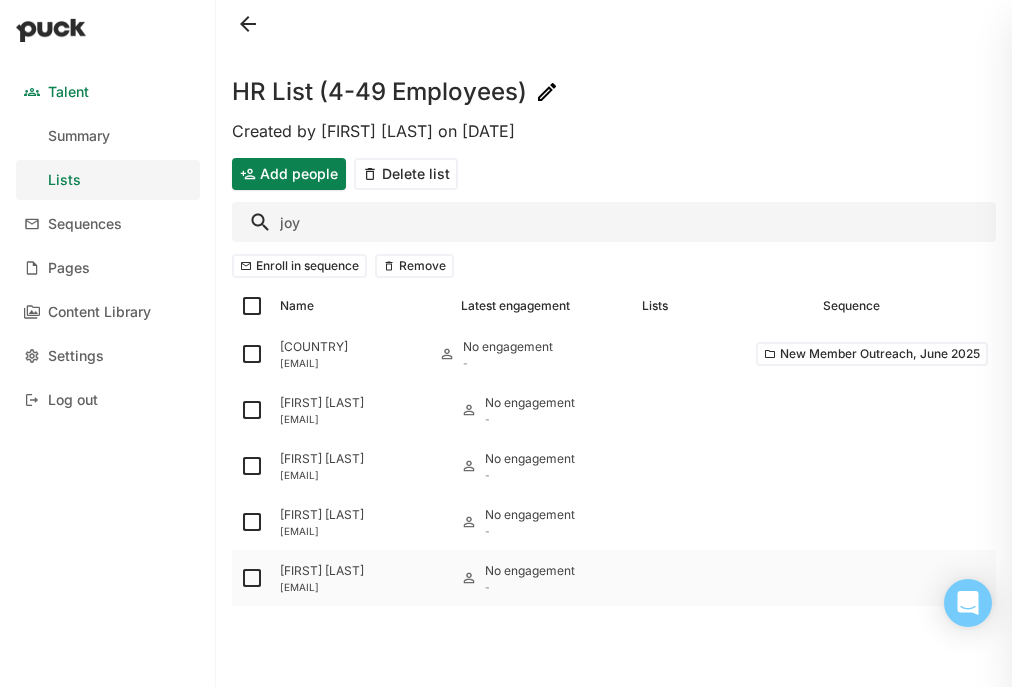 type on "joy" 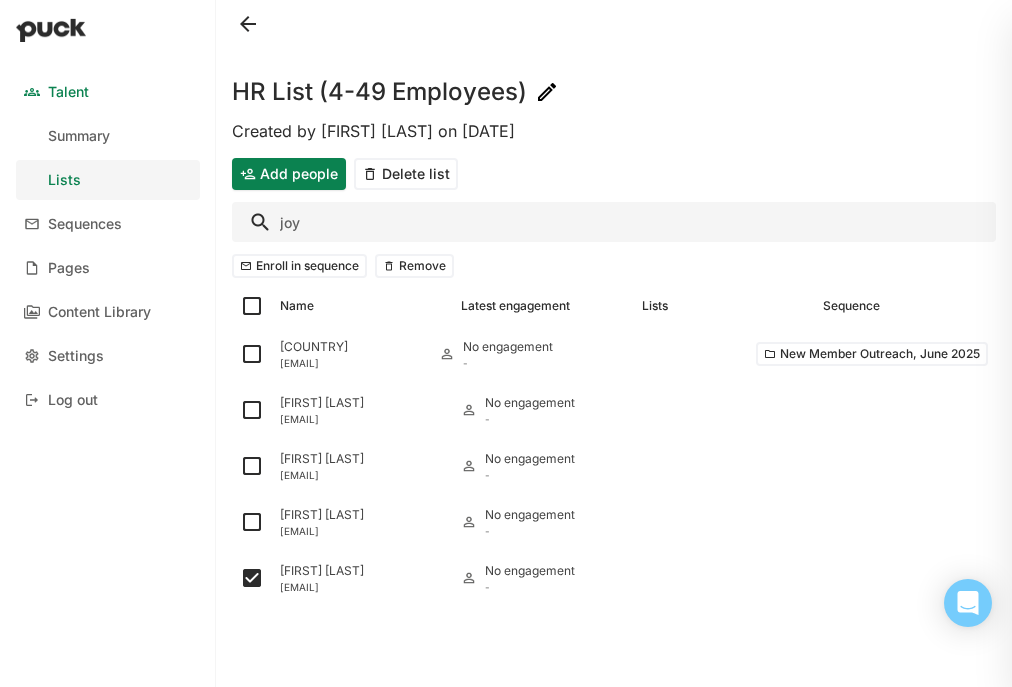 click on "joy" at bounding box center (614, 222) 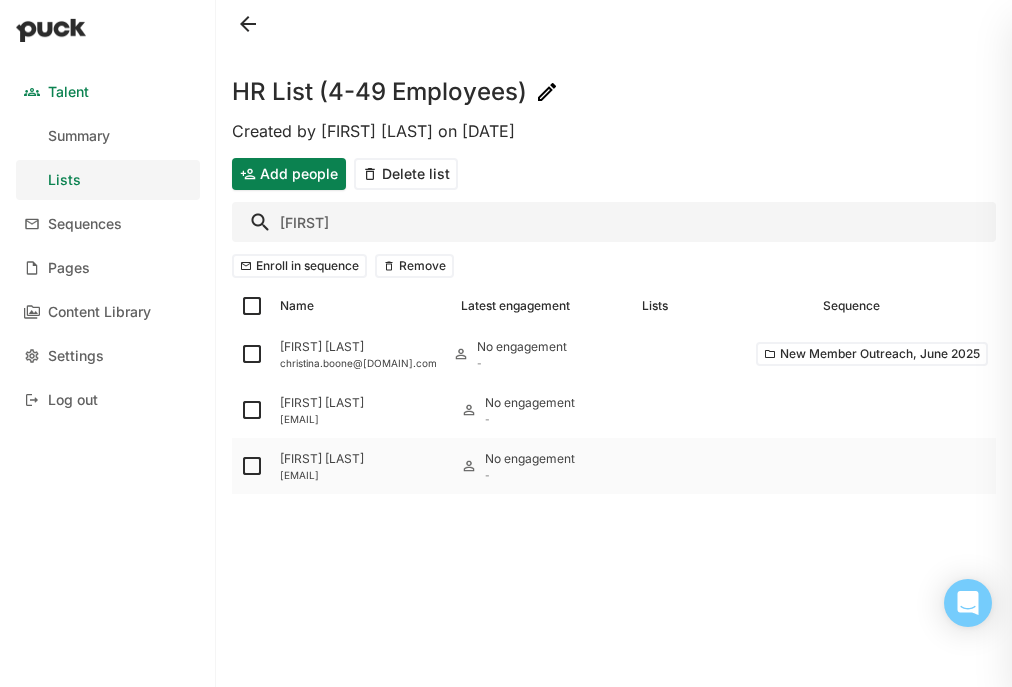 type on "tina" 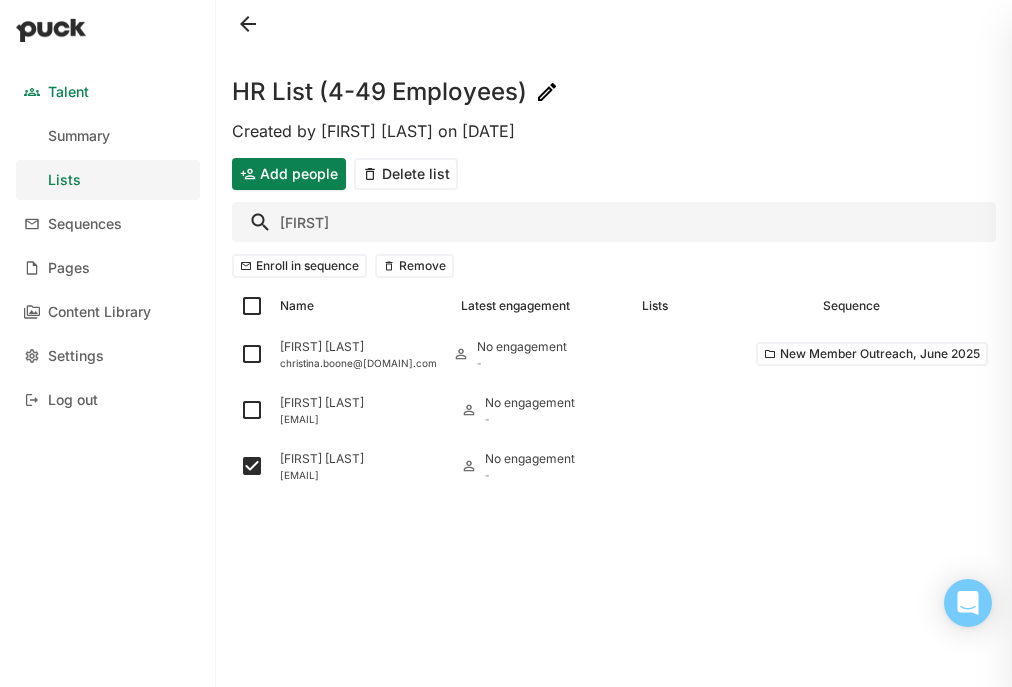 click on "tina" at bounding box center [614, 222] 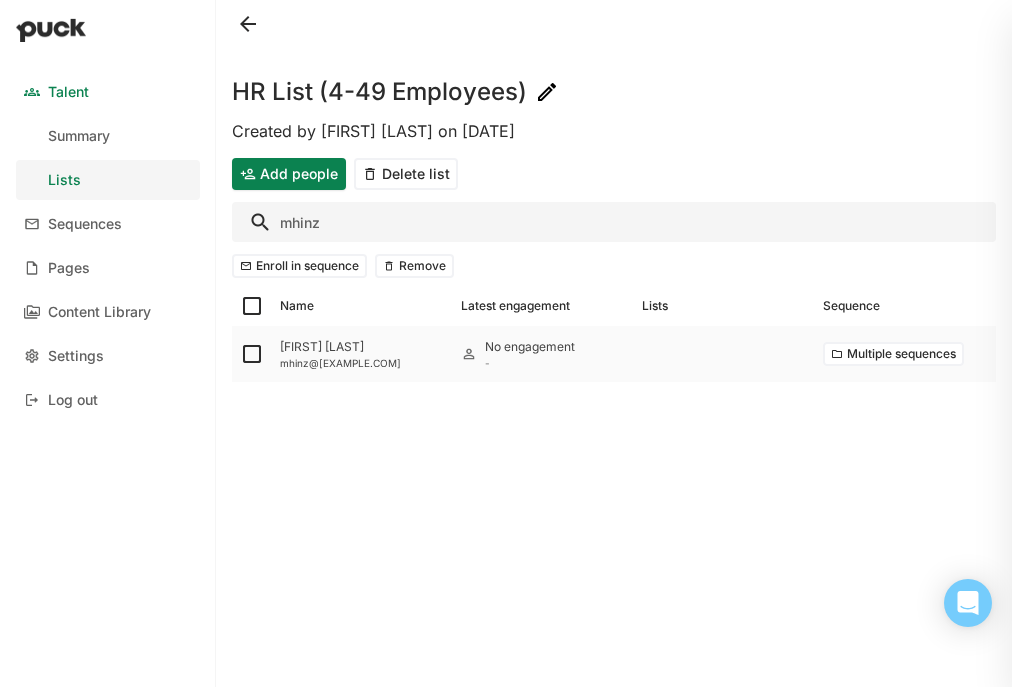 type on "mhinz" 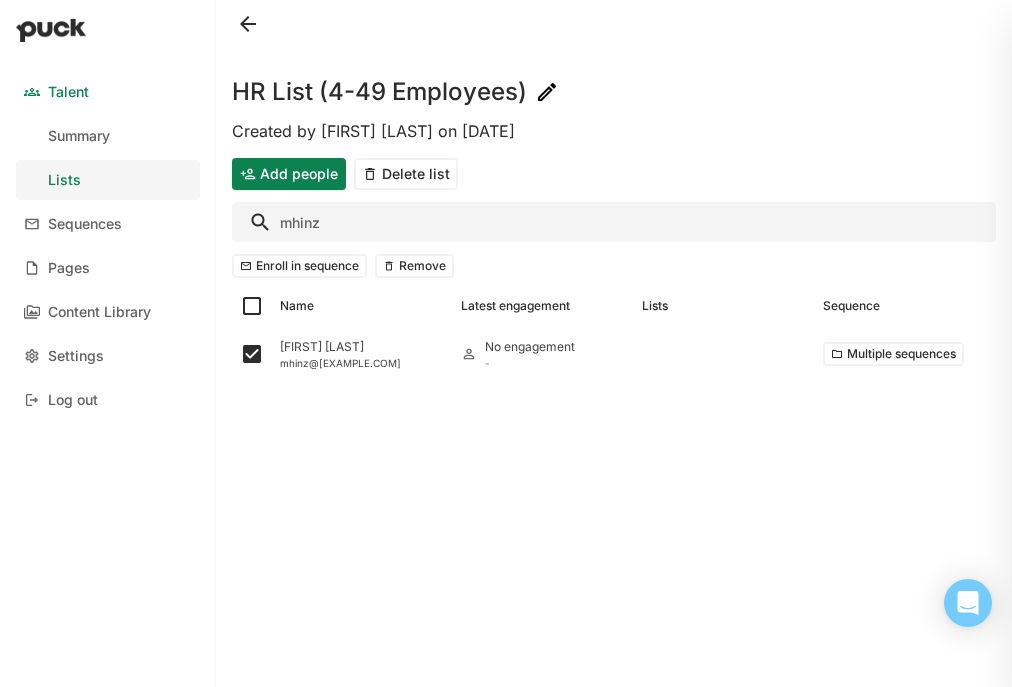 click on "mhinz" at bounding box center [614, 222] 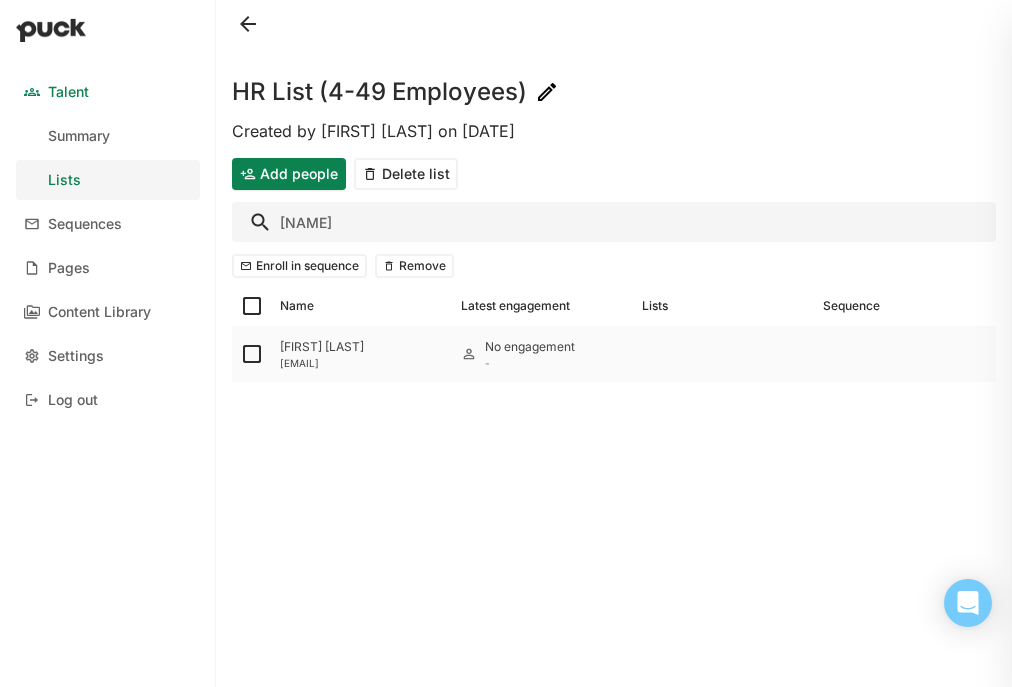 type on "vmi" 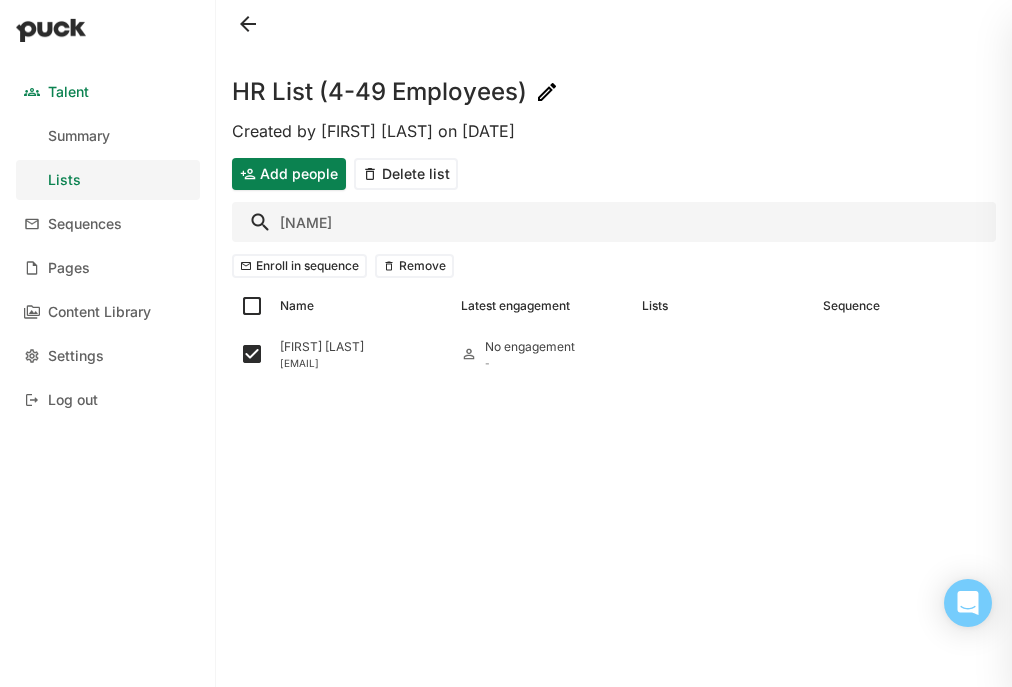 click on "vmi" at bounding box center (614, 222) 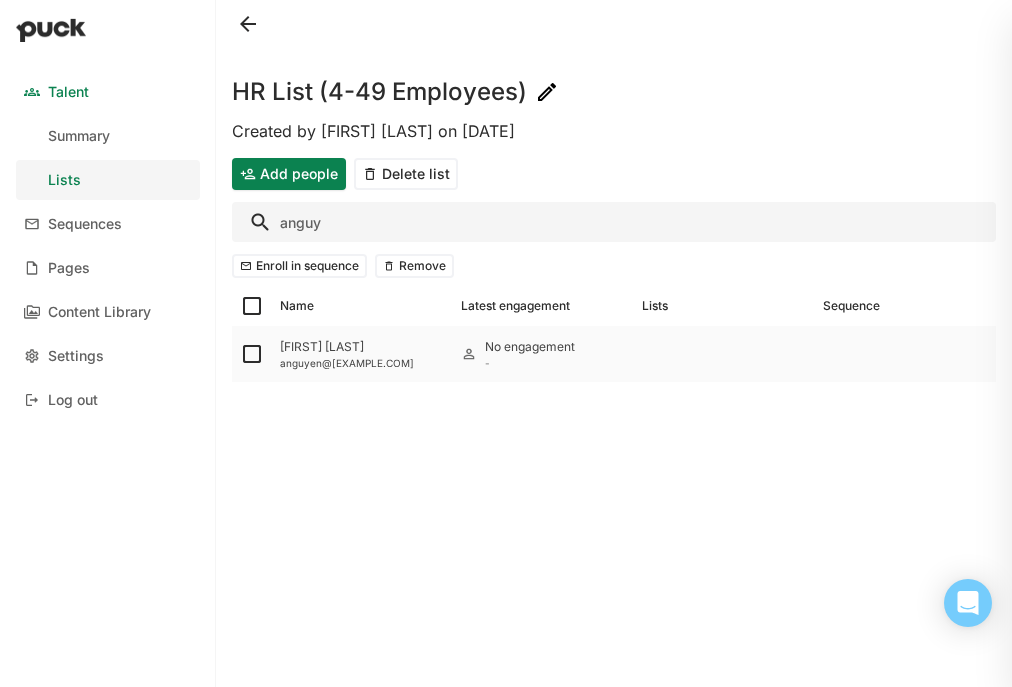 type on "anguy" 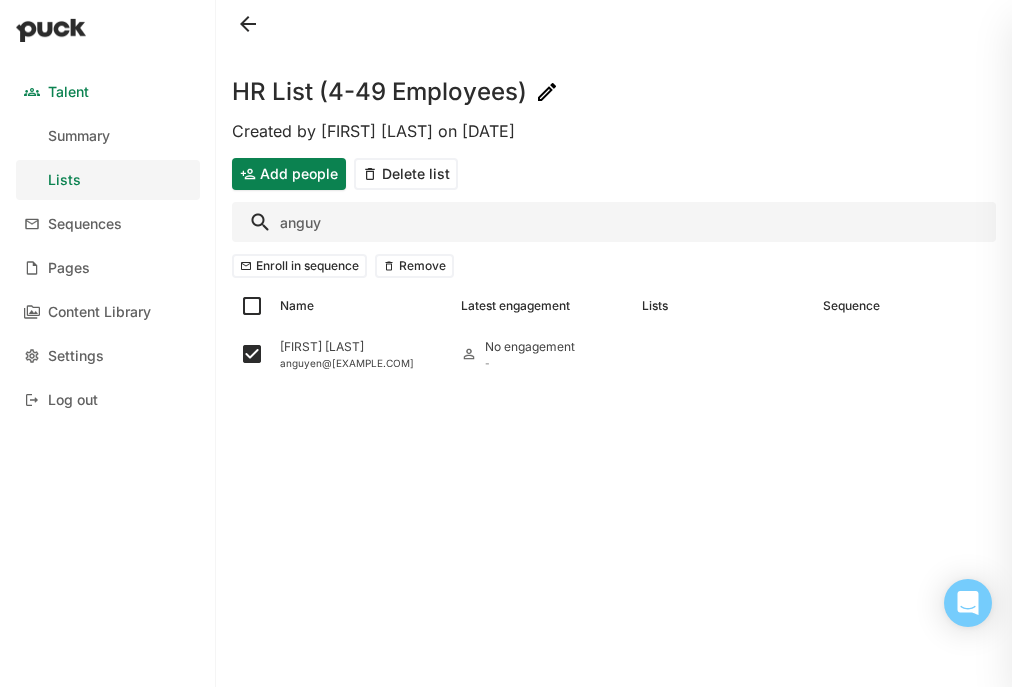 click on "anguy" at bounding box center (614, 222) 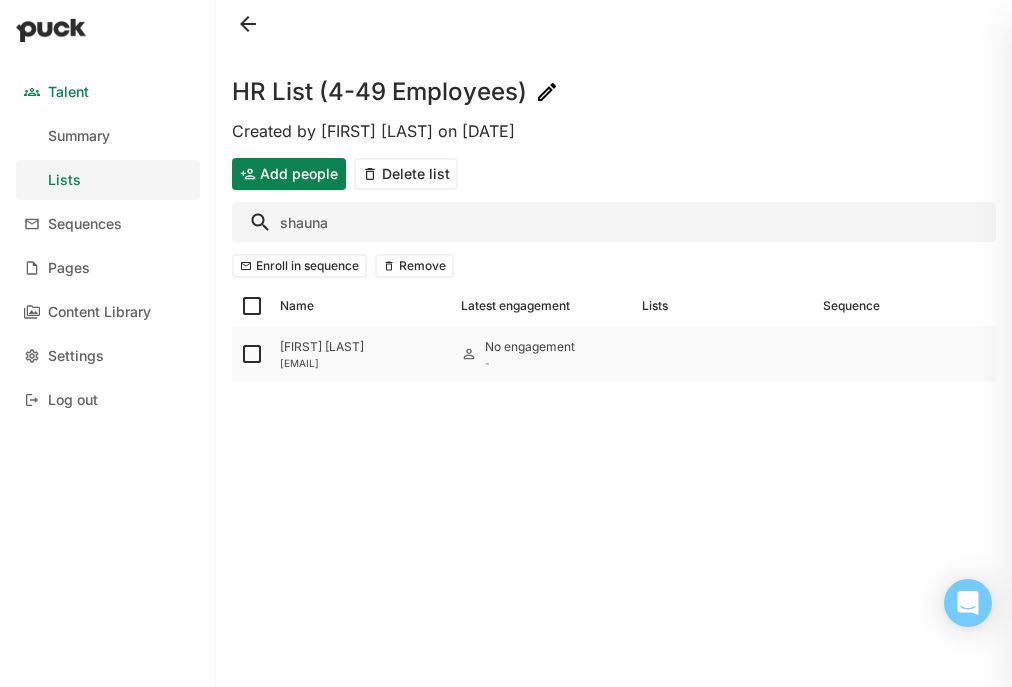 type on "shauna" 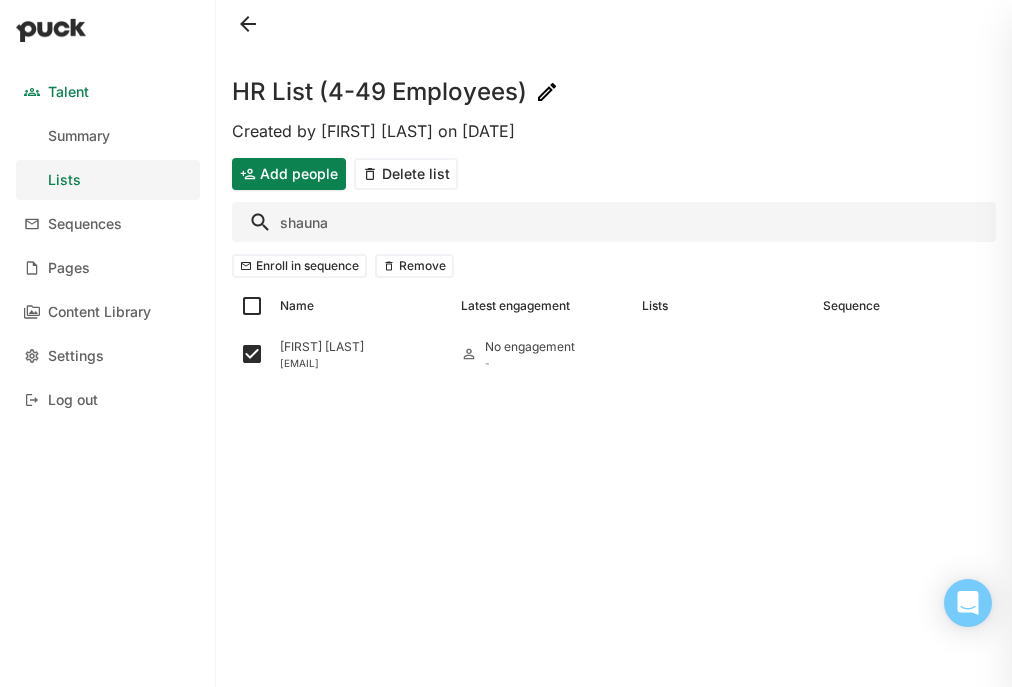 click on "shauna" at bounding box center (614, 222) 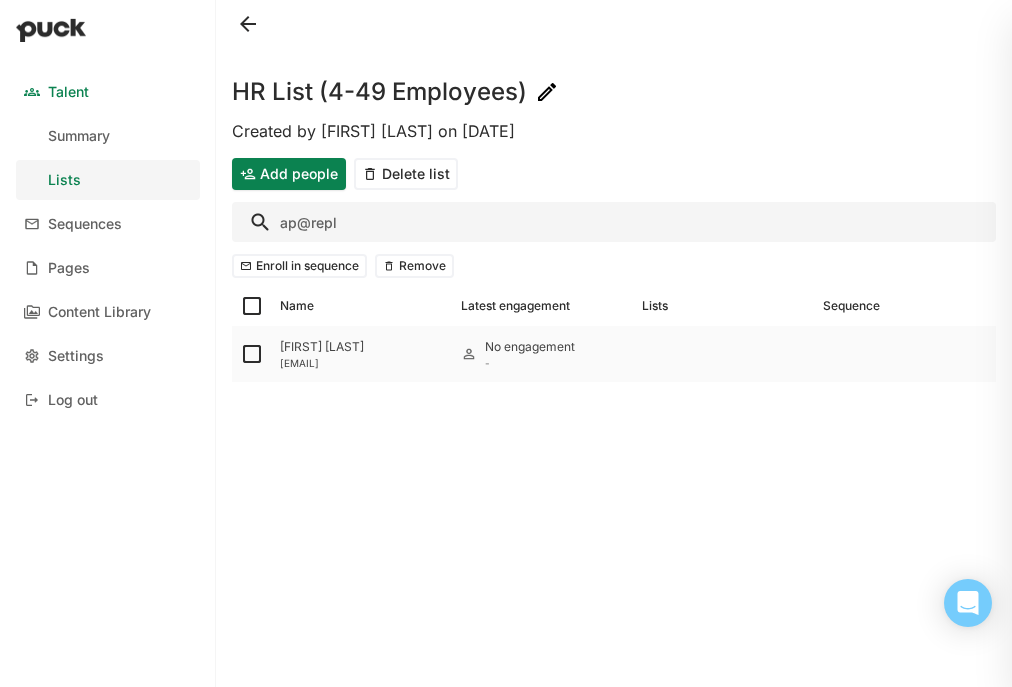 type on "ap@repl" 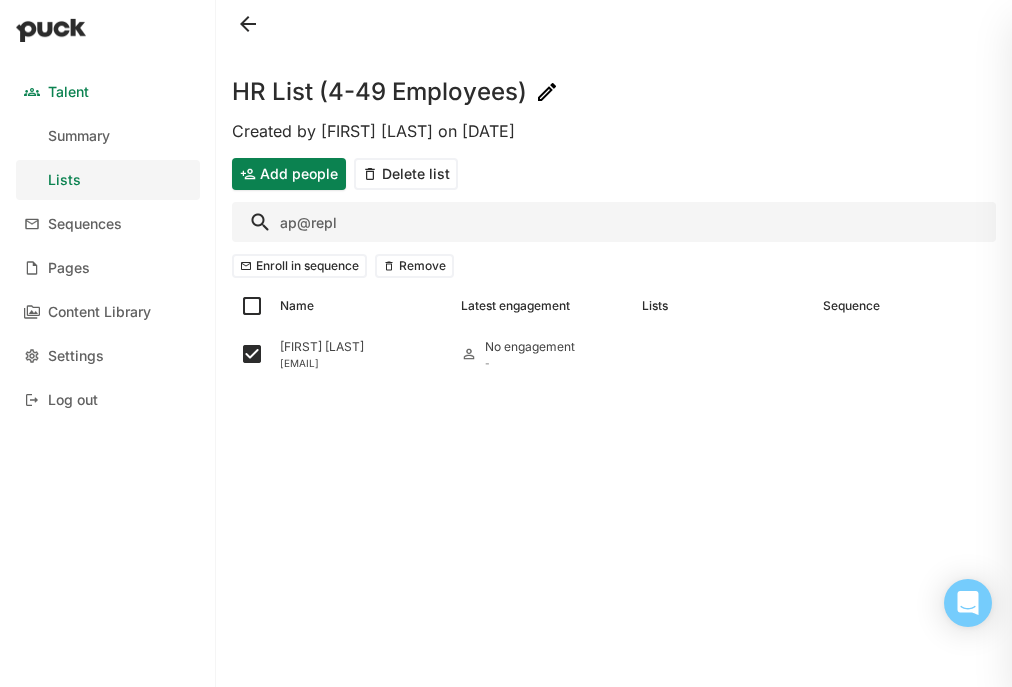 click on "ap@repl" at bounding box center (614, 222) 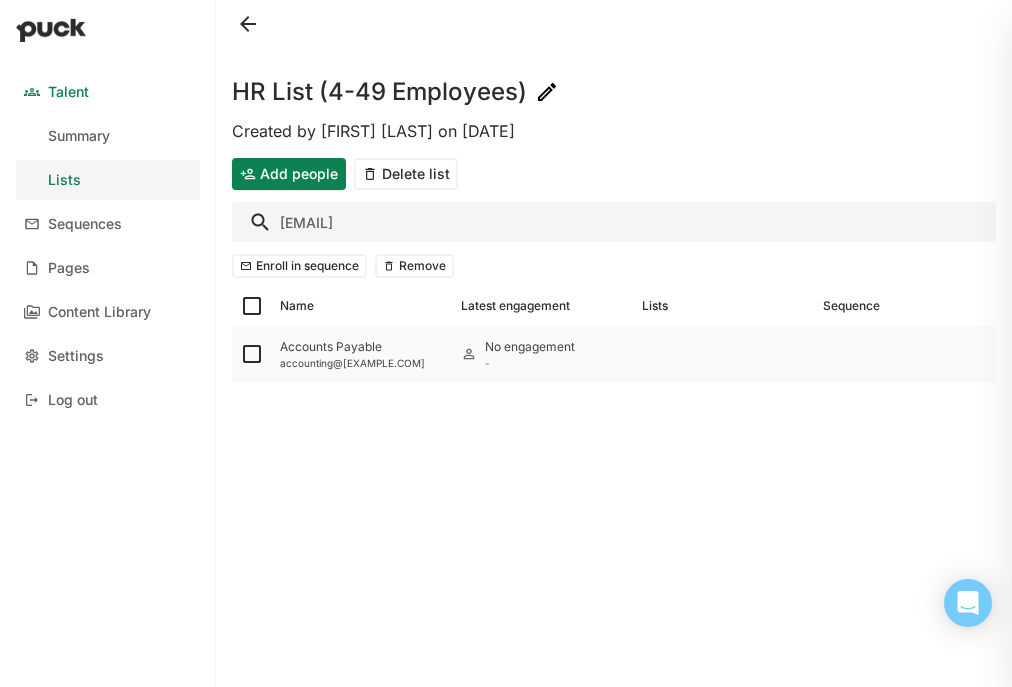 type on "accounting@po" 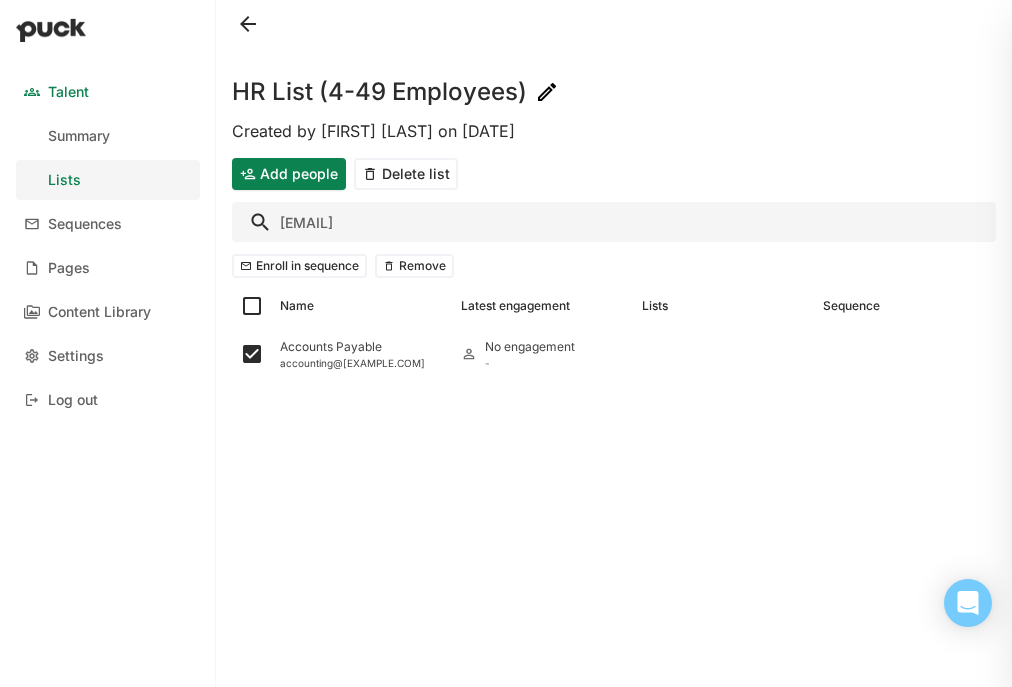 click on "HR List (4-49 Employees) Created by Emery Mann on Mon Jun. 30, 2025 Add people Delete list accounting@po Enroll in sequence Remove Name Latest engagement Lists Sequence Accounts Payable accounting@pow.bio No engagement -" at bounding box center (614, 343) 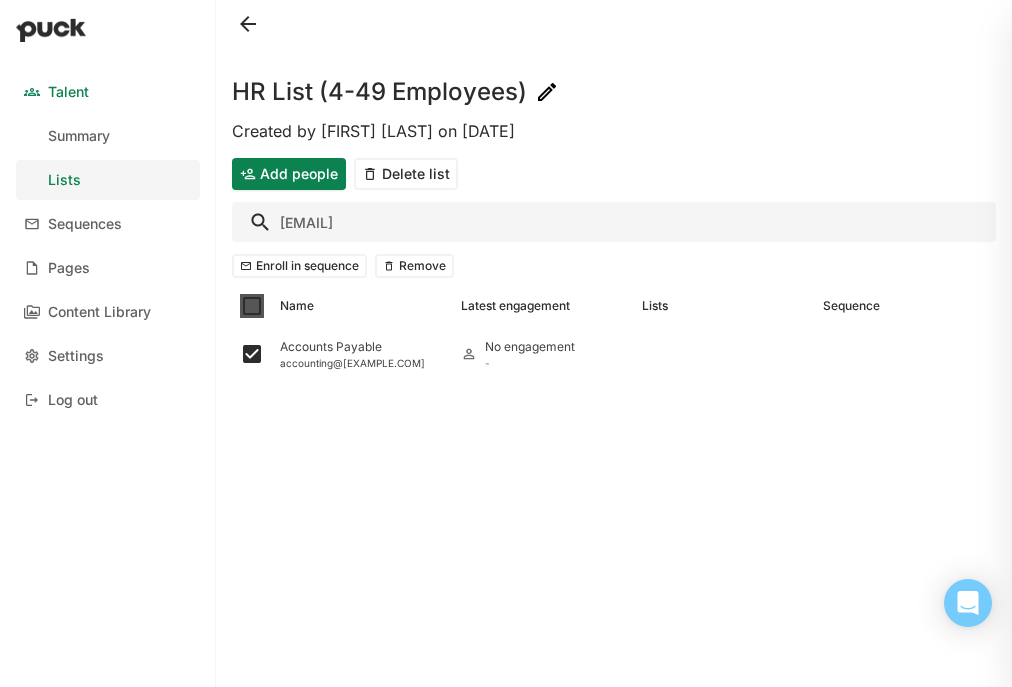 click on "HR List (4-49 Employees) Created by Emery Mann on Mon Jun. 30, 2025 Add people Delete list accounting@po Enroll in sequence Remove Name Latest engagement Lists Sequence Accounts Payable accounting@pow.bio No engagement -" at bounding box center (614, 343) 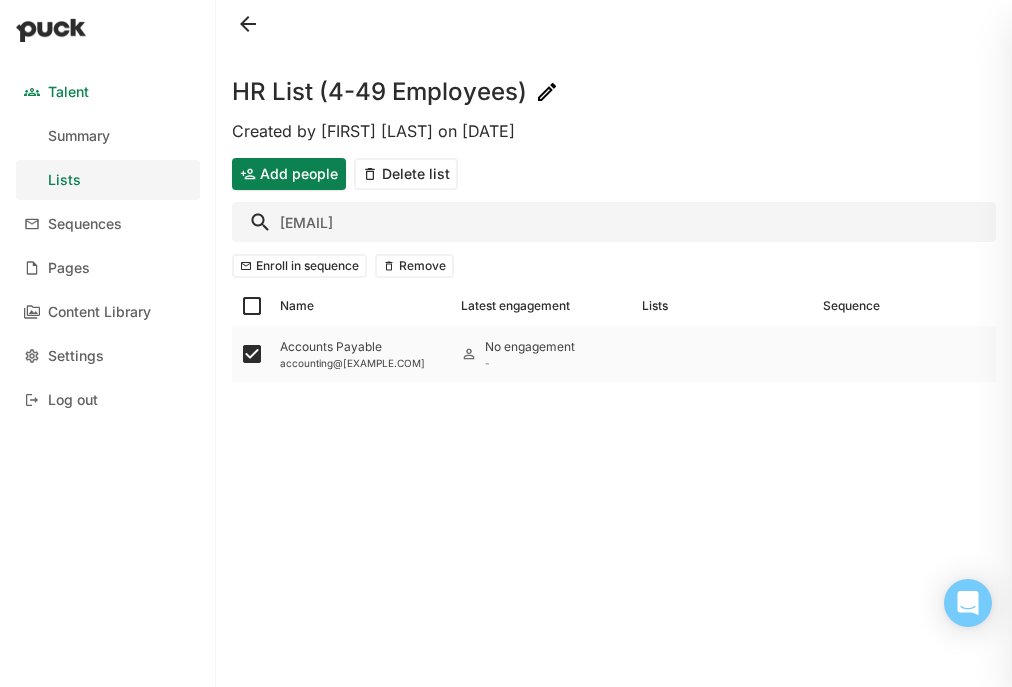 click on "[ACCOUNTS PAYABLE]" at bounding box center [362, 347] 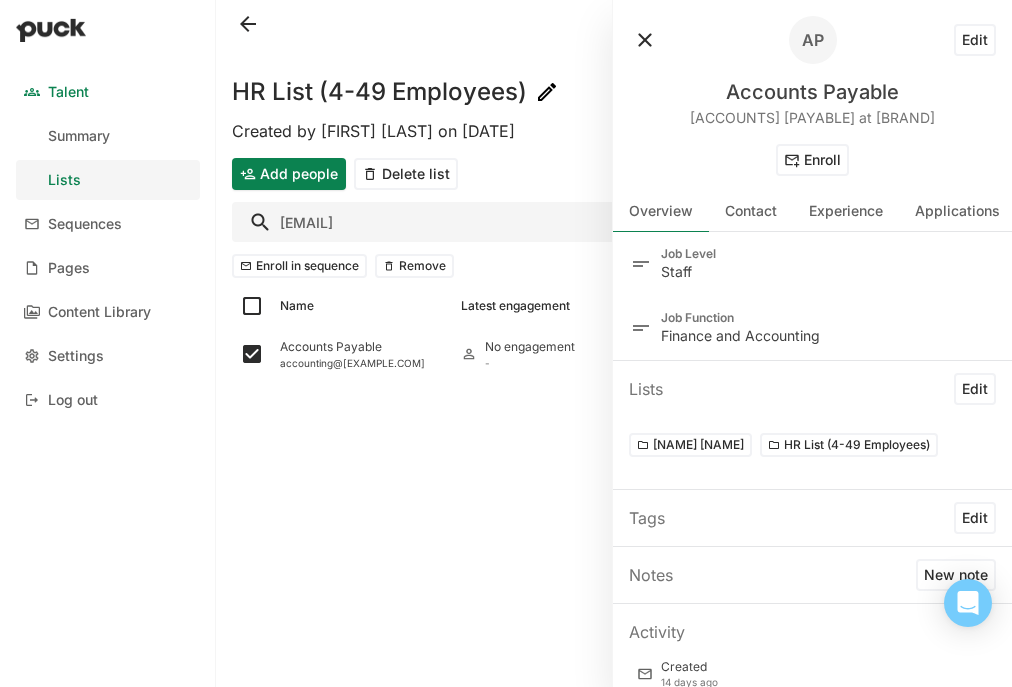 click on "Edit" at bounding box center (975, 40) 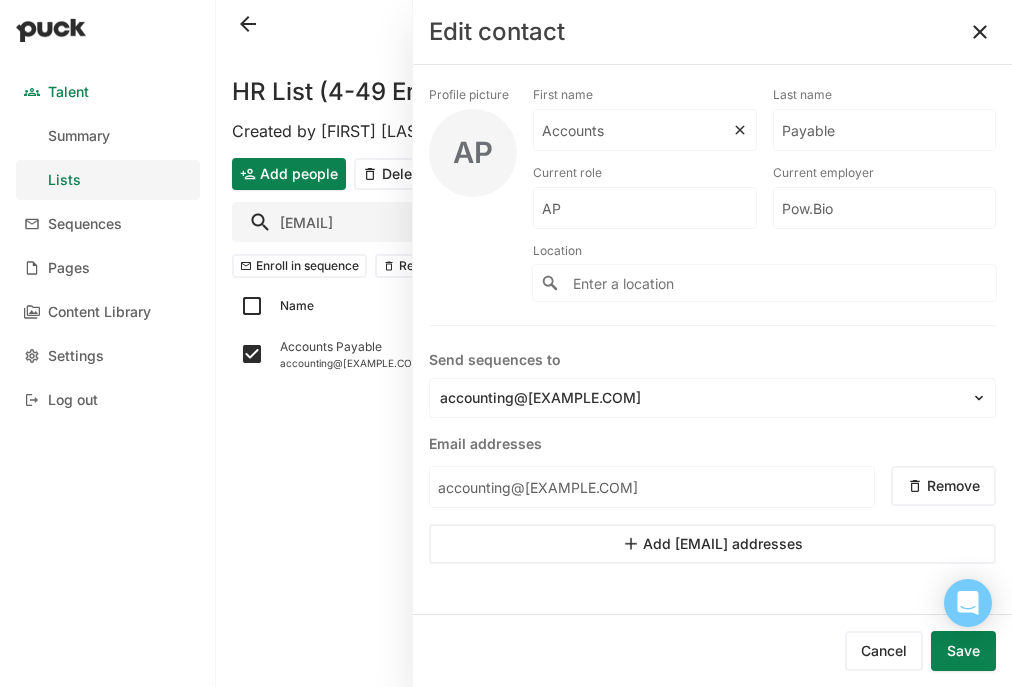 click on "Accounts" at bounding box center (633, 130) 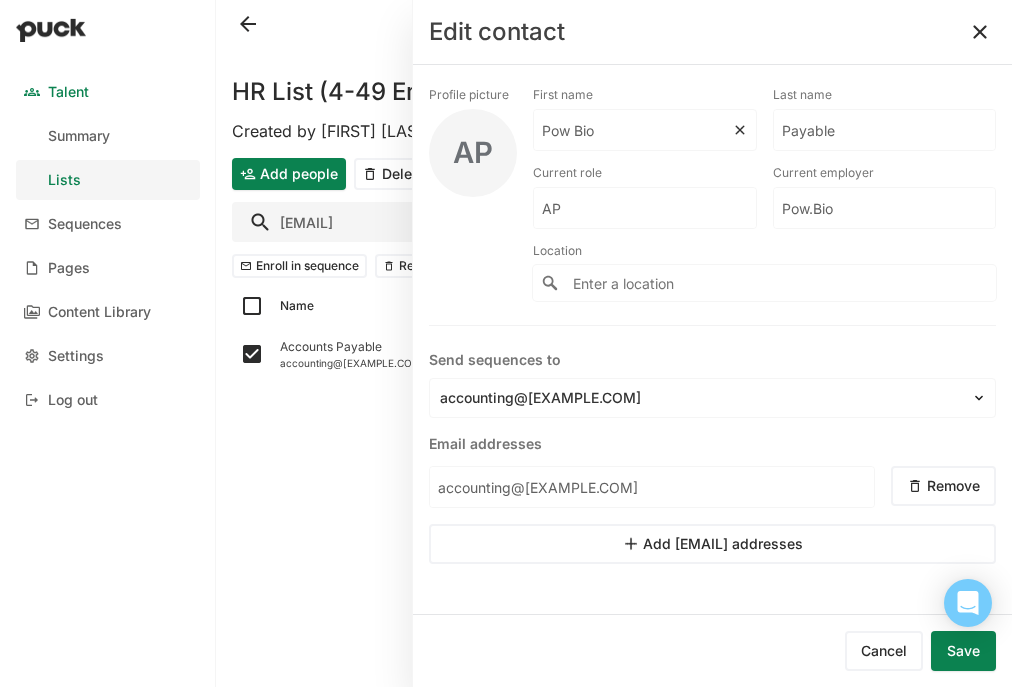 type on "Pow Bio" 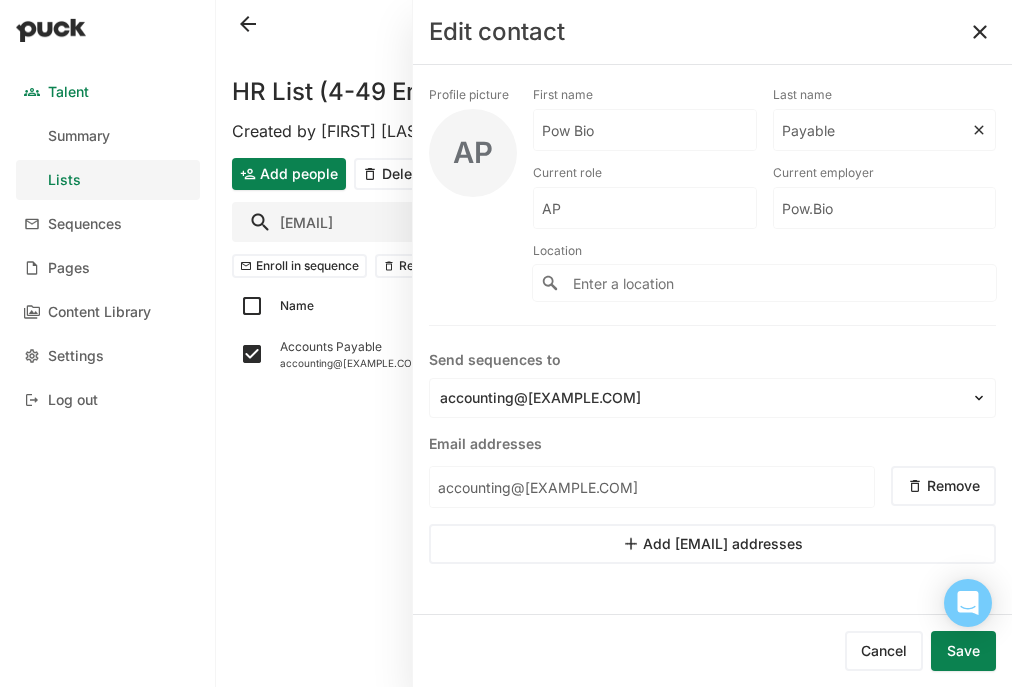 click on "Payable" at bounding box center [645, 130] 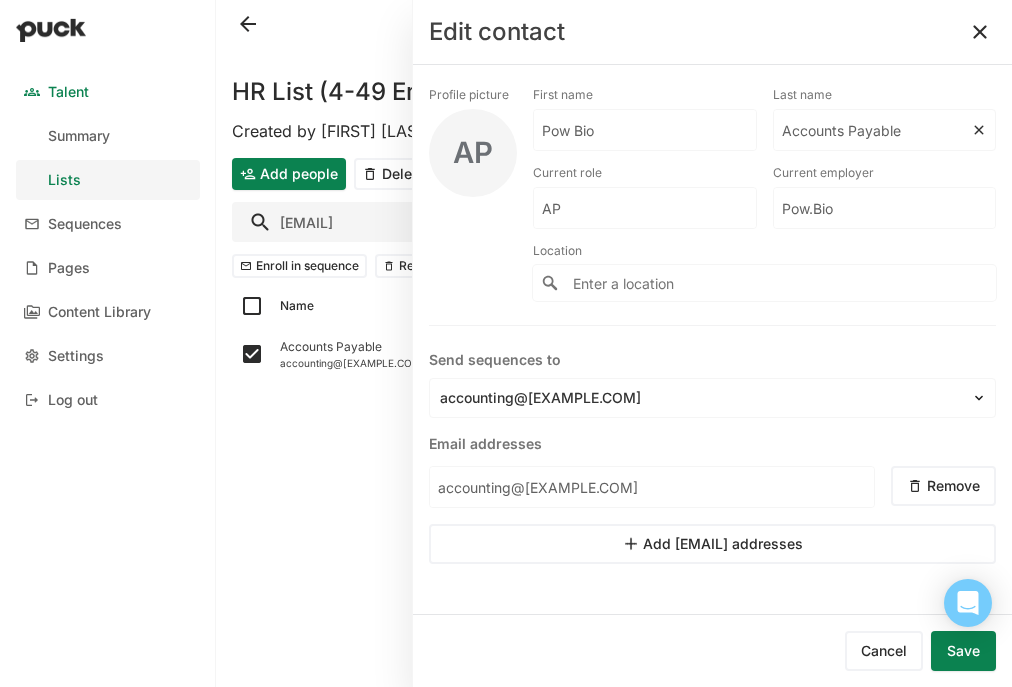 type on "[ACCOUNTS PAYABLE]" 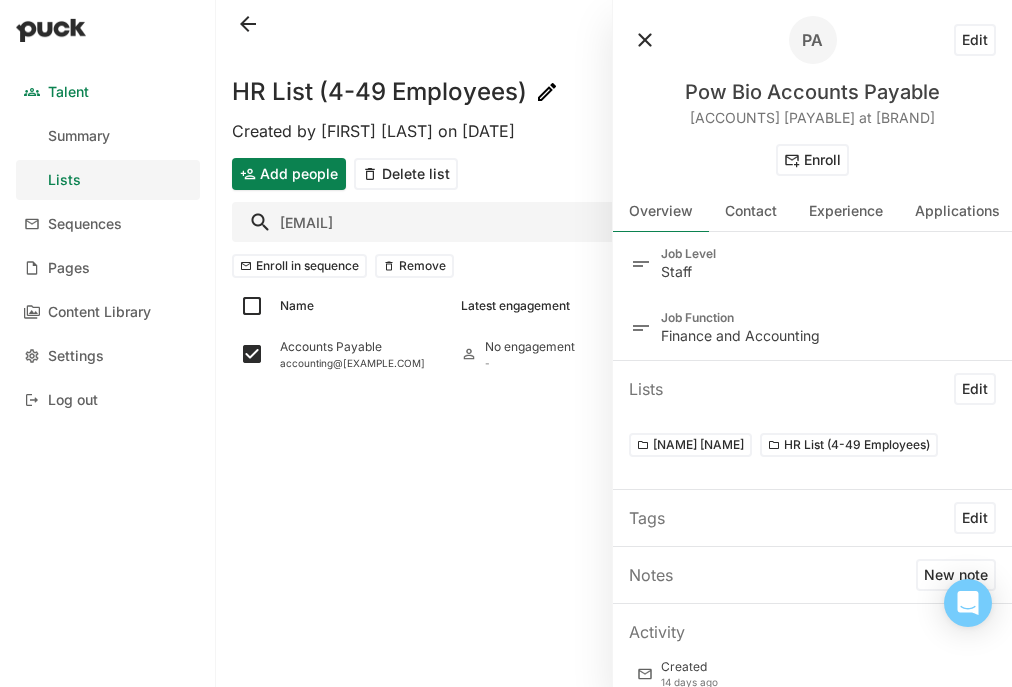 click on "HR List (4-49 Employees) Created by Emery Mann on Mon Jun. 30, 2025 Add people Delete list accounting@po Enroll in sequence Remove Name Latest engagement Lists Sequence Accounts Payable accounting@pow.bio No engagement -" at bounding box center [614, 343] 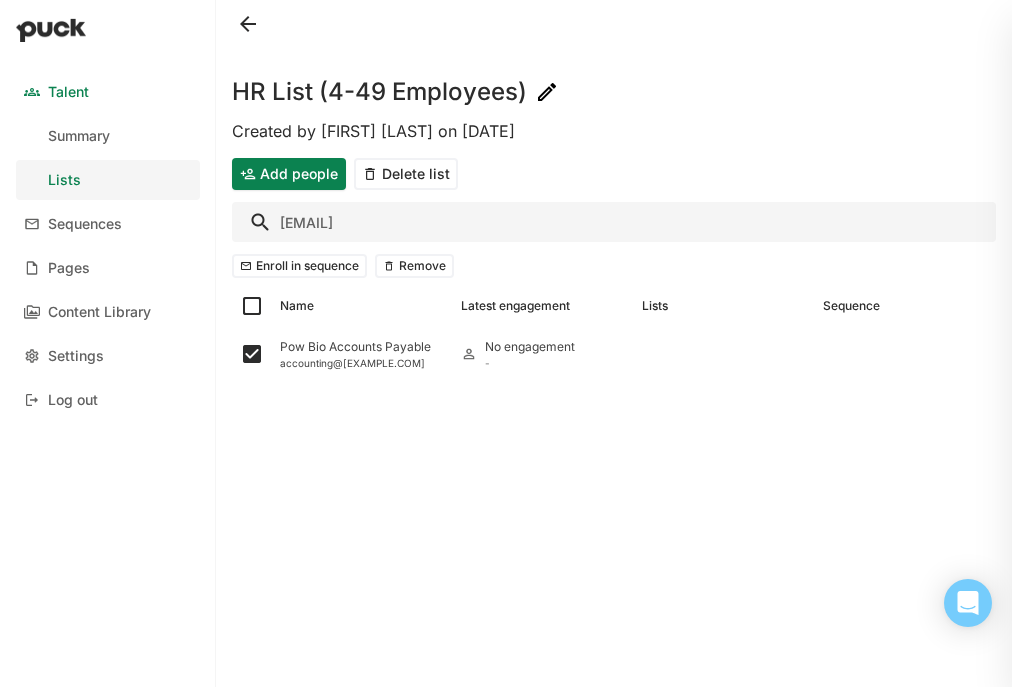 click on "accounting@po" at bounding box center [614, 222] 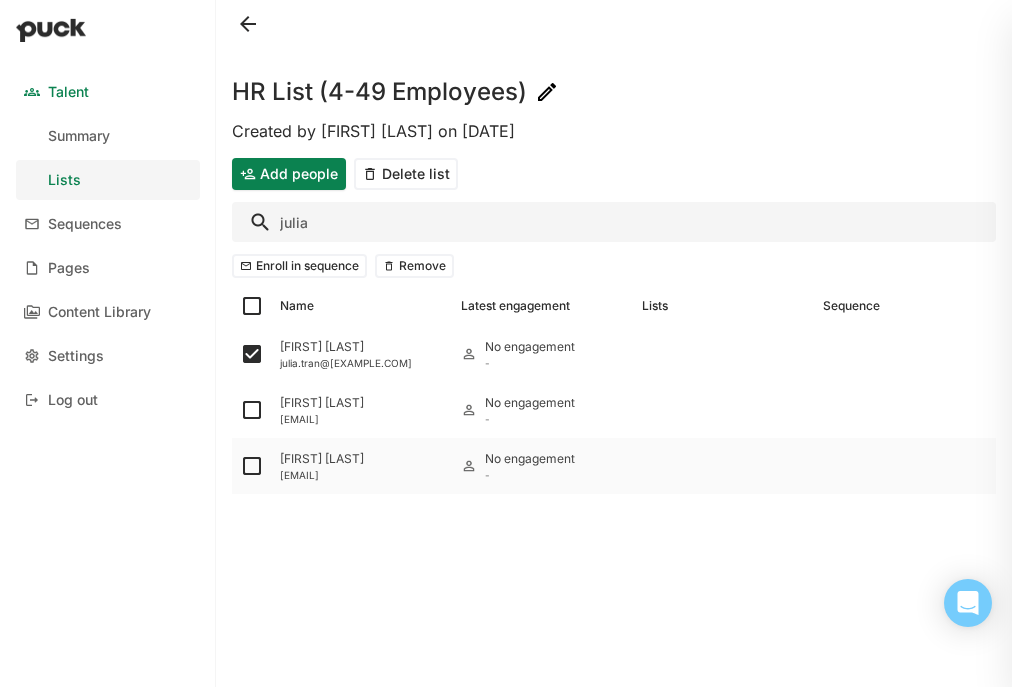 type on "julia" 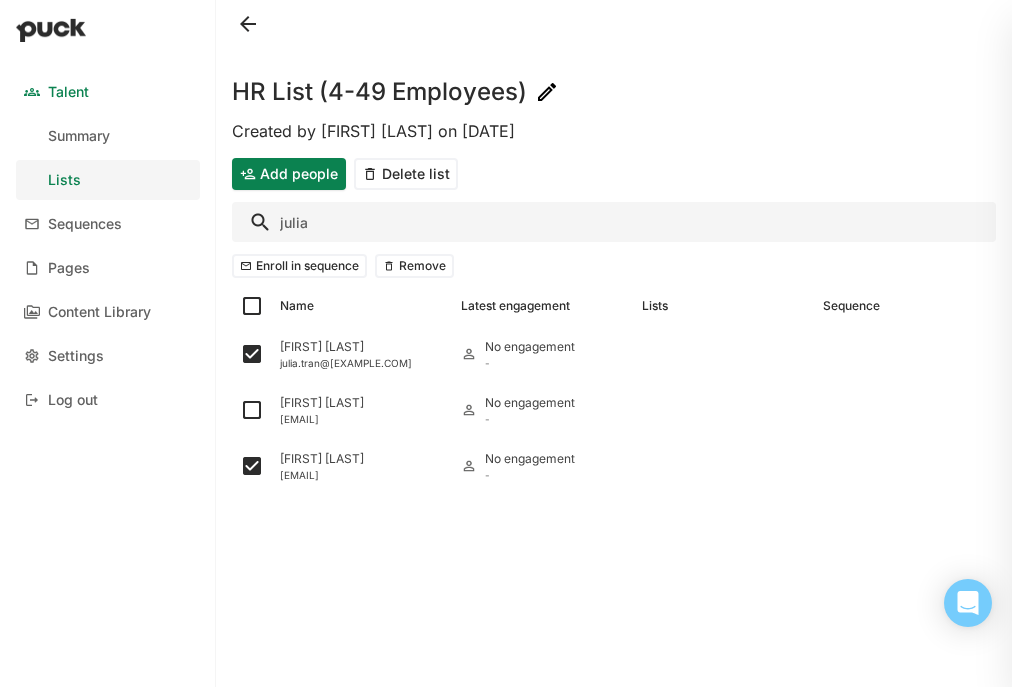 click on "julia" at bounding box center [614, 222] 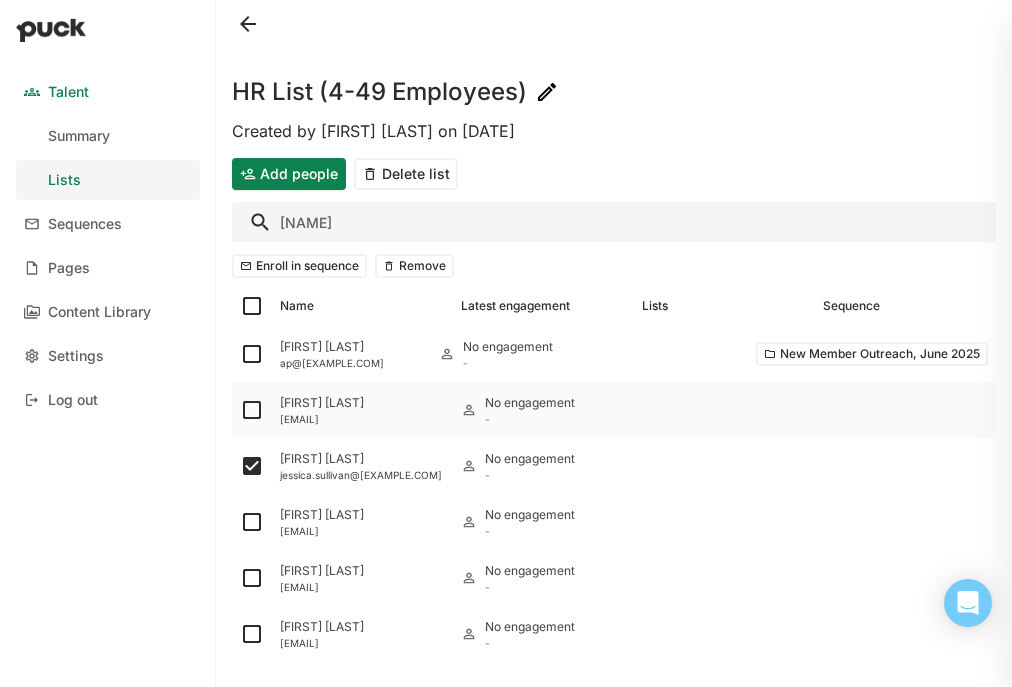 type on "[FIRST]" 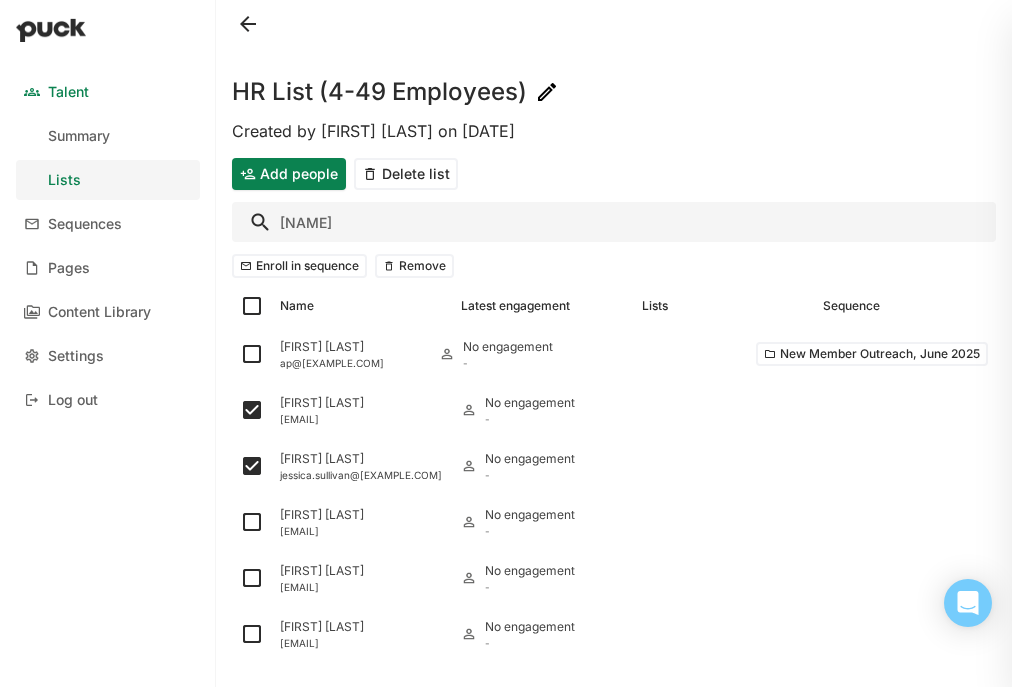 click on "[FIRST]" at bounding box center (614, 222) 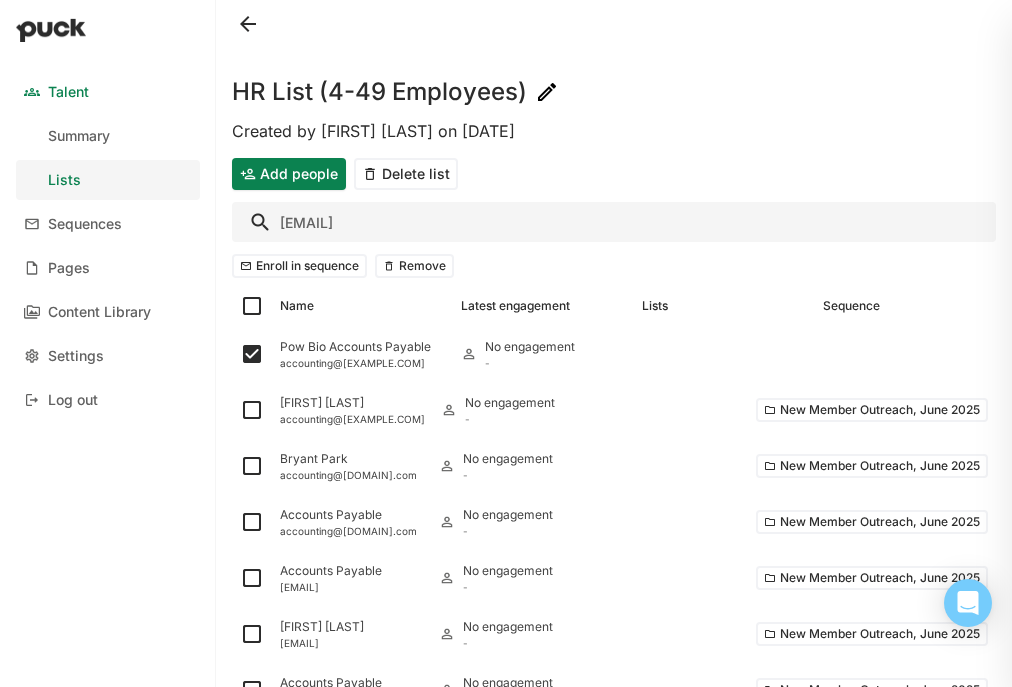 click on "accounting@" at bounding box center (614, 222) 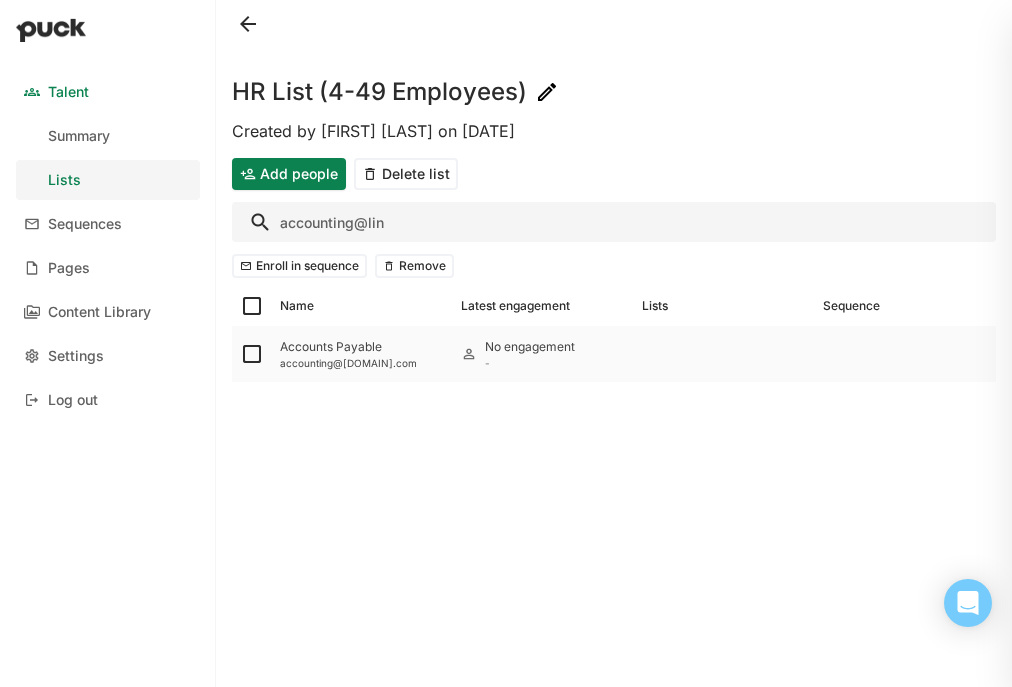 type on "accounting@lin" 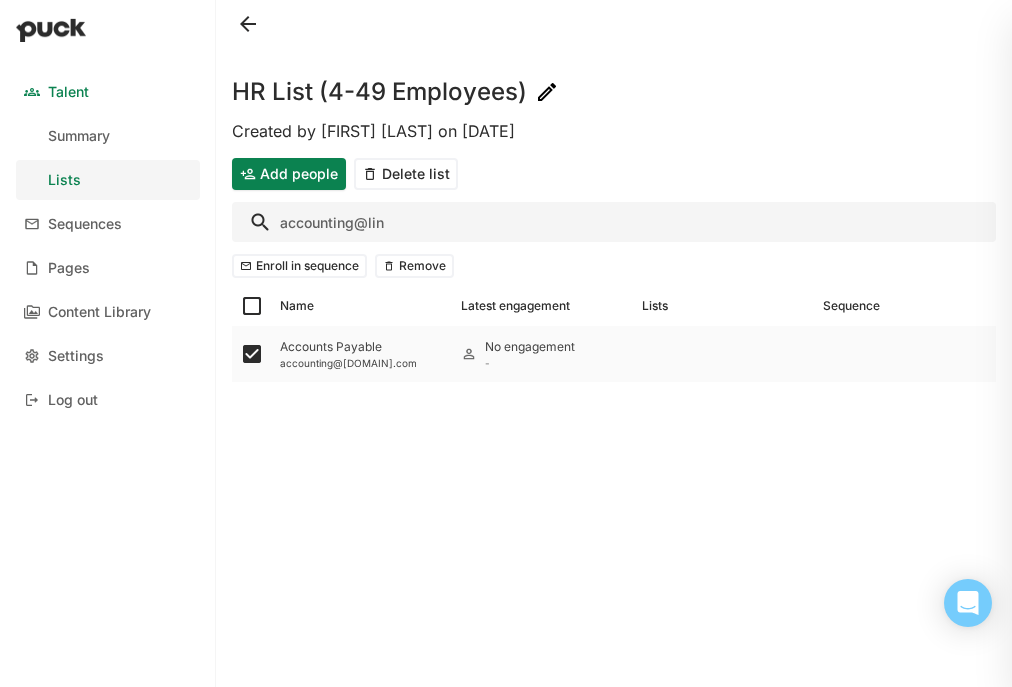 click on "[EMAIL]" at bounding box center [362, 363] 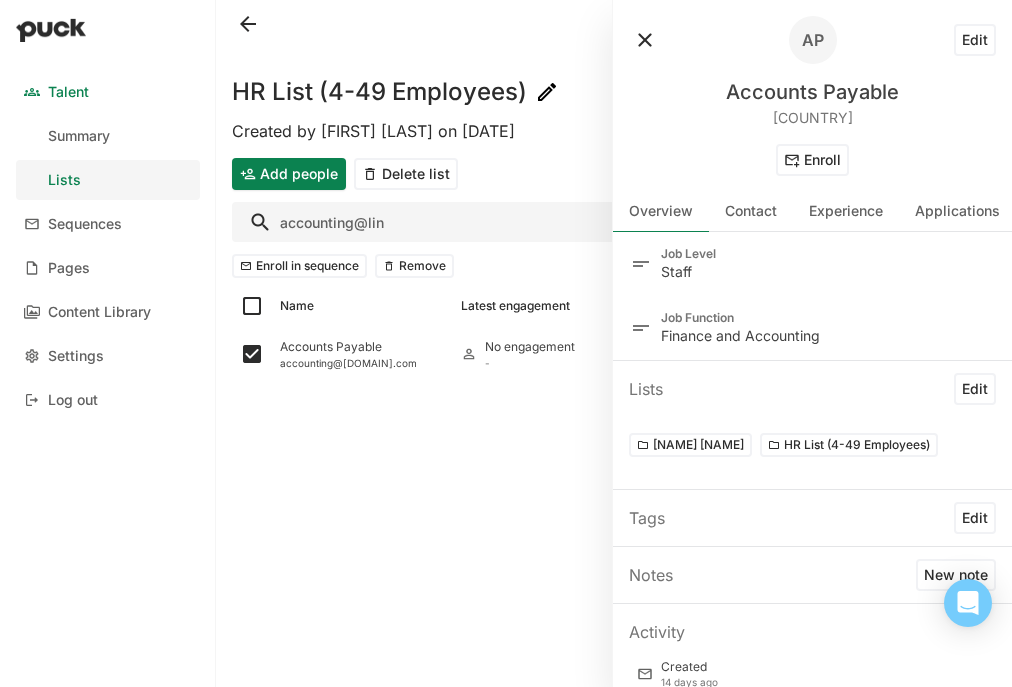 click on "Edit" at bounding box center [975, 40] 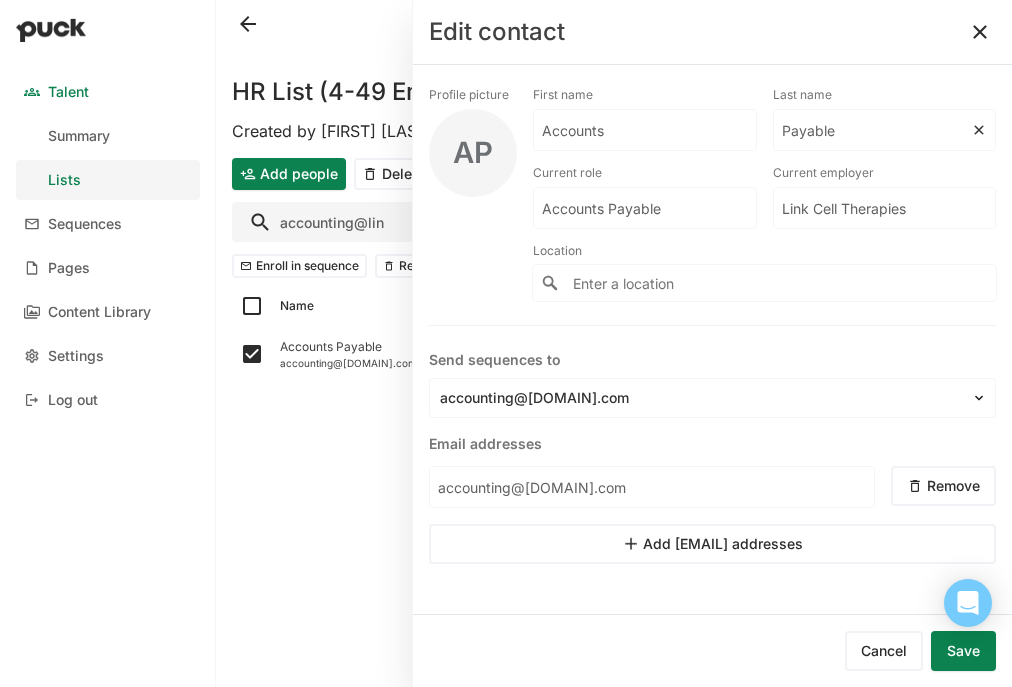 click on "Payable" at bounding box center [645, 130] 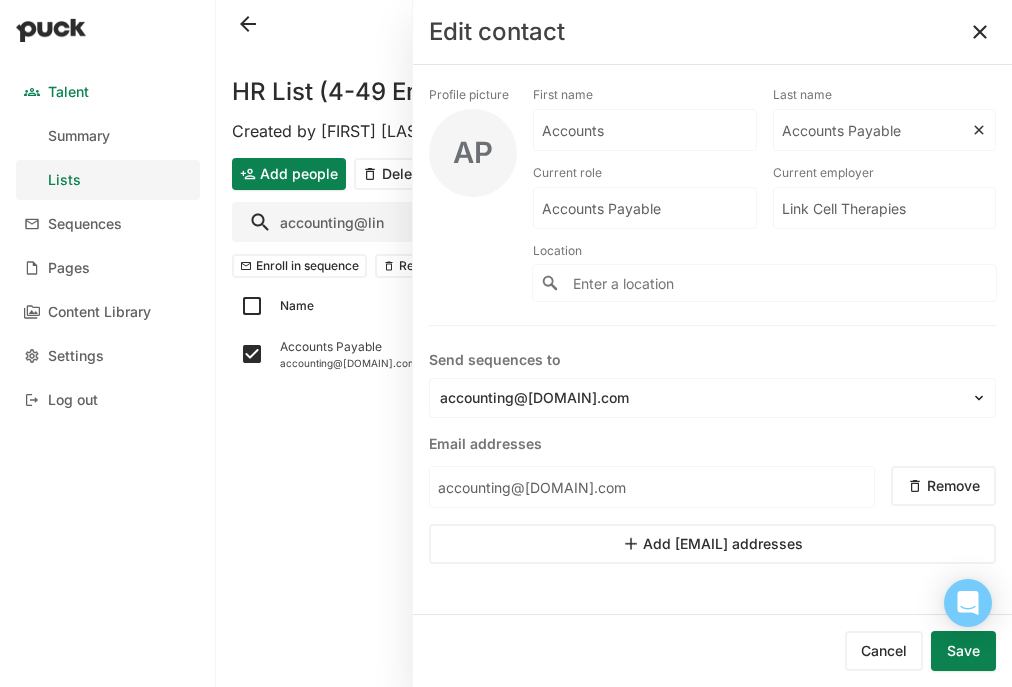 type on "[ACCOUNTS PAYABLE]" 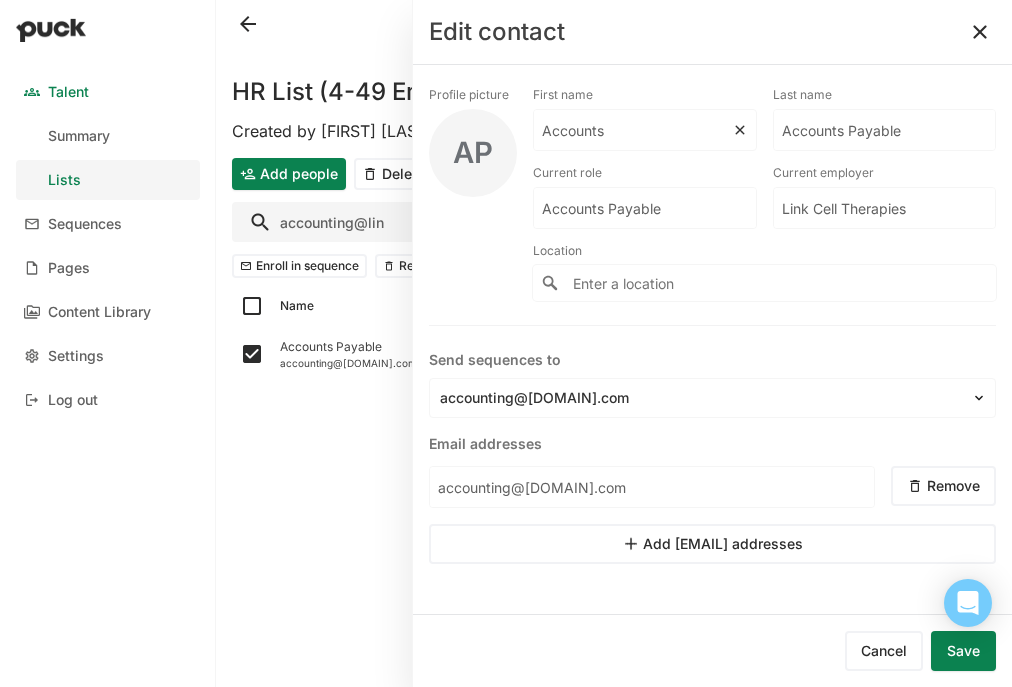 click on "Accounts" at bounding box center (633, 130) 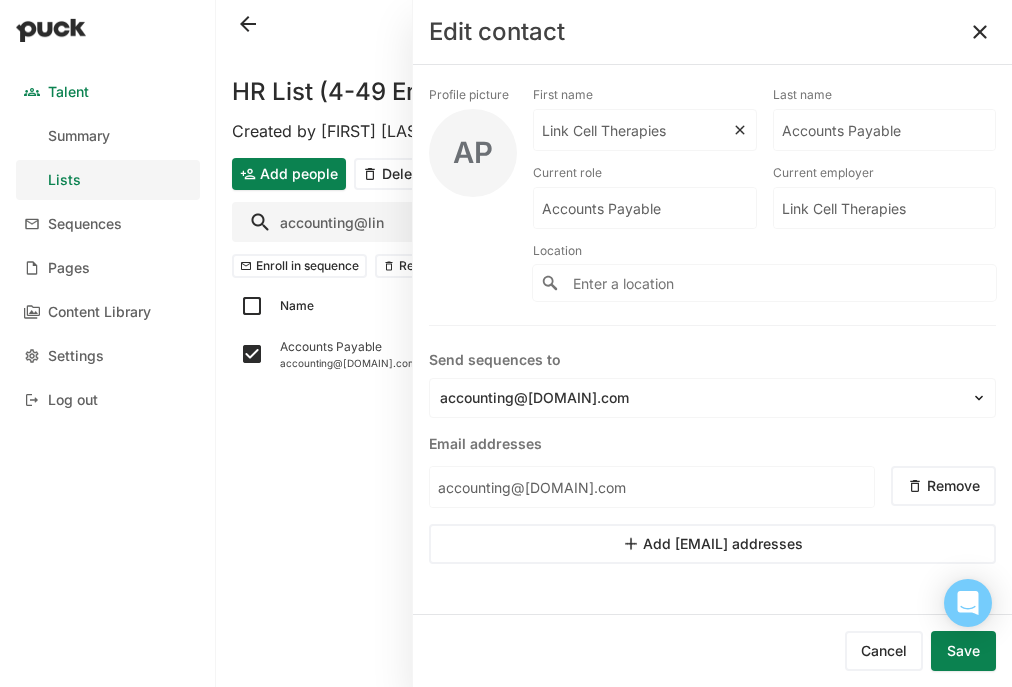 type on "Link Cell Therapies" 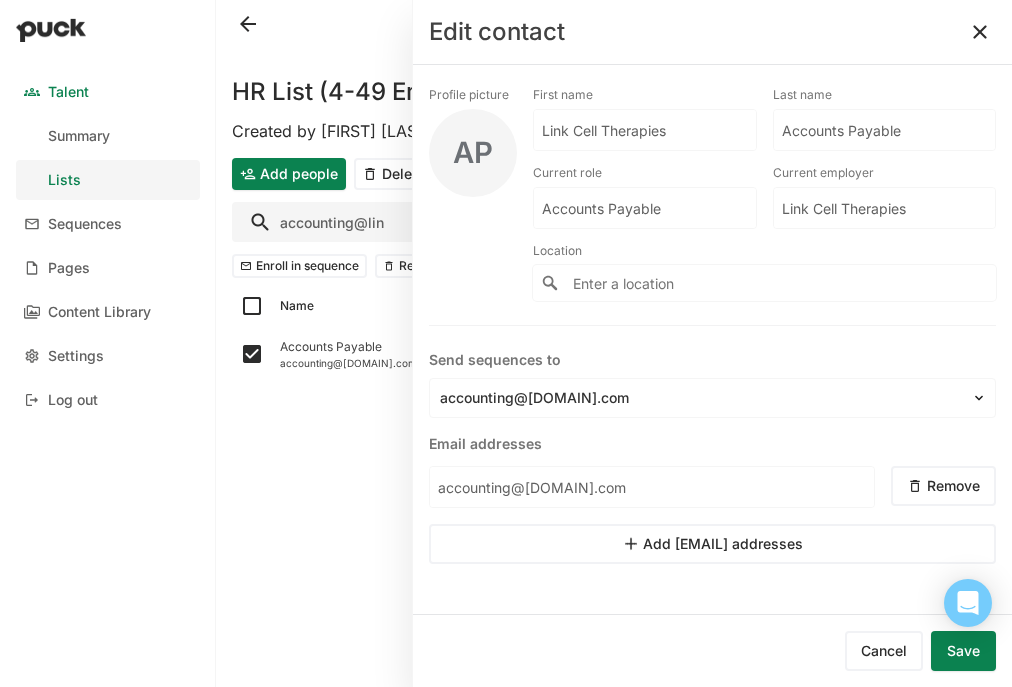 click on "Save" at bounding box center (963, 651) 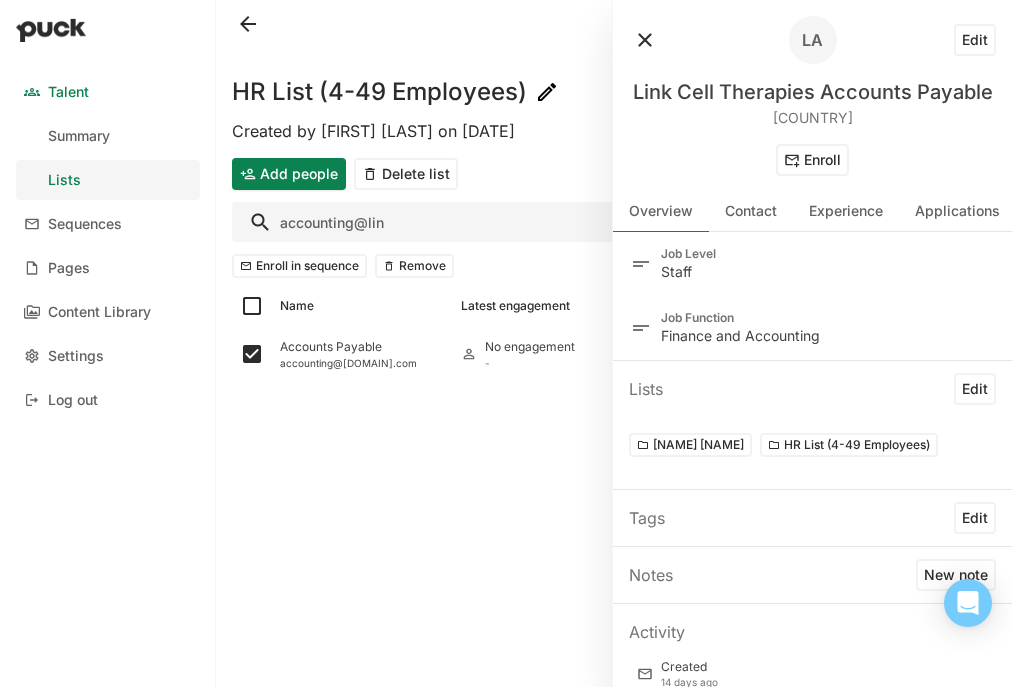 click at bounding box center [645, 40] 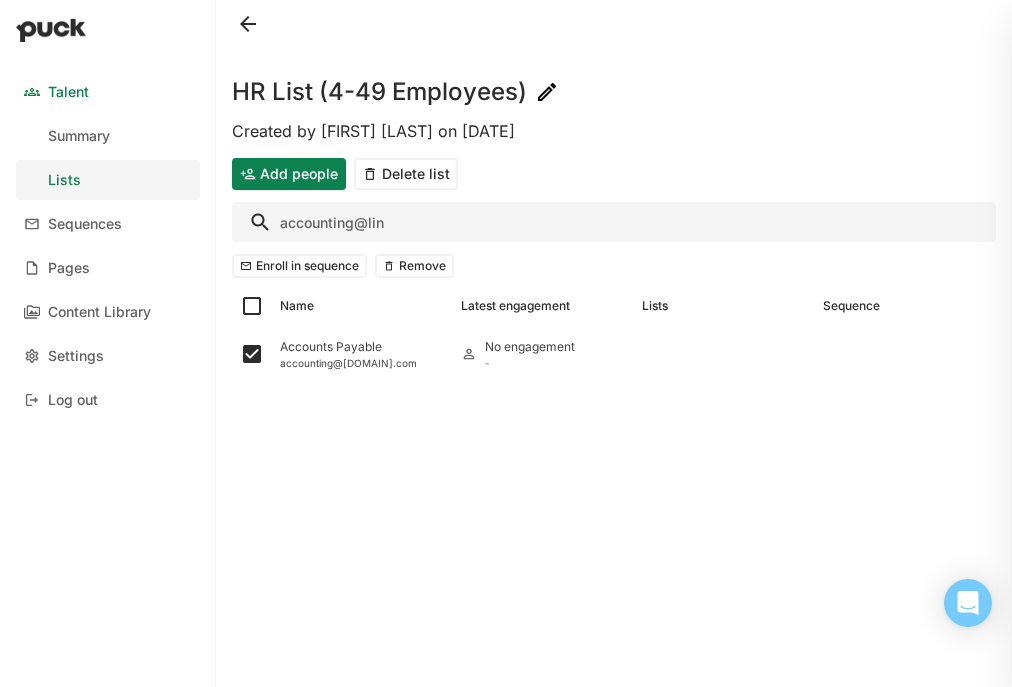 click on "accounting@lin" at bounding box center (614, 222) 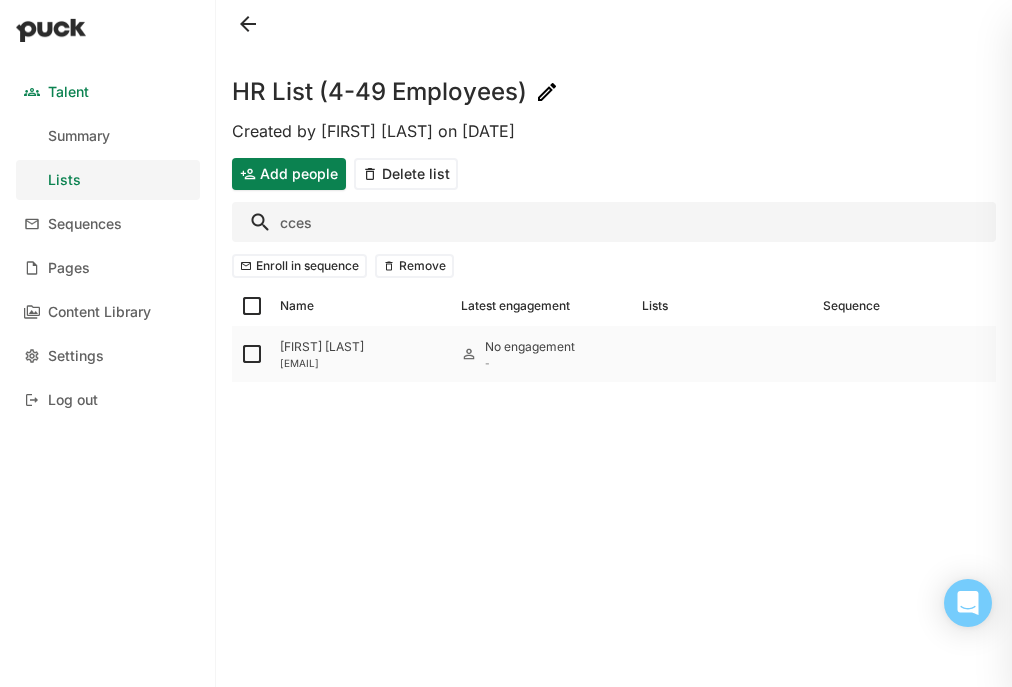 type on "cces" 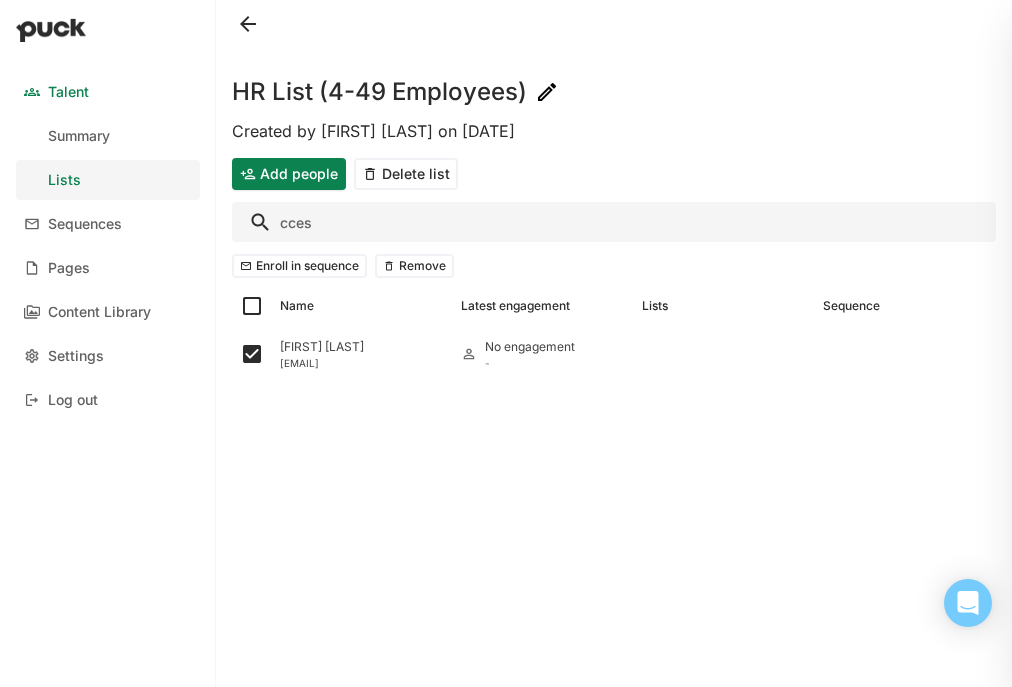 click on "cces" at bounding box center (614, 222) 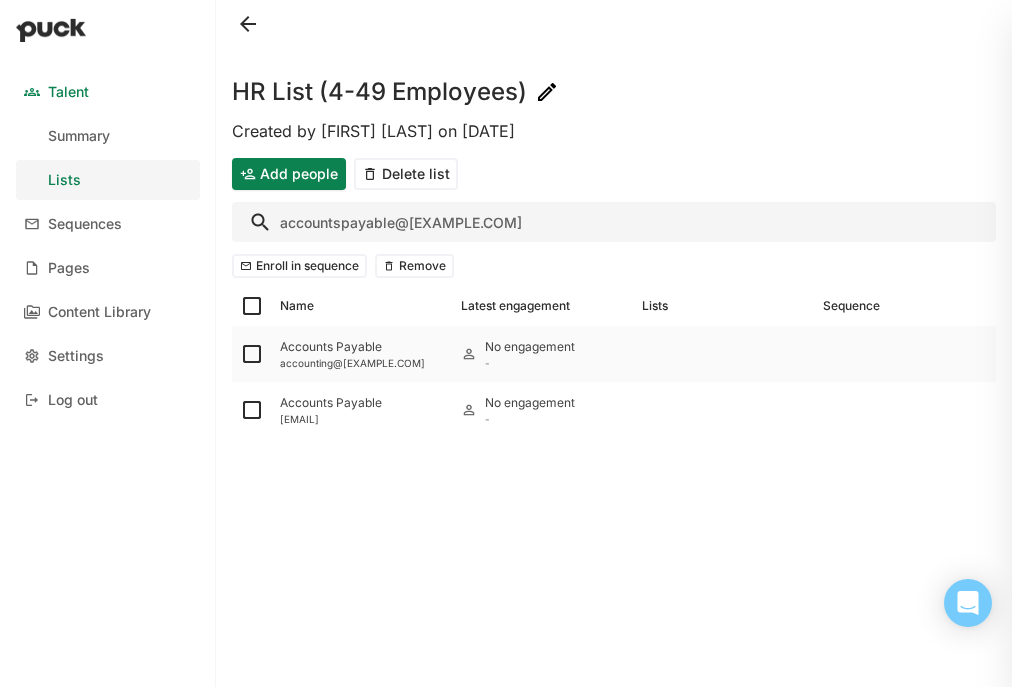 type on "accountspayable@l" 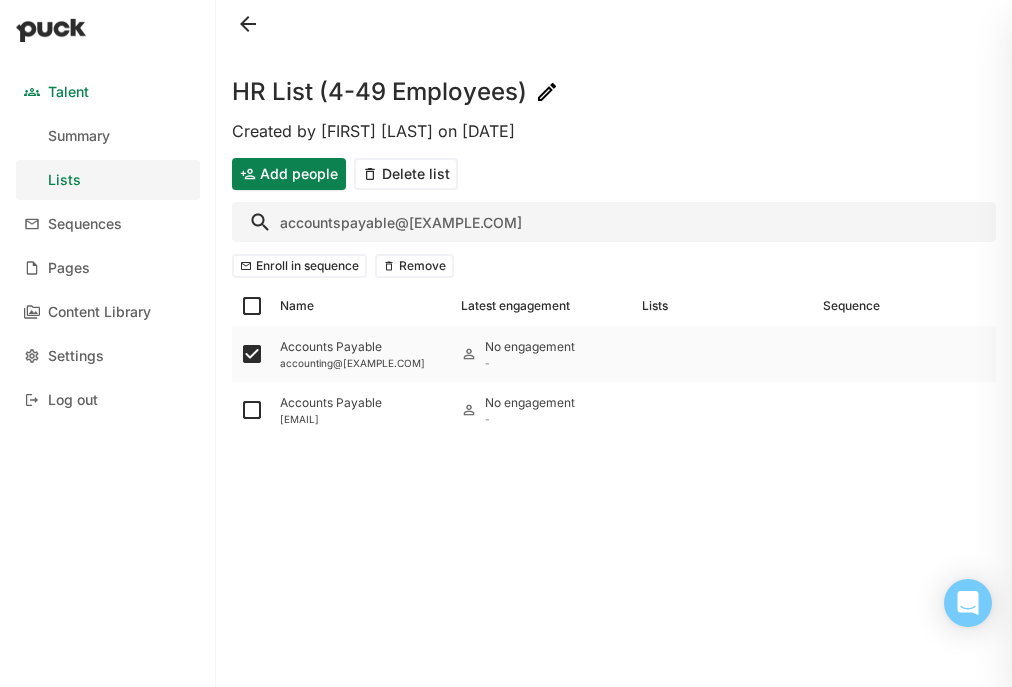 click on "[ACCOUNTS PAYABLE]" at bounding box center [362, 347] 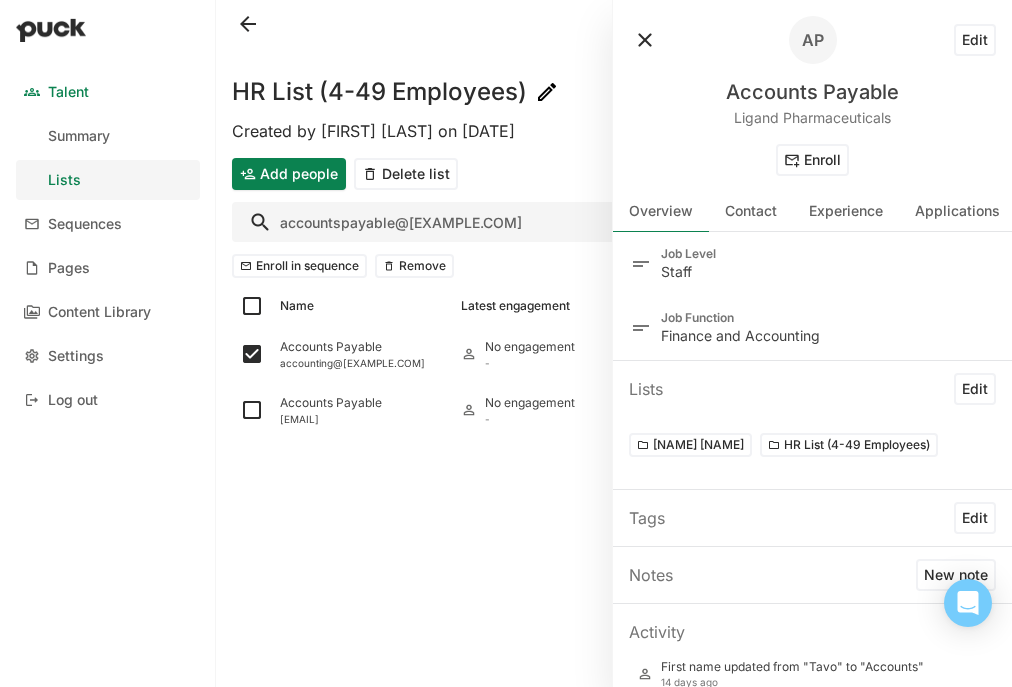 click on "Edit" at bounding box center (975, 40) 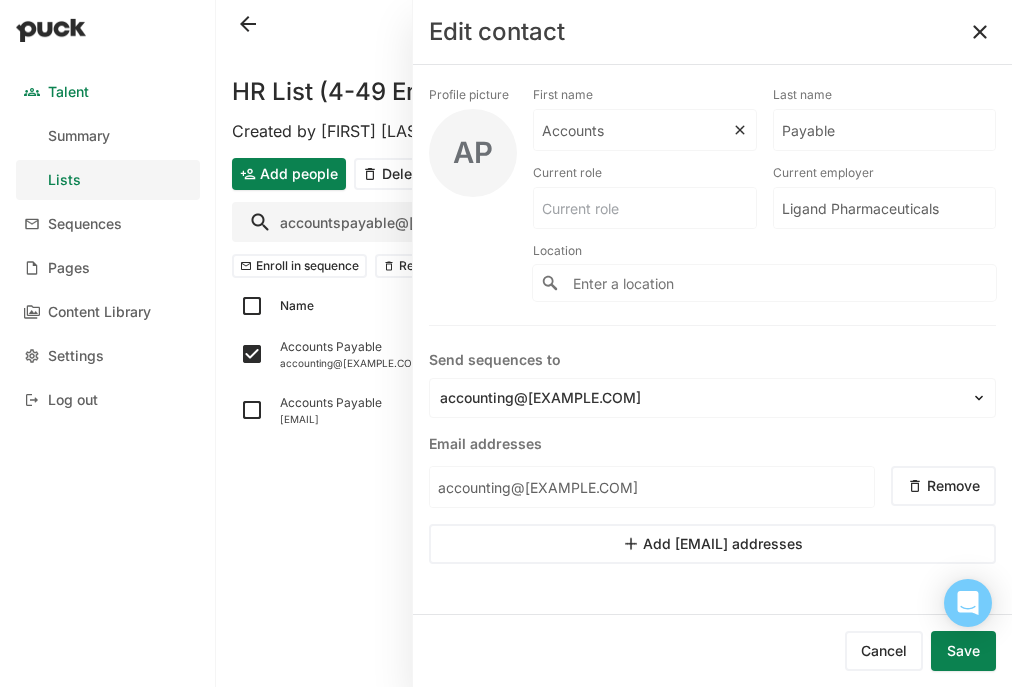 click on "Accounts" at bounding box center [633, 130] 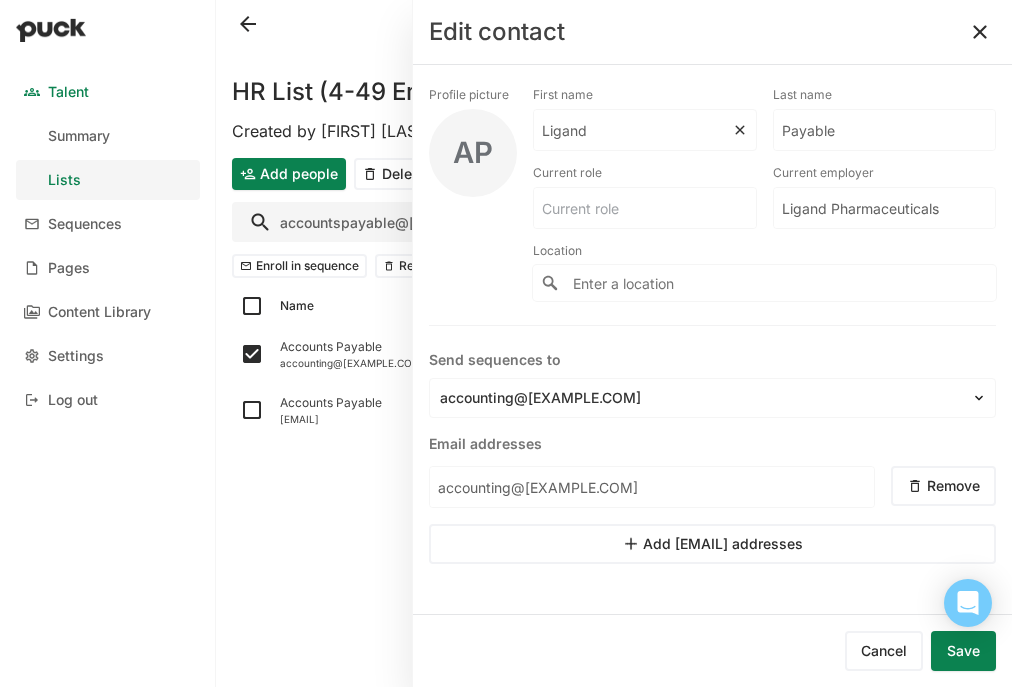 type on "Ligand" 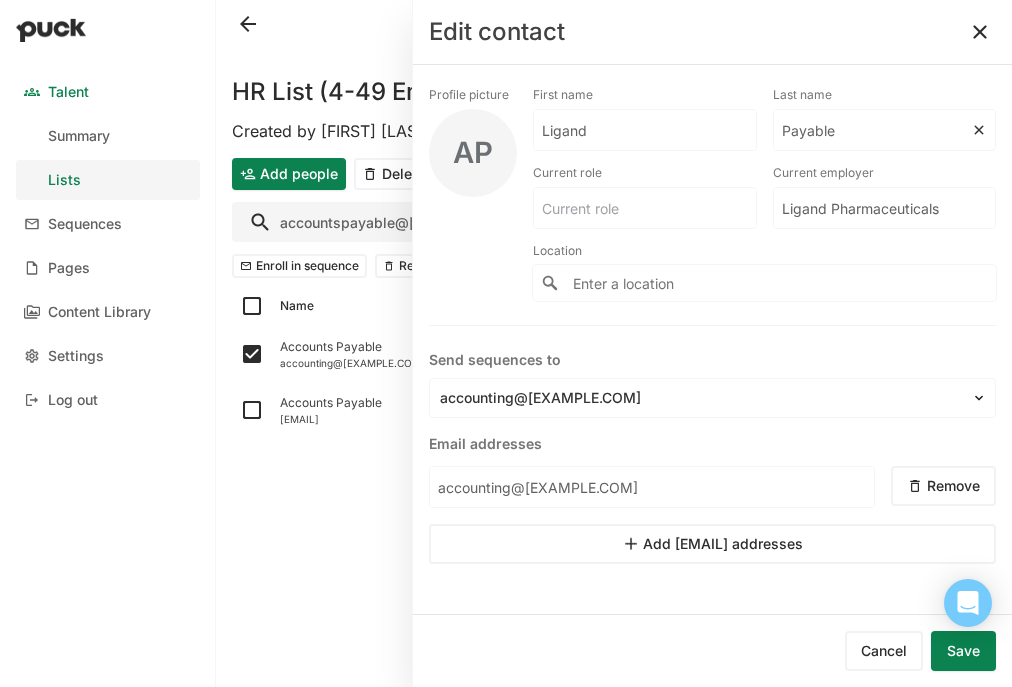 click on "Payable" at bounding box center (645, 130) 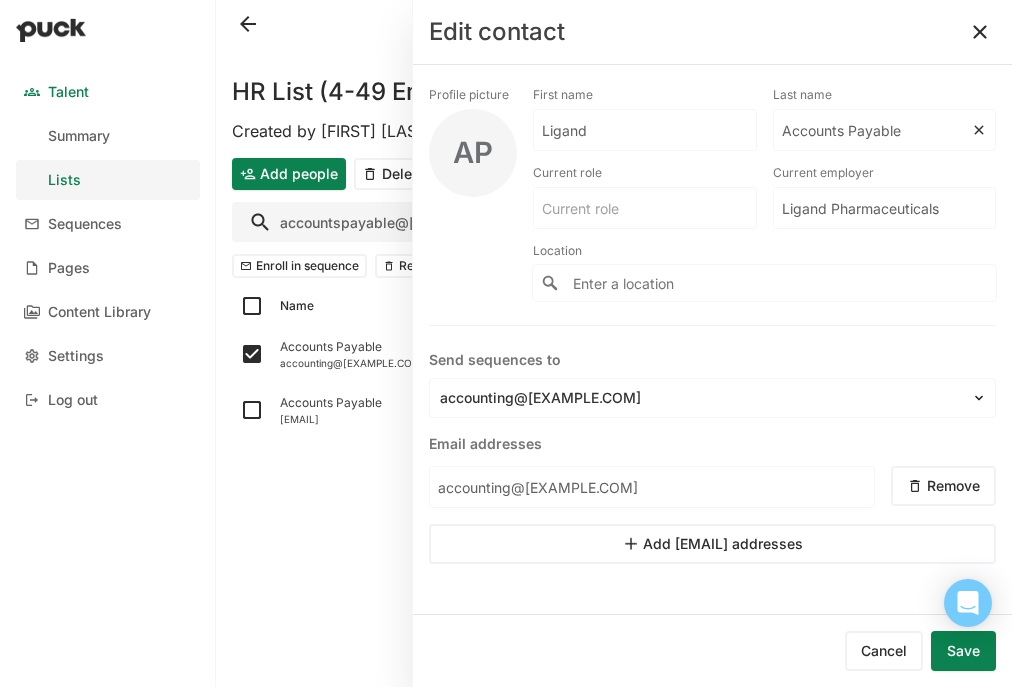 type on "[ACCOUNTS PAYABLE]" 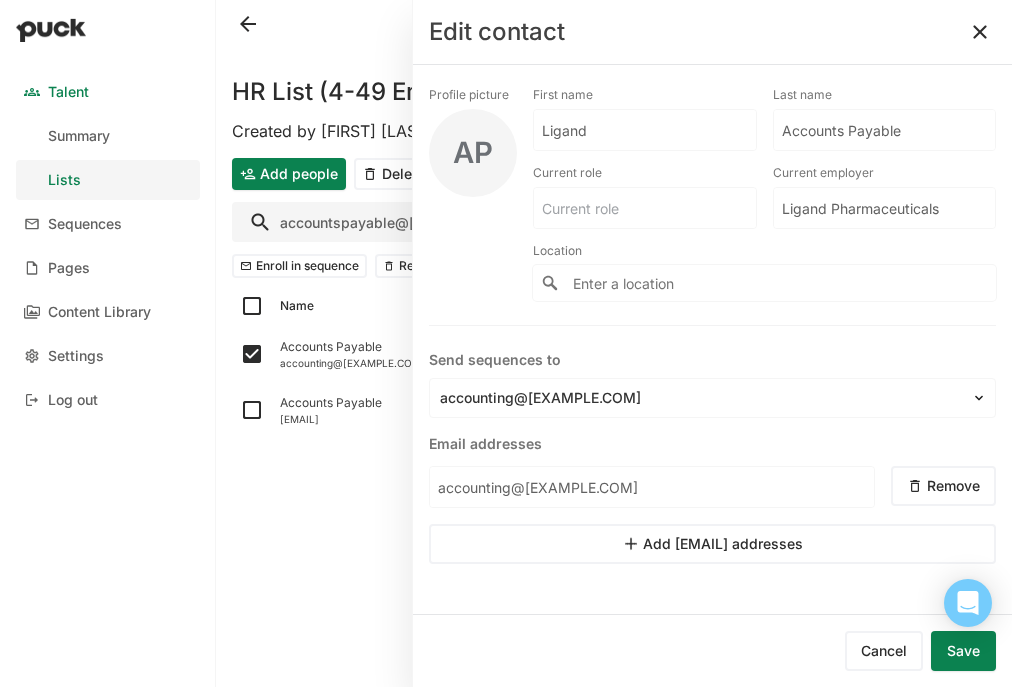 click on "Save" at bounding box center (963, 651) 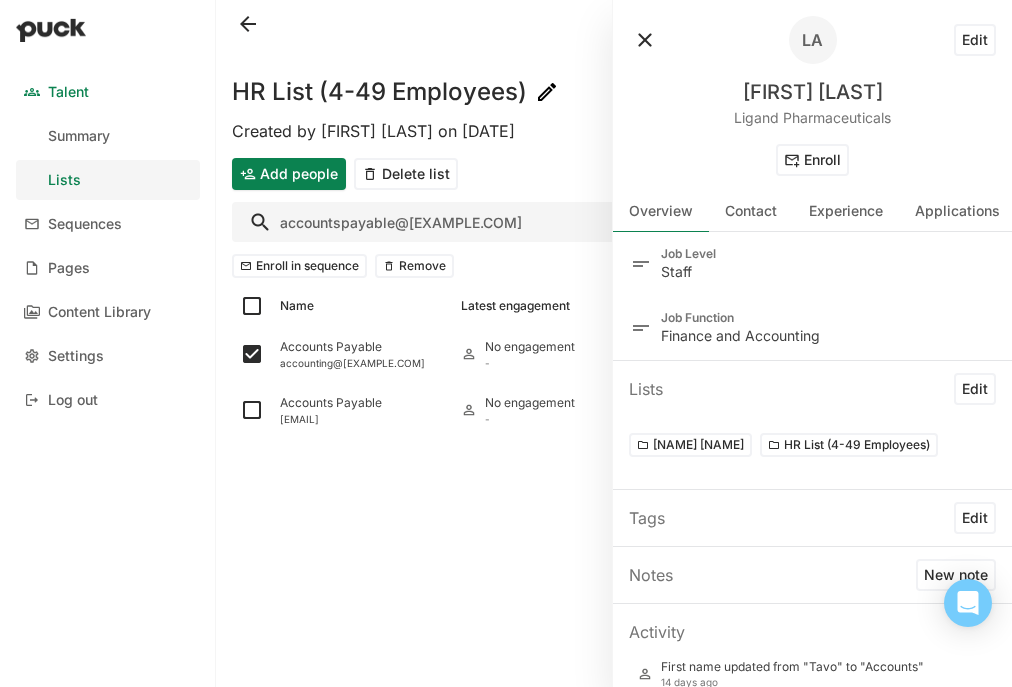 click at bounding box center (645, 40) 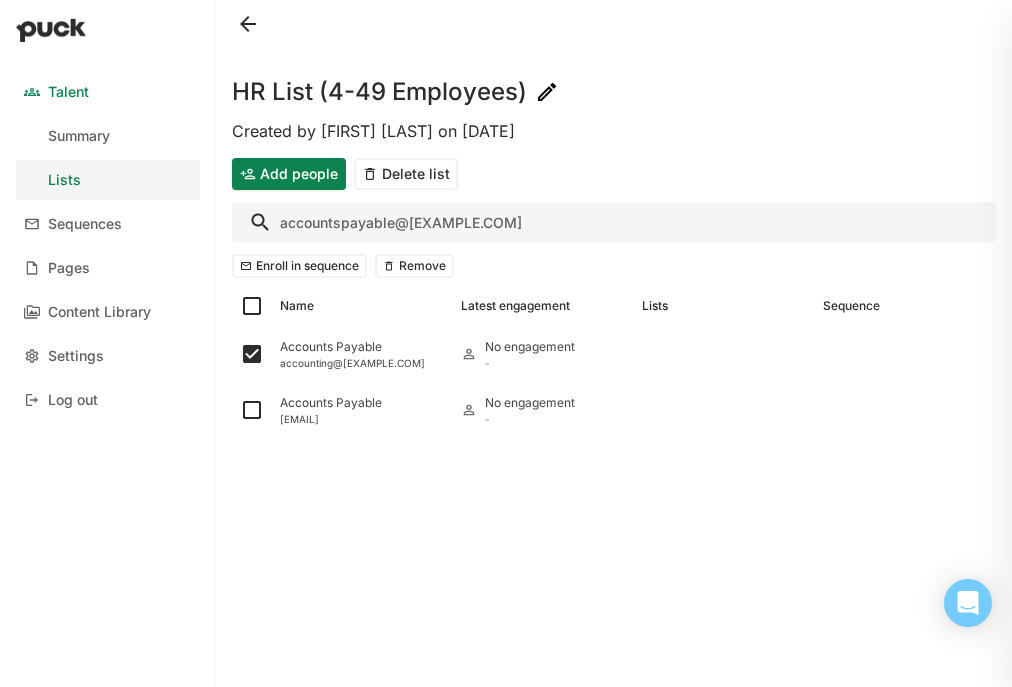 click on "accountspayable@l" at bounding box center [614, 222] 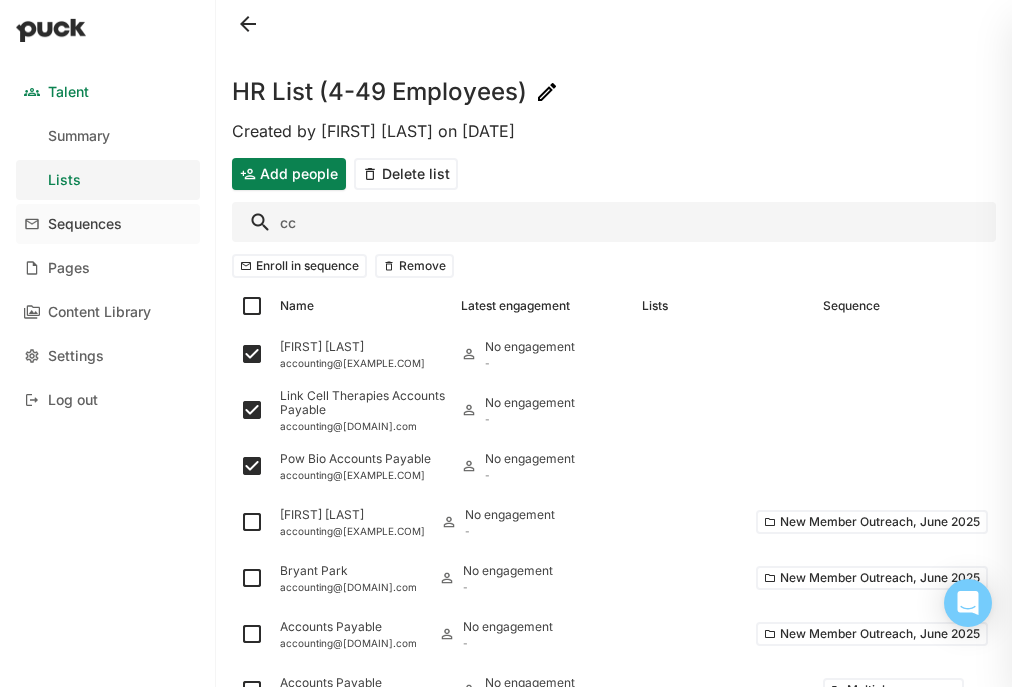 type on "c@[EMAIL]" 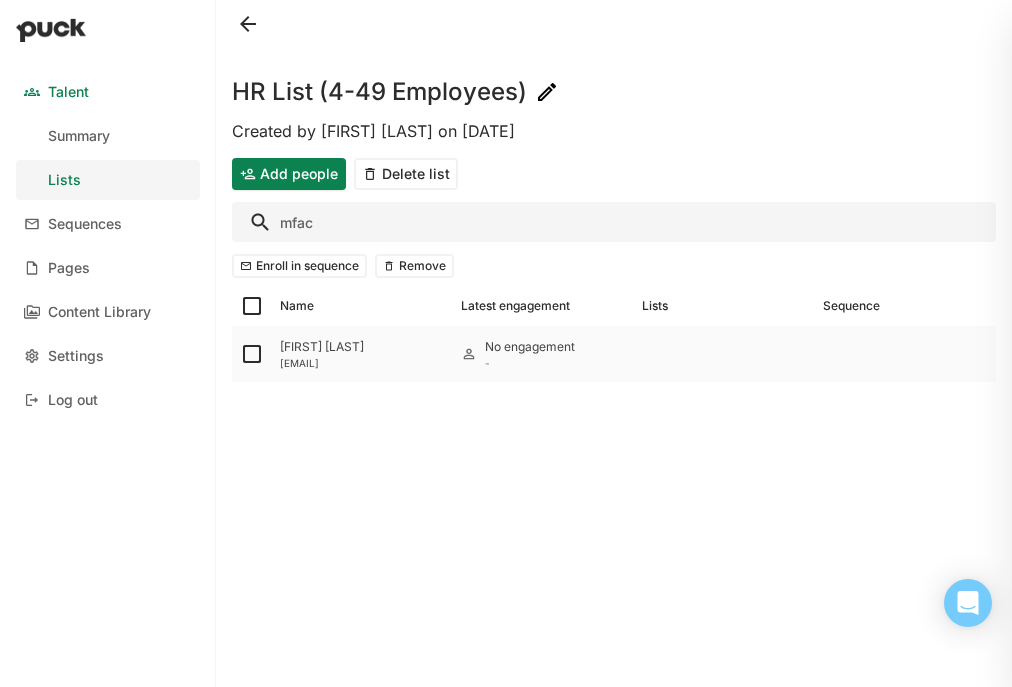 type on "mfac" 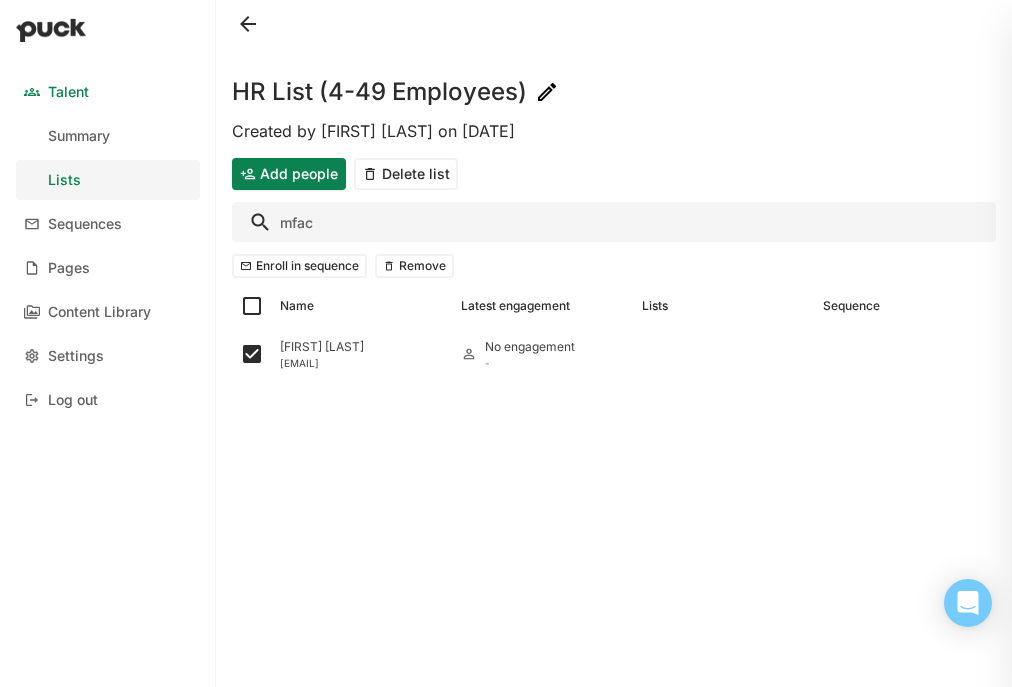click on "mfac" at bounding box center [614, 222] 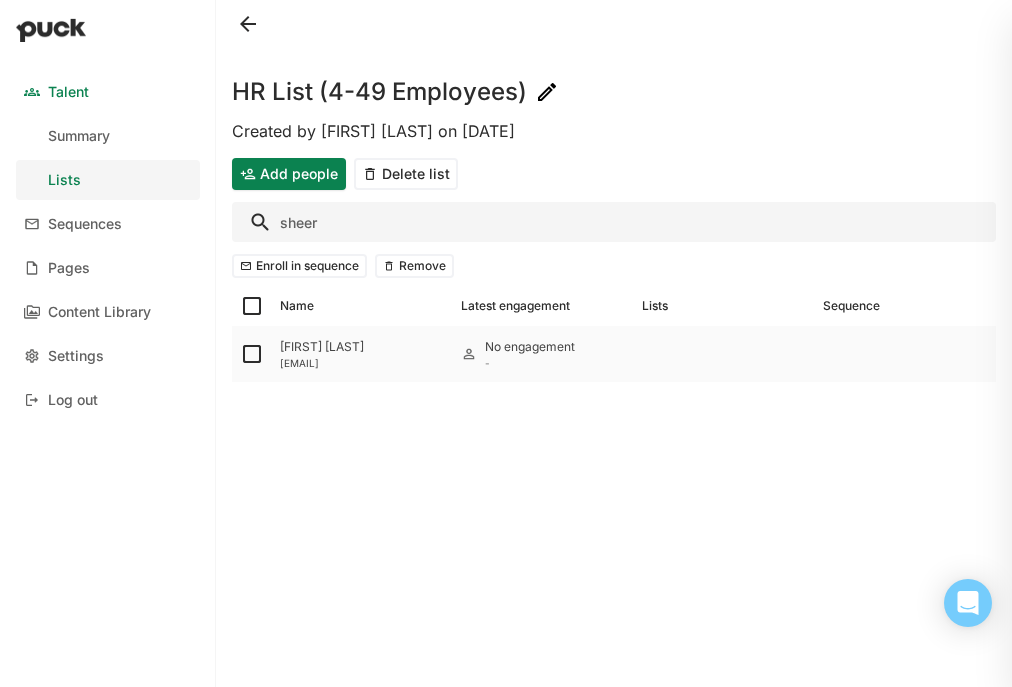 type on "sheer" 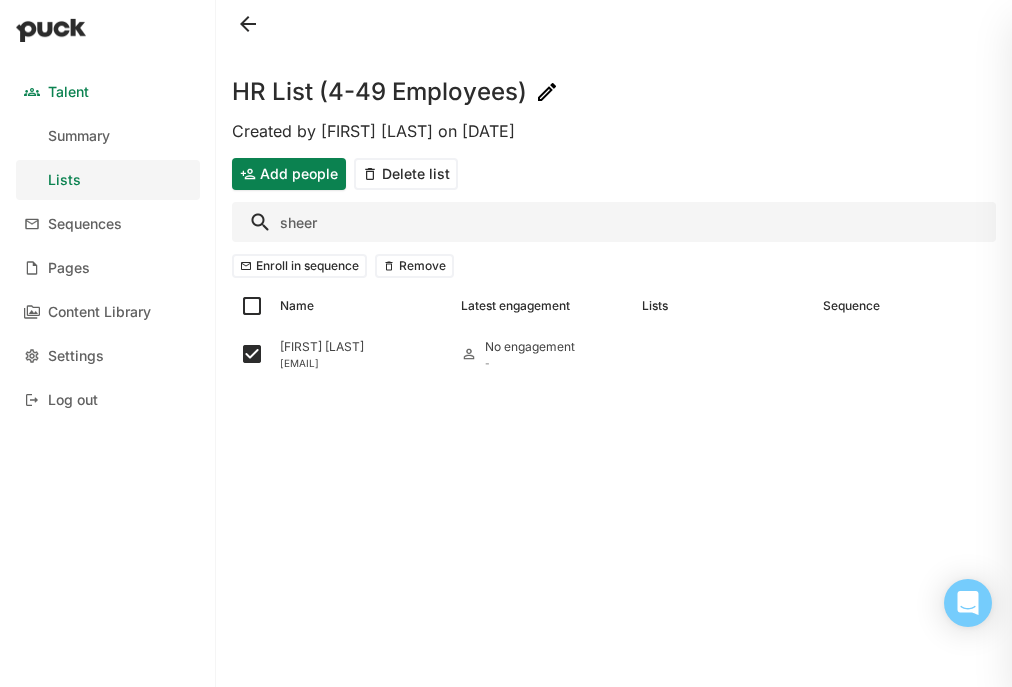click on "sheer" at bounding box center [614, 222] 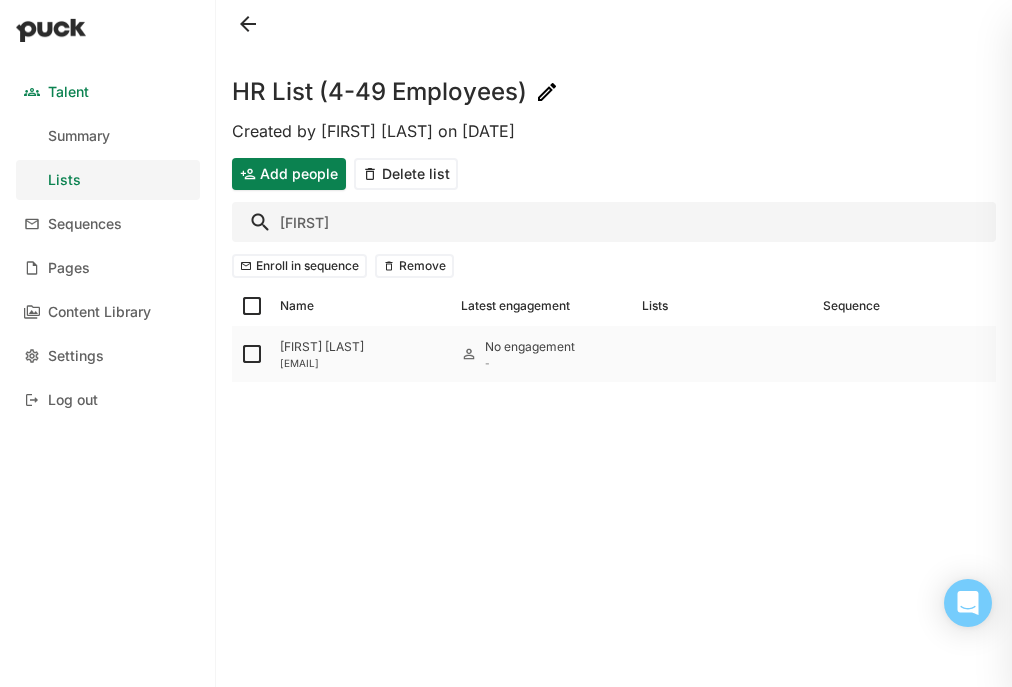 type on "wyu" 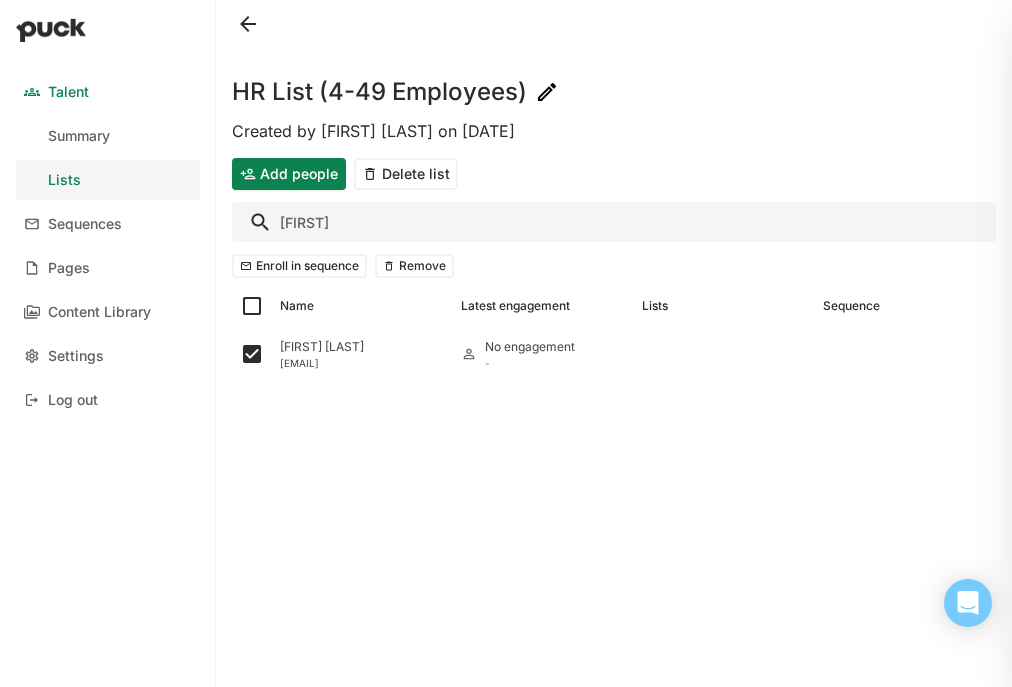 click on "wyu" at bounding box center (614, 222) 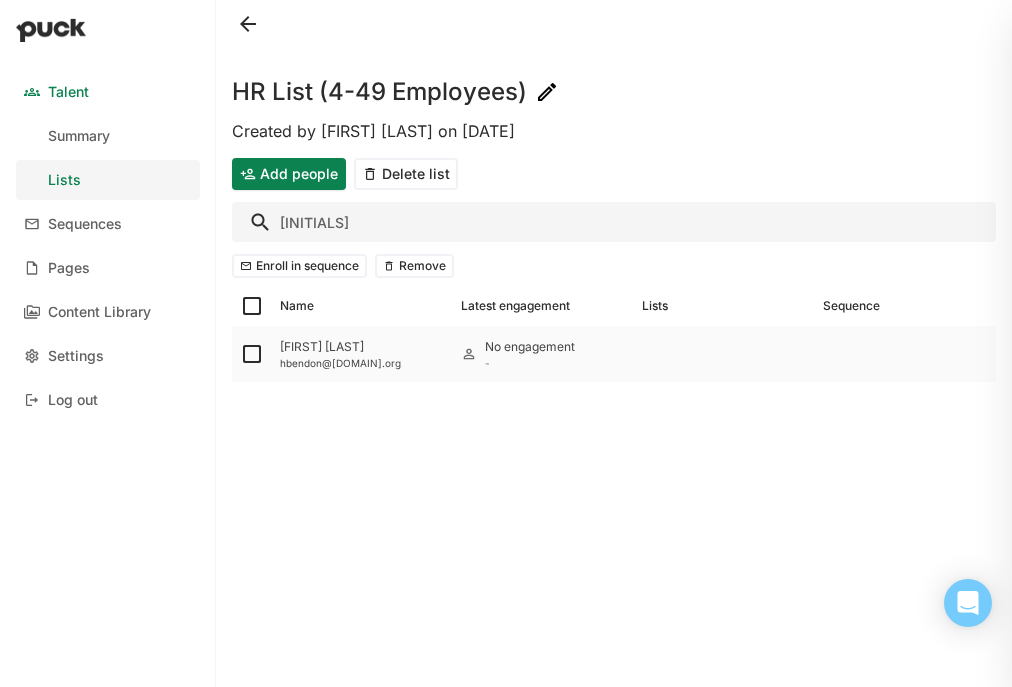 type on "hben" 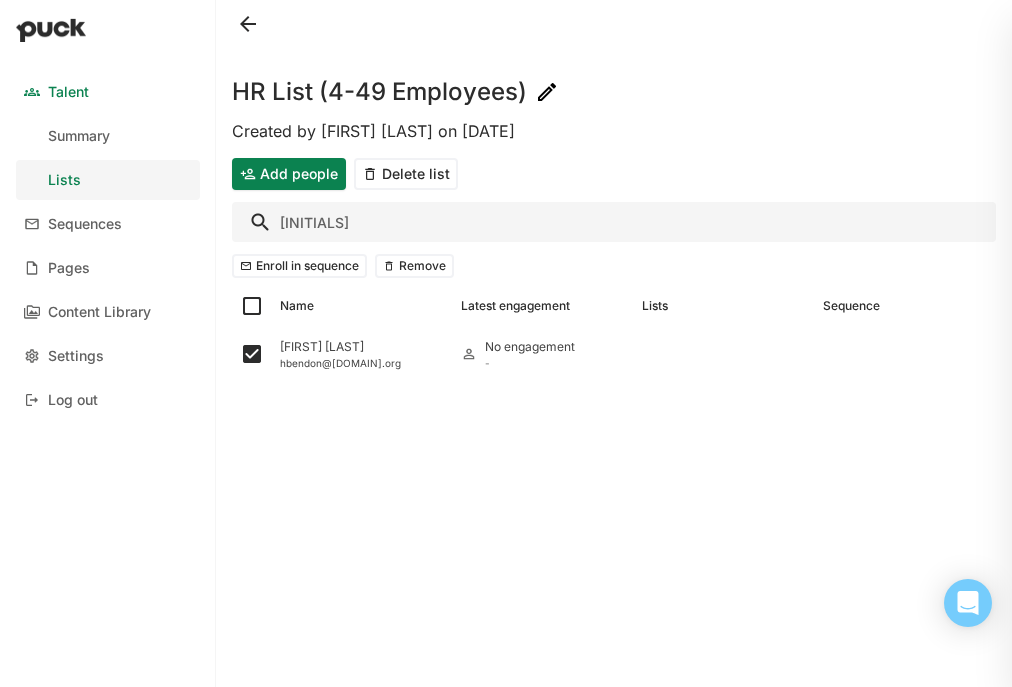 click on "hben" at bounding box center [614, 222] 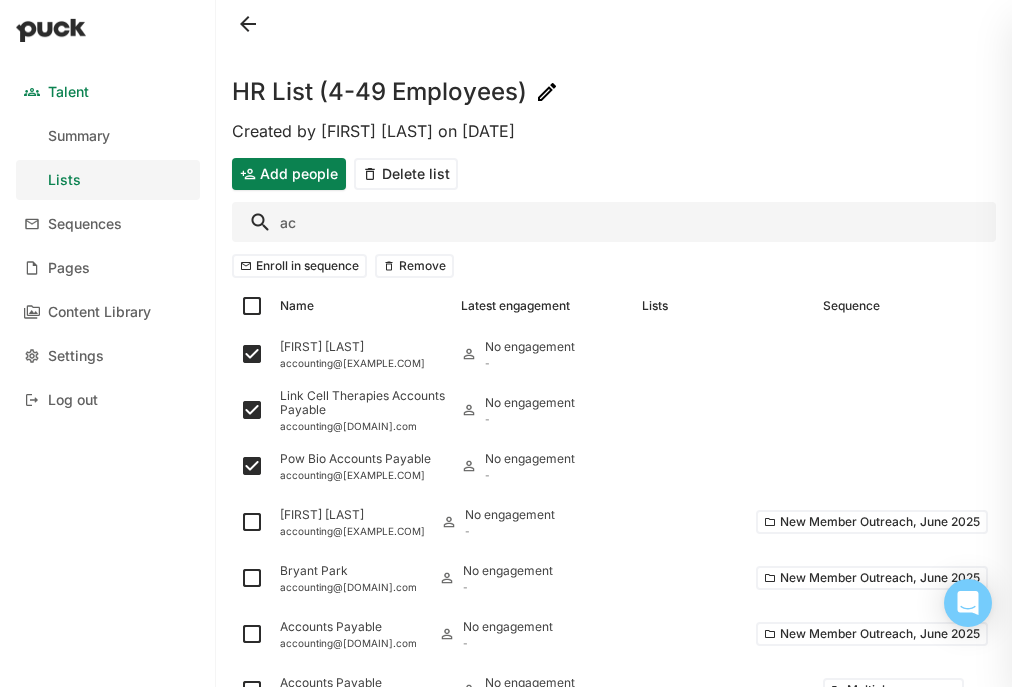 type on "a" 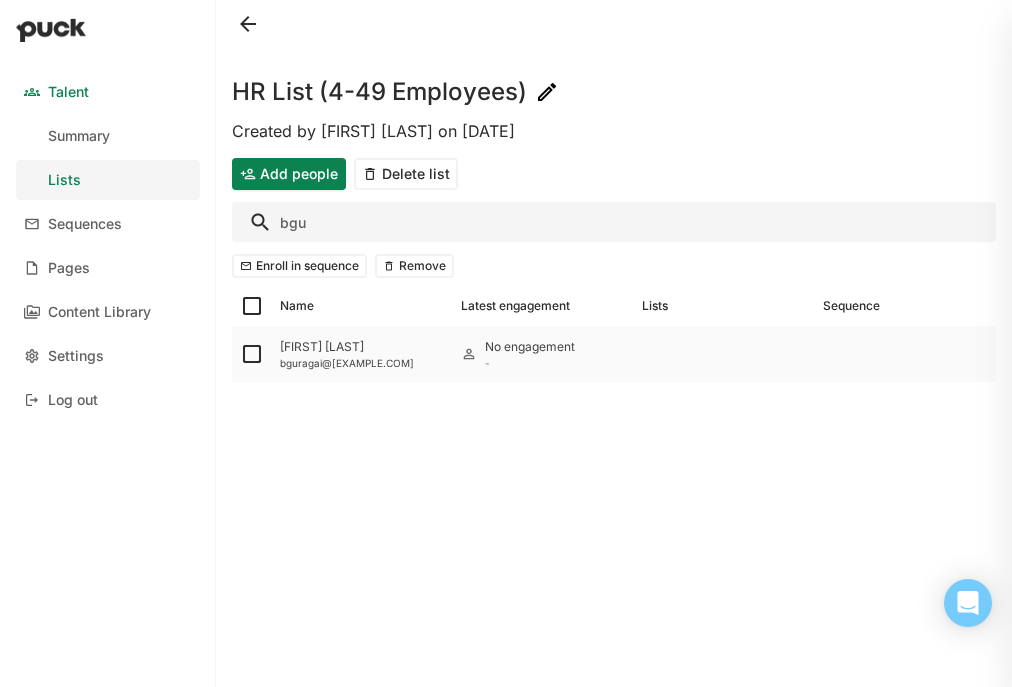type on "bgu" 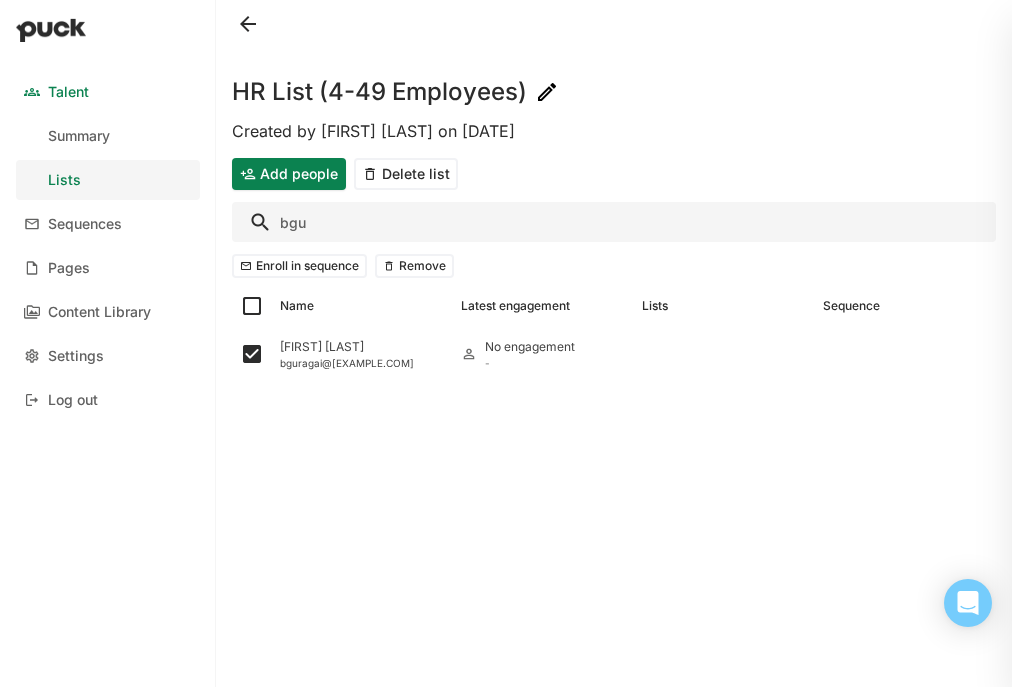 click on "bgu" at bounding box center [614, 222] 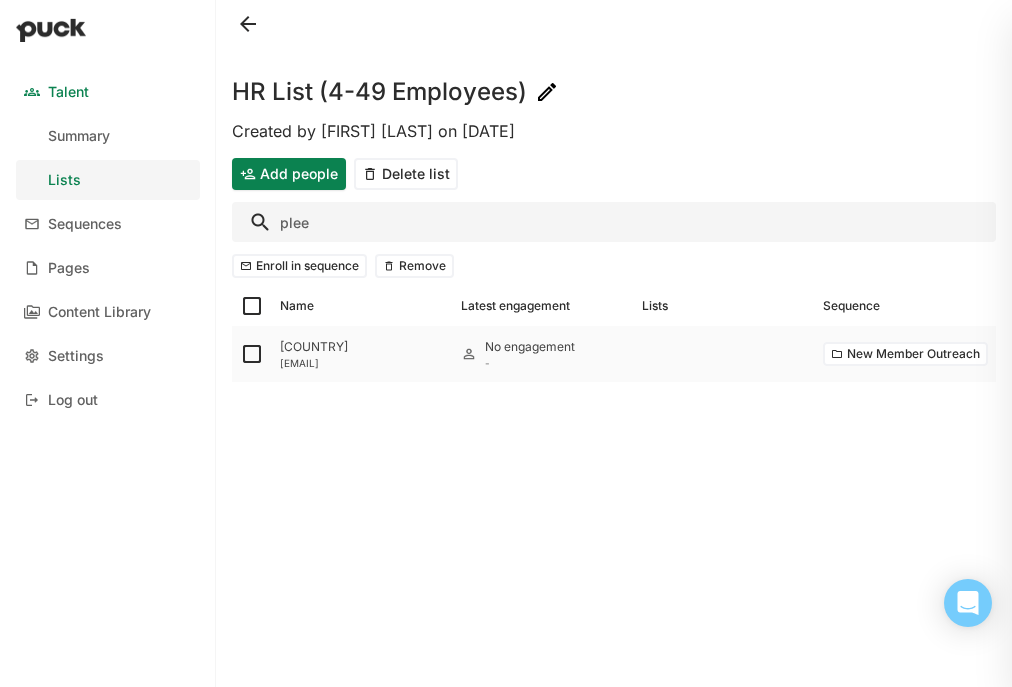 type on "plee" 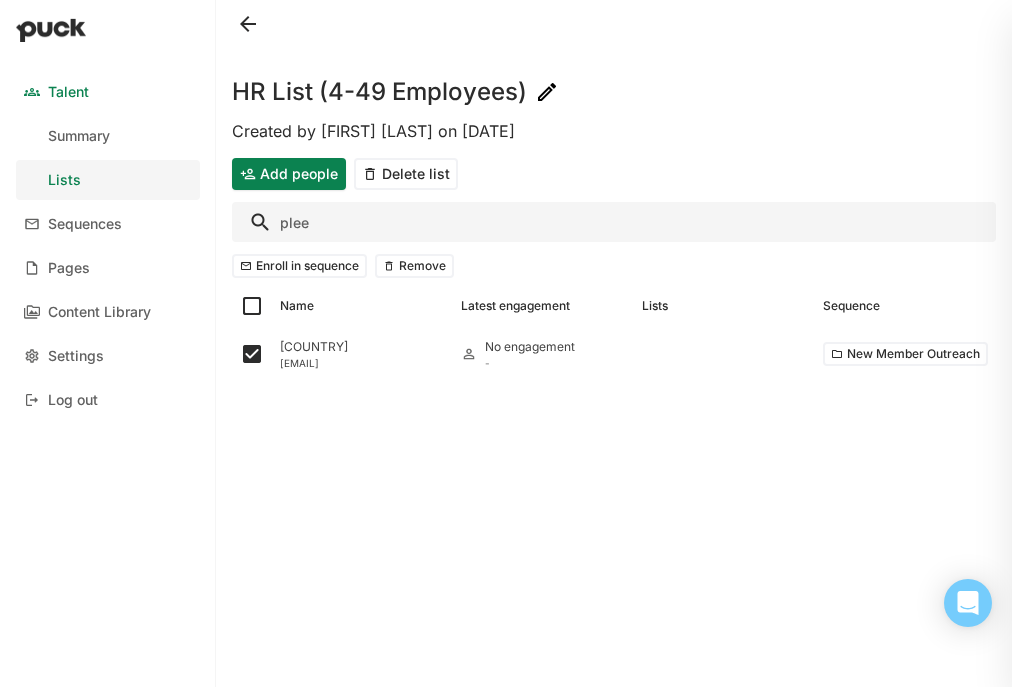 click on "plee" at bounding box center (614, 222) 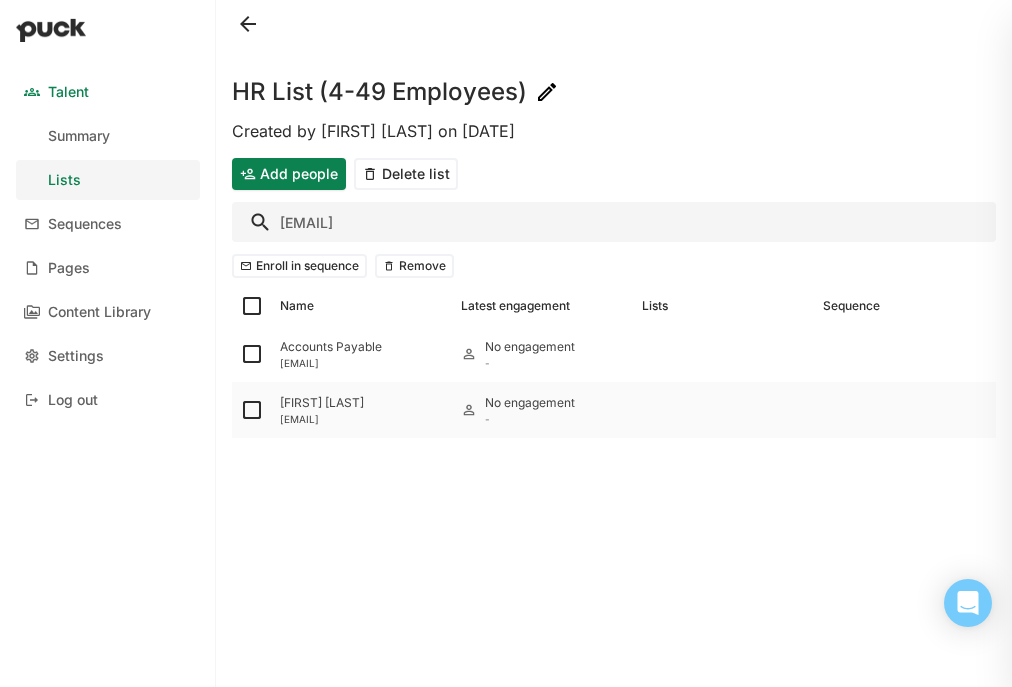 type on "bills" 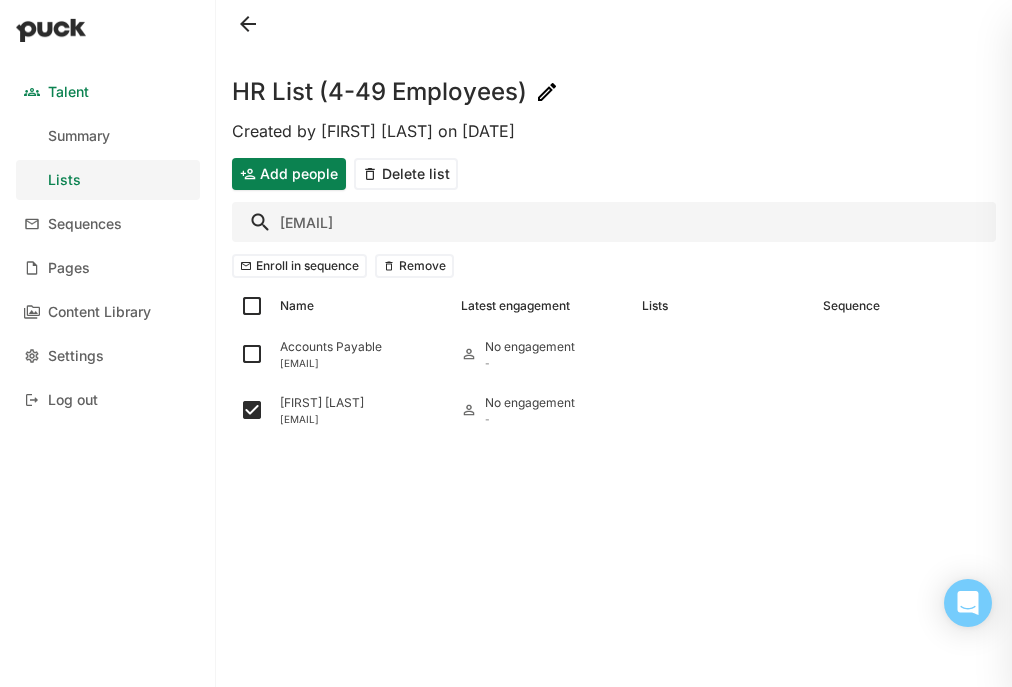 click on "bills" at bounding box center [614, 222] 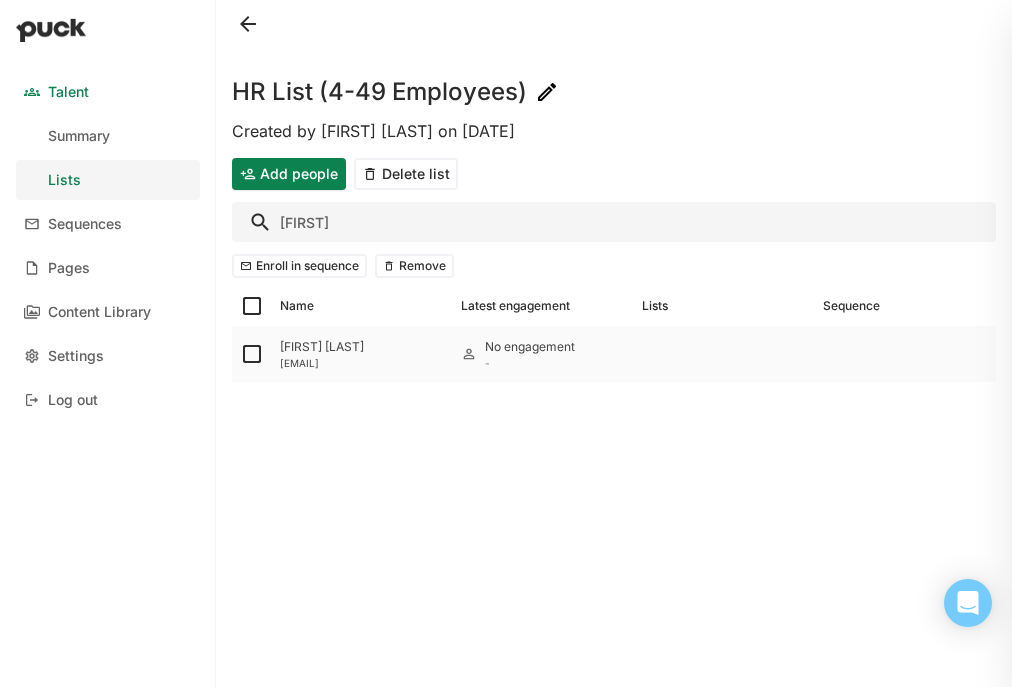 type on "alberto" 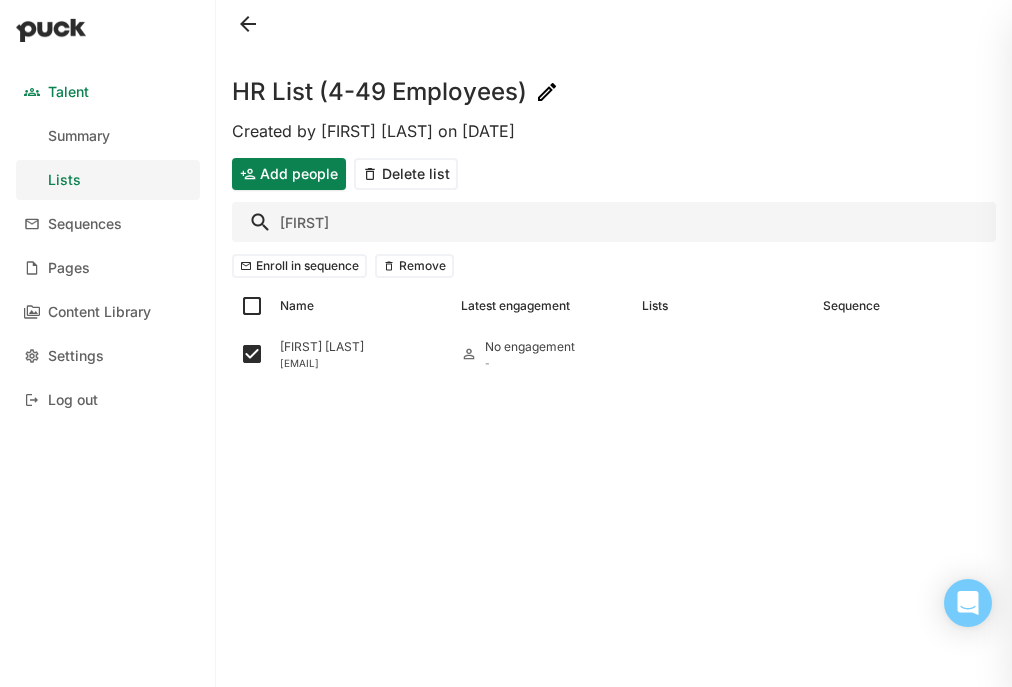 click on "alberto" at bounding box center [614, 222] 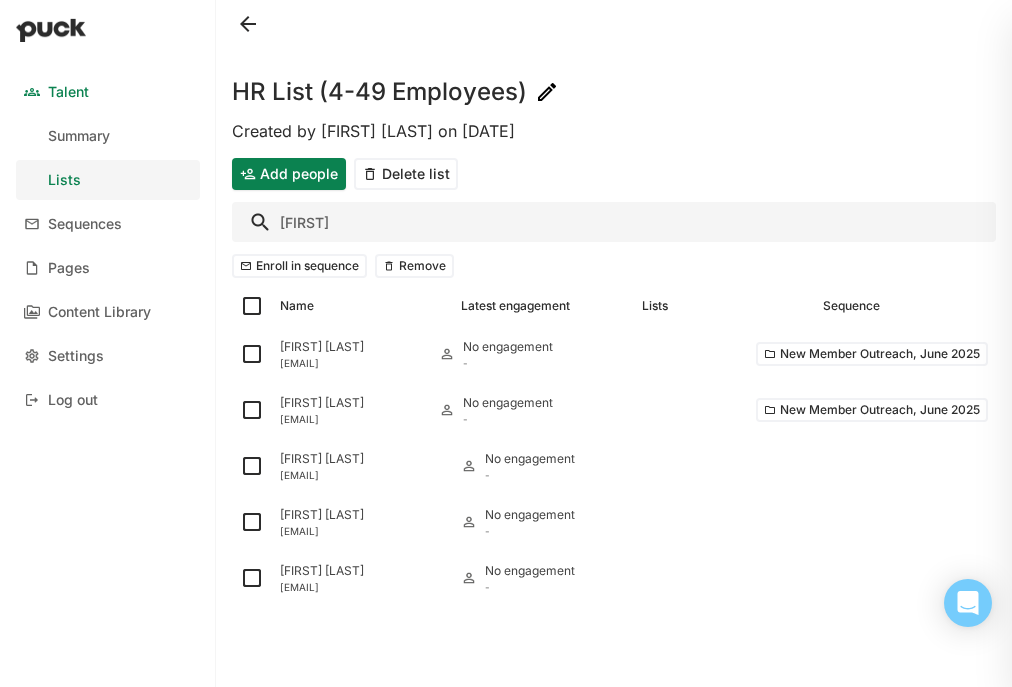 type on "sarah" 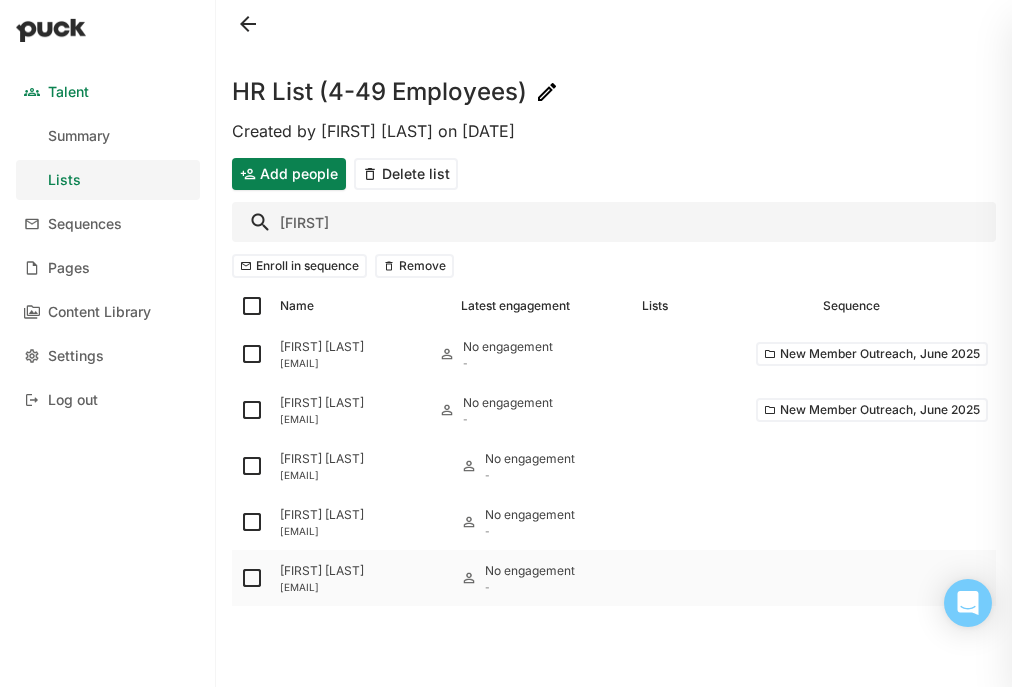 click at bounding box center (252, 354) 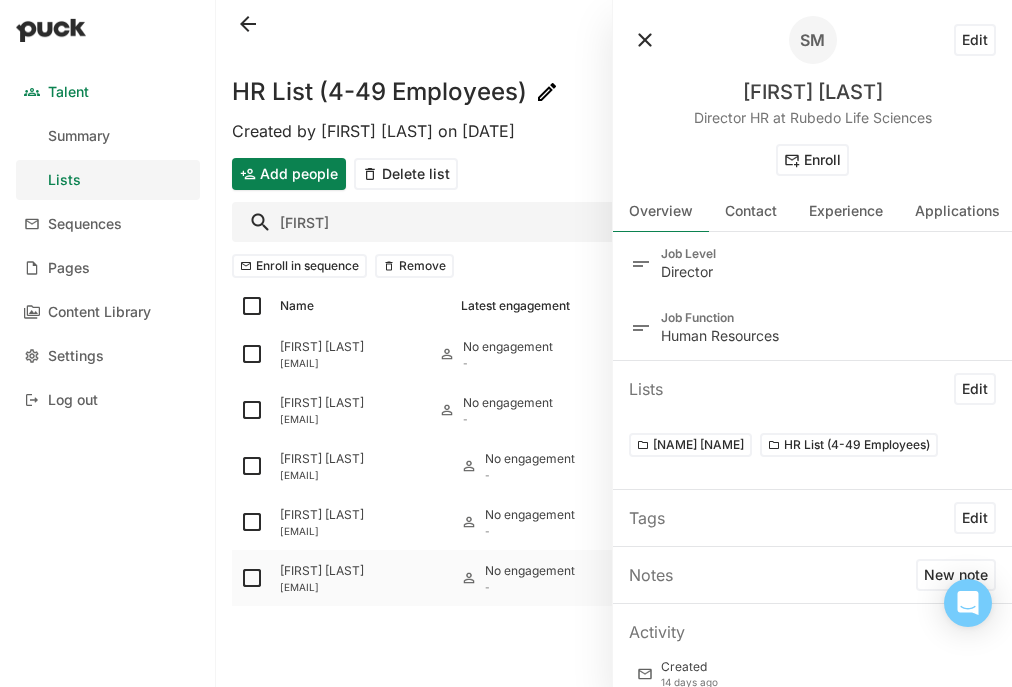 click at bounding box center (252, 354) 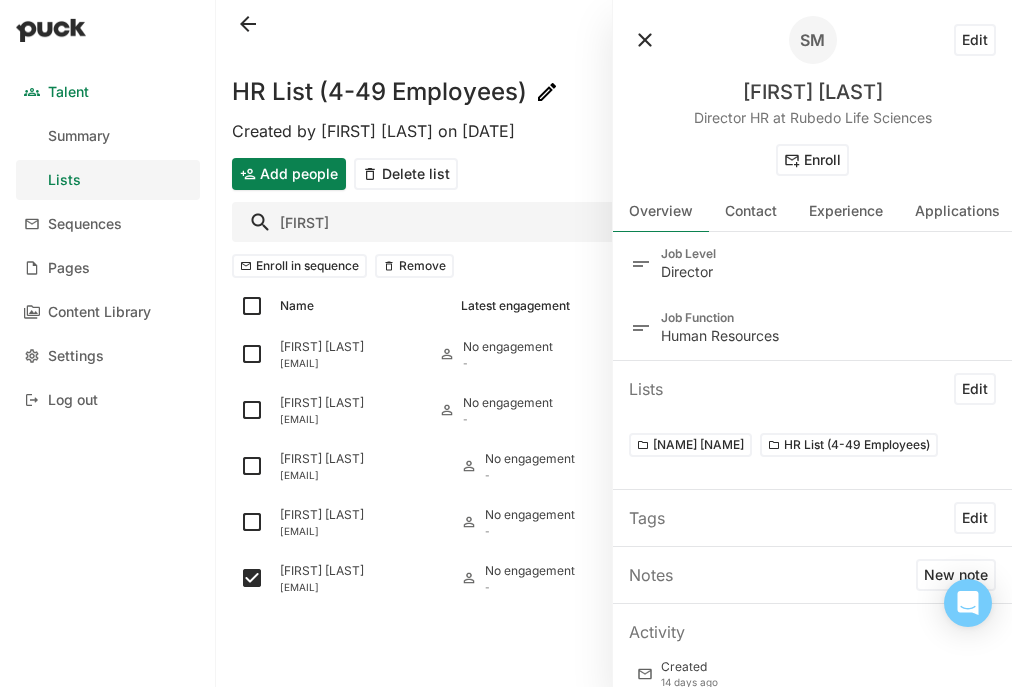 click at bounding box center [645, 40] 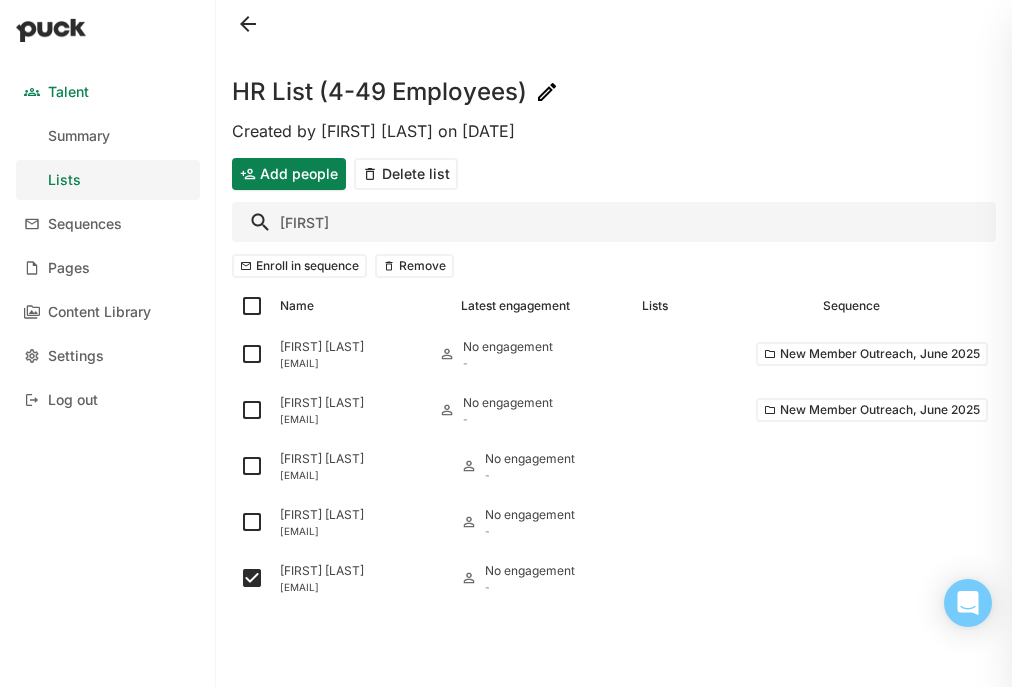 click on "Enroll in sequence" at bounding box center (299, 266) 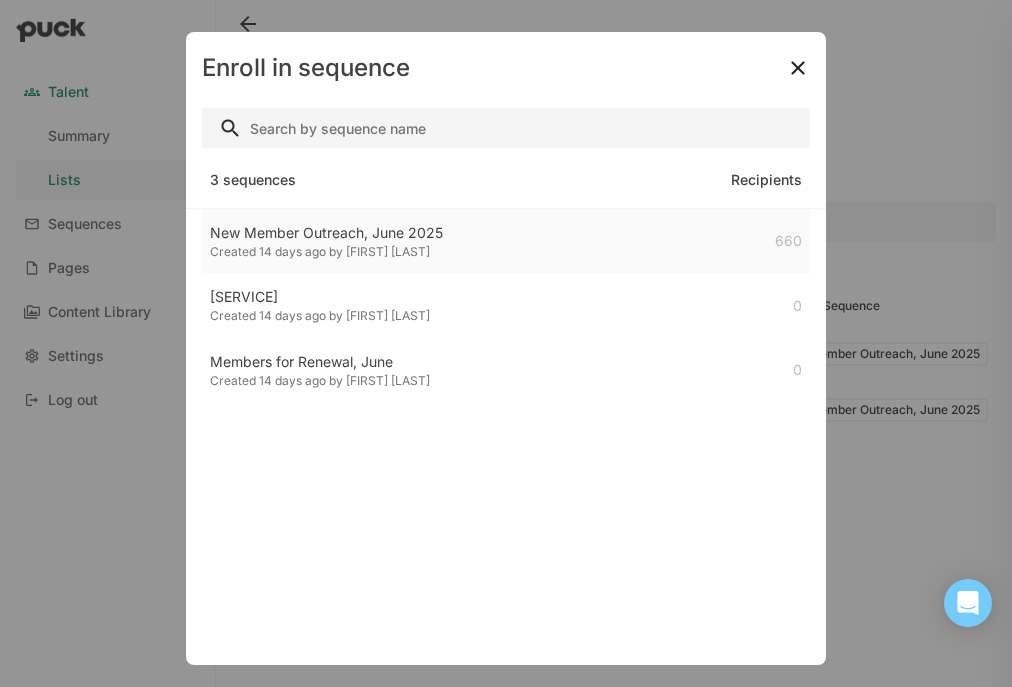 click on "Created 14 days ago by Emery Mann" at bounding box center [326, 252] 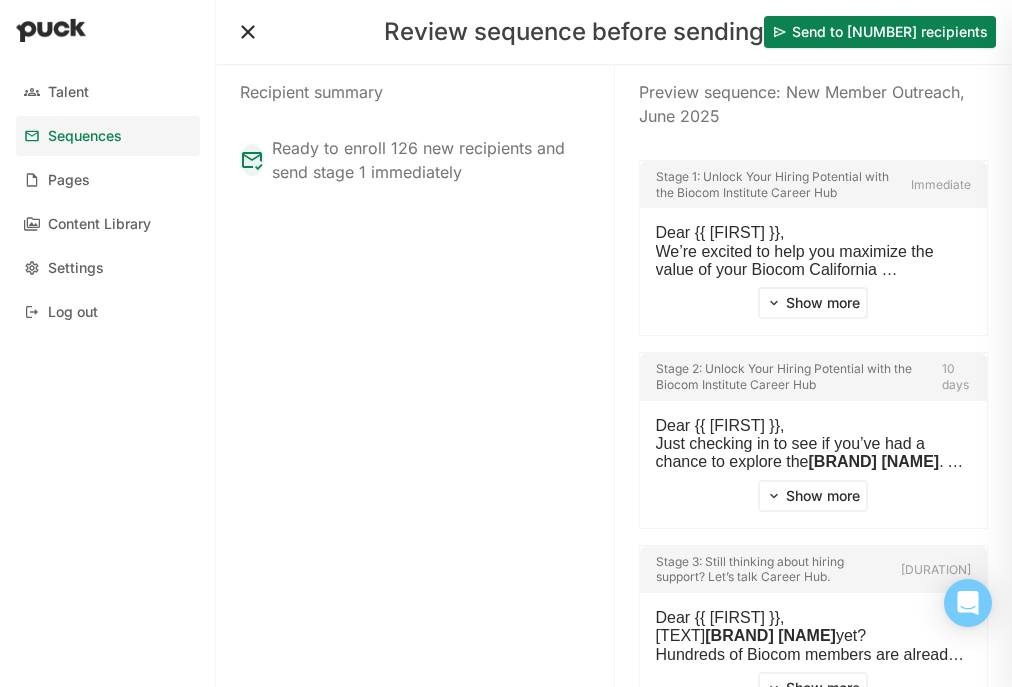 click on "Send to 126 recipients" at bounding box center [880, 32] 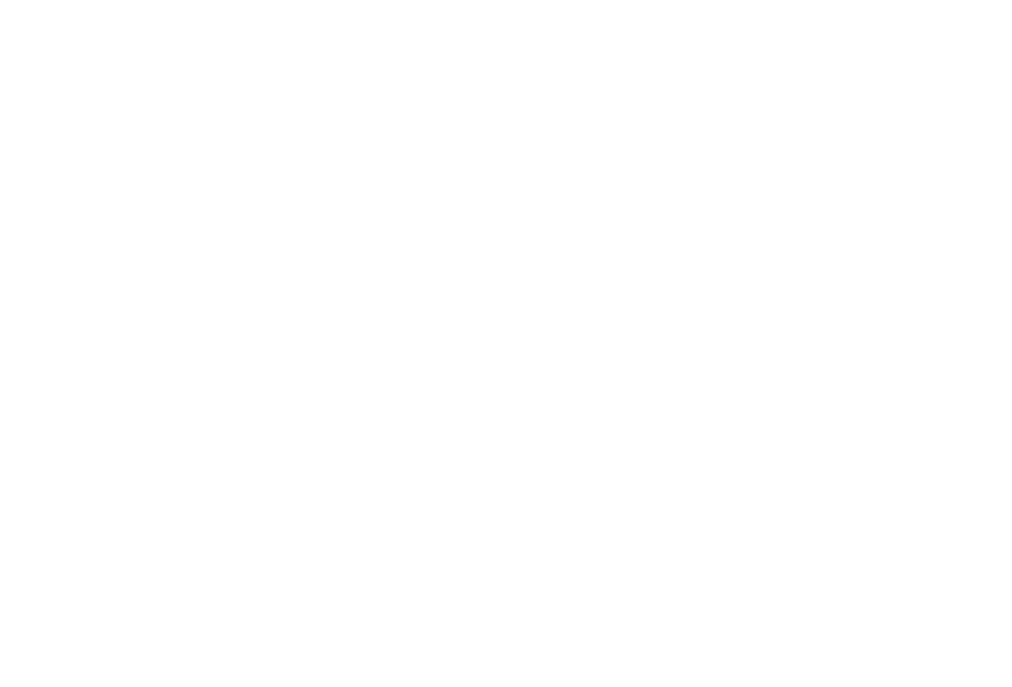 scroll, scrollTop: 0, scrollLeft: 0, axis: both 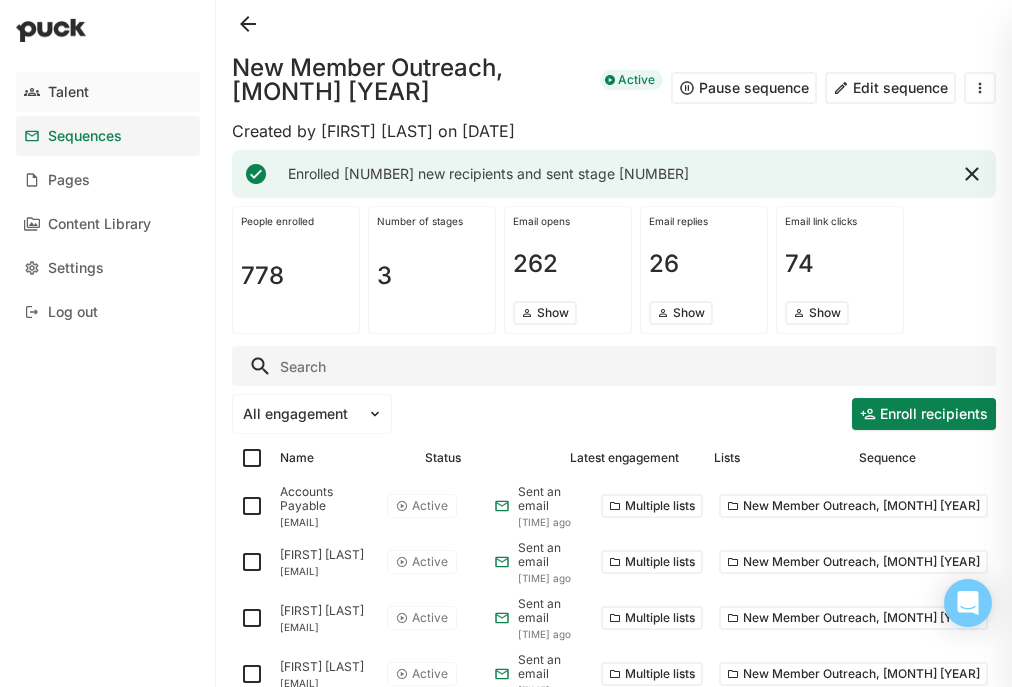 click on "Talent" at bounding box center [108, 92] 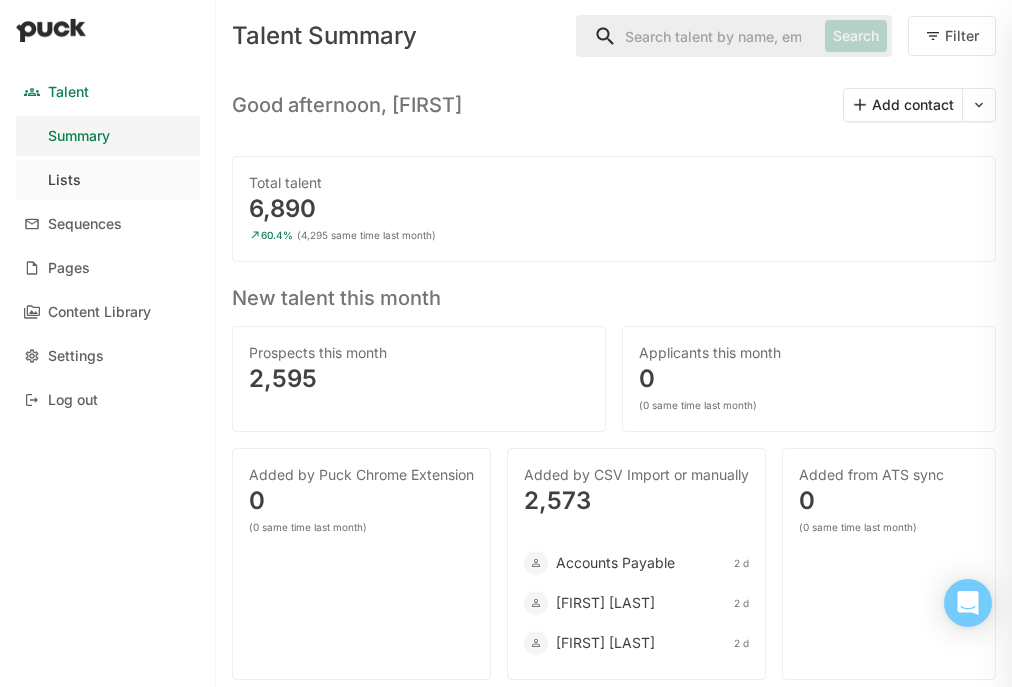 click on "Lists" at bounding box center (108, 180) 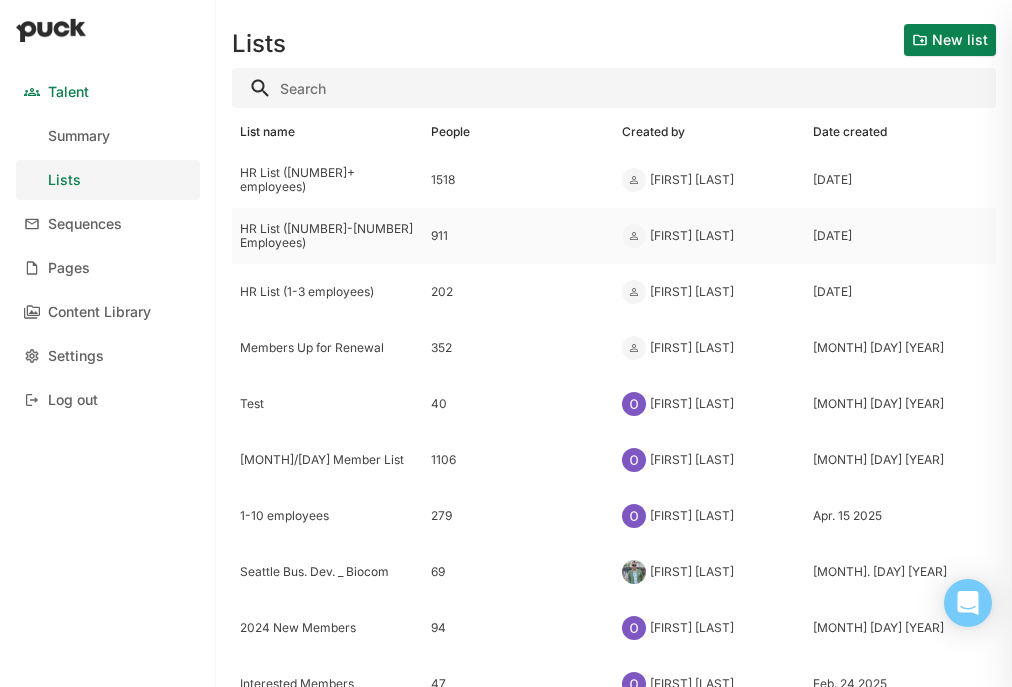 click on "HR List ([NUMBER]-[NUMBER] Employees)" at bounding box center (327, 180) 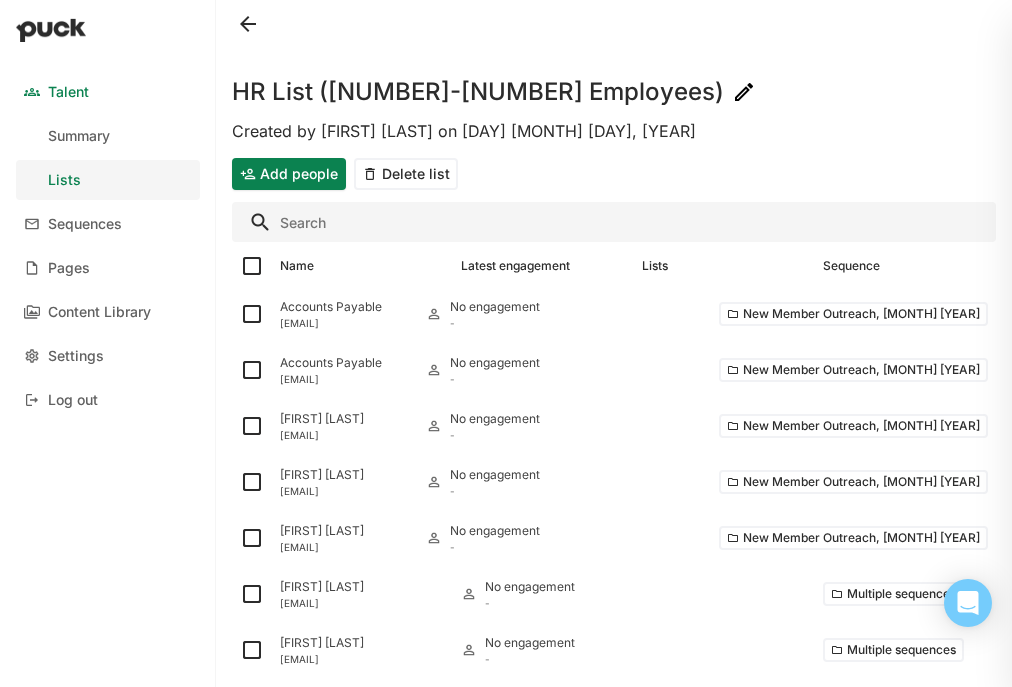 click at bounding box center (614, 222) 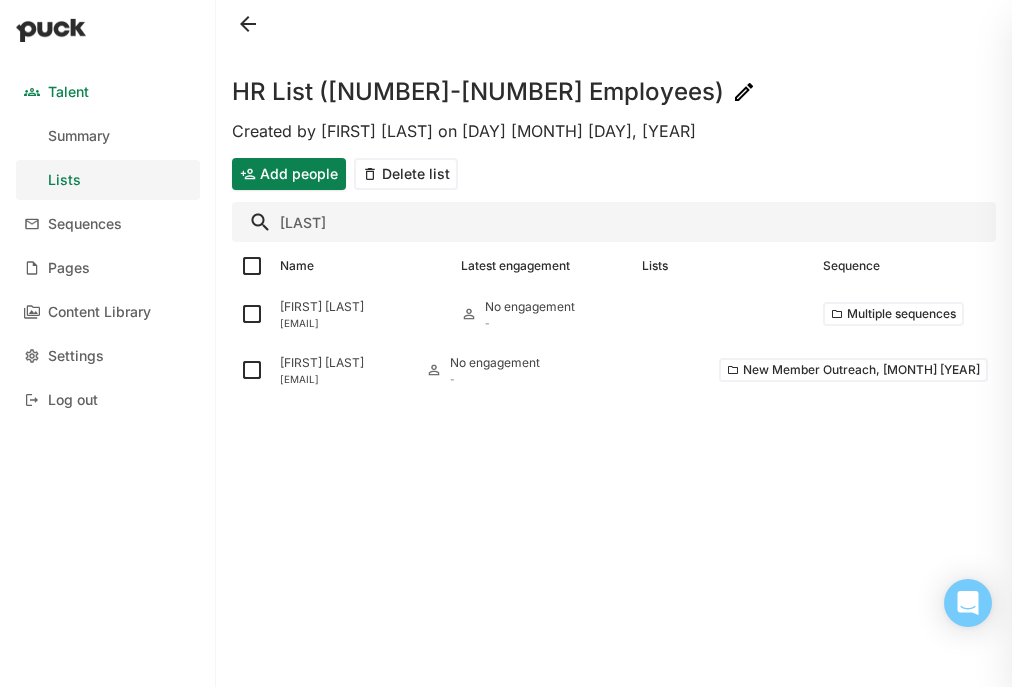 click on "eab" at bounding box center (614, 222) 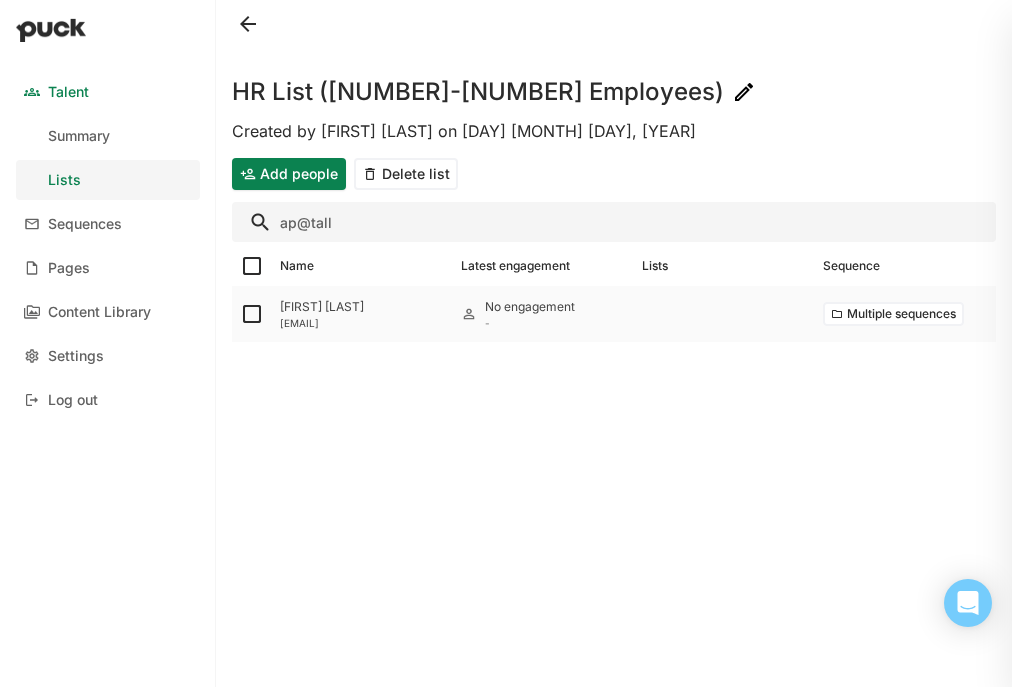 type on "ap@tall" 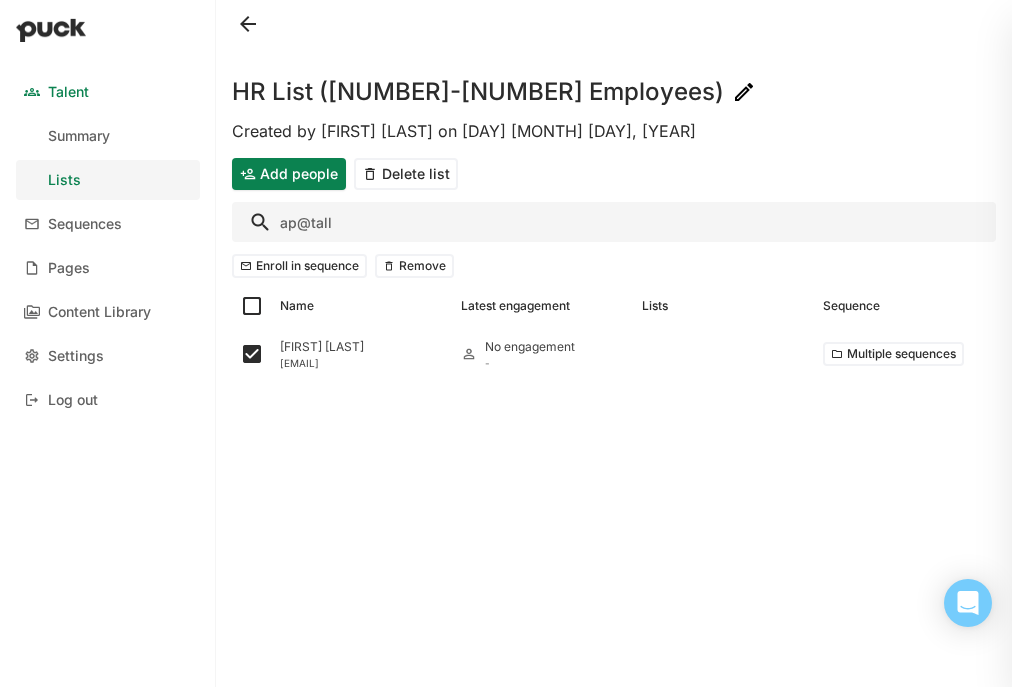 click on "ap@tall" at bounding box center (614, 222) 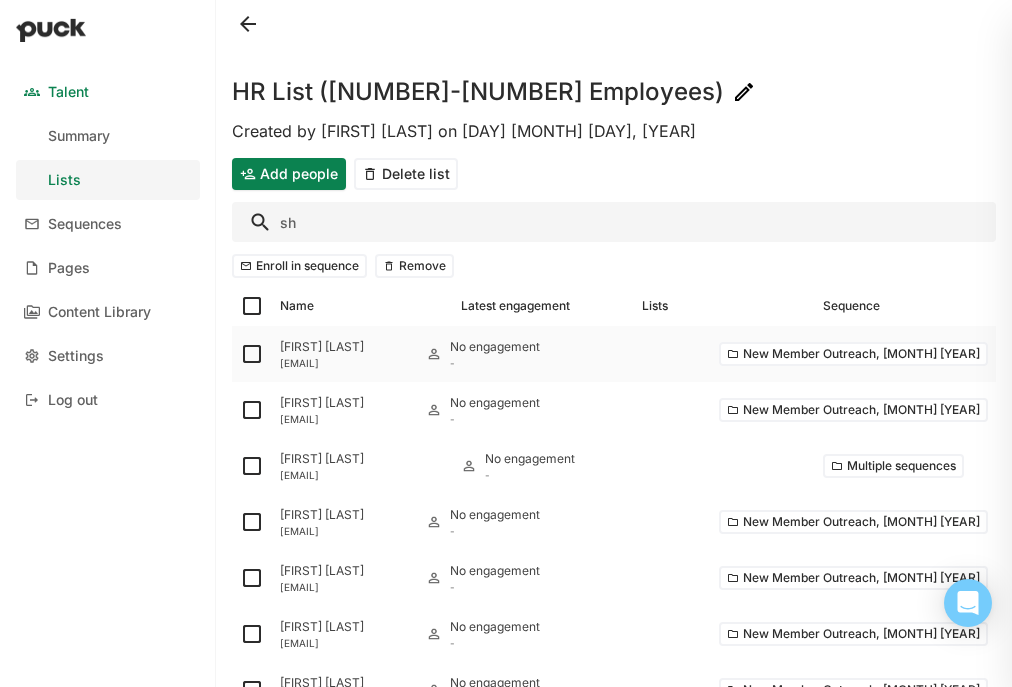 type on "s@[EMAIL]" 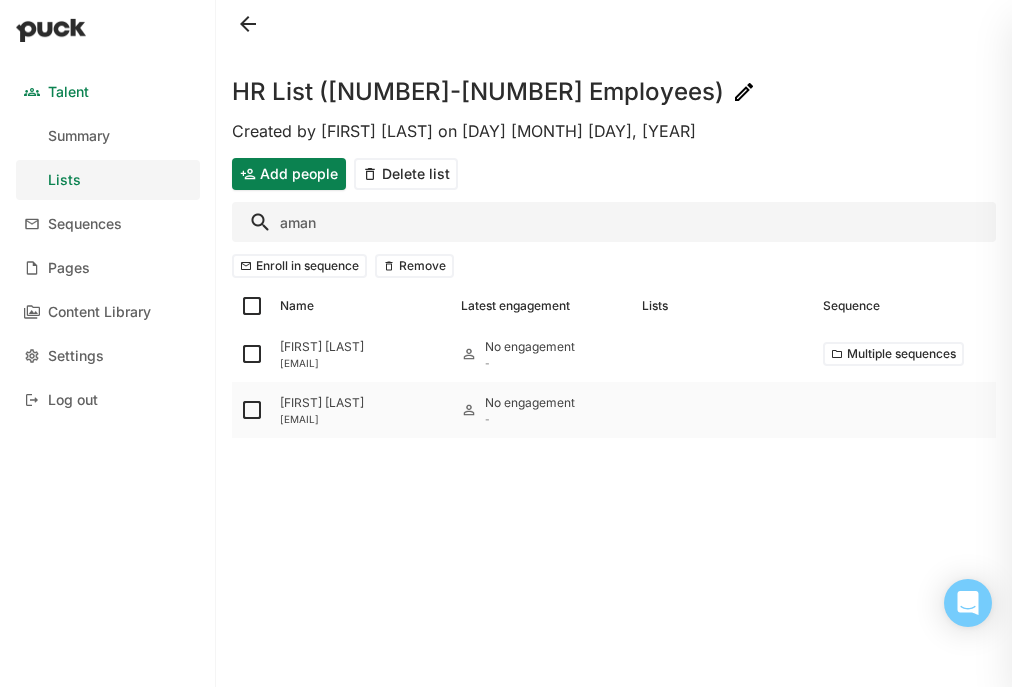 type on "aman" 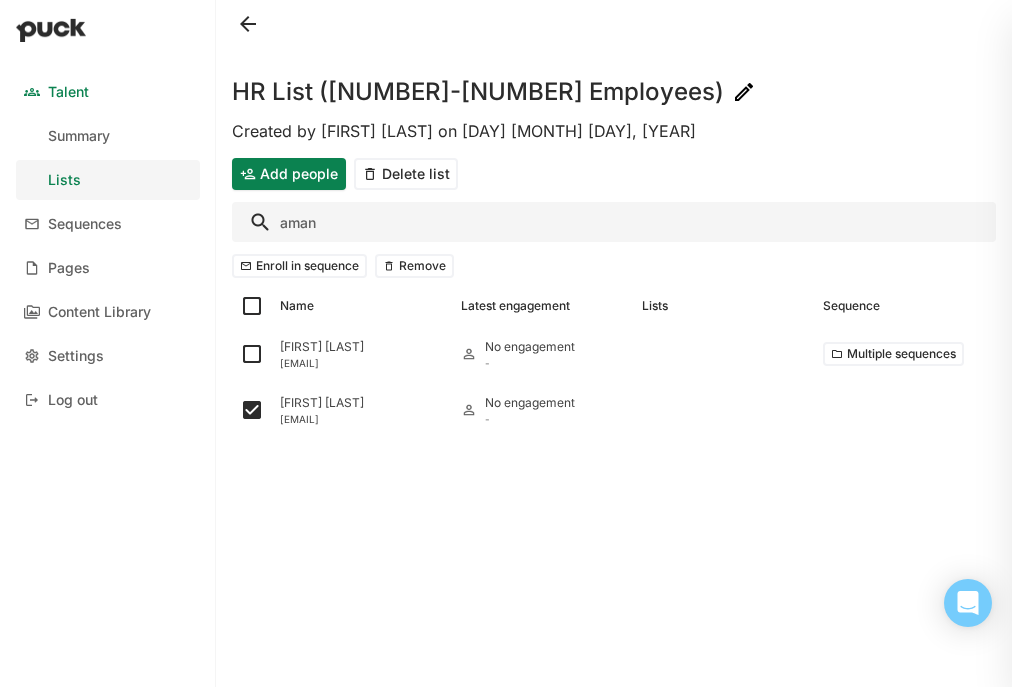 click on "aman" at bounding box center [614, 222] 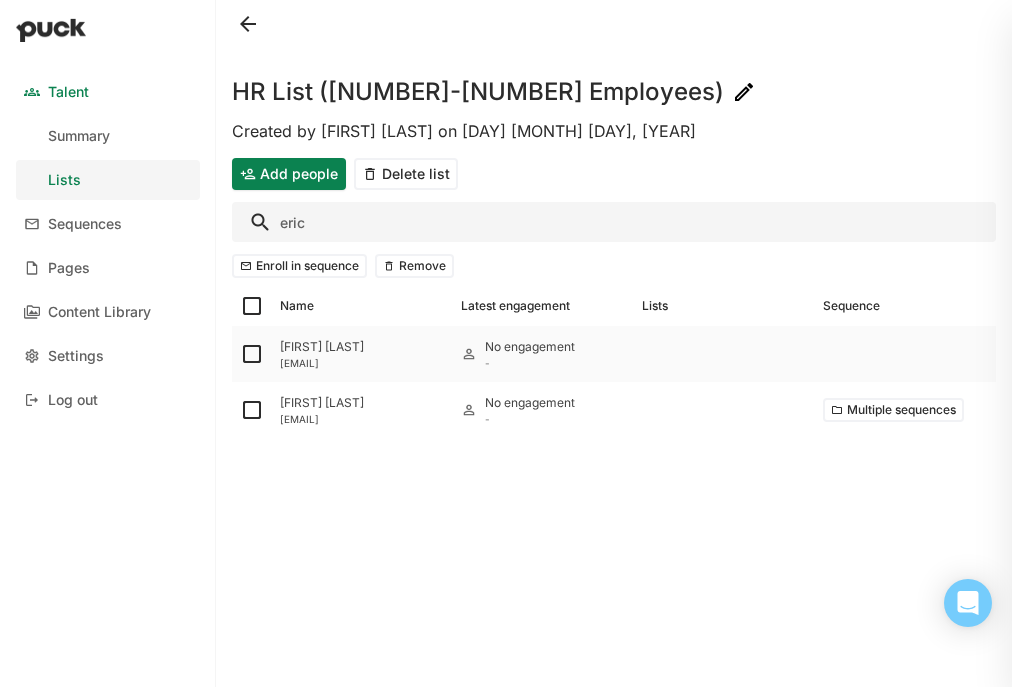 type on "eric" 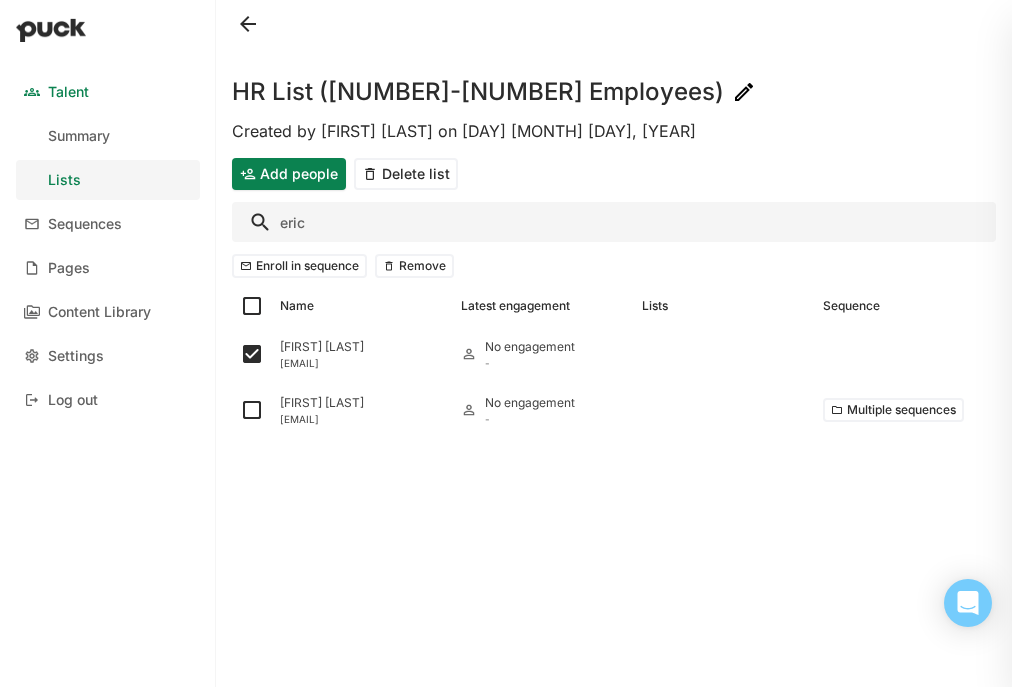 click on "eric" at bounding box center [614, 222] 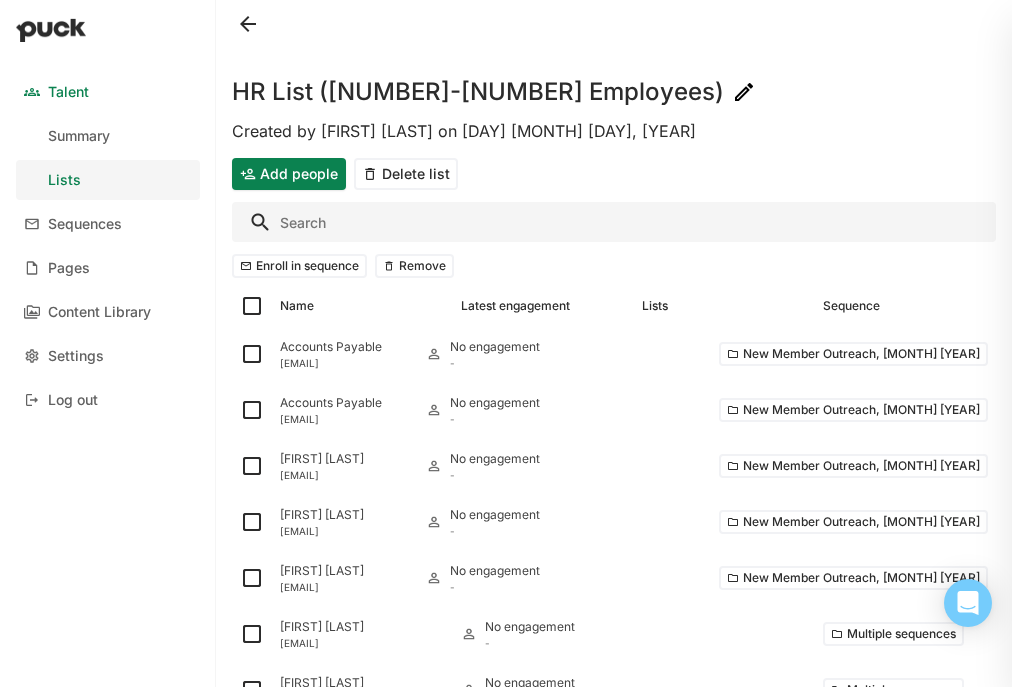 type on "r" 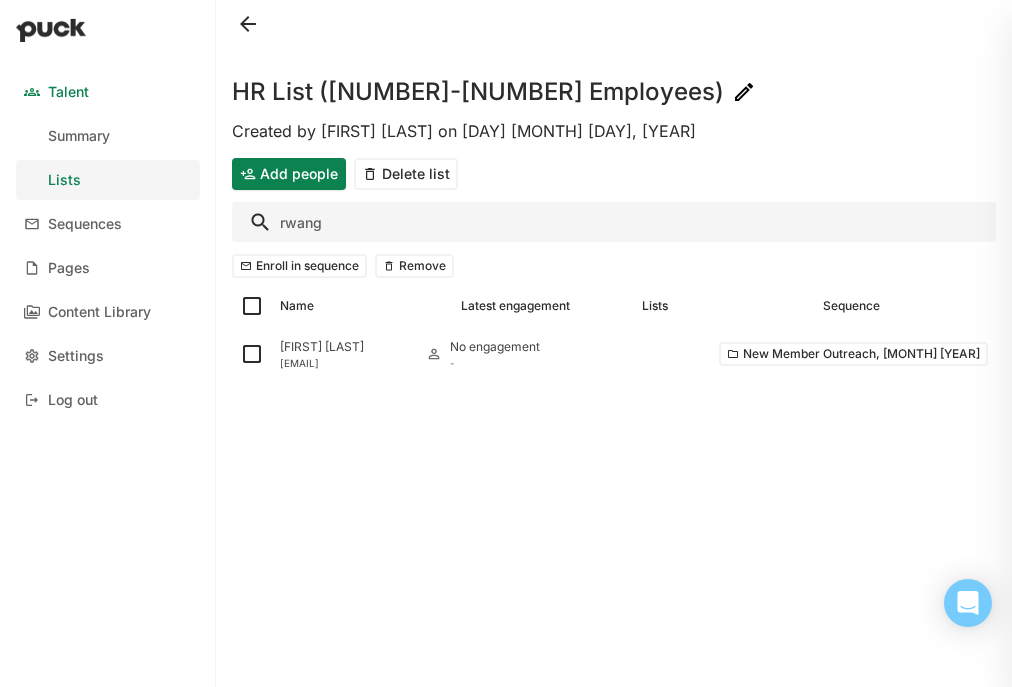 click on "rwang" at bounding box center [614, 222] 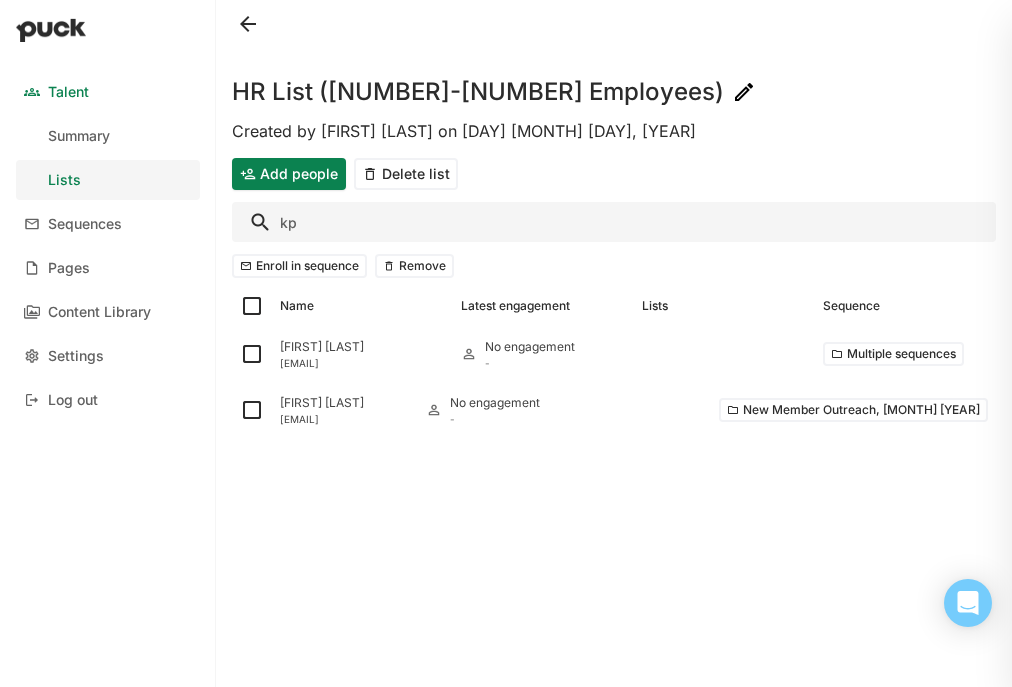type on "k" 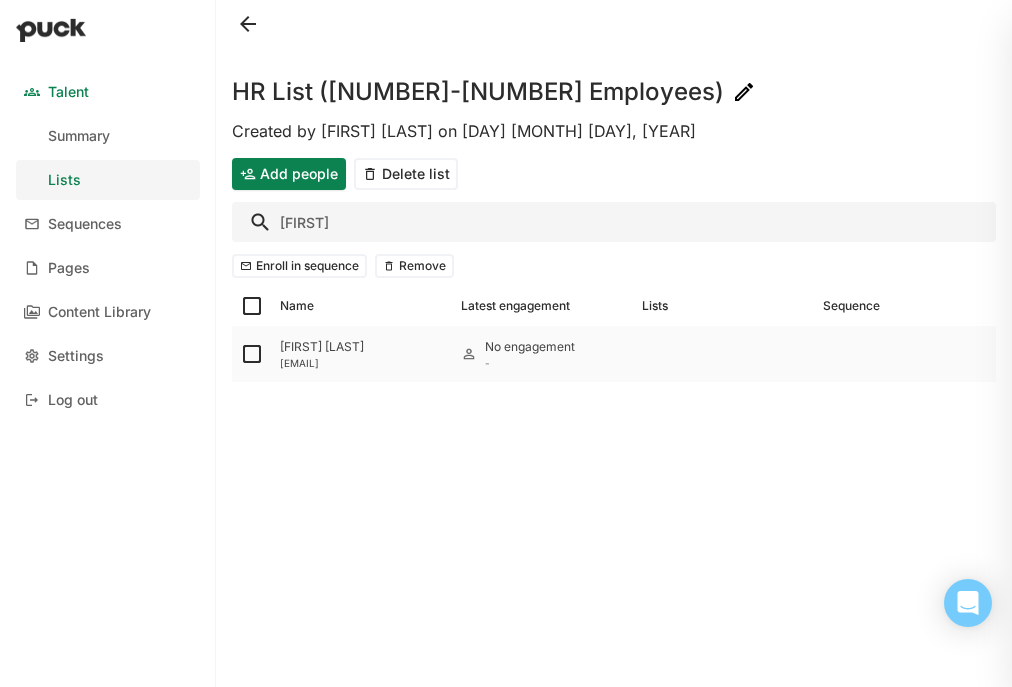 type on "schin" 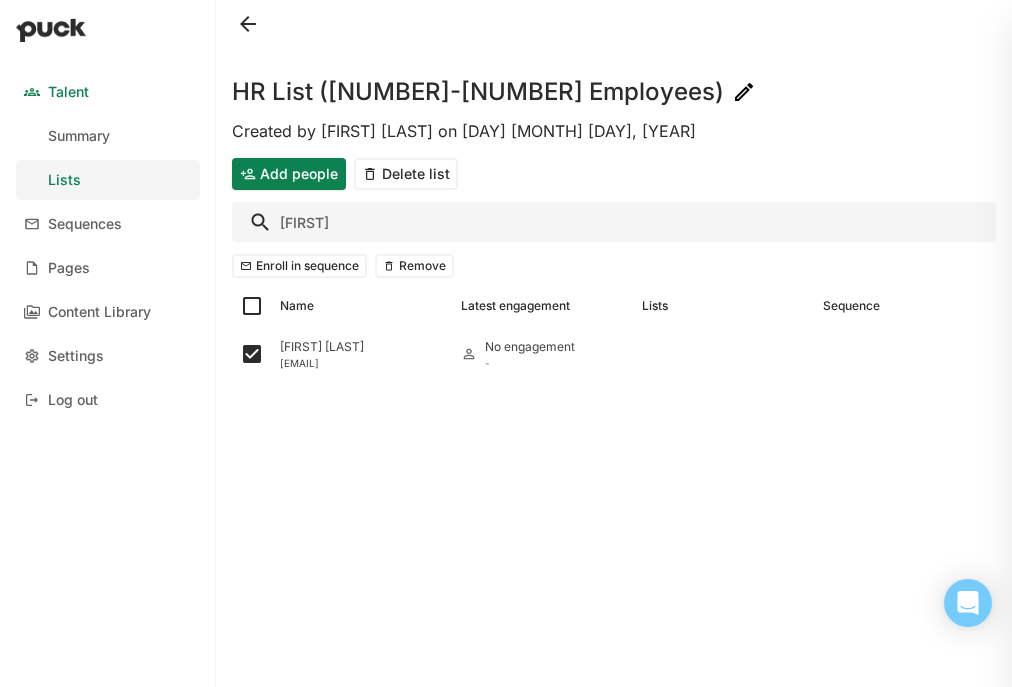click on "schin" at bounding box center [614, 222] 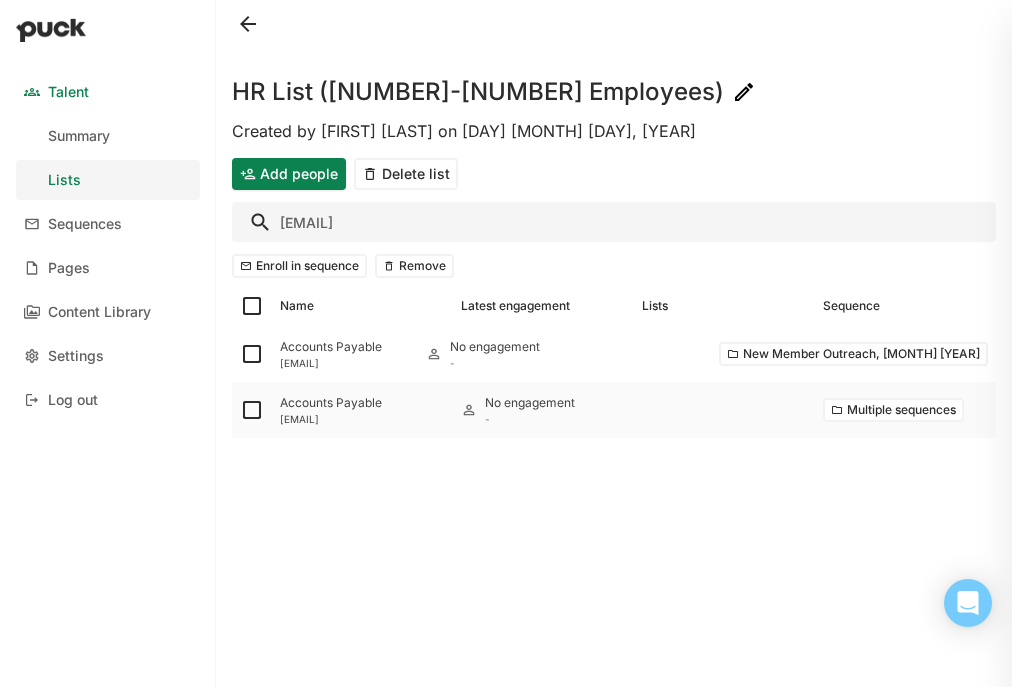 type on "accountspayable@ab" 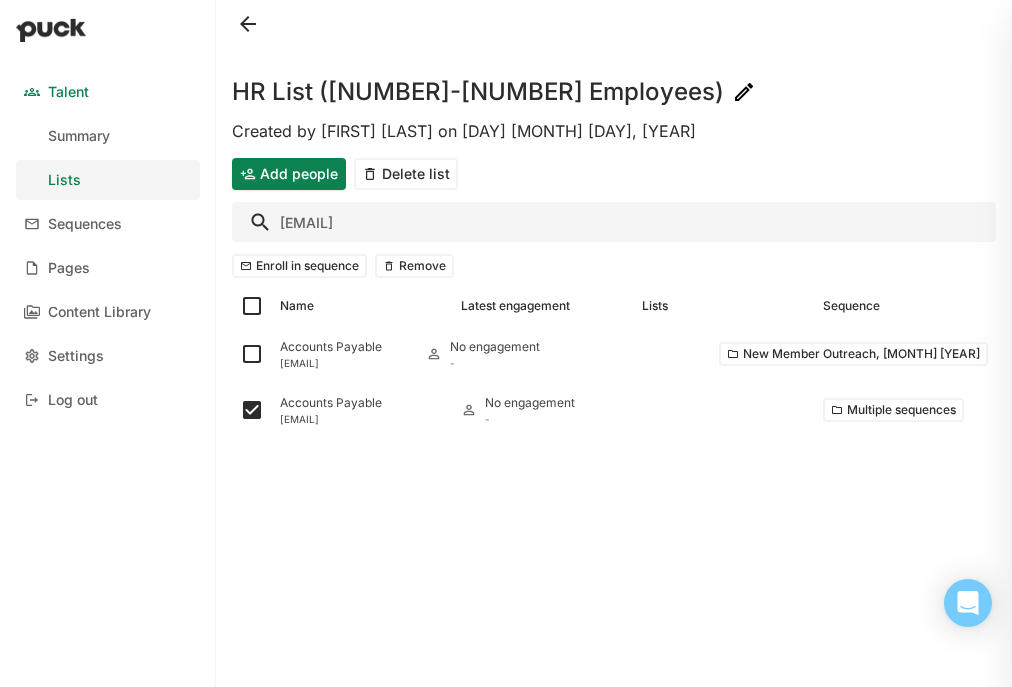 click on "accountspayable@ab" at bounding box center (614, 222) 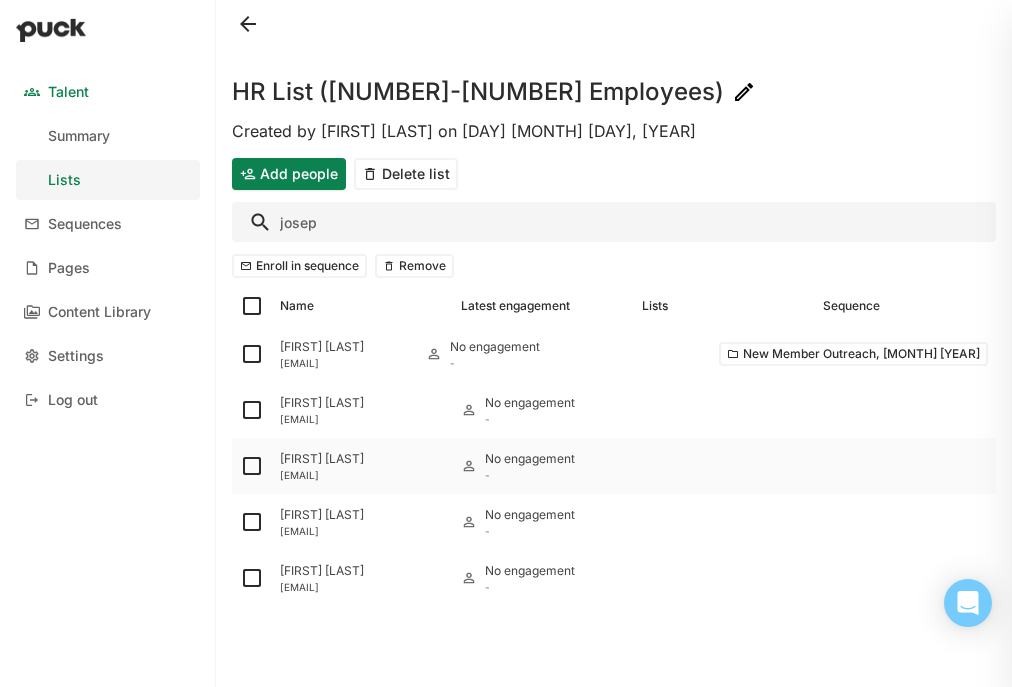type on "josep" 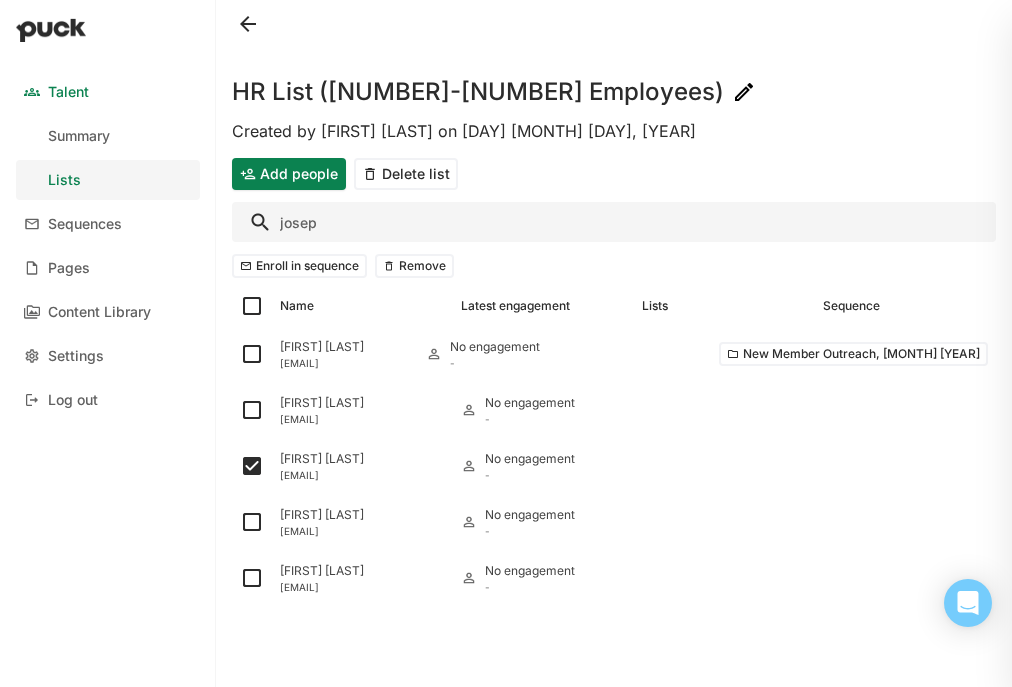 click on "josep" at bounding box center [614, 222] 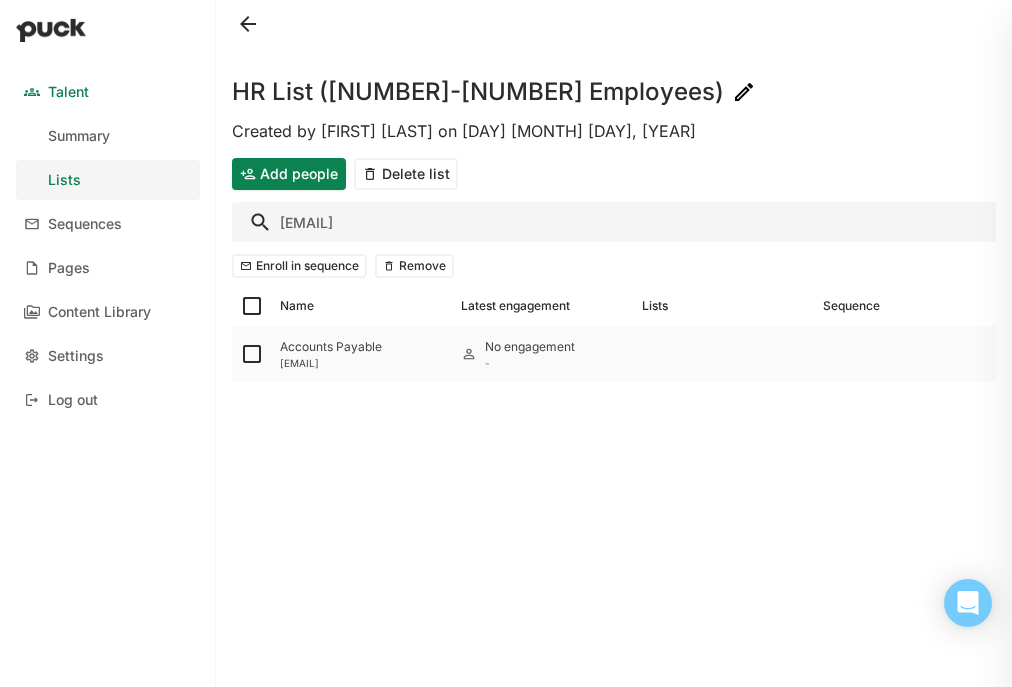 type on "accounting@gen" 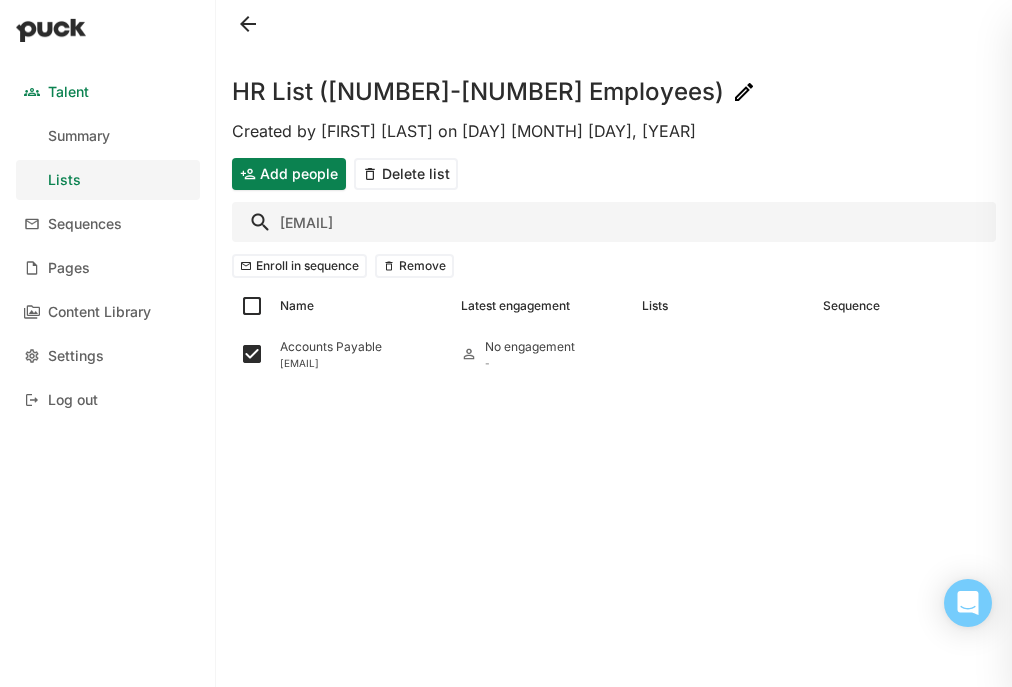 click on "accounting@gen" at bounding box center [614, 222] 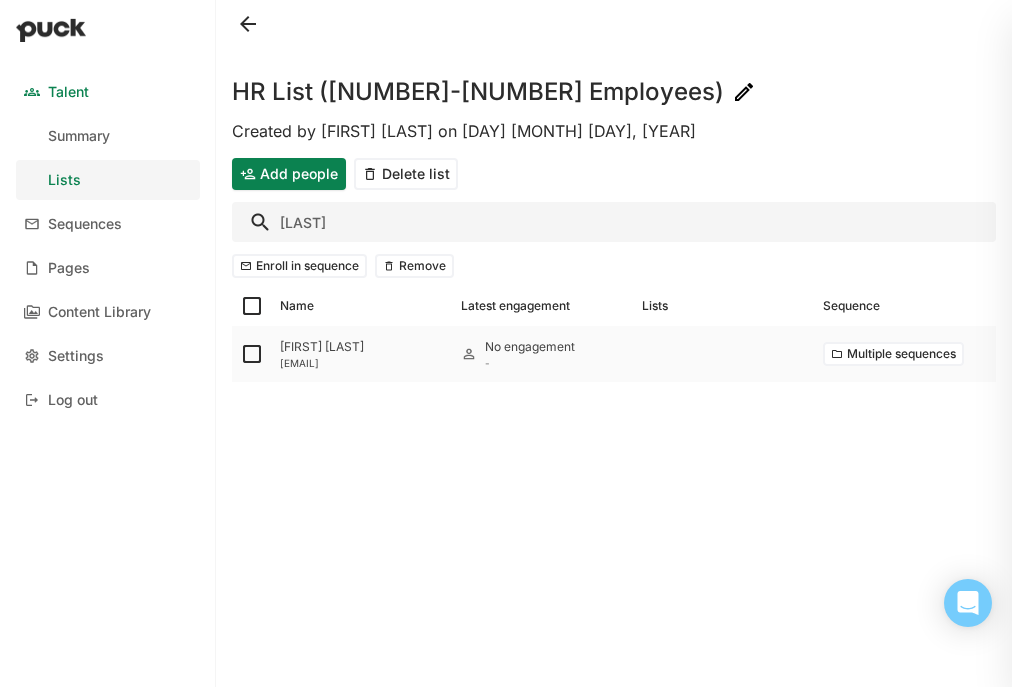 type on "robin" 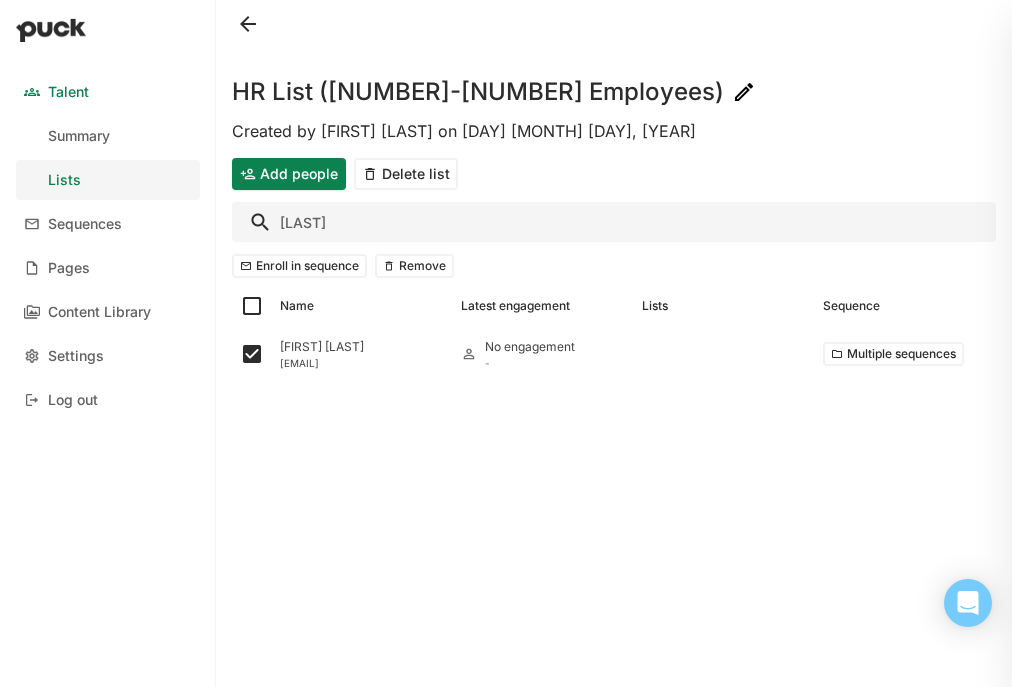 click on "robin" at bounding box center [614, 222] 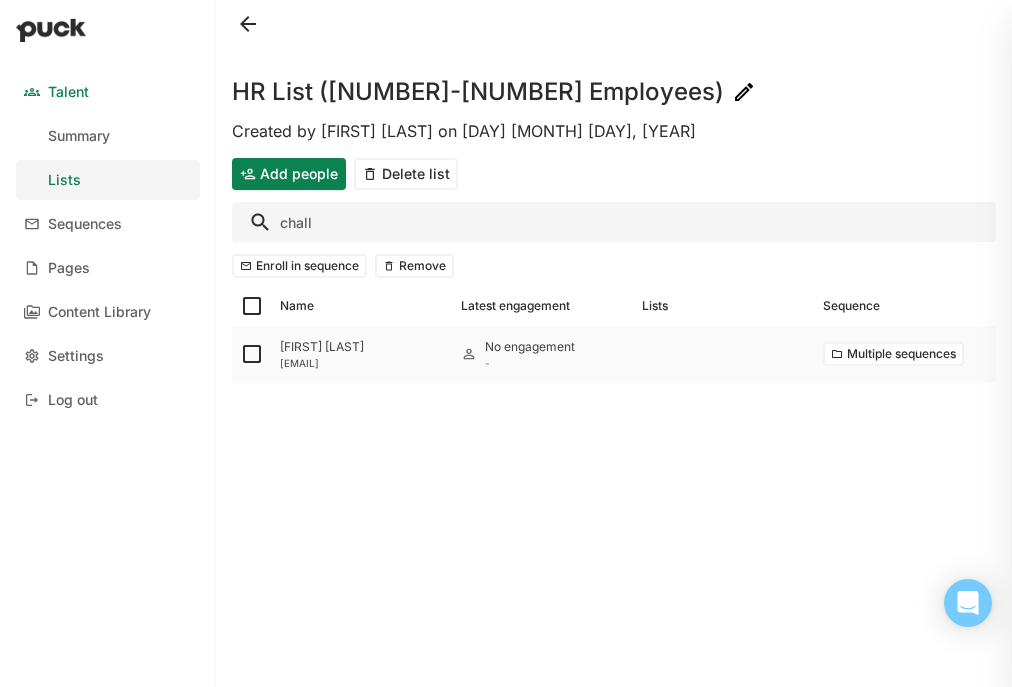 type on "chall" 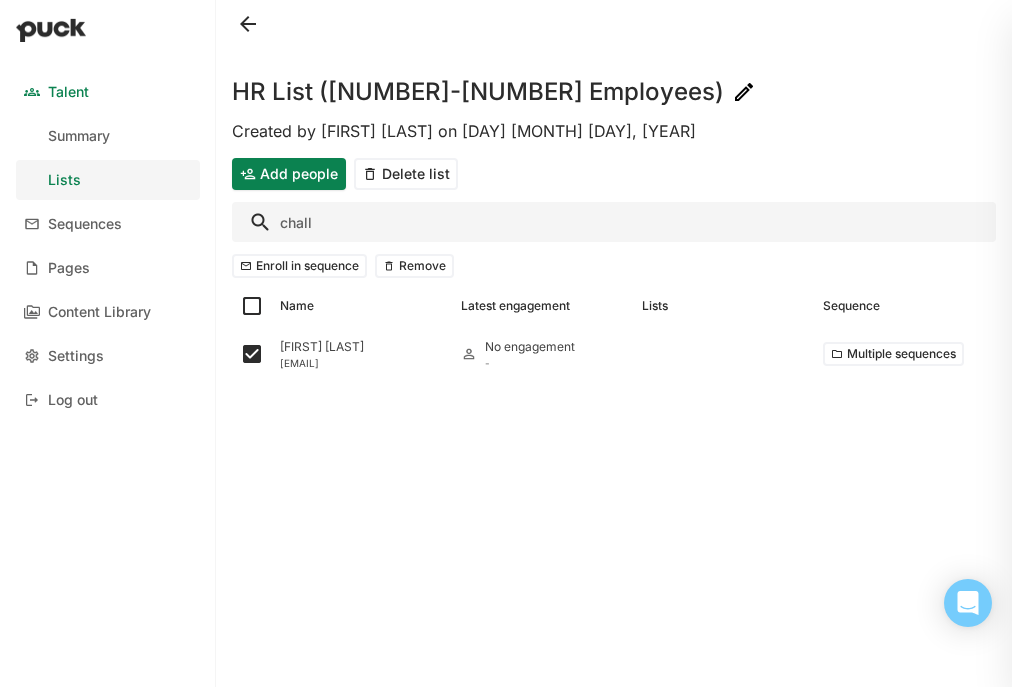 click on "chall" at bounding box center [614, 222] 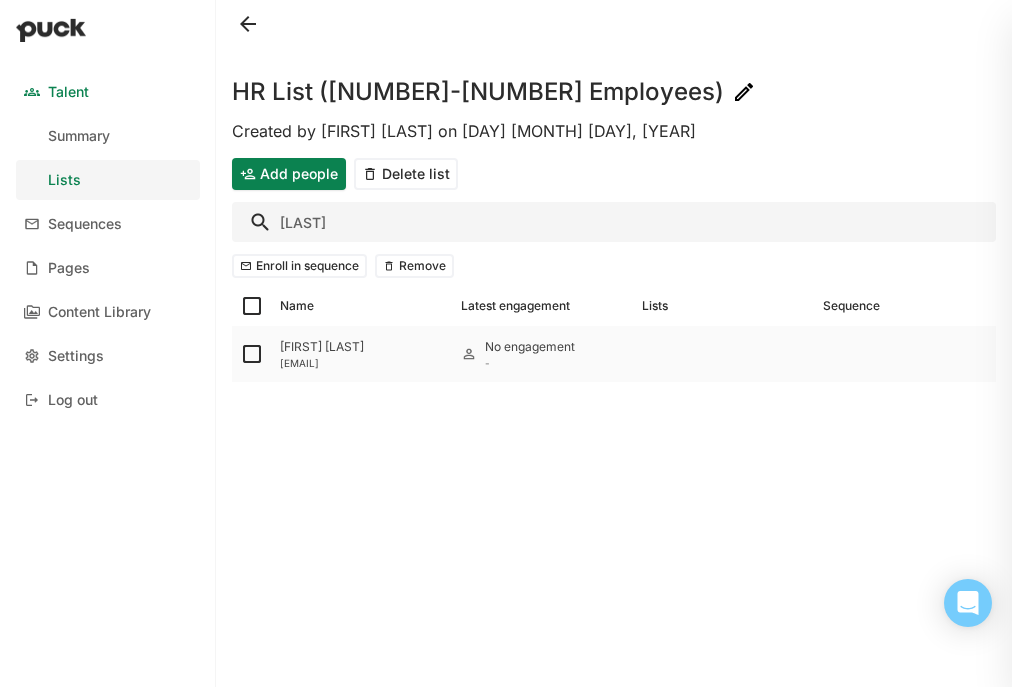 type on "anahum" 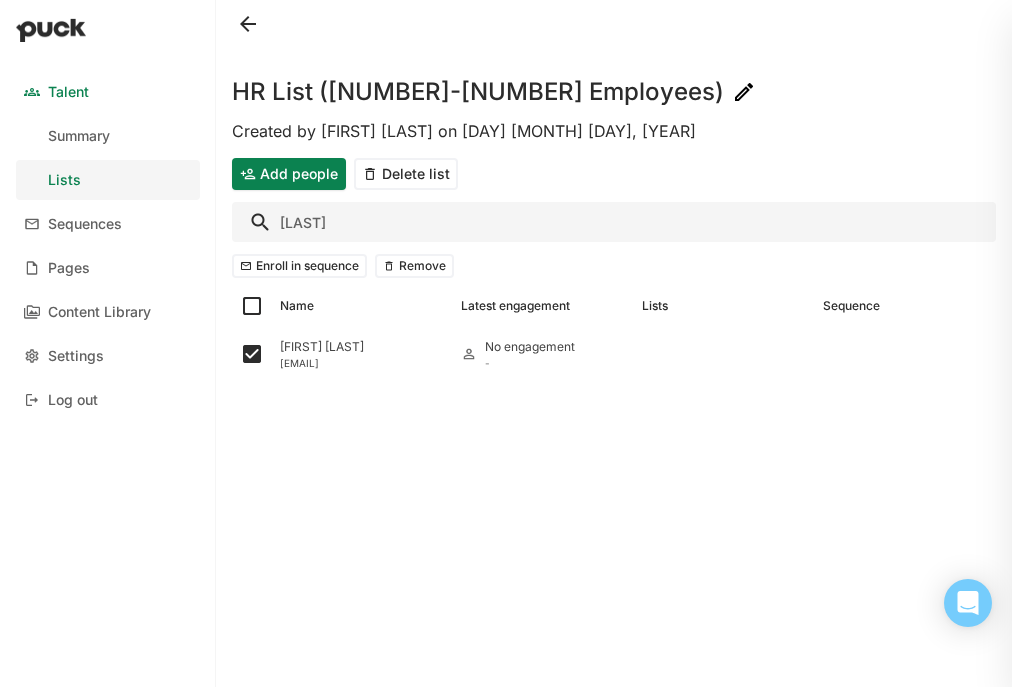 click on "anahum" at bounding box center (614, 222) 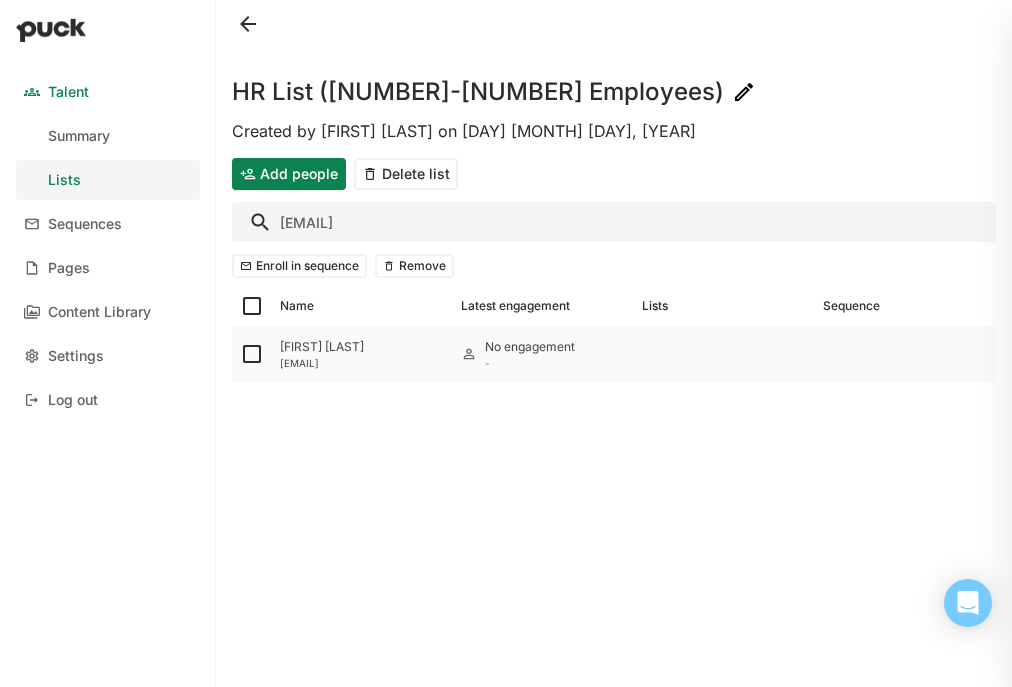 type on "scott@c" 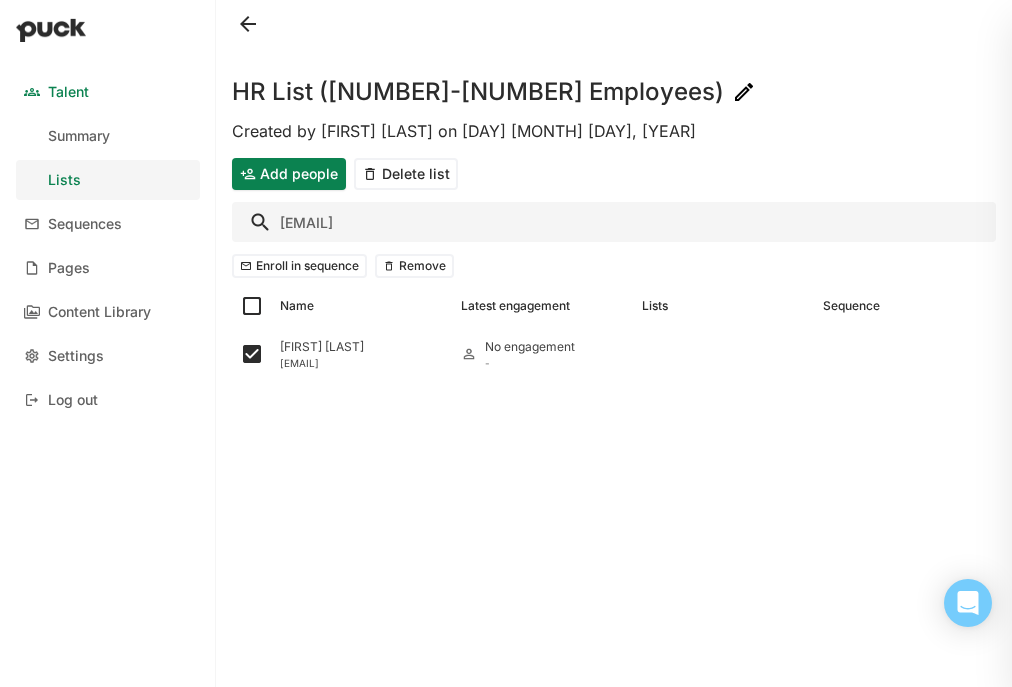 click on "scott@c" at bounding box center [614, 222] 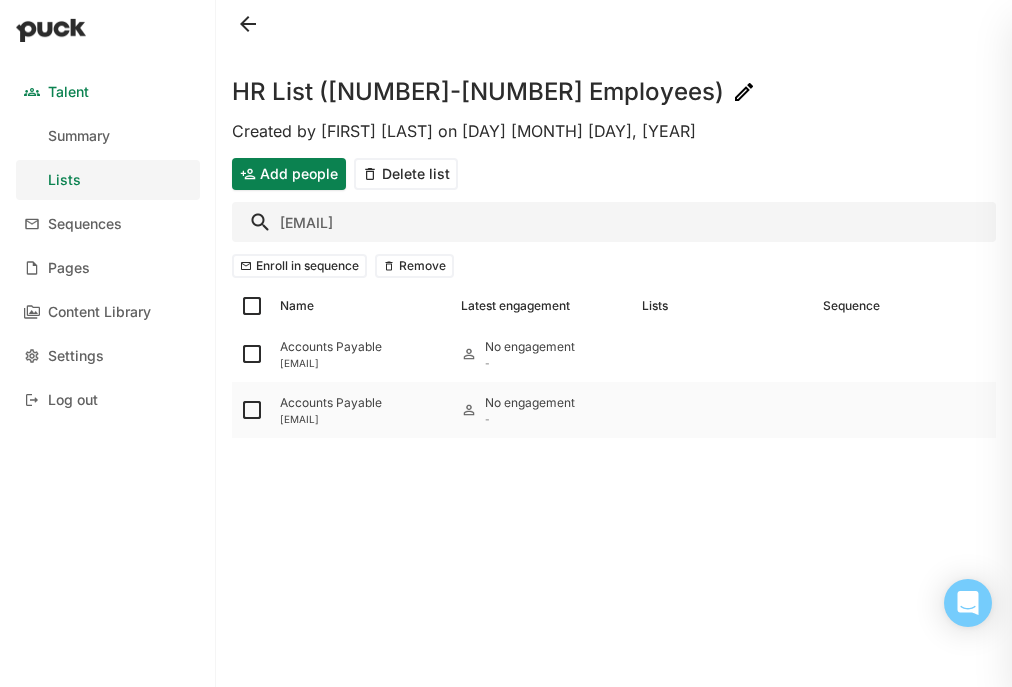 type on "accounting@sa" 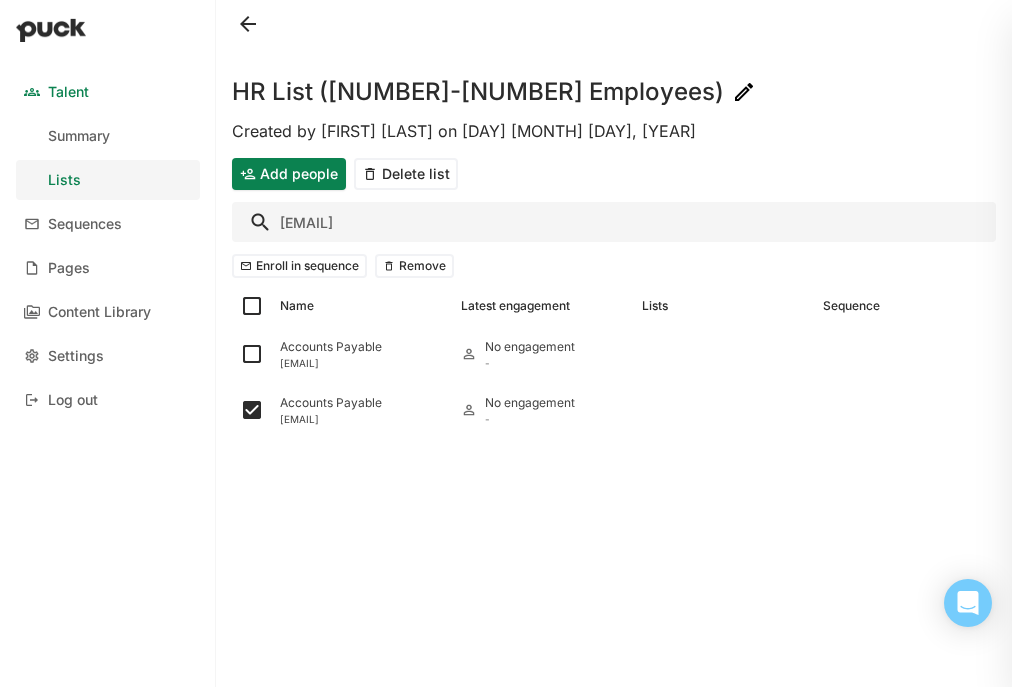 click on "accounting@sa" at bounding box center [614, 222] 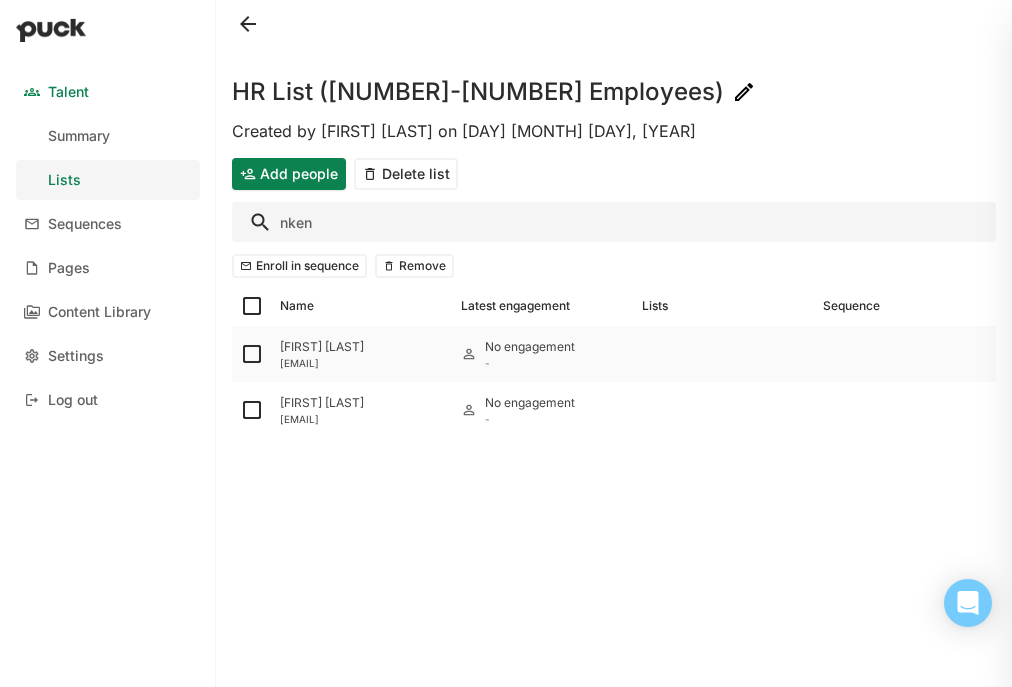 type on "nken" 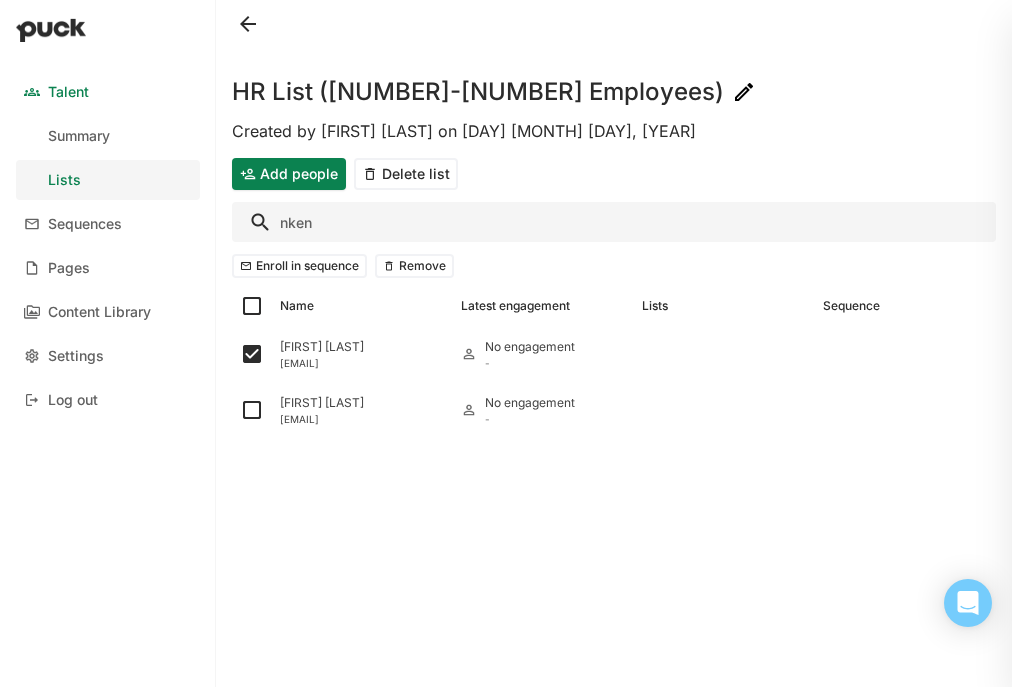 click on "nken" at bounding box center (614, 222) 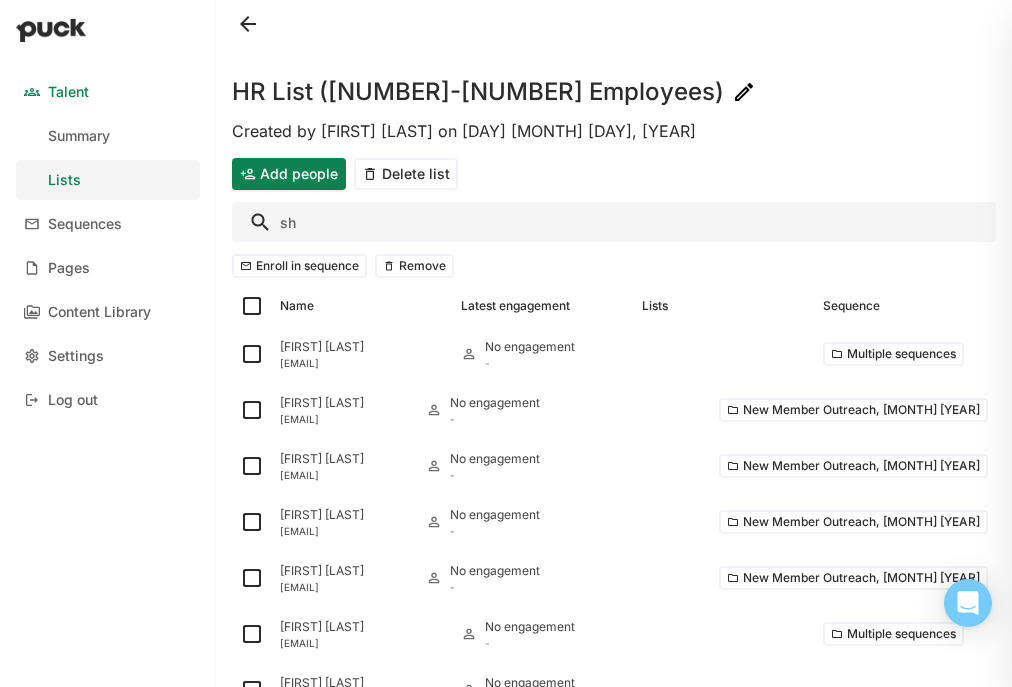 type on "s@[EMAIL]" 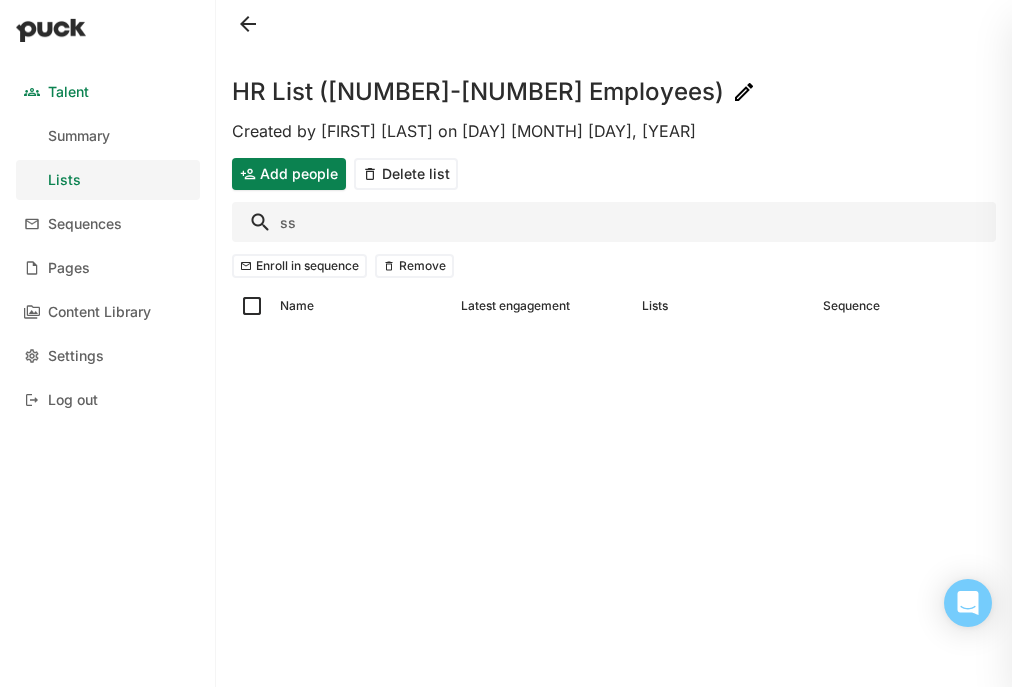 type on "s@[EMAIL]" 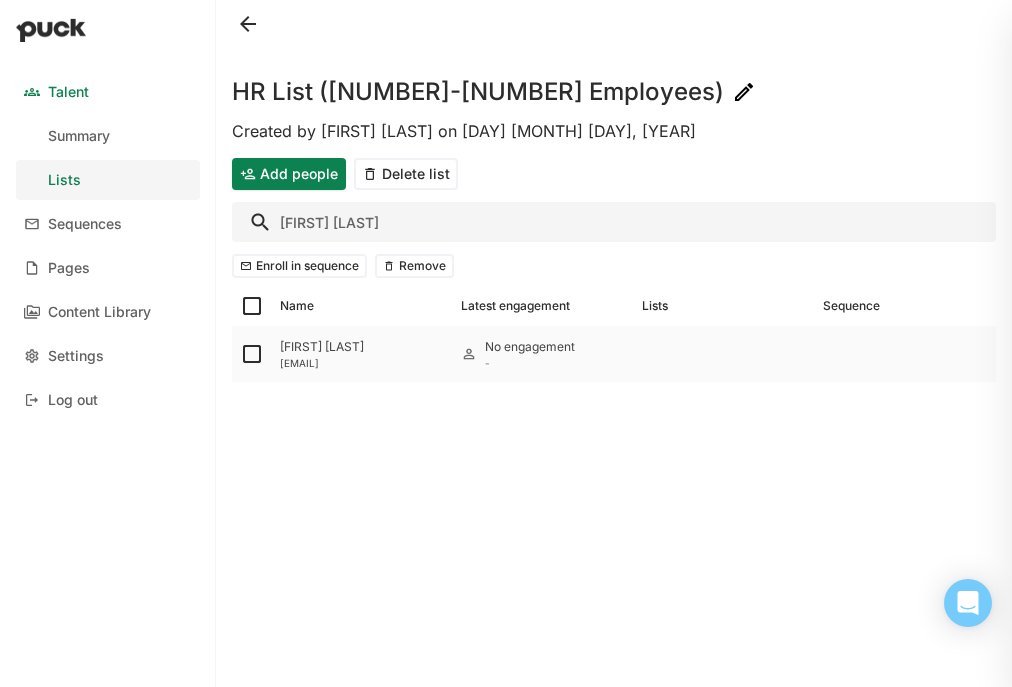 type on "ashaw" 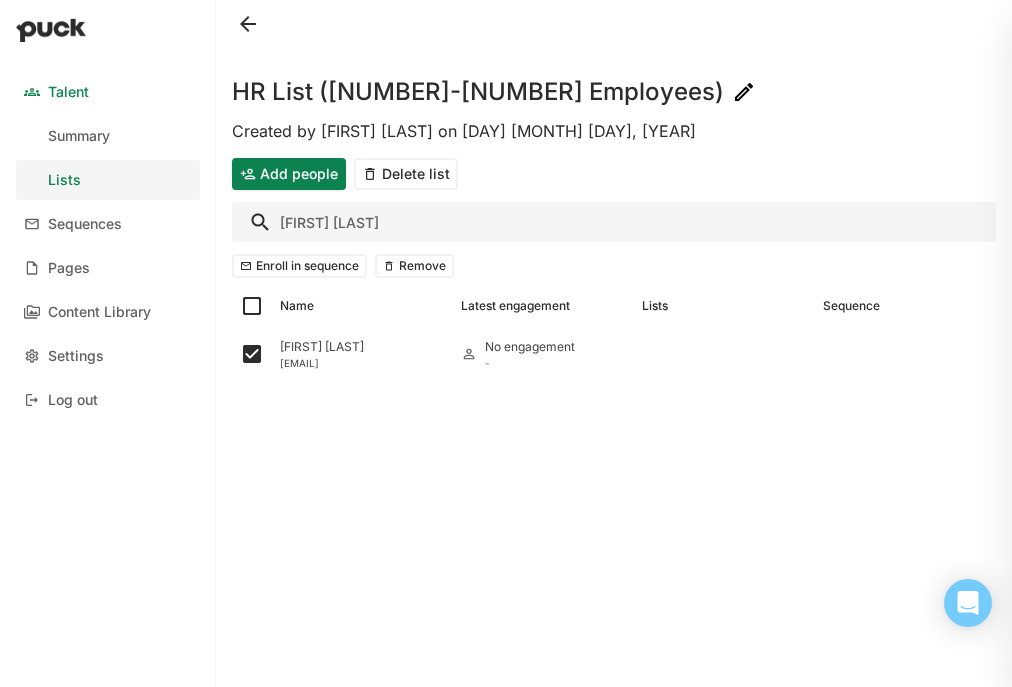 click on "ashaw" at bounding box center (614, 222) 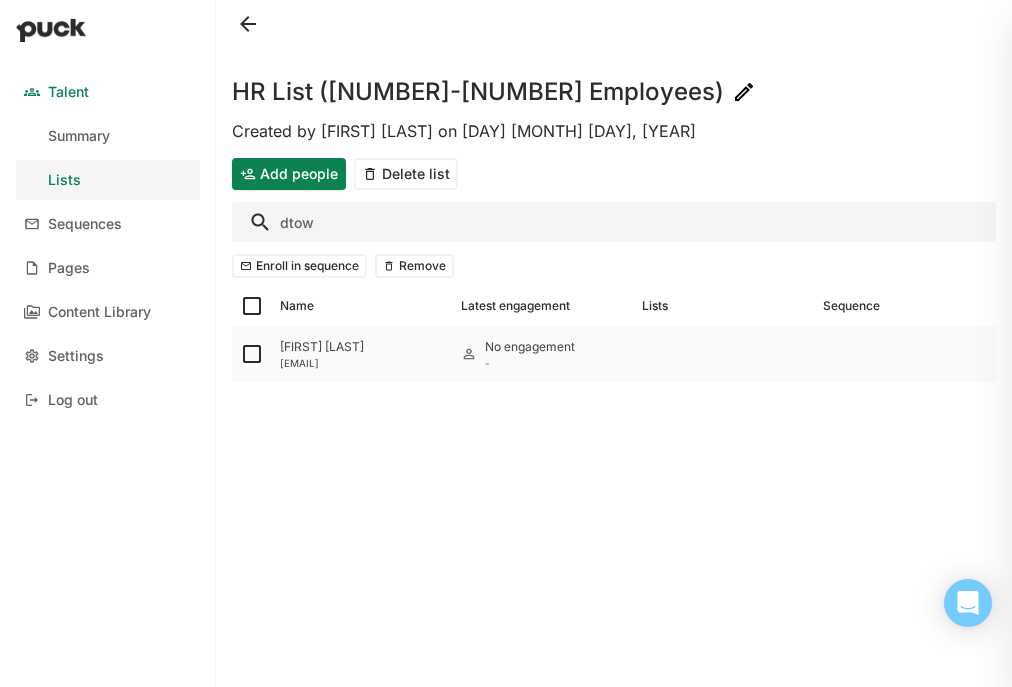 type on "dtow" 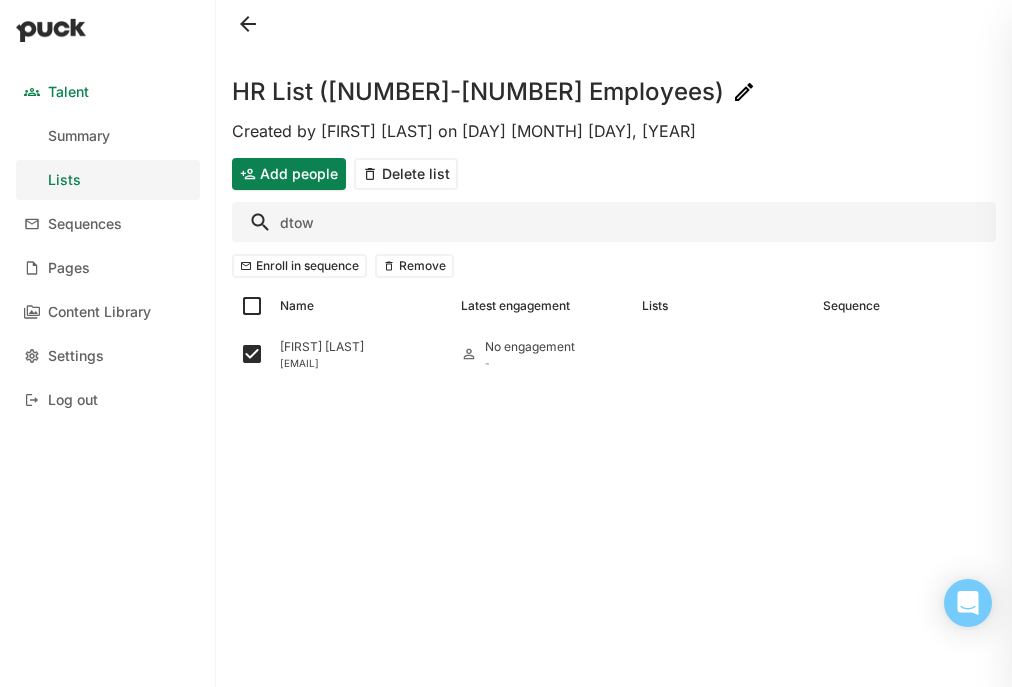 click on "dtow" at bounding box center (614, 222) 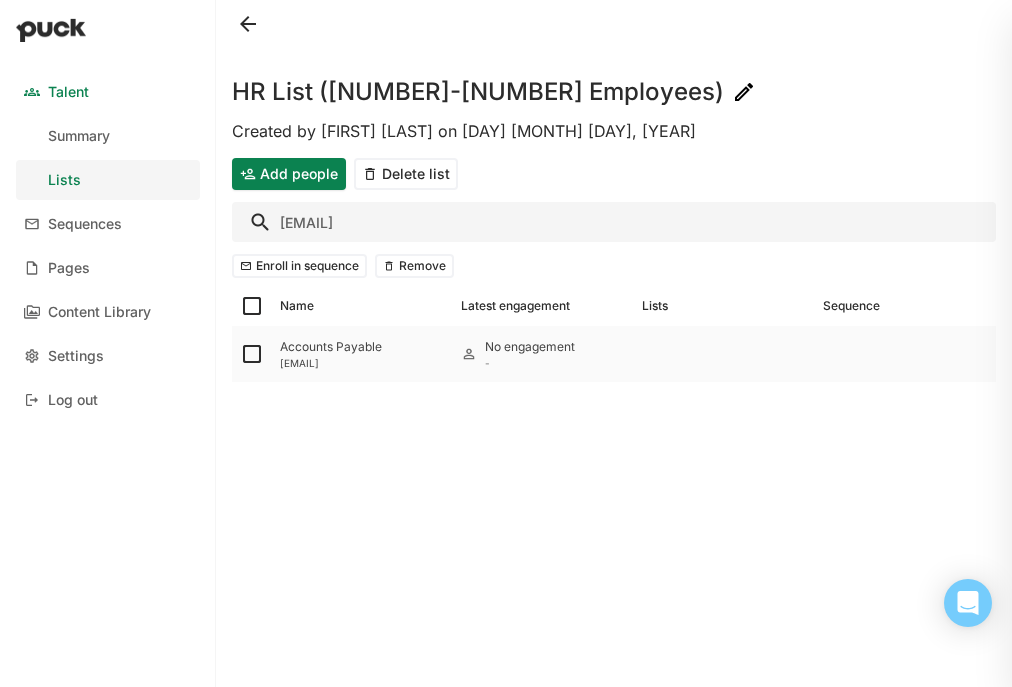 type on "accounting@pro" 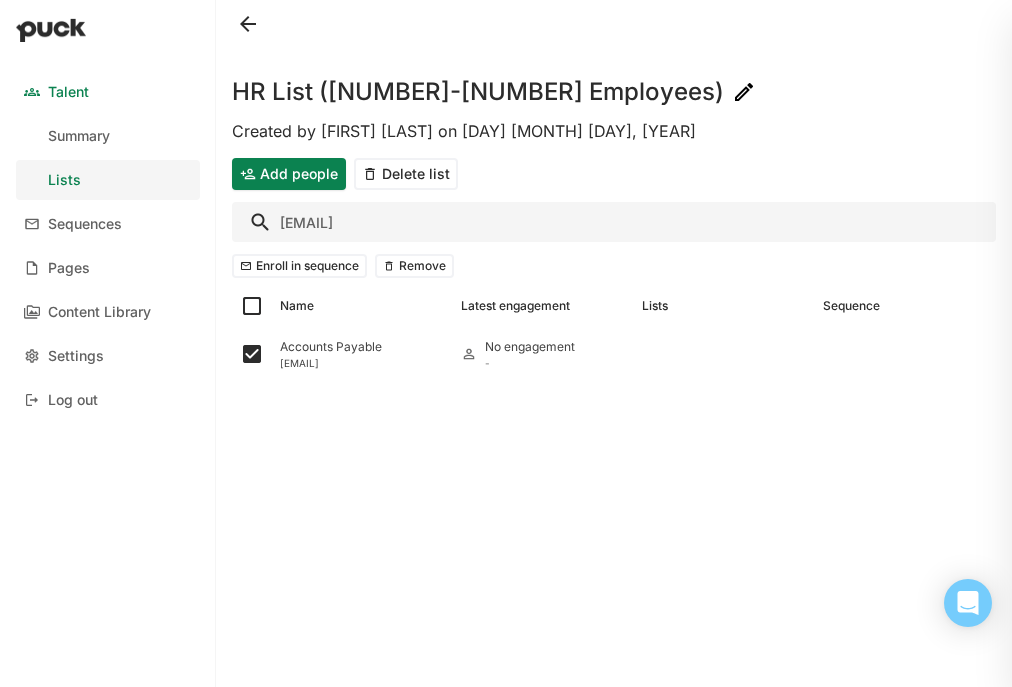 click on "accounting@pro" at bounding box center (614, 222) 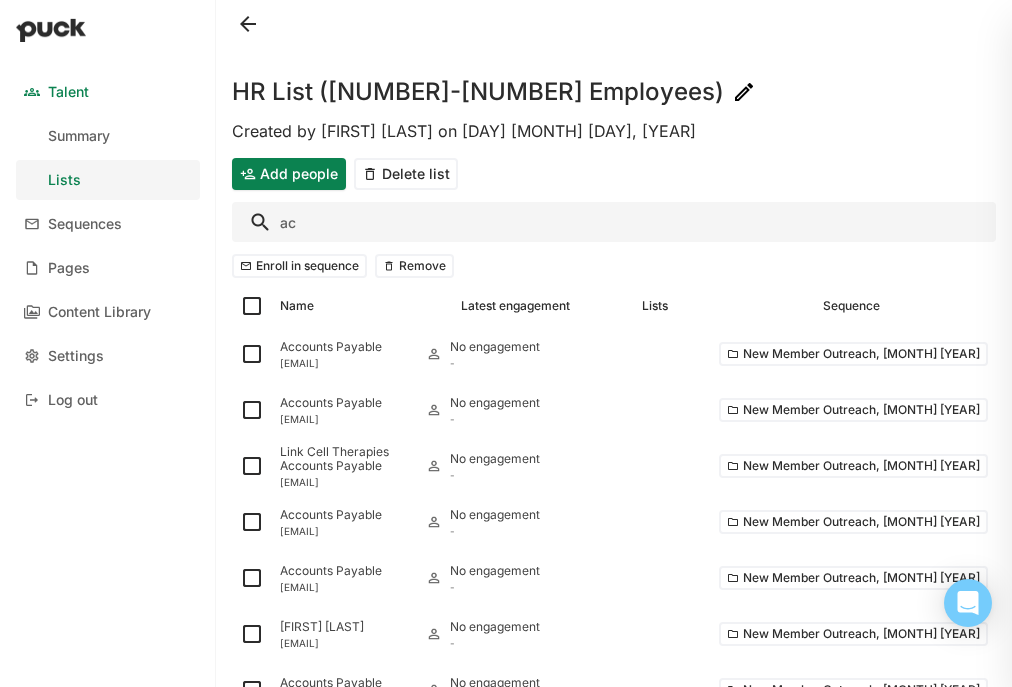 type on "a" 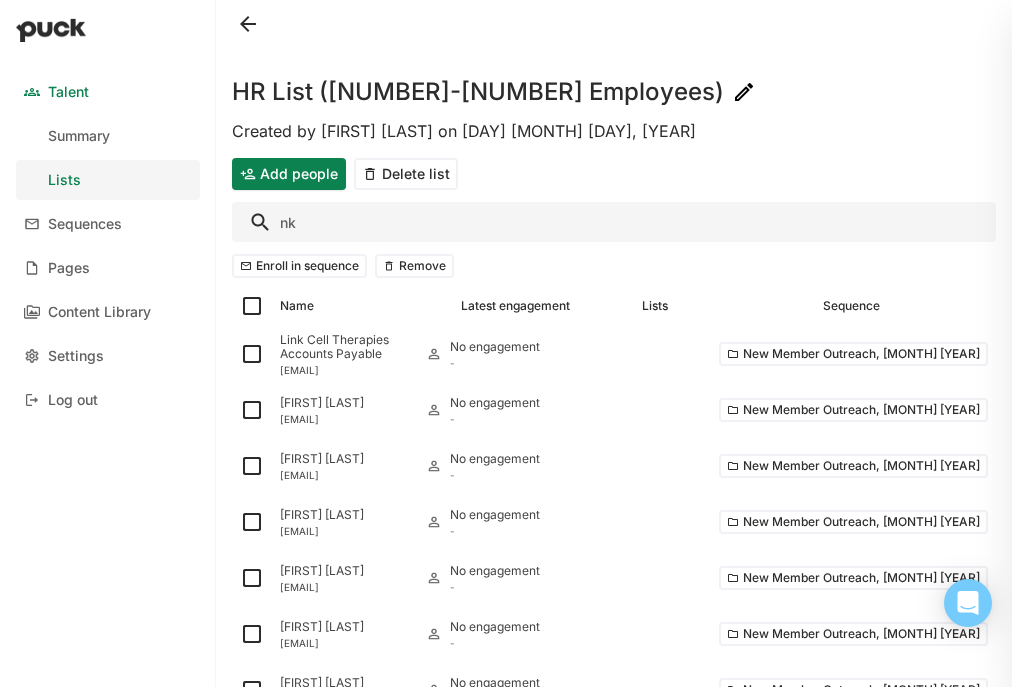 type on "n" 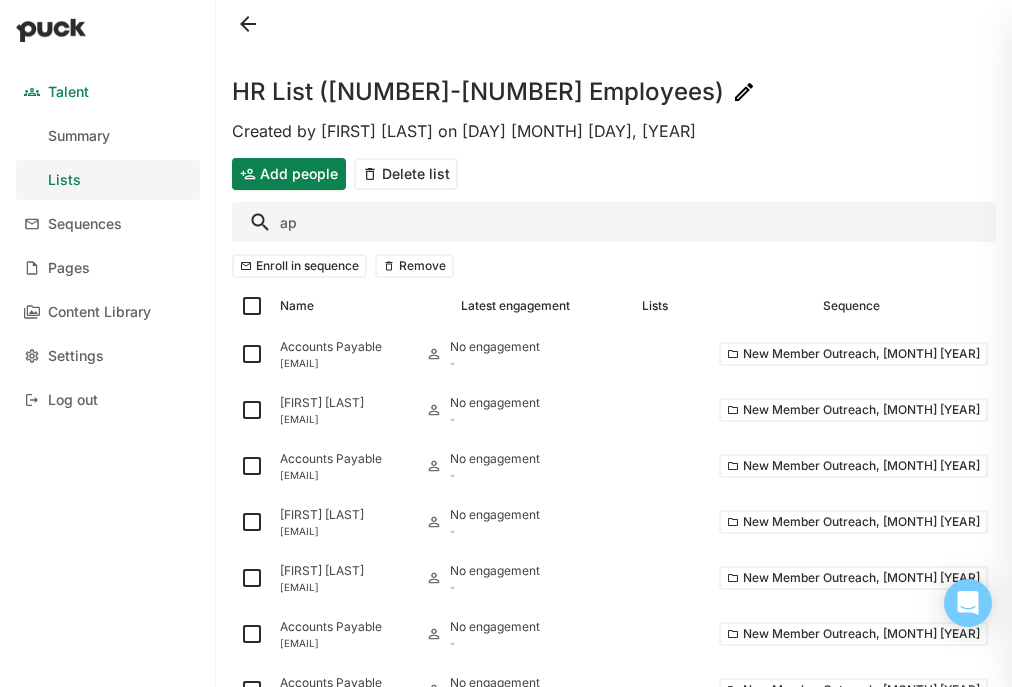 type on "a" 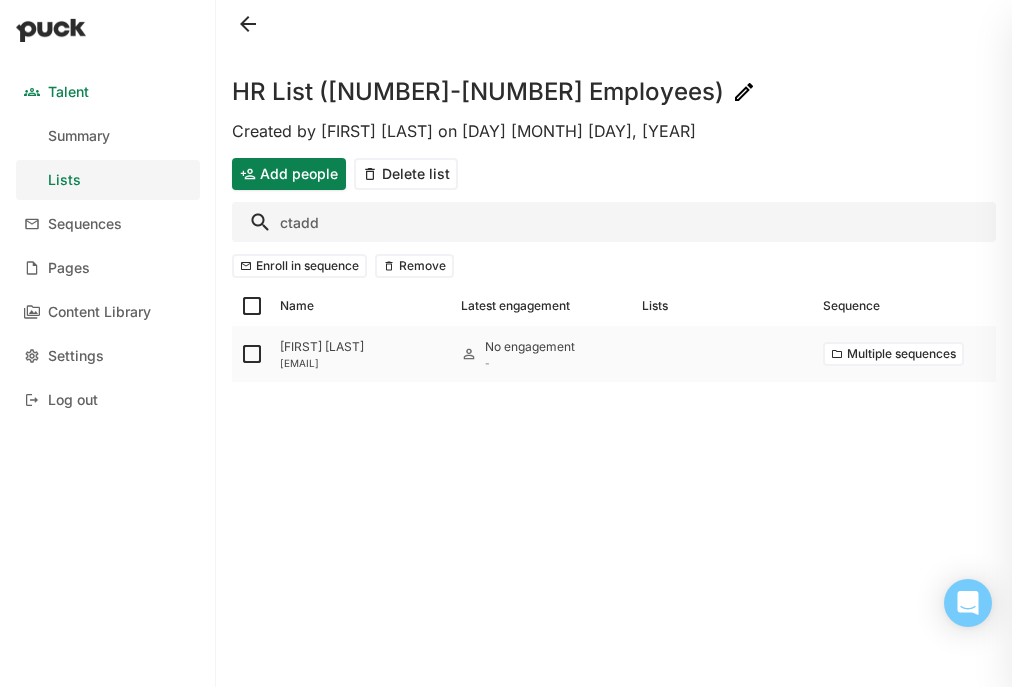 type on "ctadd" 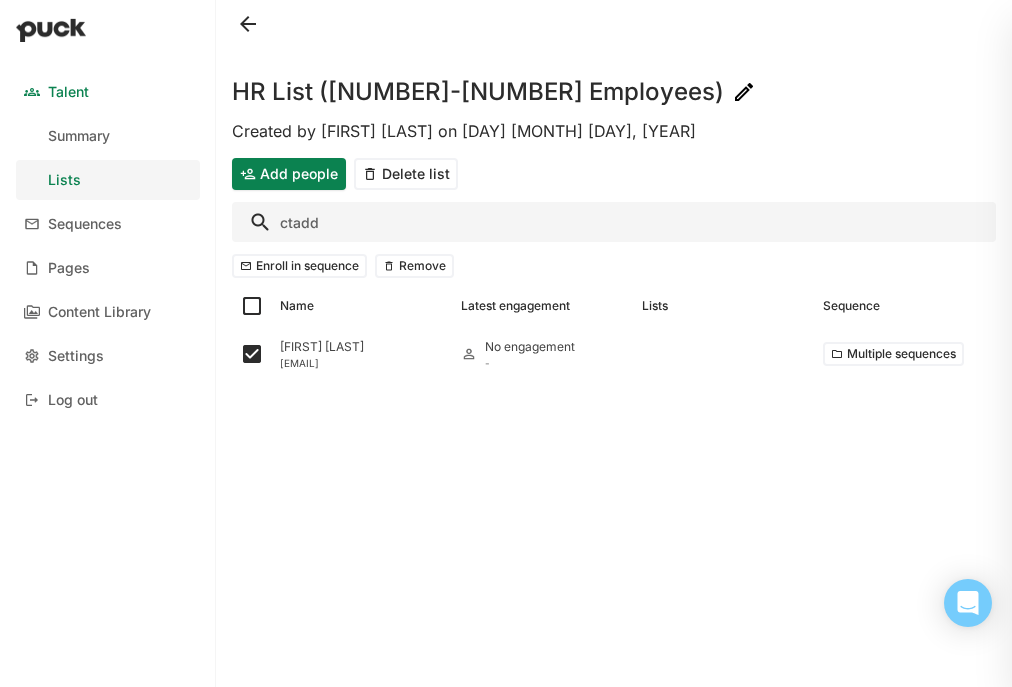 click on "ctadd" at bounding box center (614, 222) 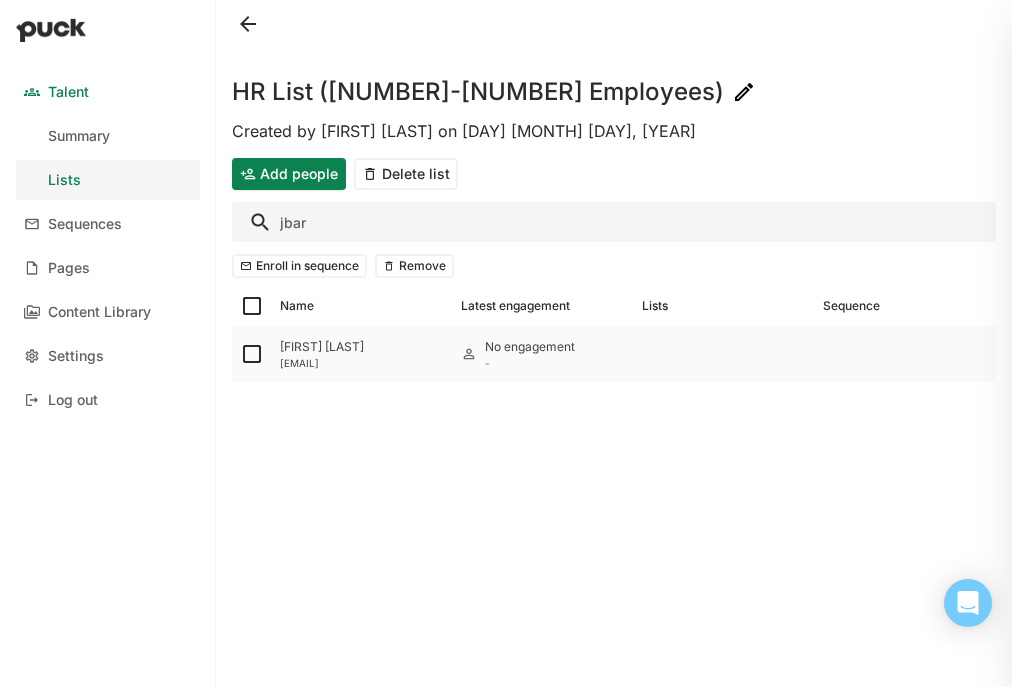 type on "jbar" 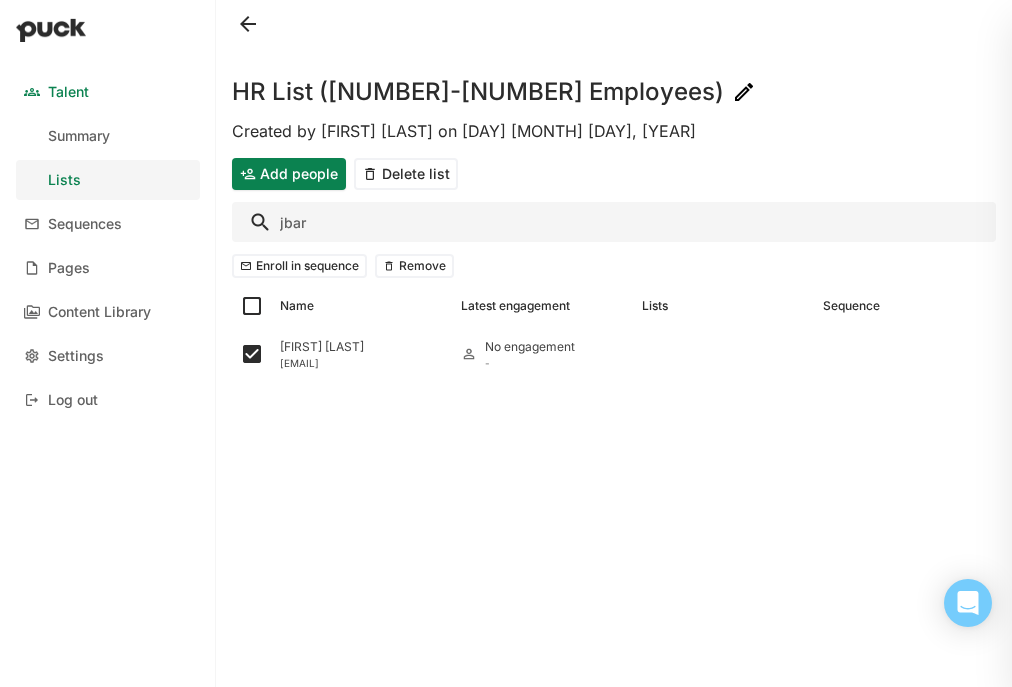 click on "jbar" at bounding box center [614, 222] 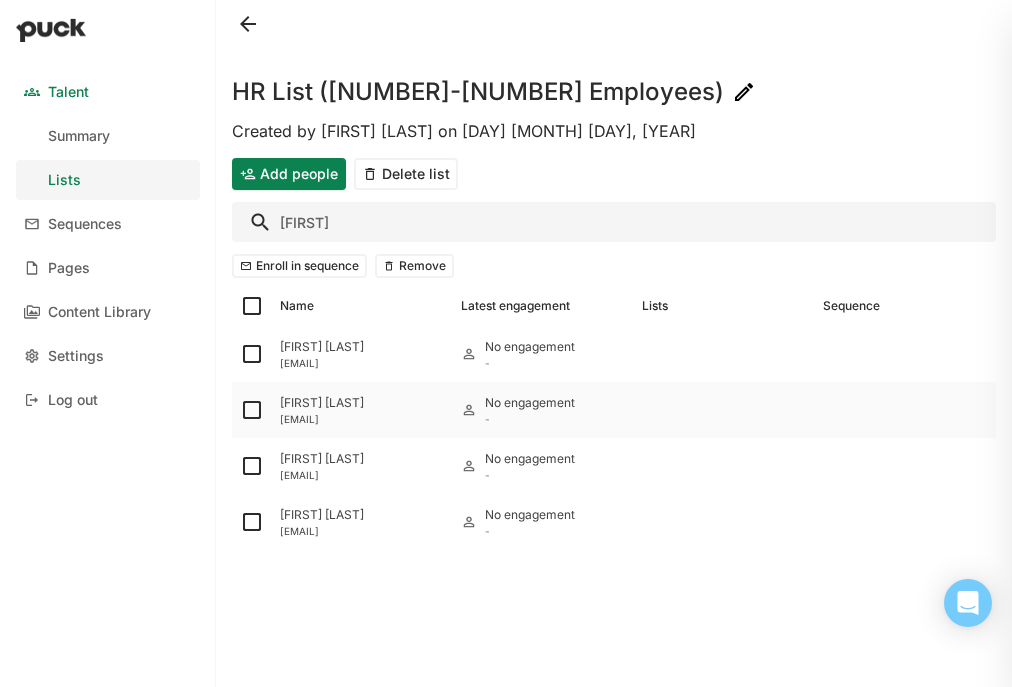 type on "cindy" 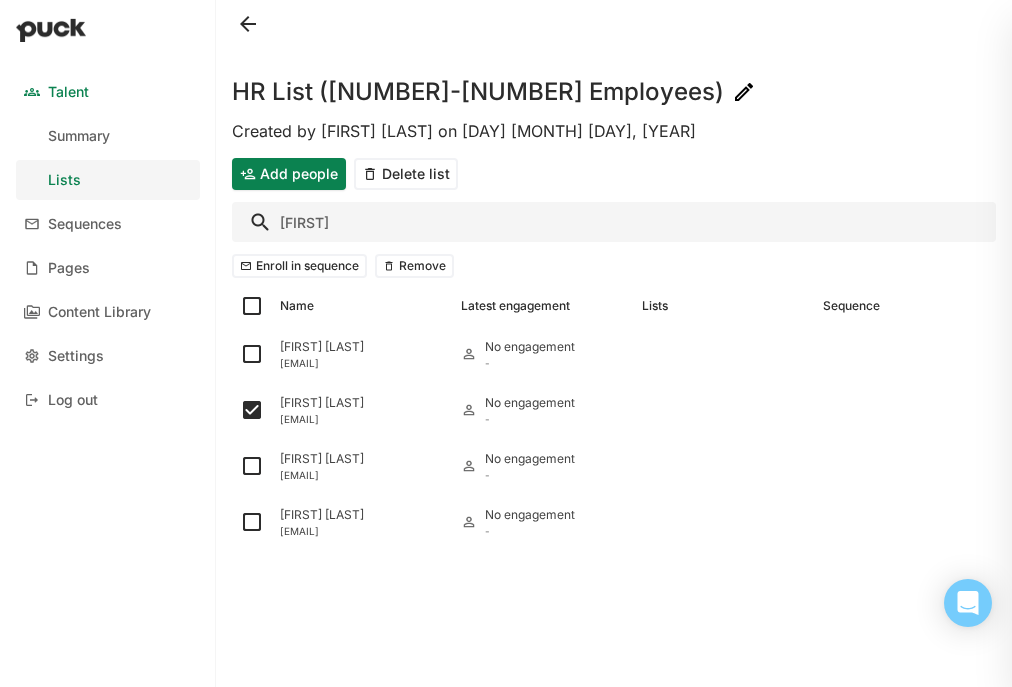 click on "cindy" at bounding box center [614, 222] 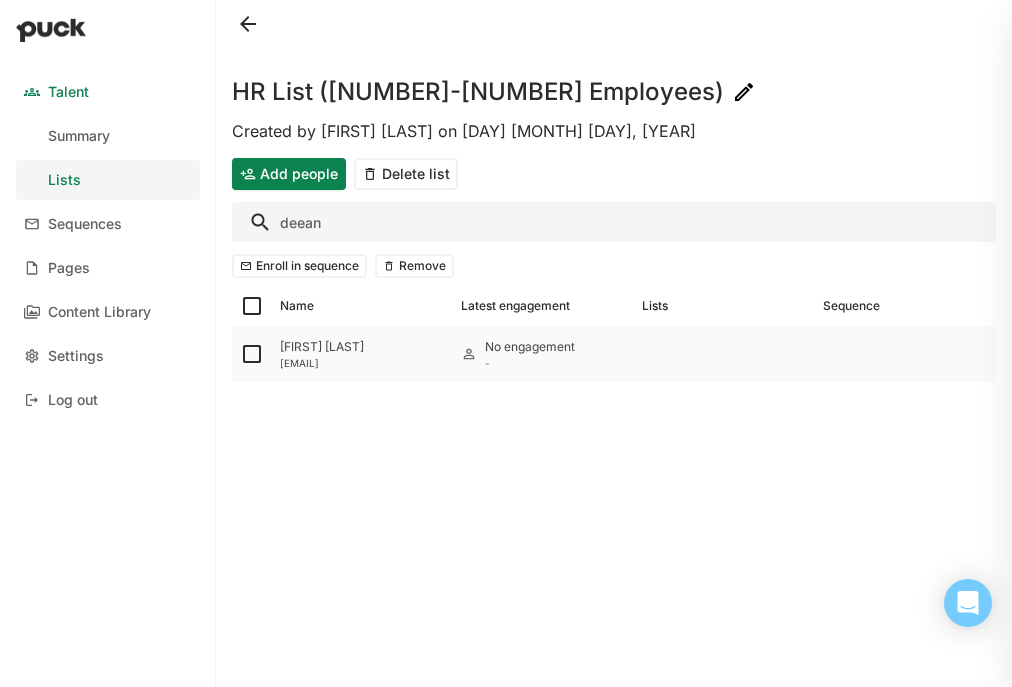 type on "deean" 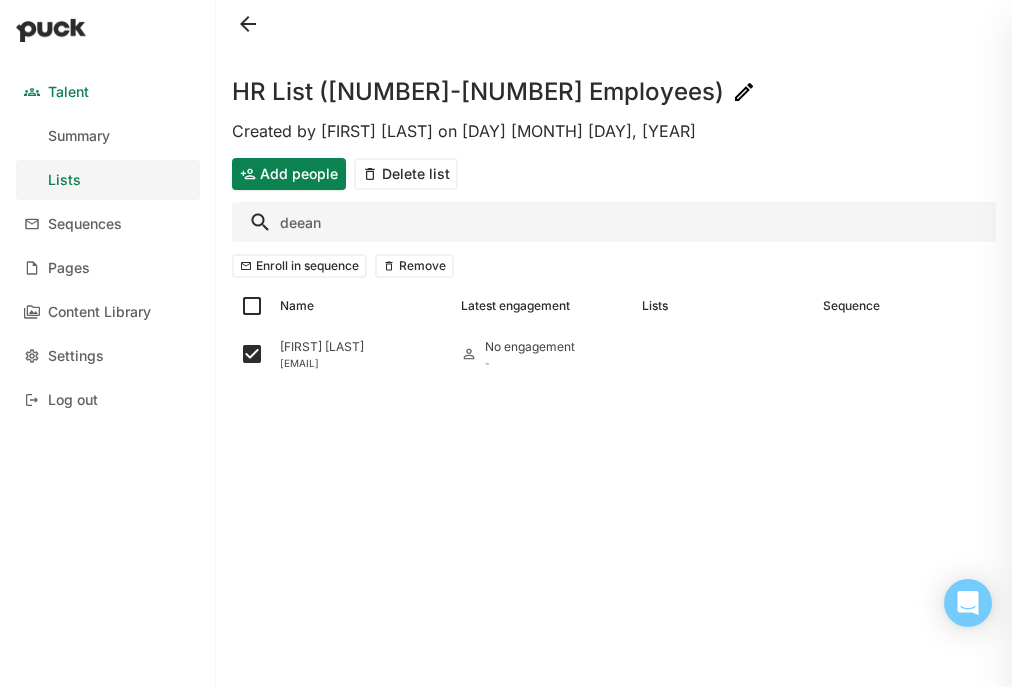 click on "deean" at bounding box center (614, 222) 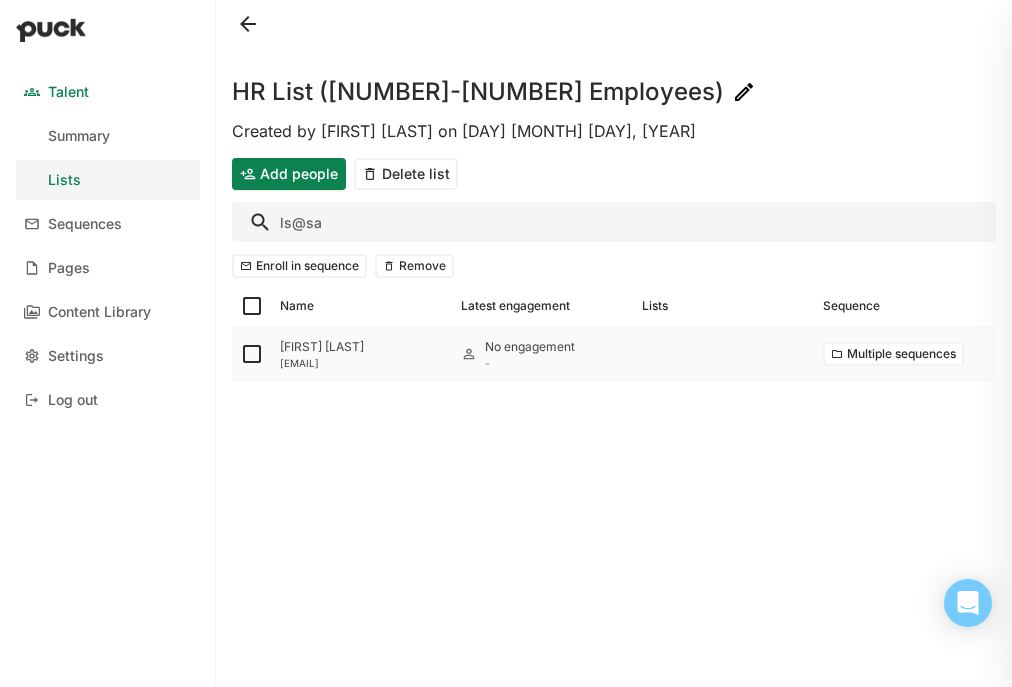 type on "ls@sa" 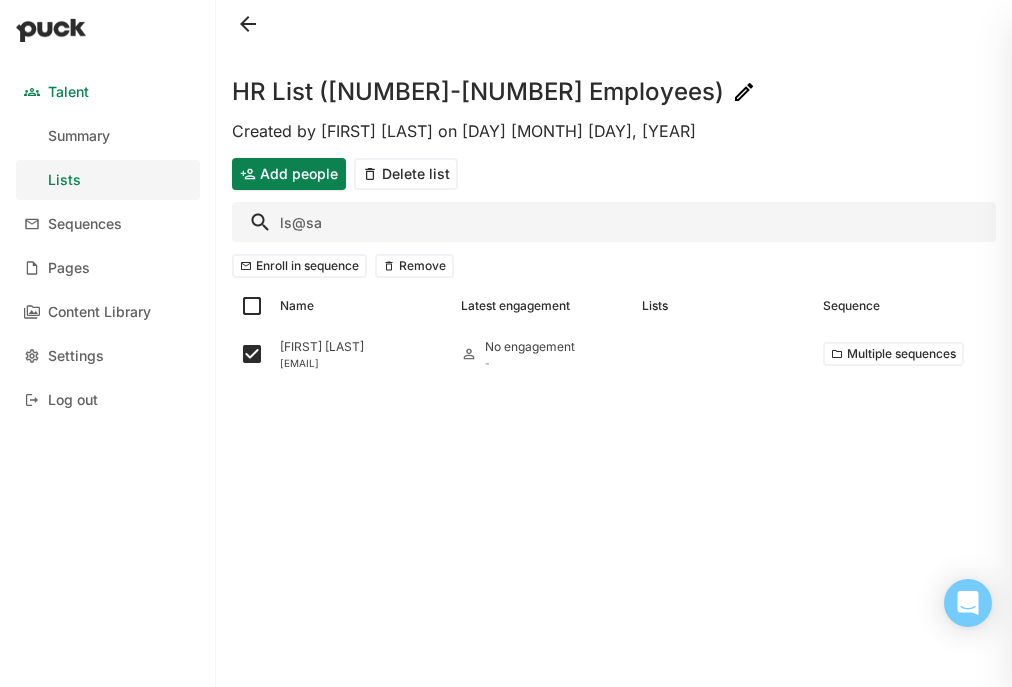 click on "ls@sa" at bounding box center [614, 222] 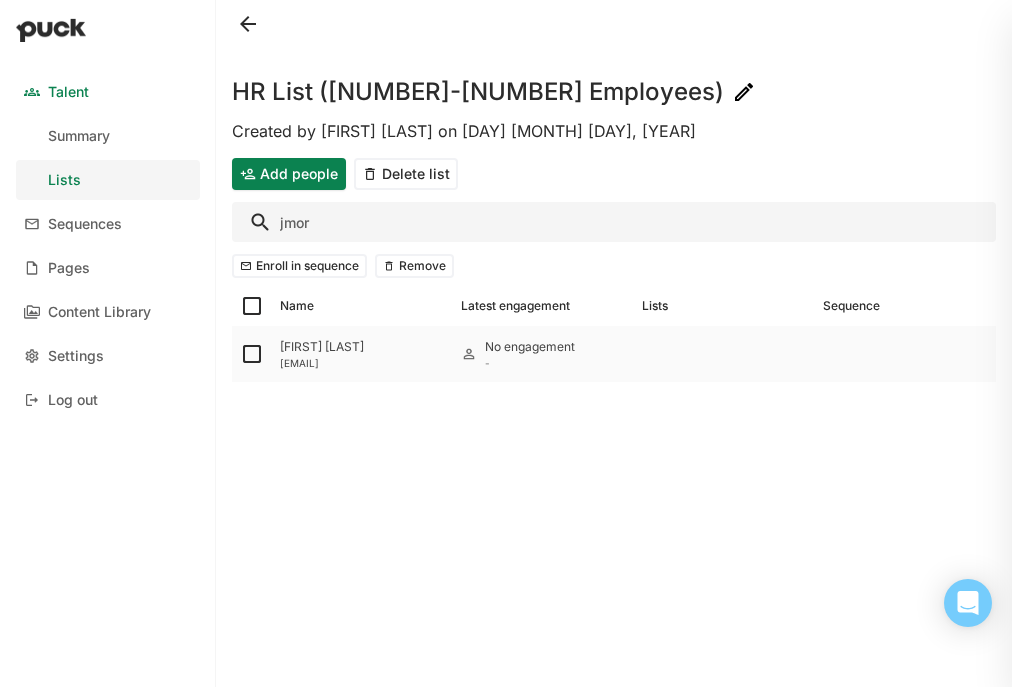type on "jmor" 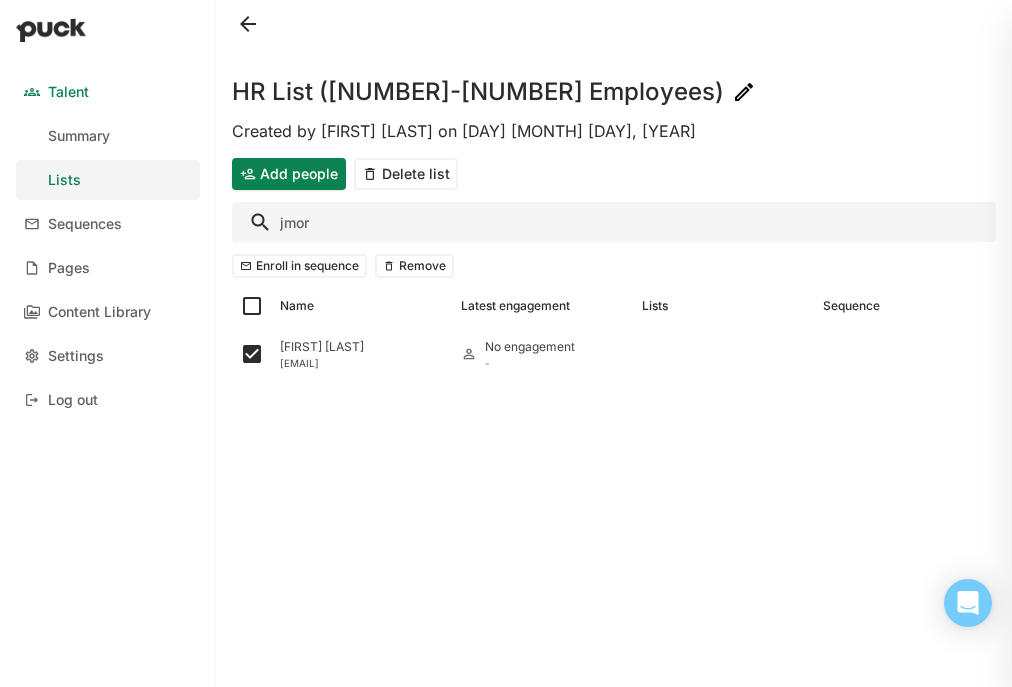 click on "jmor" at bounding box center (614, 222) 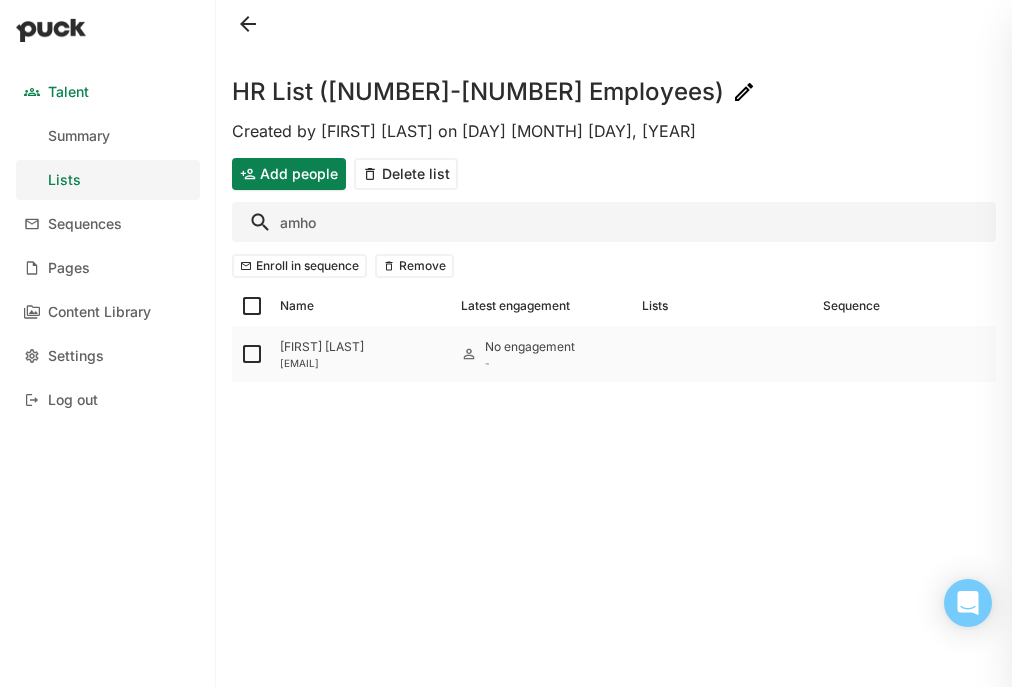 type on "amho" 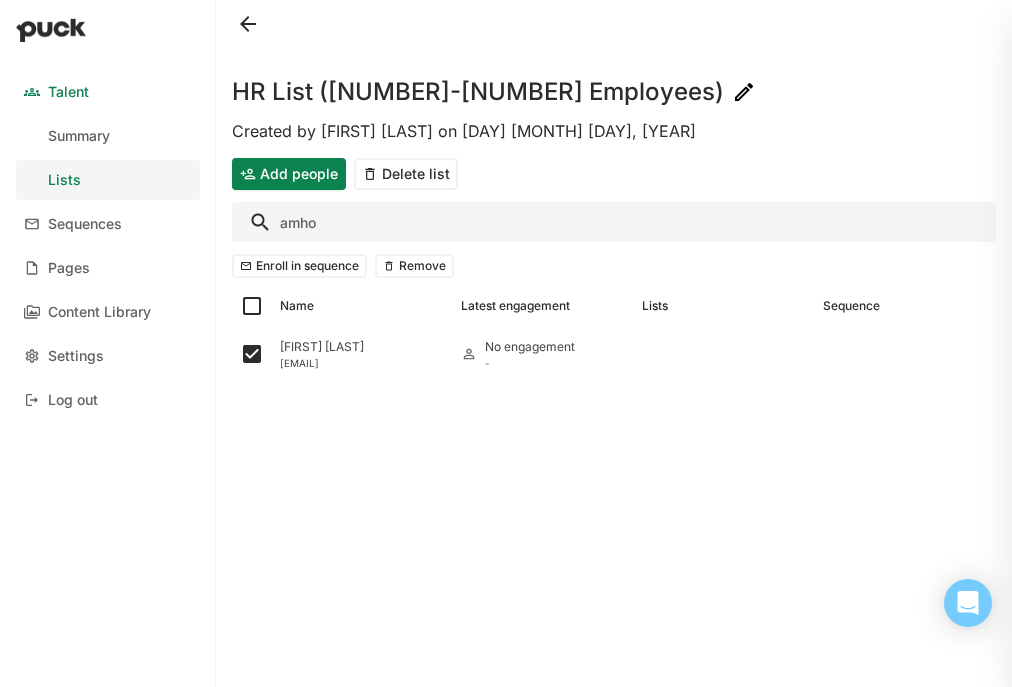 click on "Enroll in sequence" at bounding box center (299, 266) 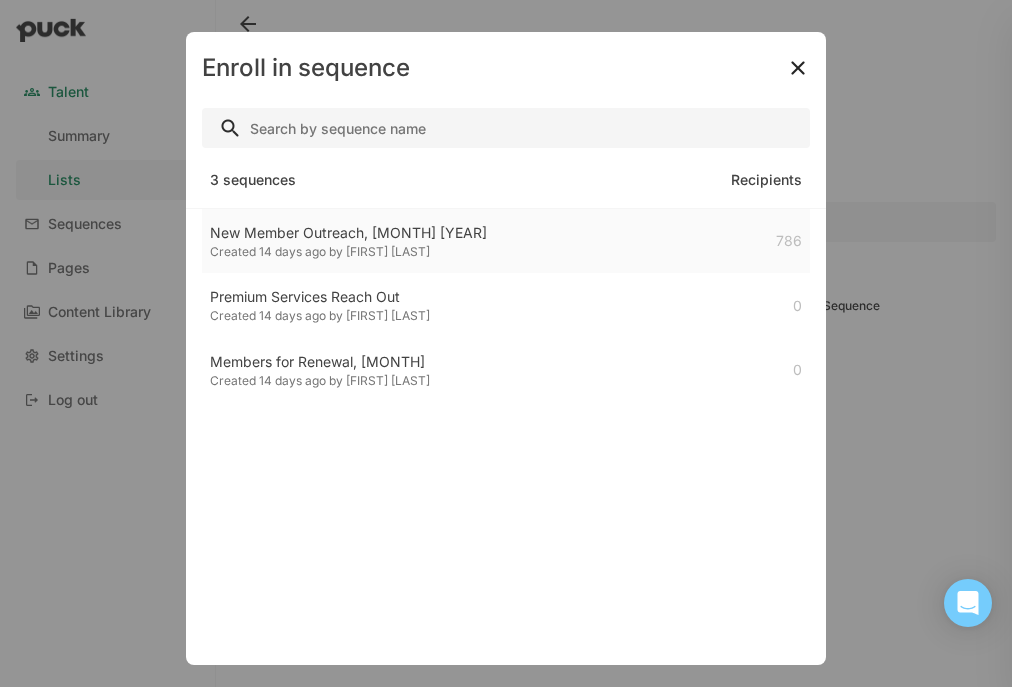 click on "Created 14 days ago by Emery Mann" at bounding box center (348, 252) 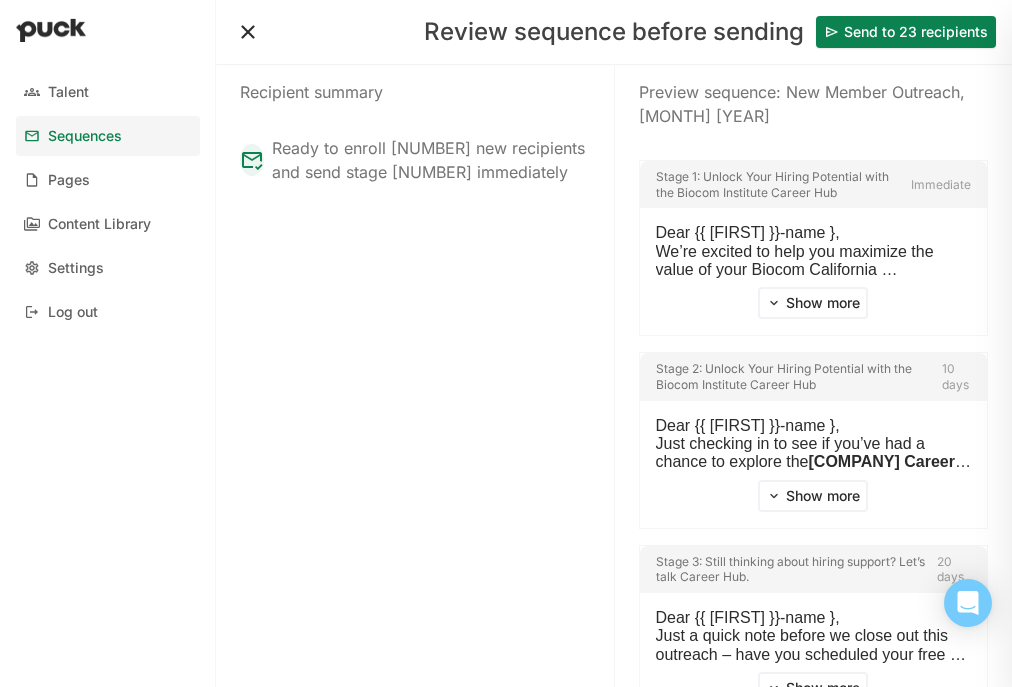 click on "Send to 23 recipients" at bounding box center (906, 32) 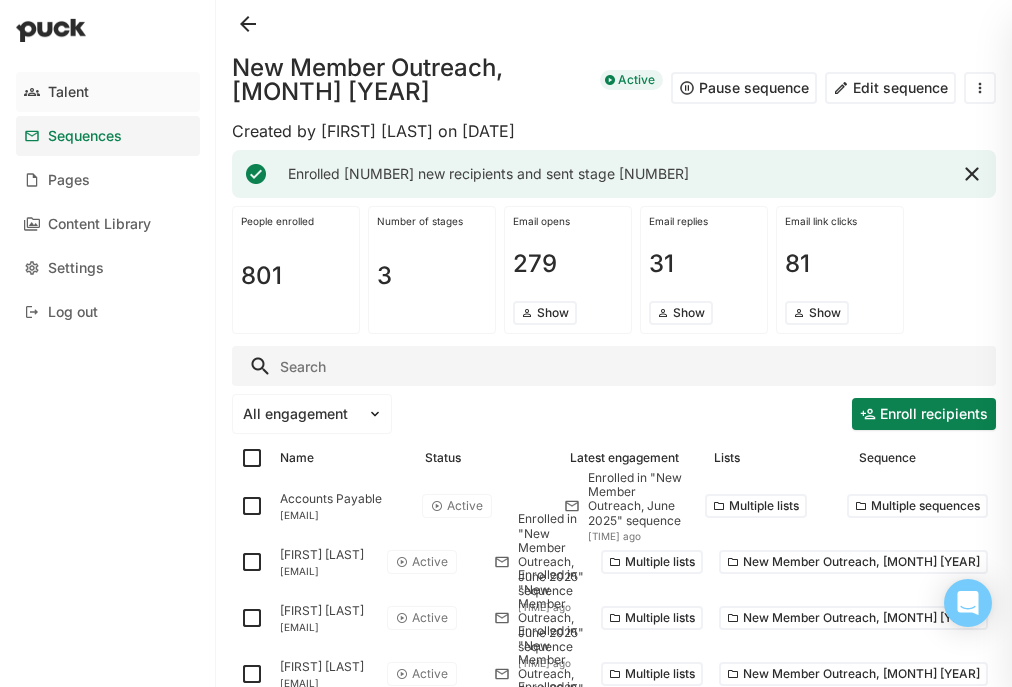 click on "Talent" at bounding box center (68, 92) 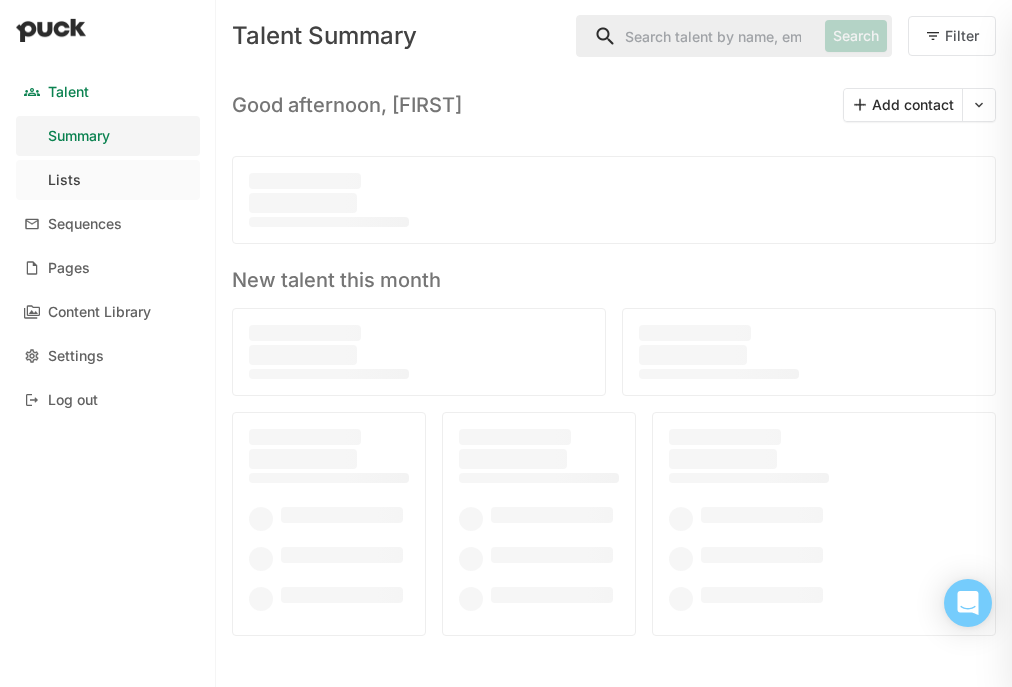 click on "Lists" at bounding box center (108, 180) 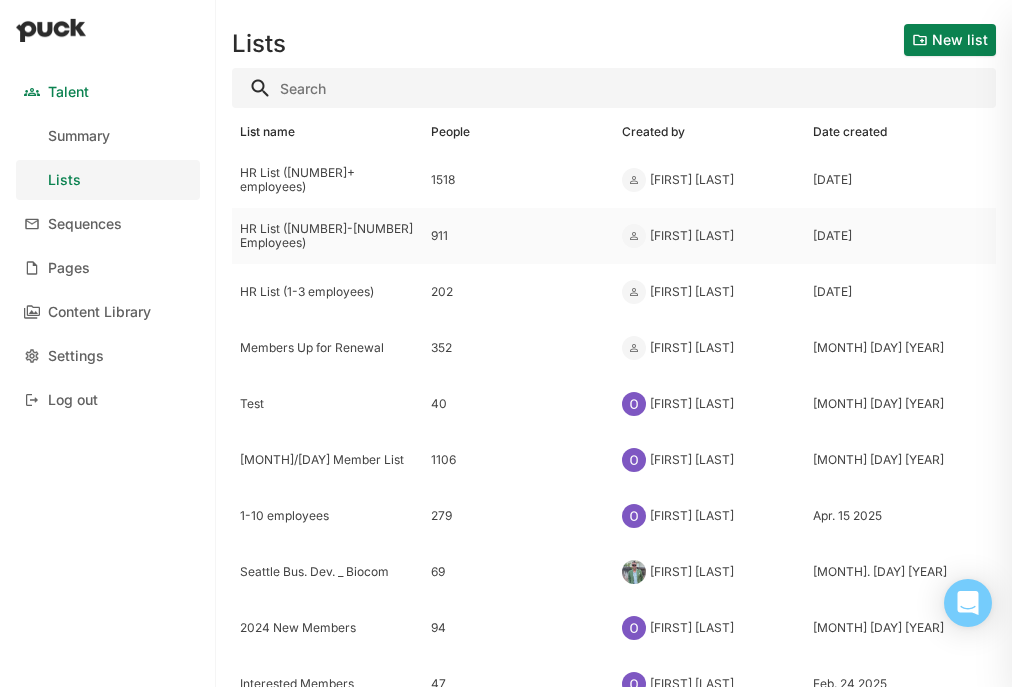 click on "[FIRST] [LAST]" at bounding box center (327, 180) 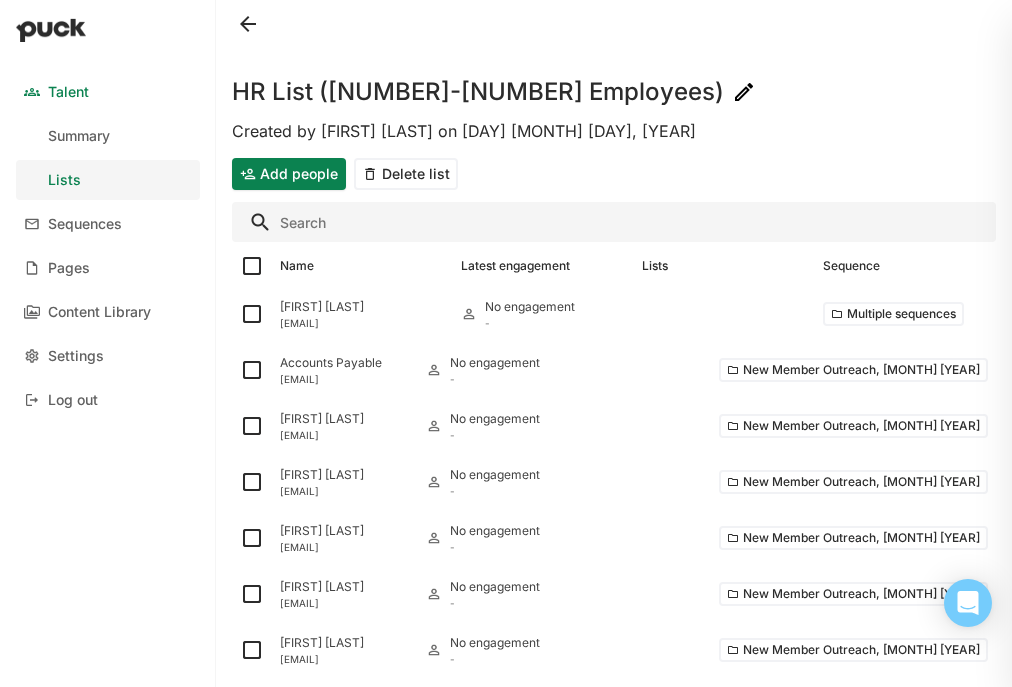click at bounding box center [614, 222] 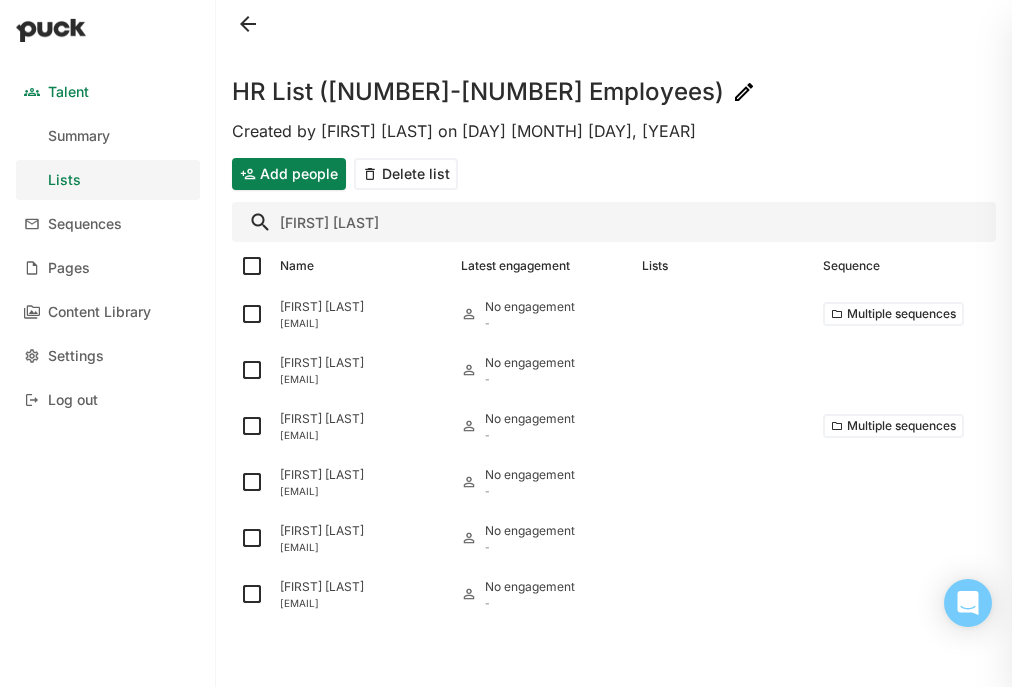 type on "s@[EMAIL]" 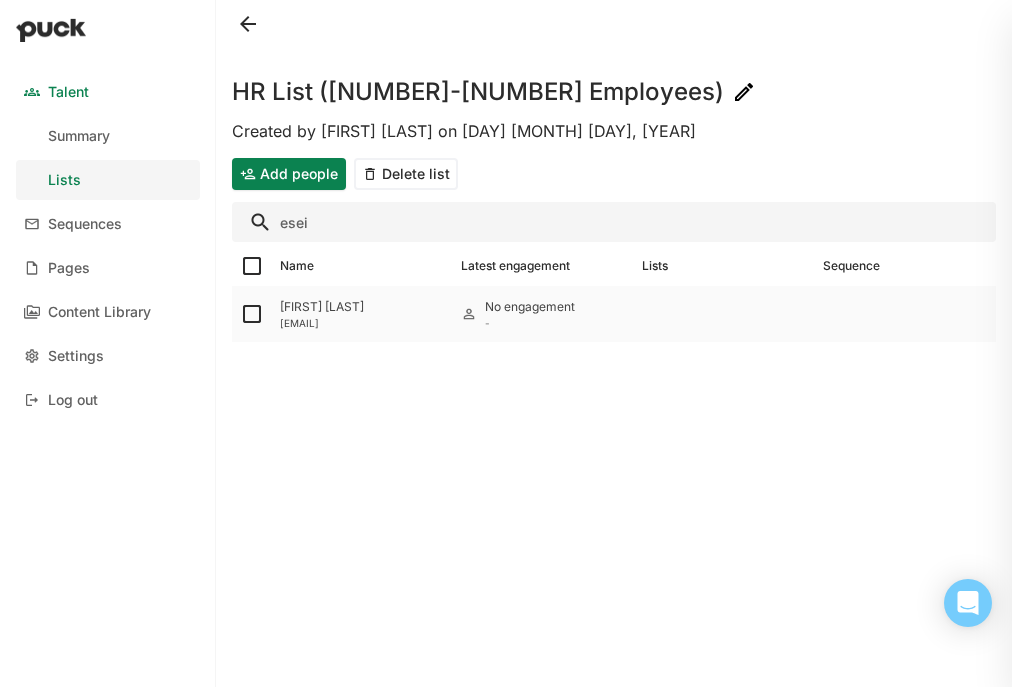 type on "esei" 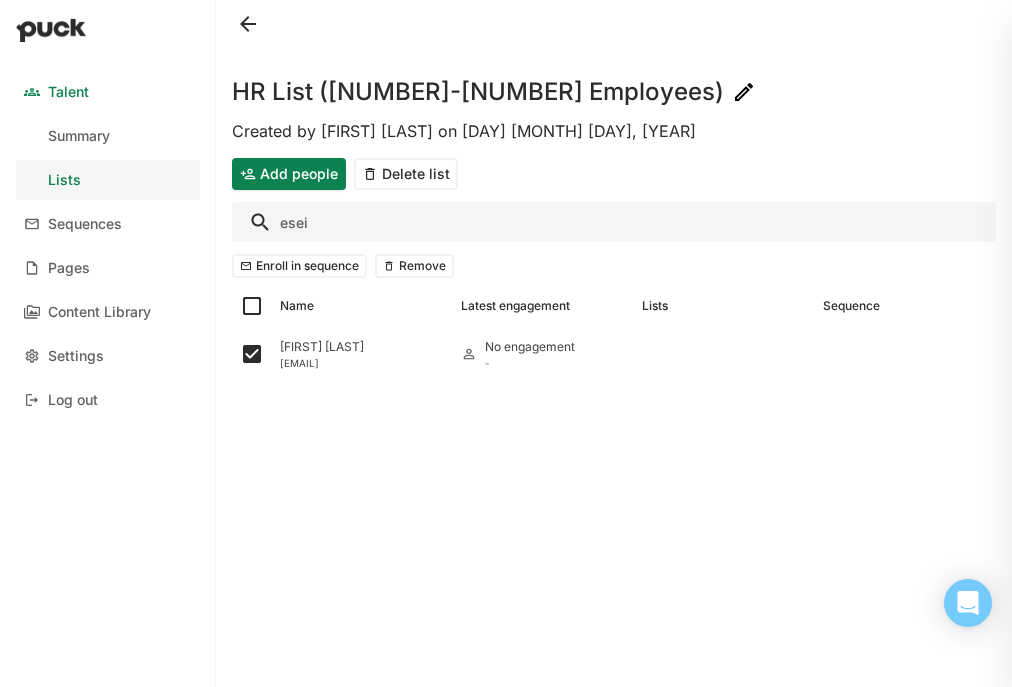 click on "Enroll in sequence" at bounding box center (299, 266) 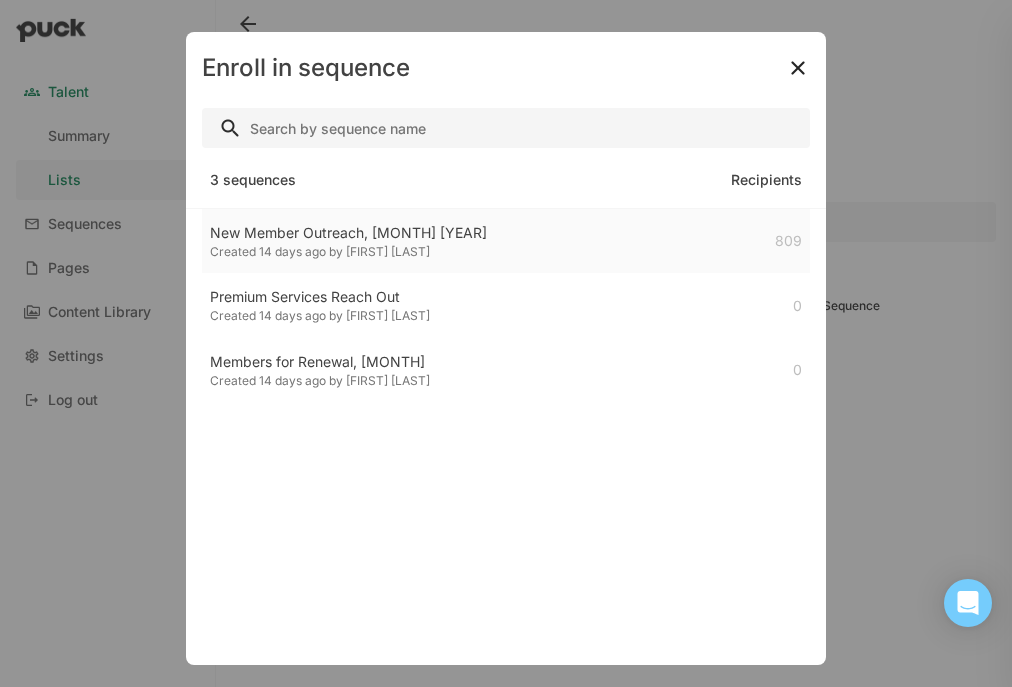 click on "[FIRST] [LAST] [YEAR]" at bounding box center [348, 233] 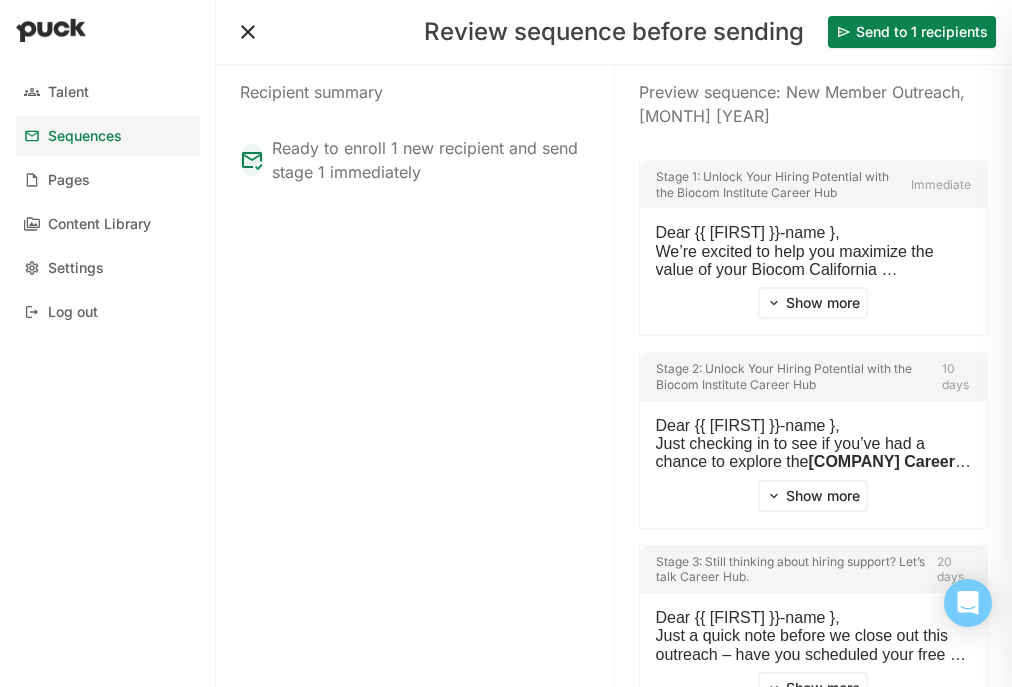 click on "Send to 1 recipients" at bounding box center [912, 32] 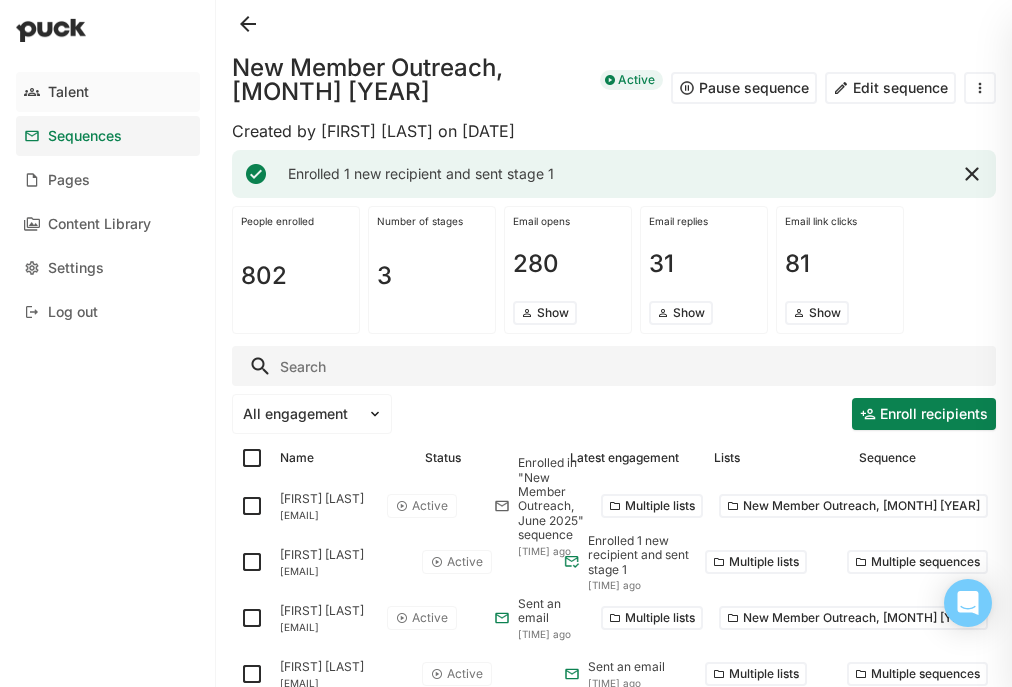 click on "Talent" at bounding box center [68, 92] 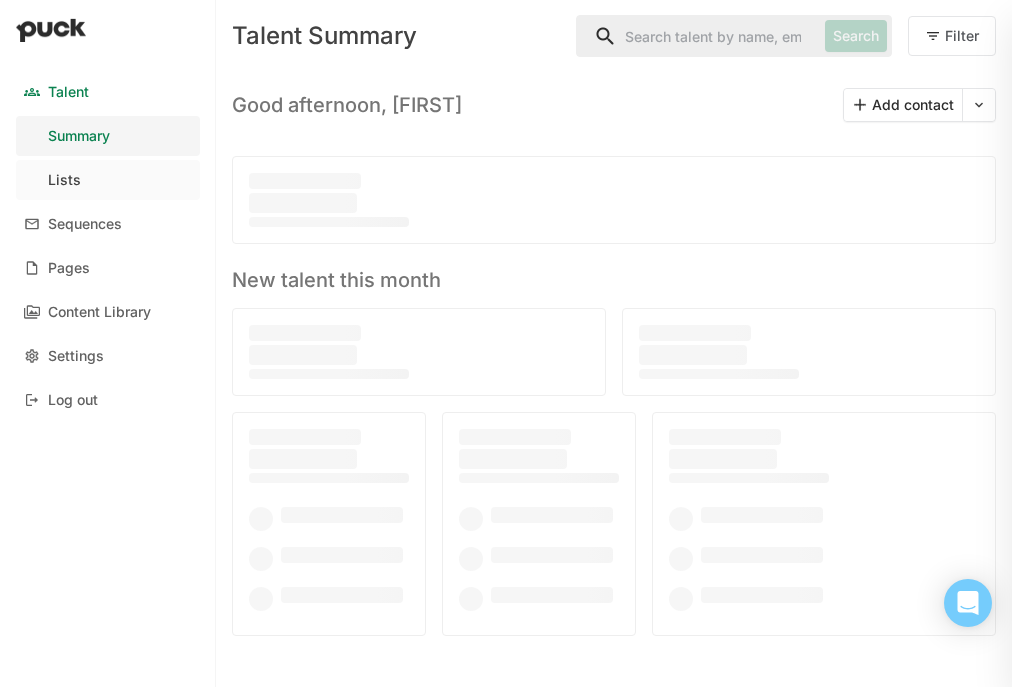 click on "Lists" at bounding box center (108, 180) 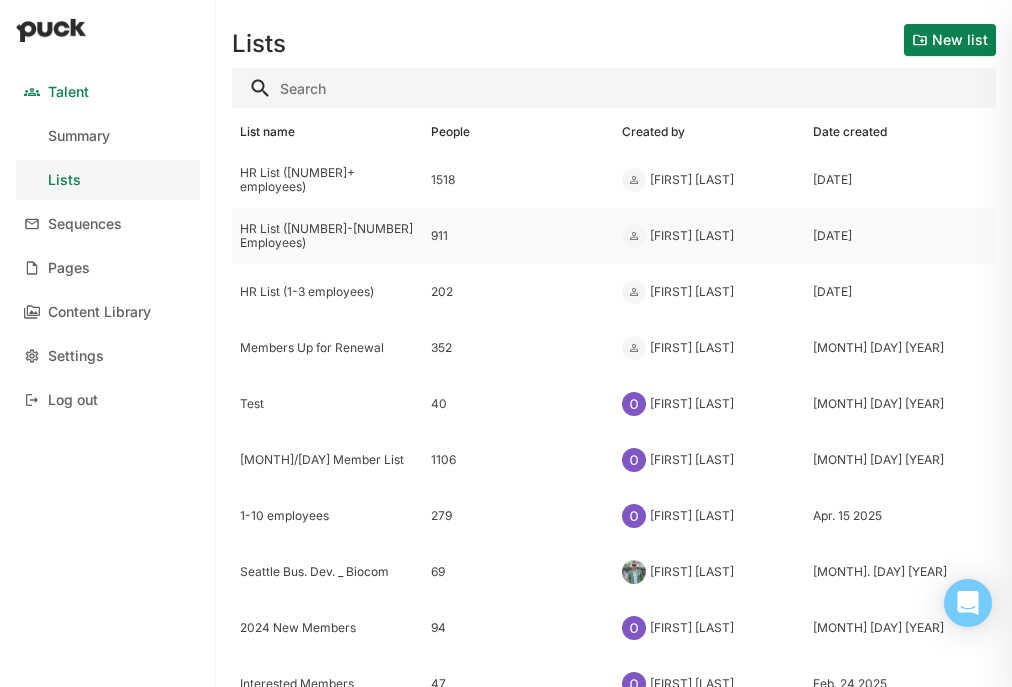 click on "[FIRST] [LAST]" at bounding box center [327, 180] 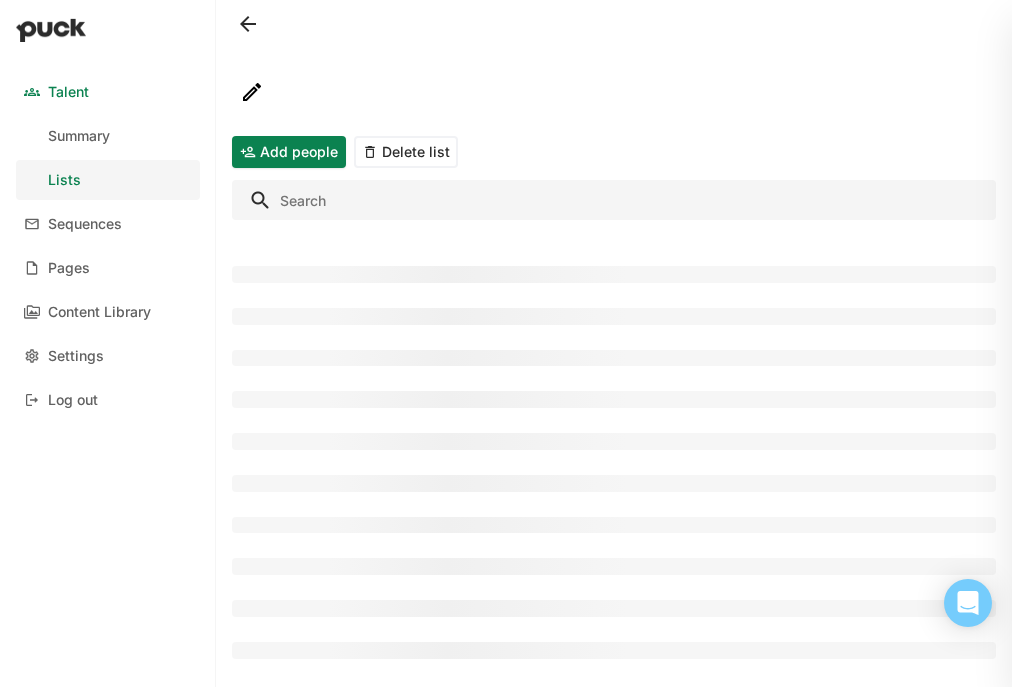 click on "Add people" at bounding box center (289, 152) 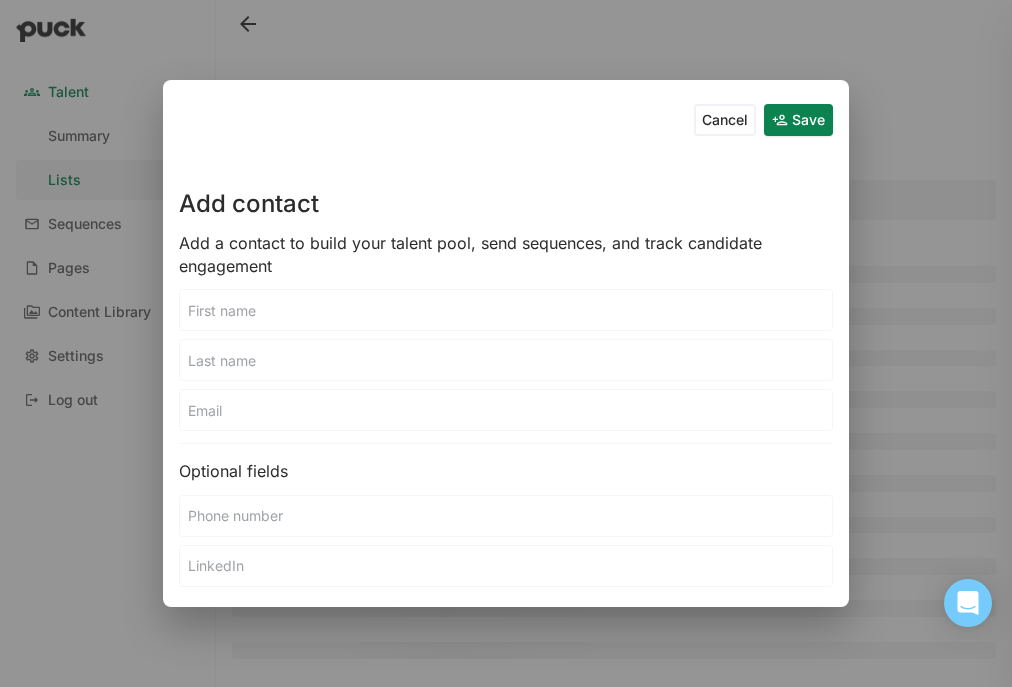 click at bounding box center (506, 310) 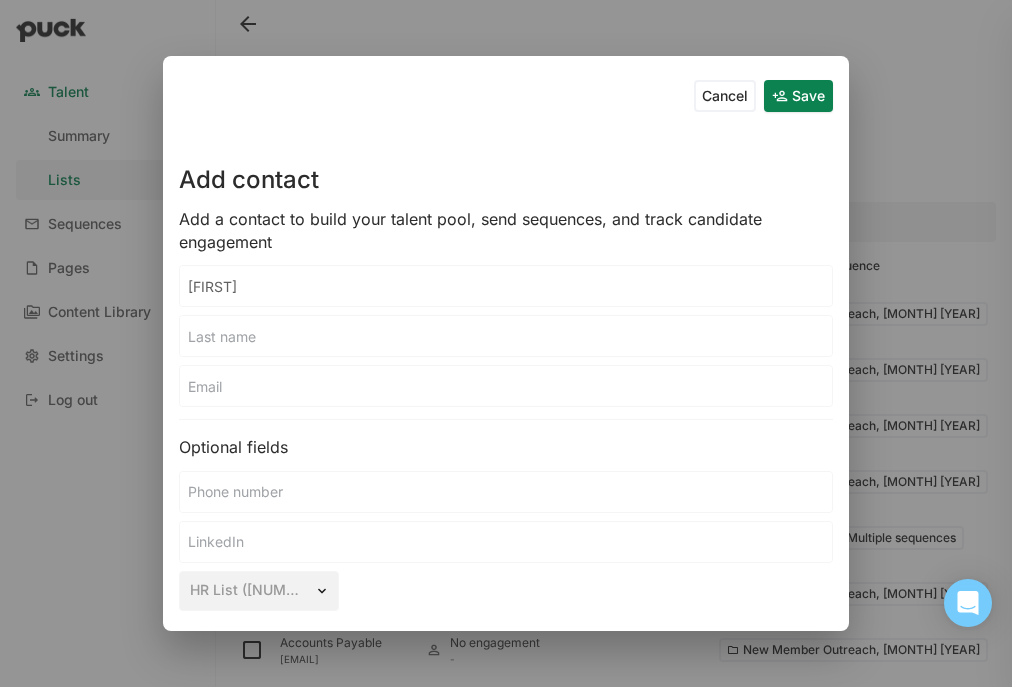 type on "Judy" 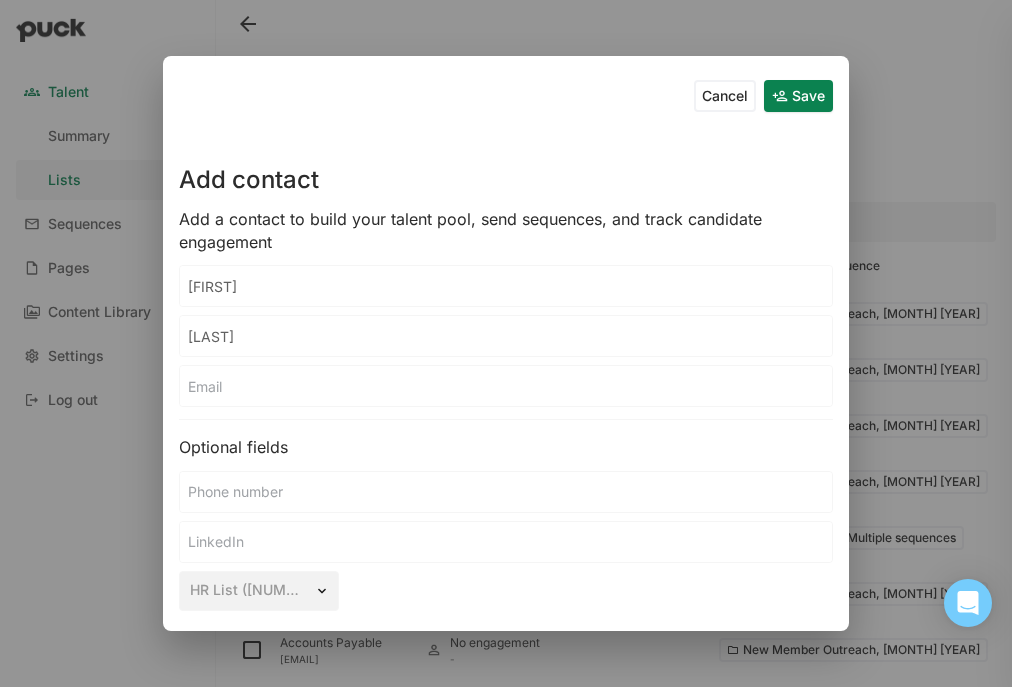 type on "Hsieh" 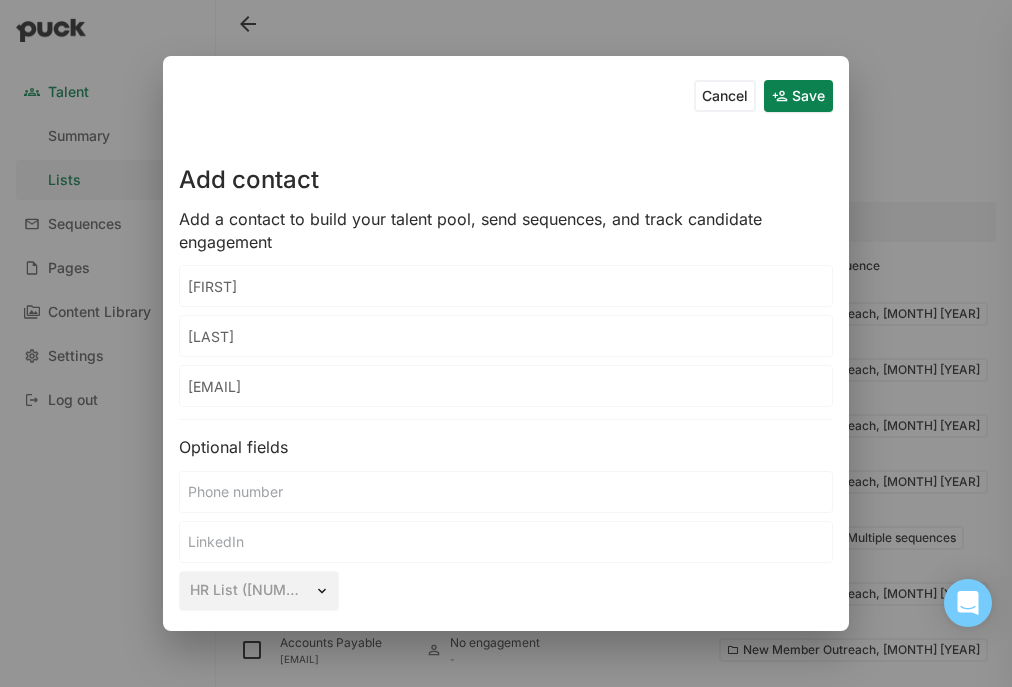 type on "hsieh@larta.org" 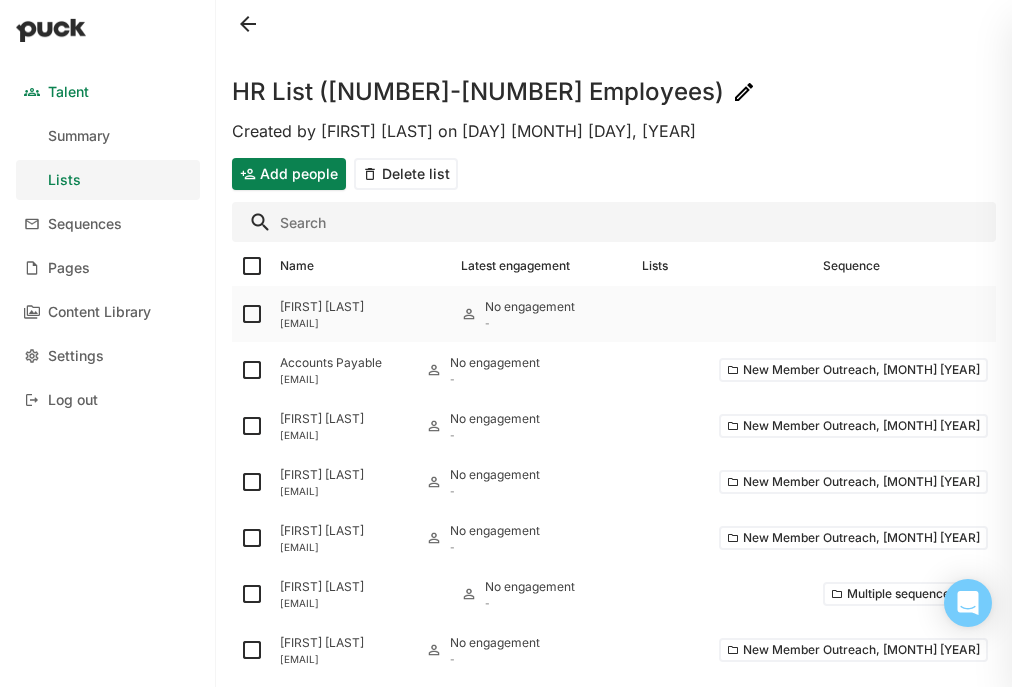 click at bounding box center [252, 314] 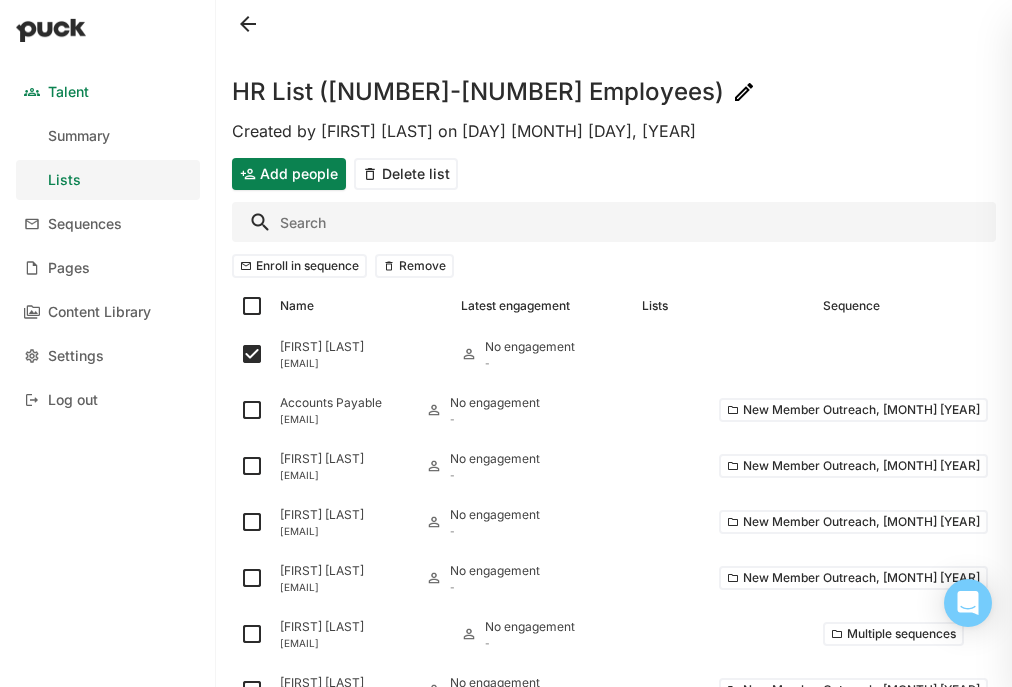 click on "Enroll in sequence" at bounding box center [299, 266] 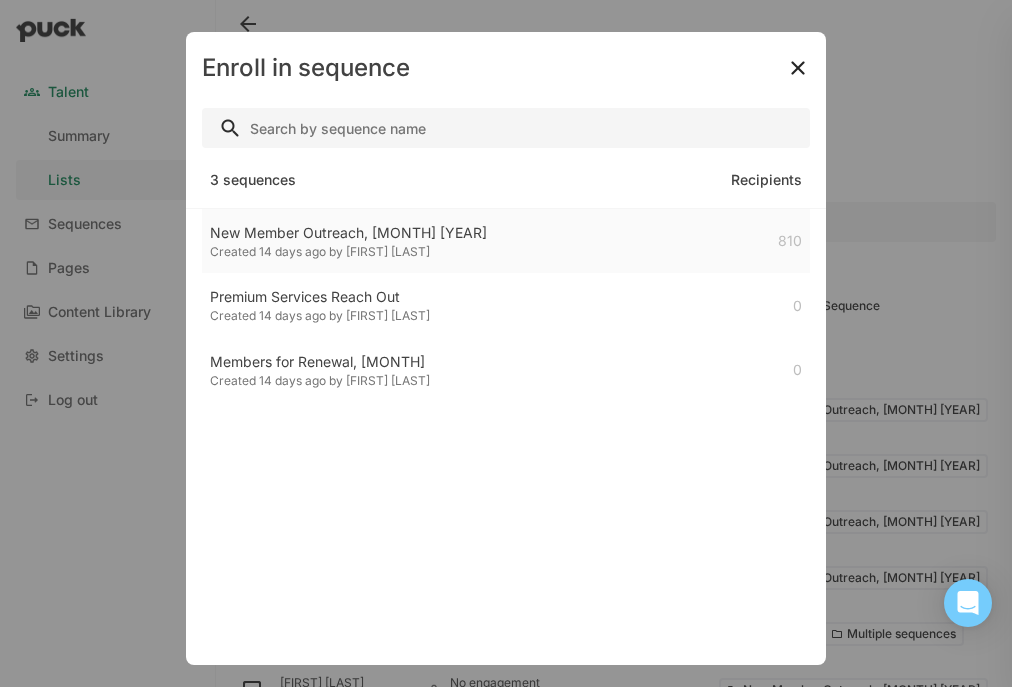 click on "New Member Outreach, June 2025 Created 14 days ago by Emery Mann 810" at bounding box center (506, 241) 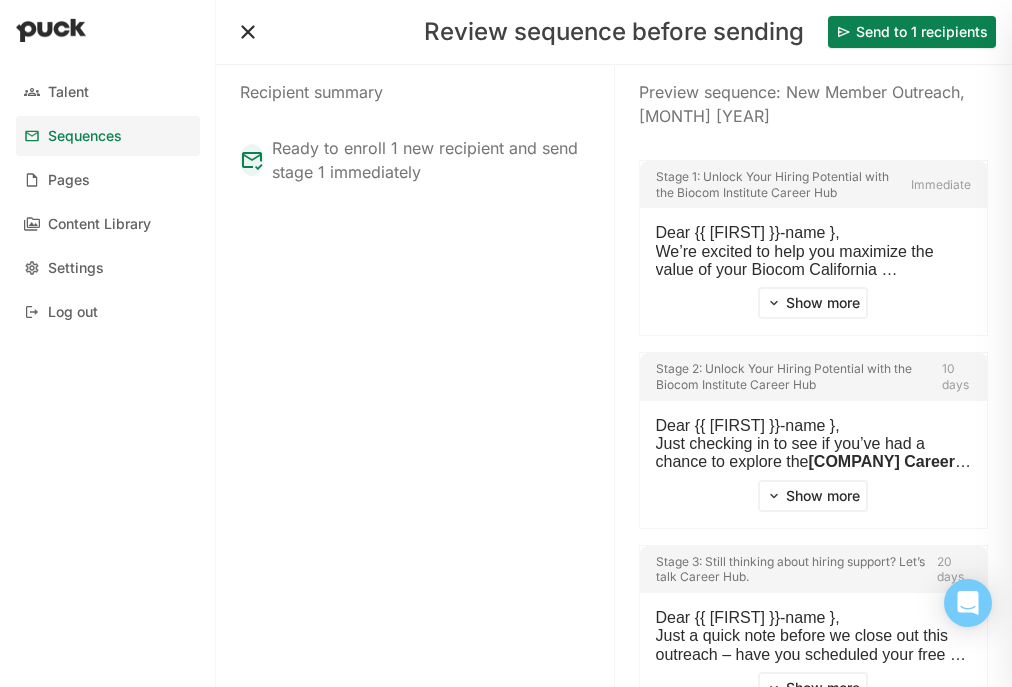 click on "Send to 1 recipients" at bounding box center [912, 32] 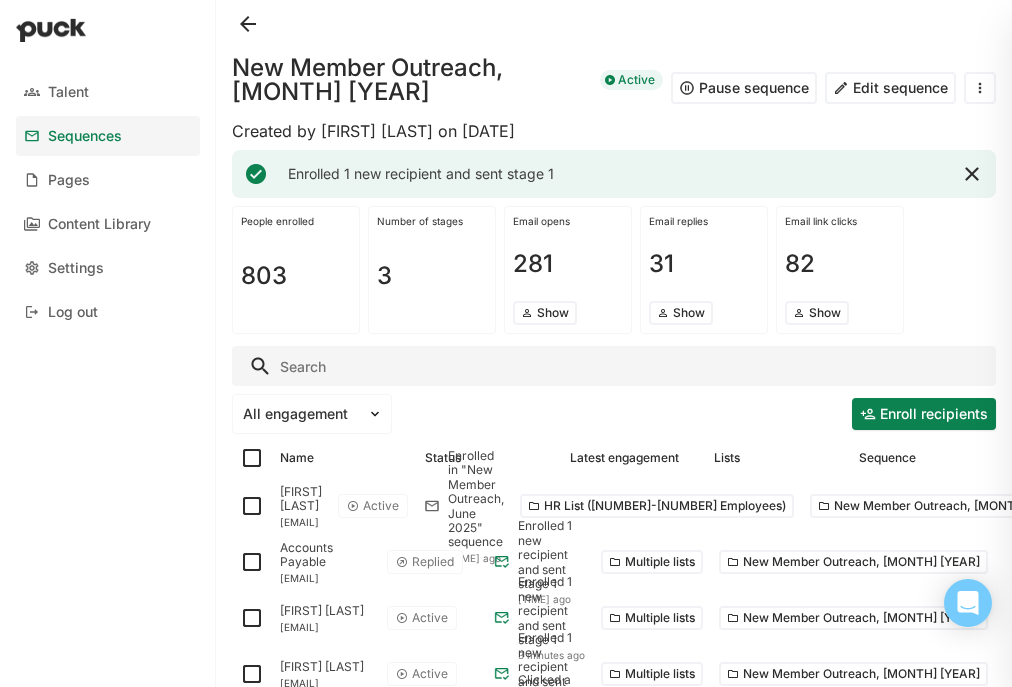 click at bounding box center [614, 366] 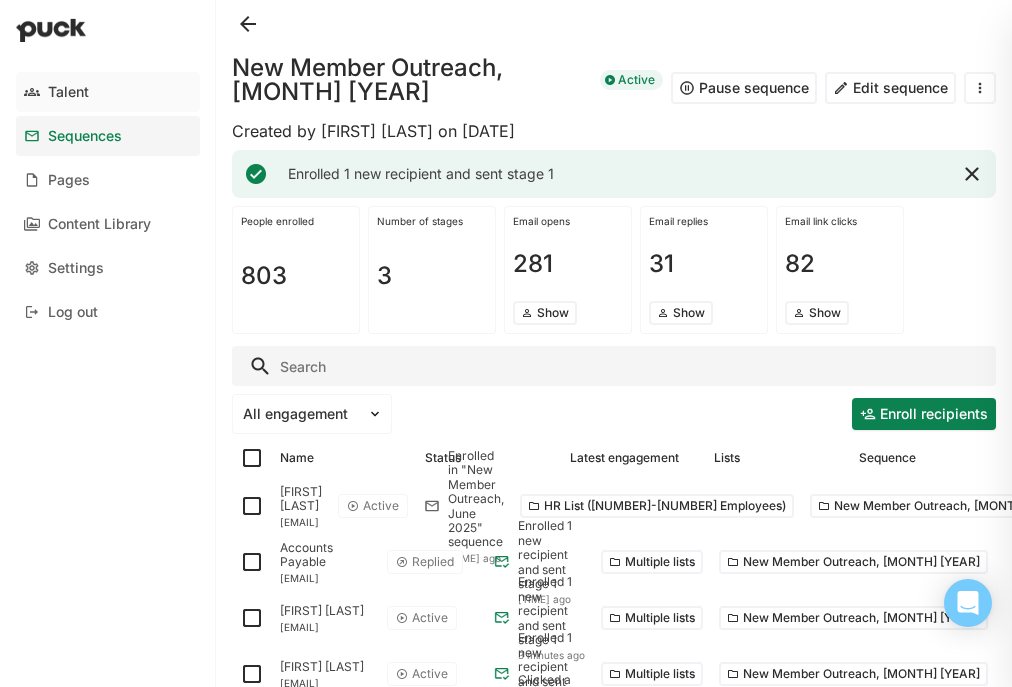 click on "Talent" at bounding box center (108, 92) 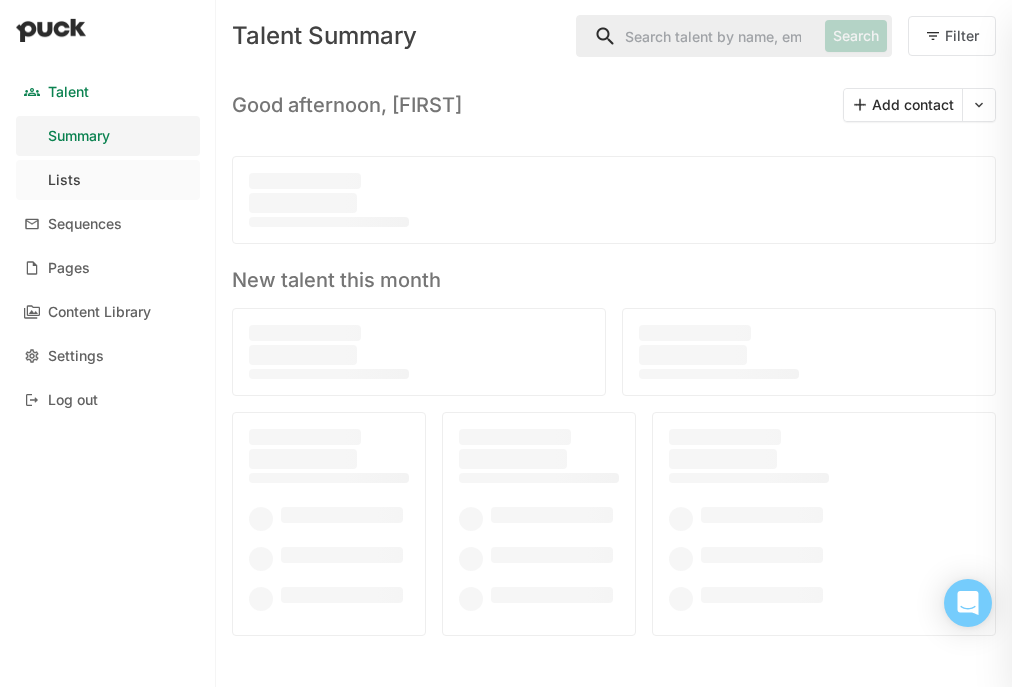 click on "Lists" at bounding box center [108, 180] 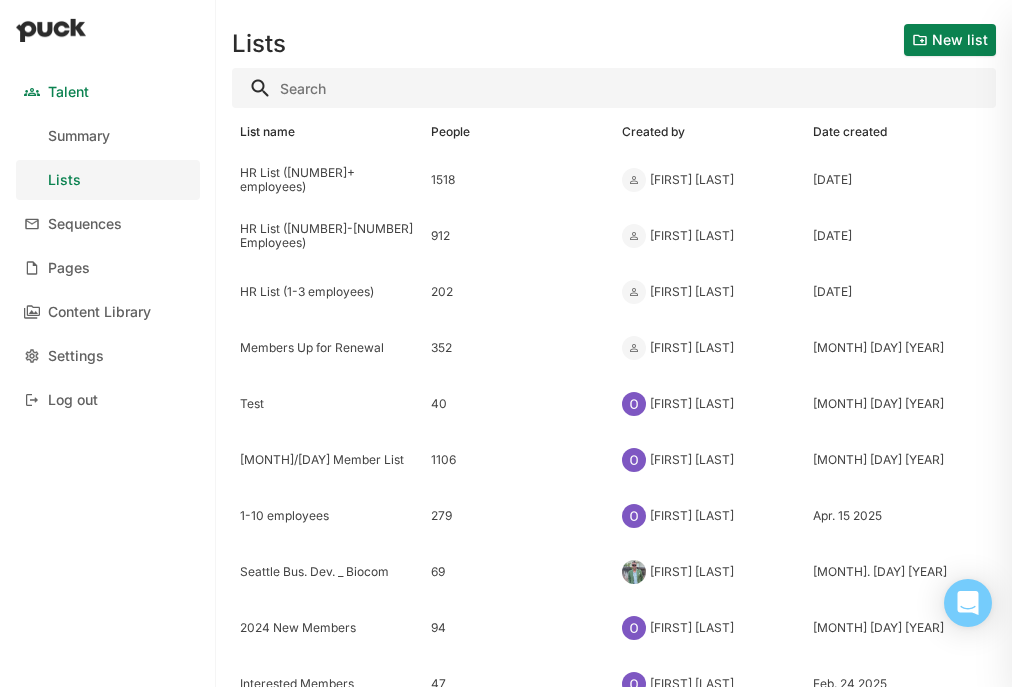 click at bounding box center (614, 88) 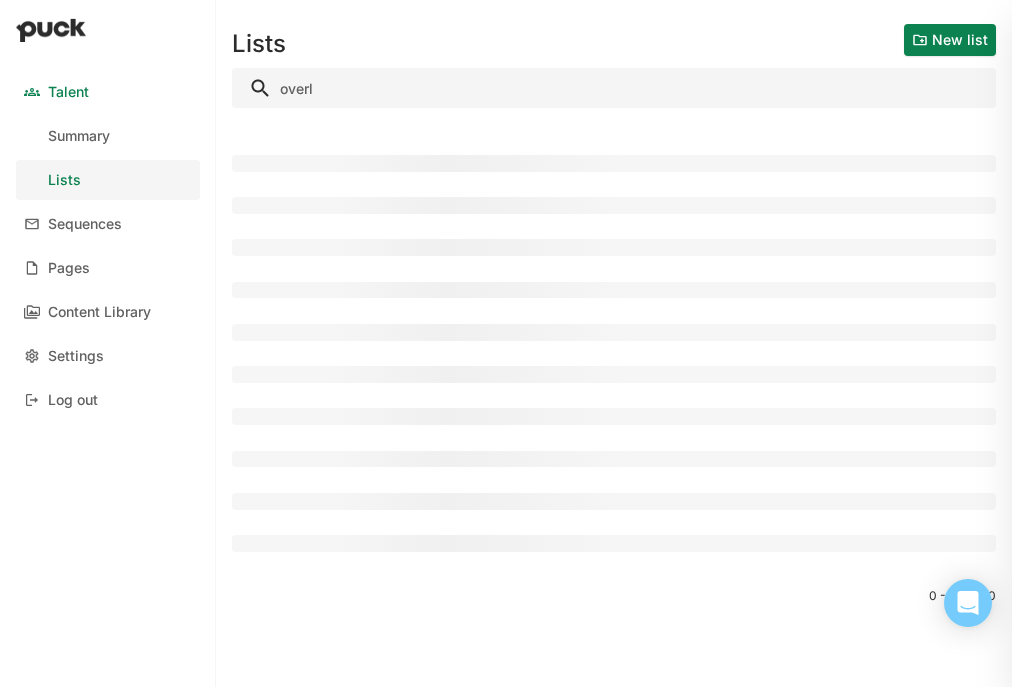type on "overla" 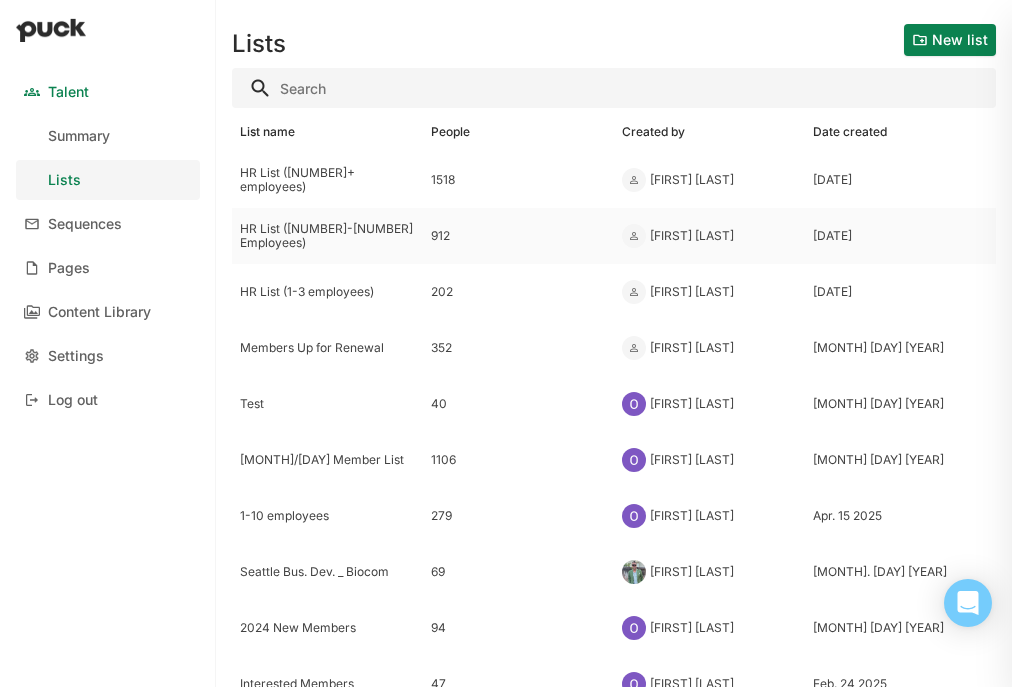 click on "[FIRST] [LAST]" at bounding box center (327, 180) 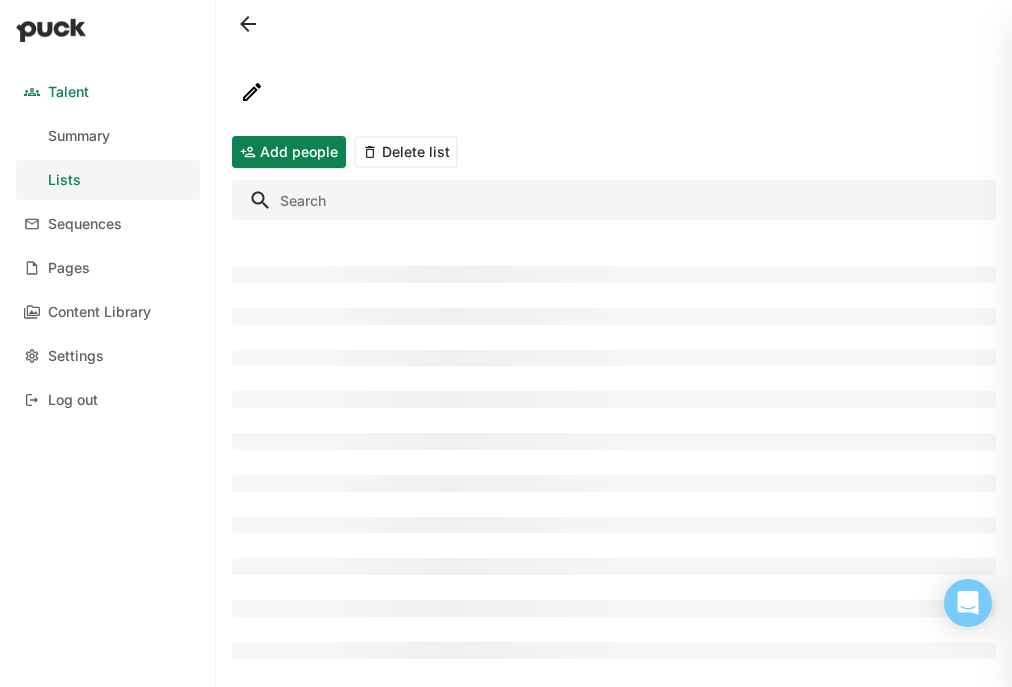 click at bounding box center [614, 200] 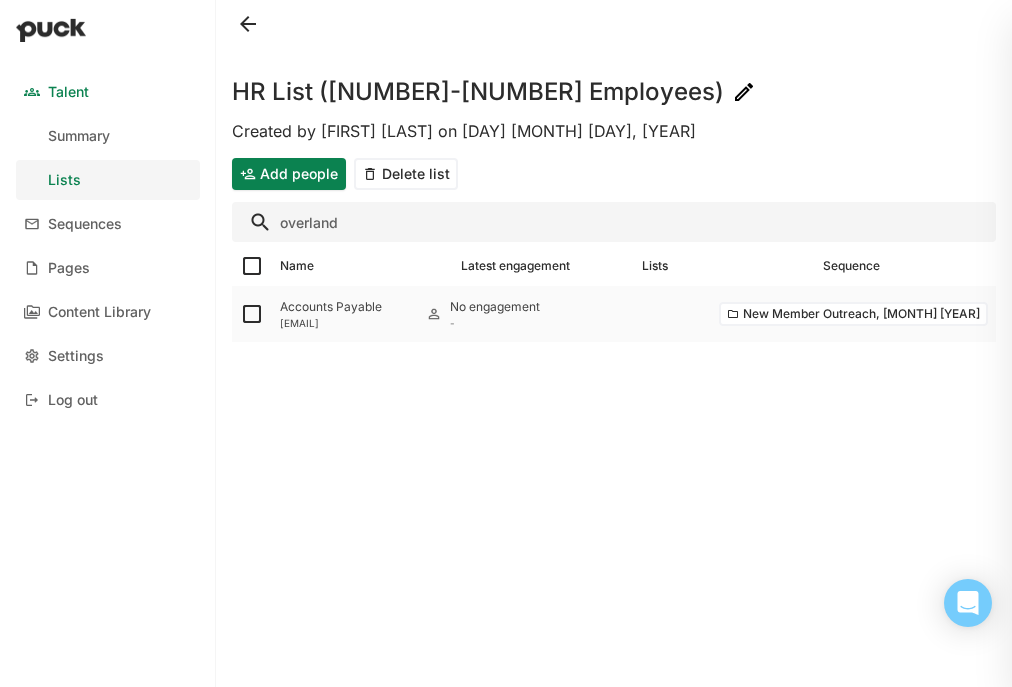 type on "overland" 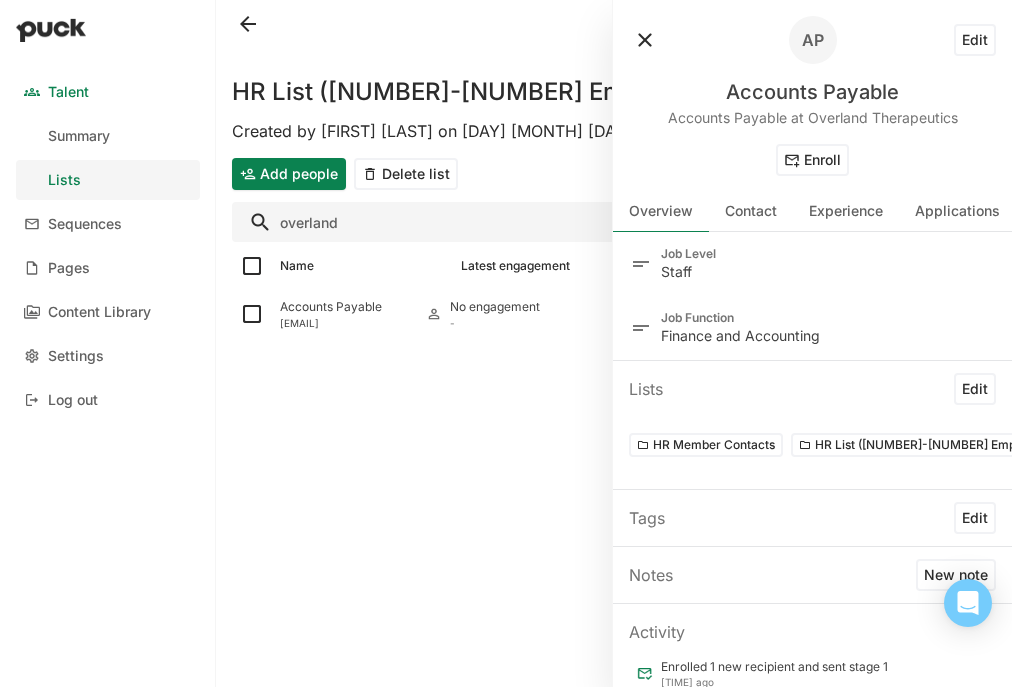 click on "Edit" at bounding box center [975, 40] 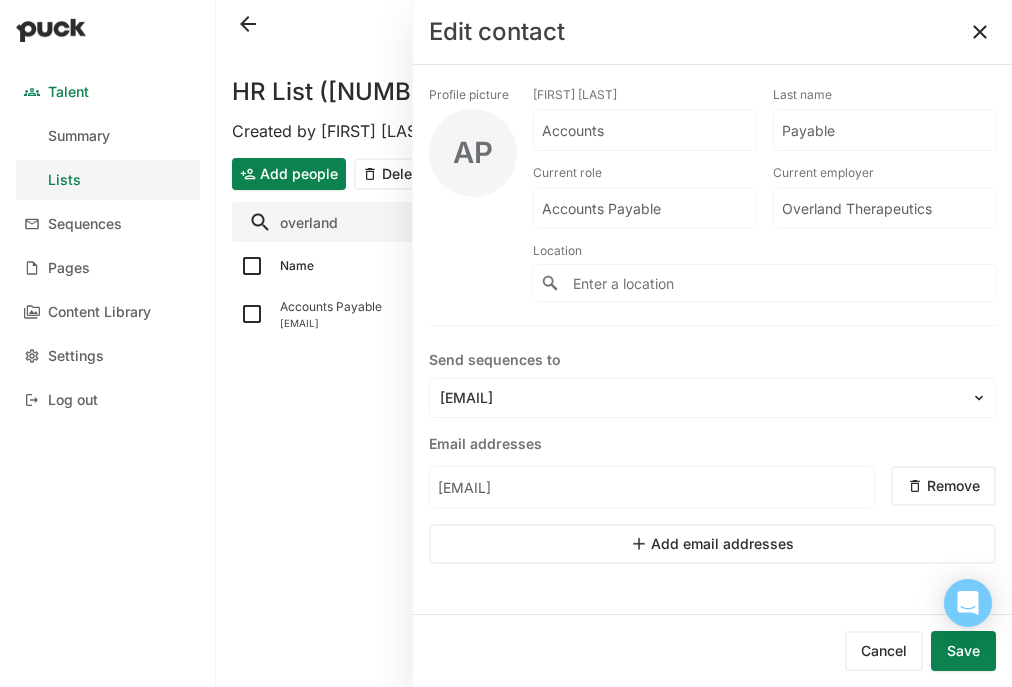 scroll, scrollTop: 17, scrollLeft: 0, axis: vertical 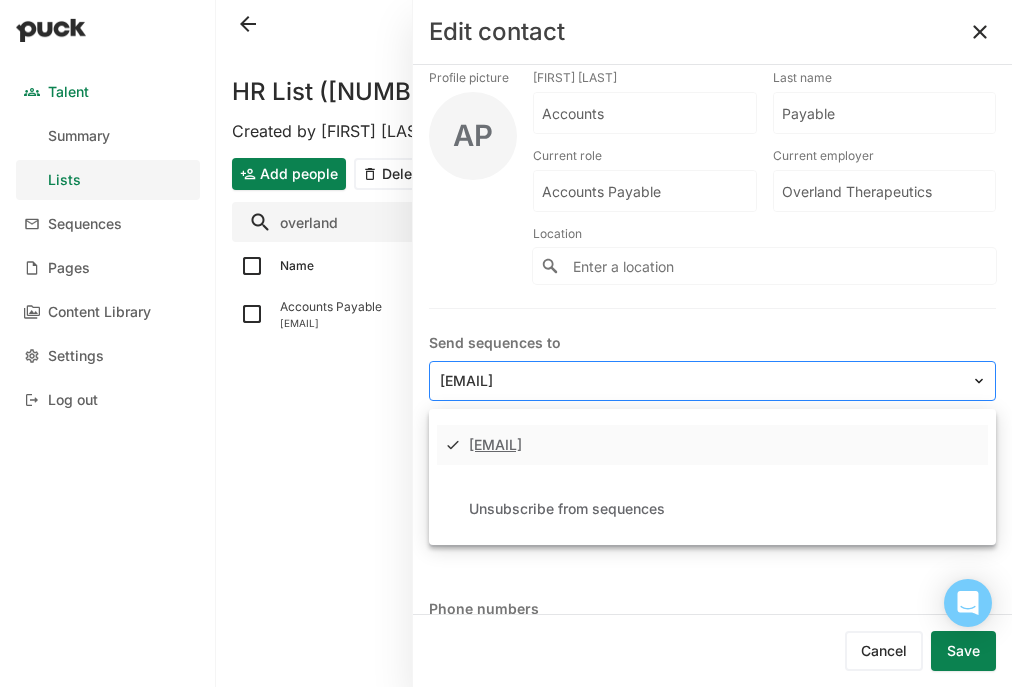 click at bounding box center [700, 381] 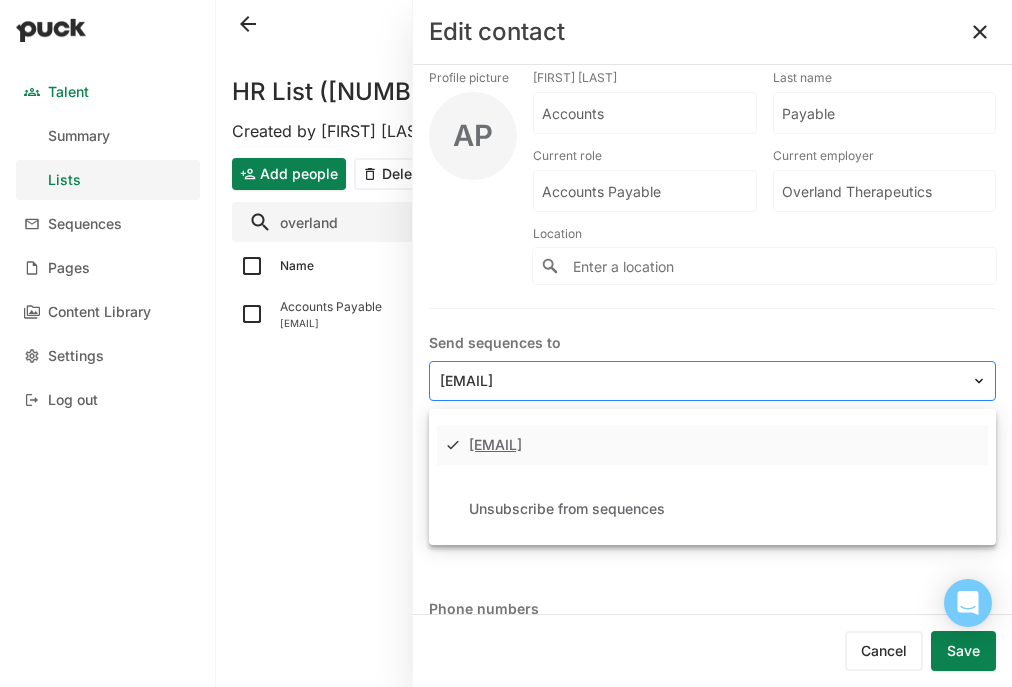 click at bounding box center (700, 381) 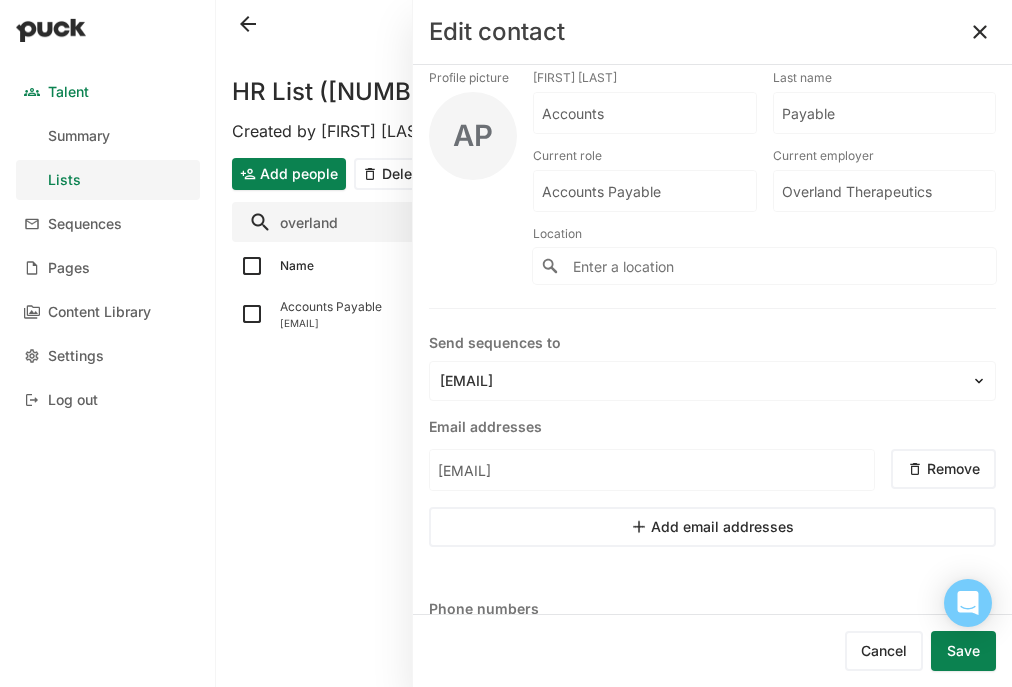 click on "Remove" at bounding box center (943, 469) 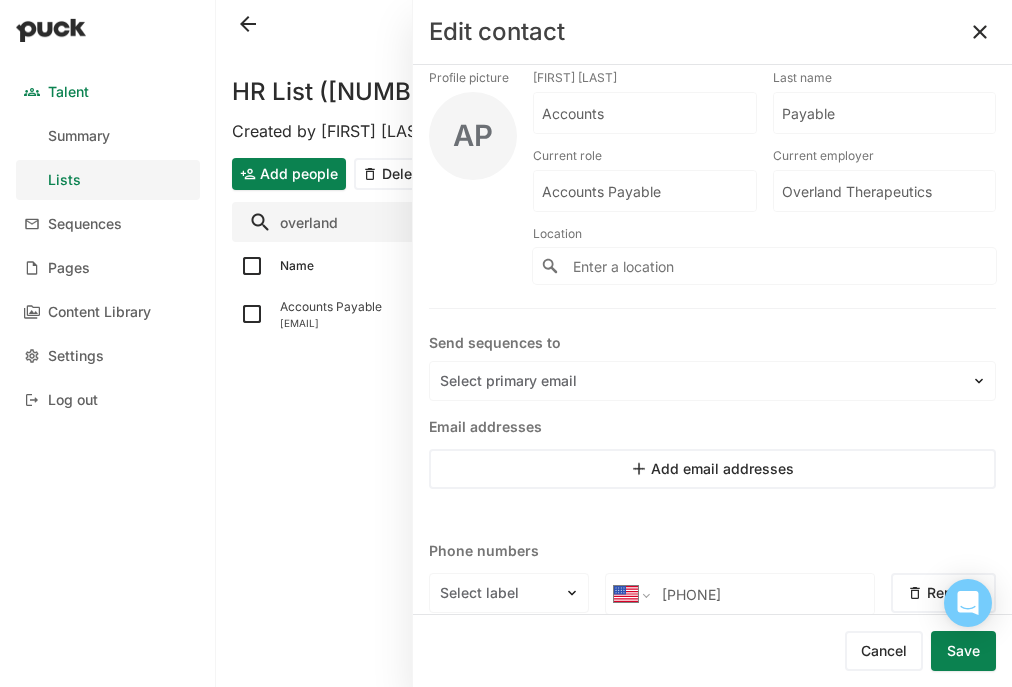 click on "Add email addresses" at bounding box center (712, 469) 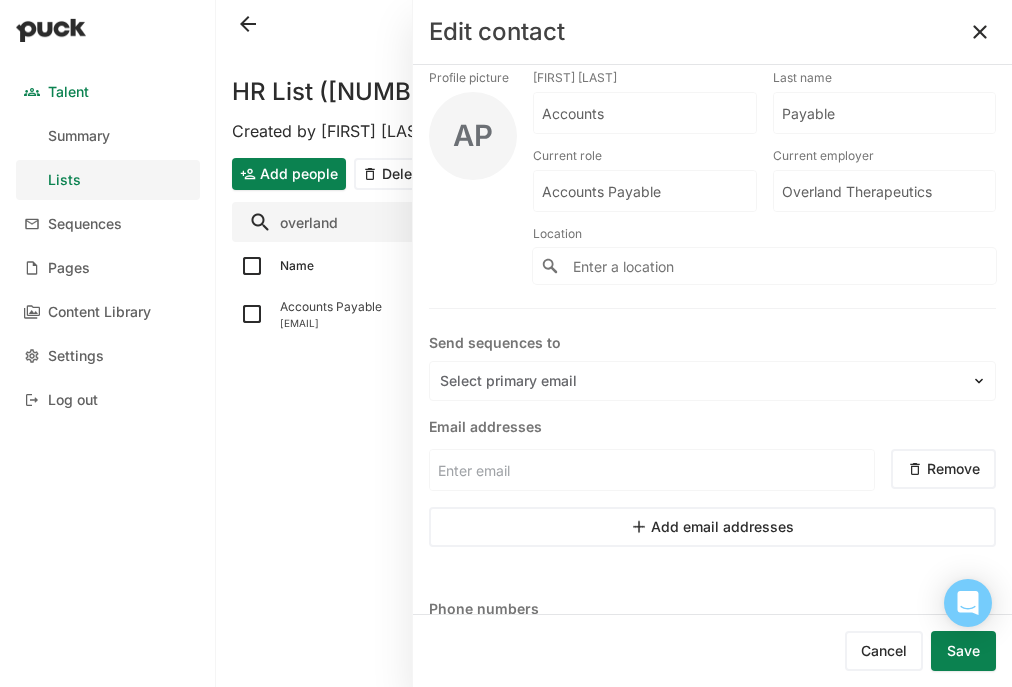click at bounding box center (652, 470) 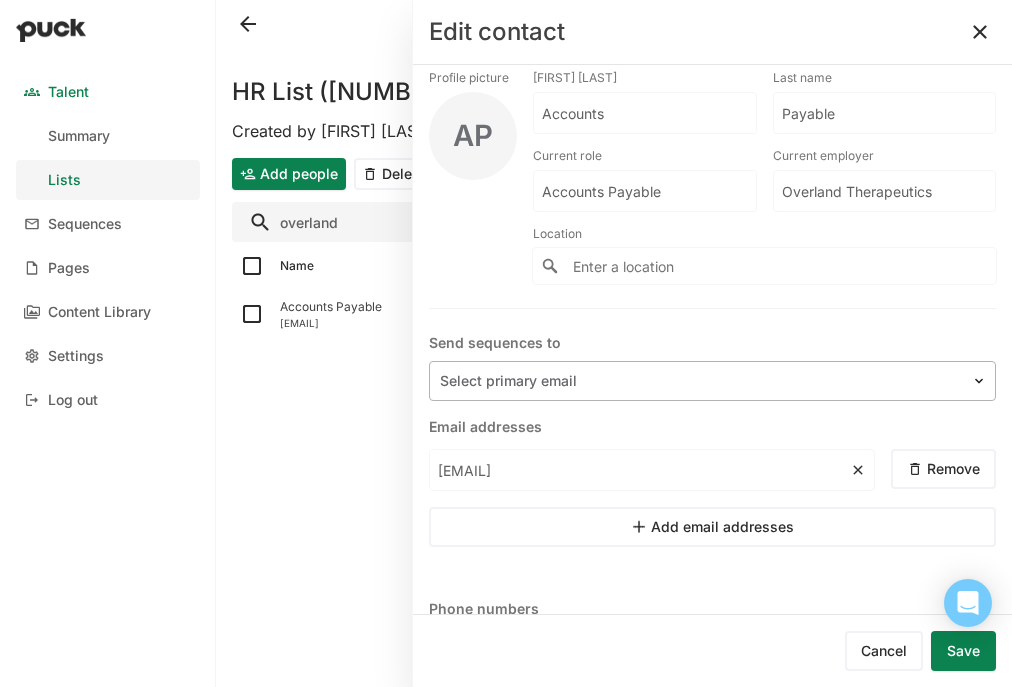 type on "oluslabinv@overlandtx.com" 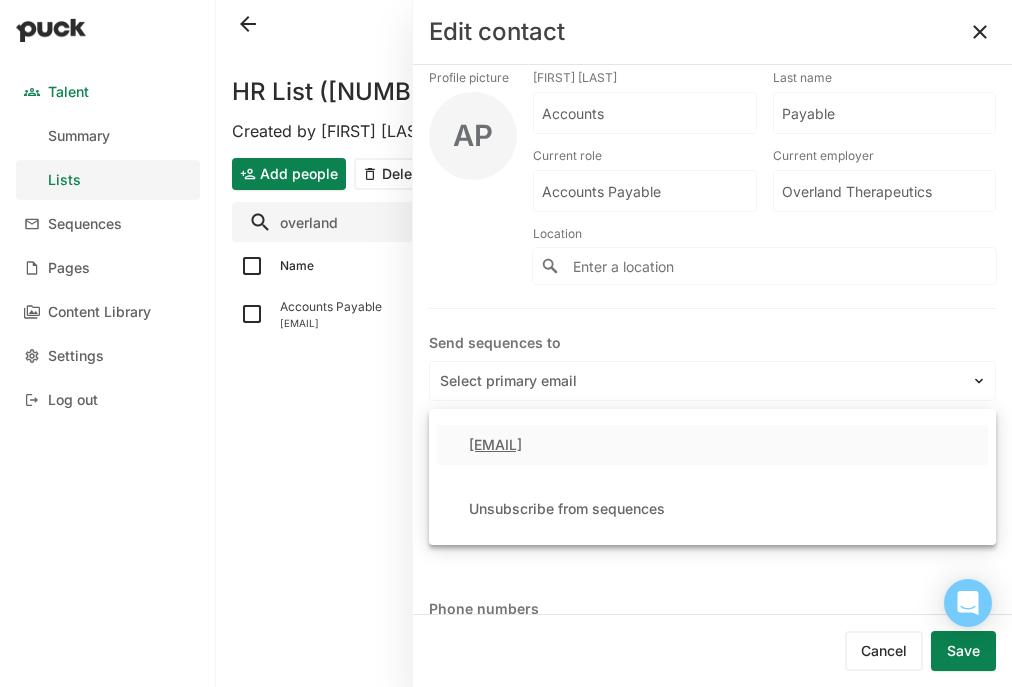 click on "oluslabinv@overlandtx.com" at bounding box center (495, 445) 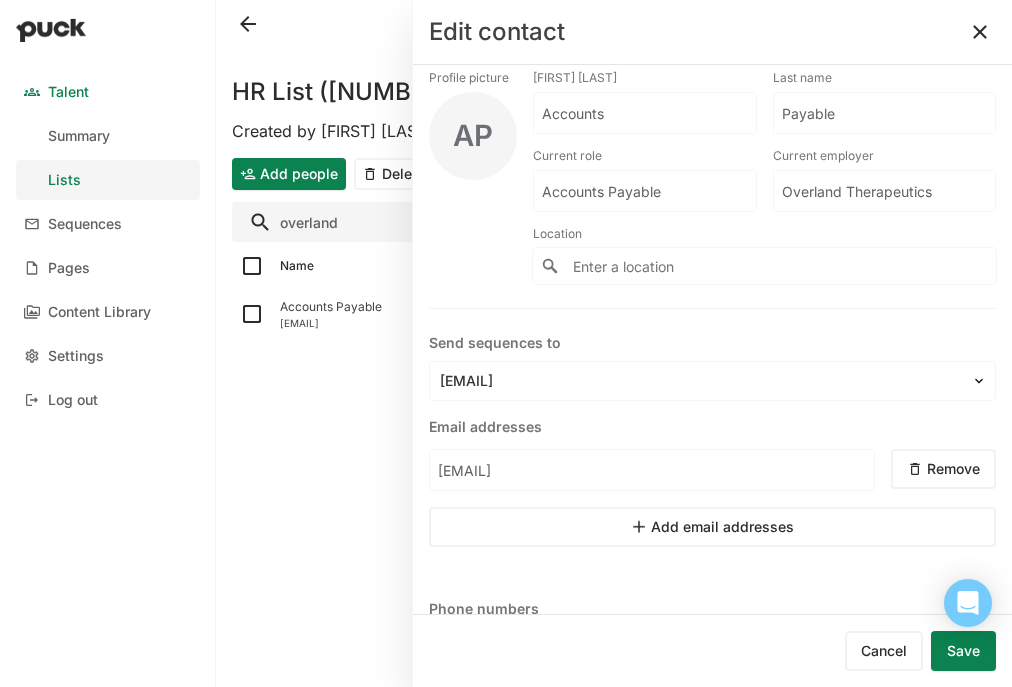 click on "Save" at bounding box center (963, 651) 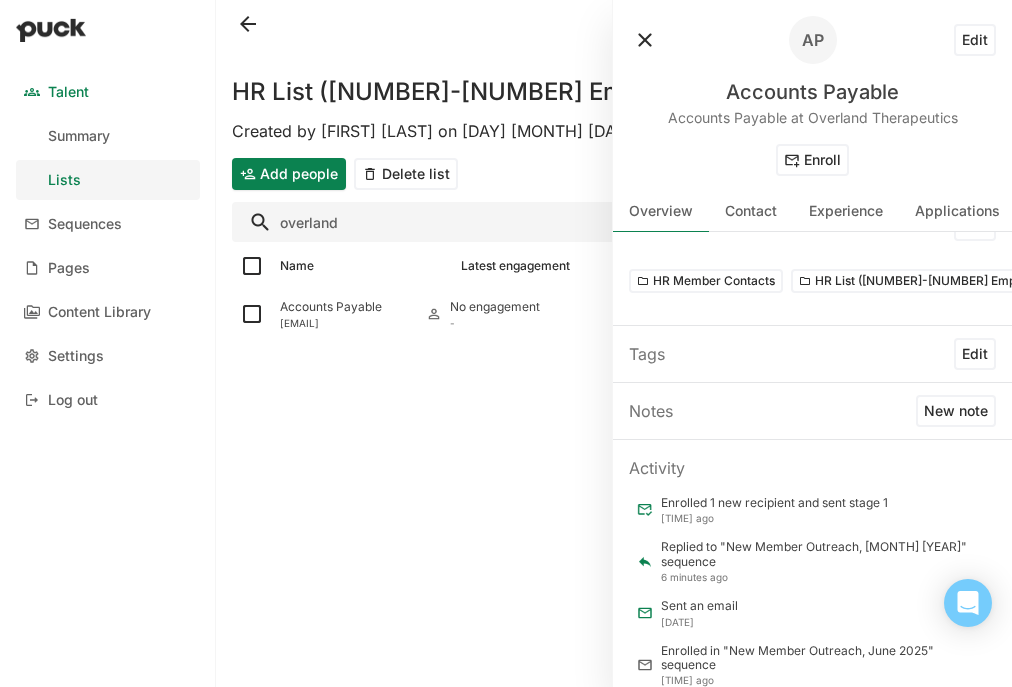 scroll, scrollTop: 208, scrollLeft: 0, axis: vertical 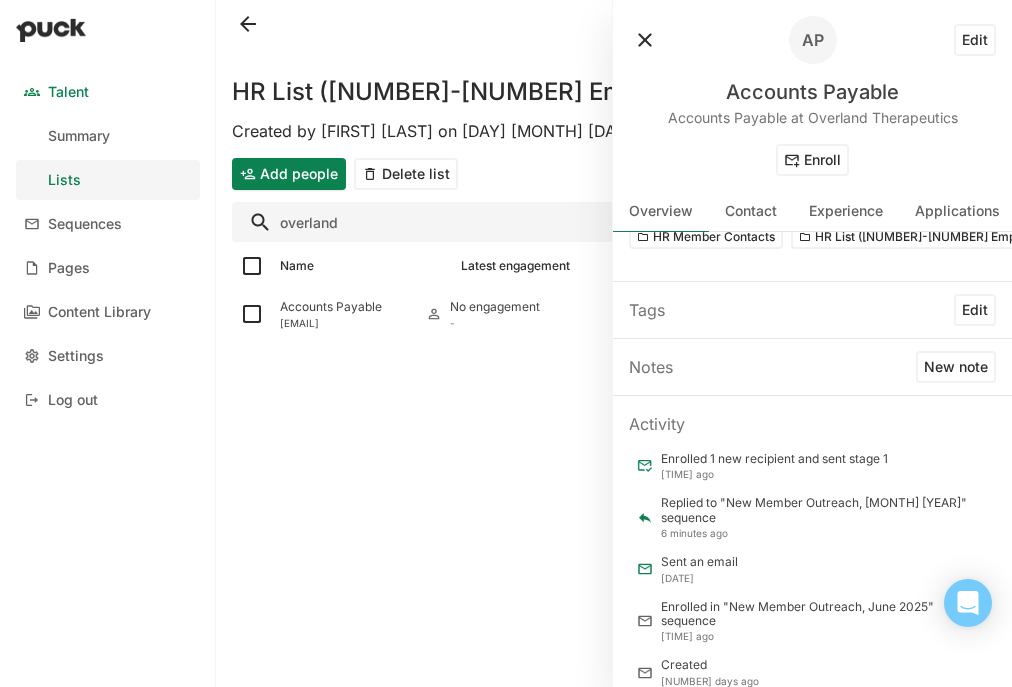 click at bounding box center [645, 40] 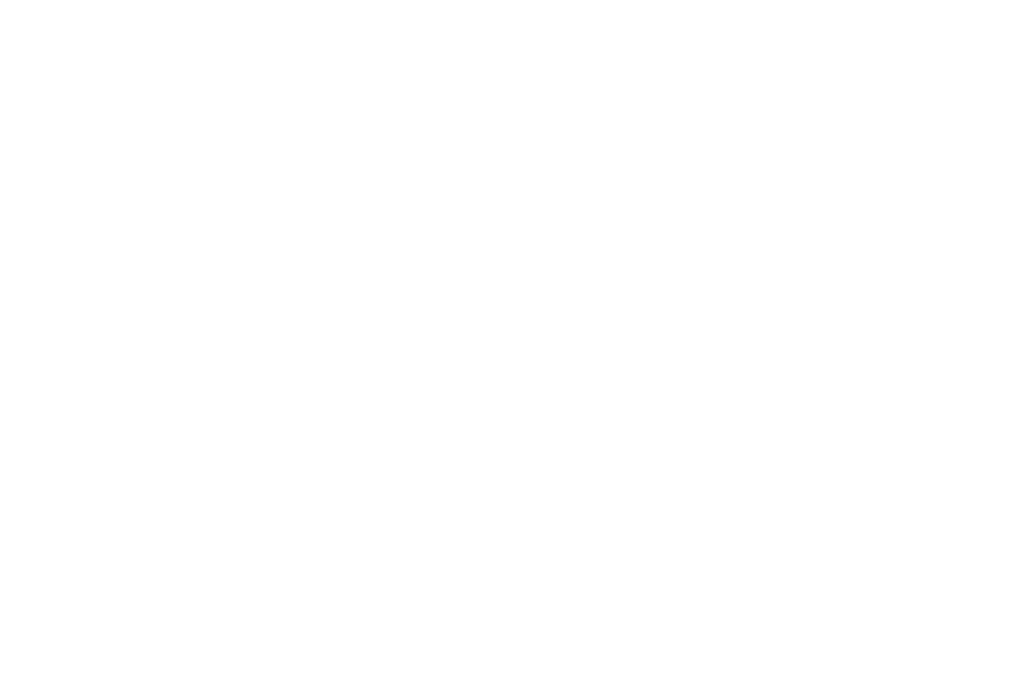 scroll, scrollTop: 0, scrollLeft: 0, axis: both 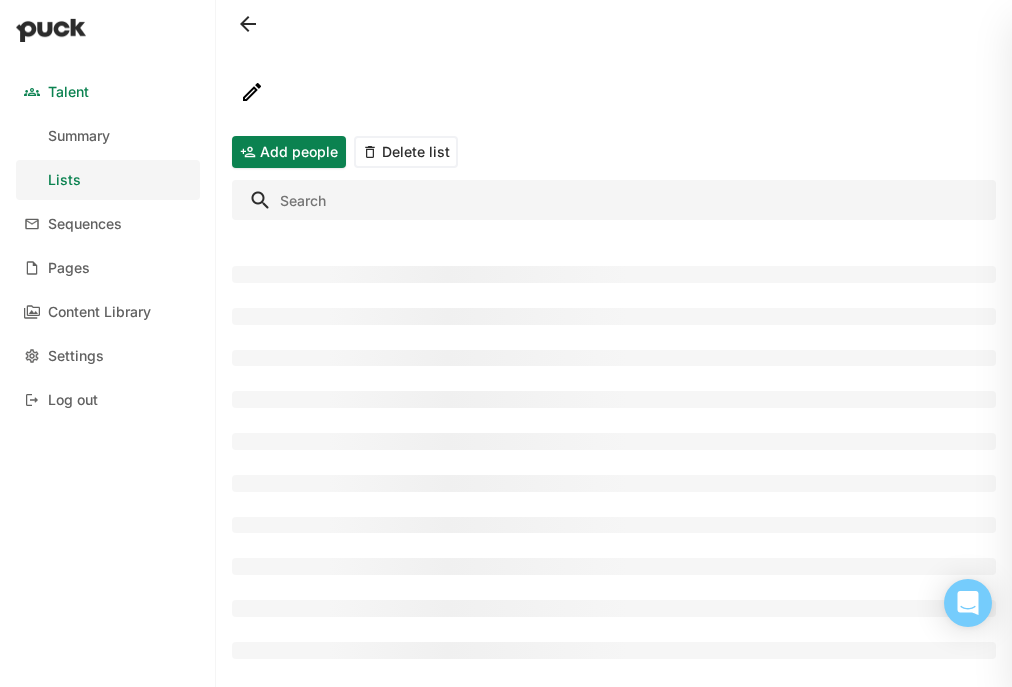 click at bounding box center (614, 200) 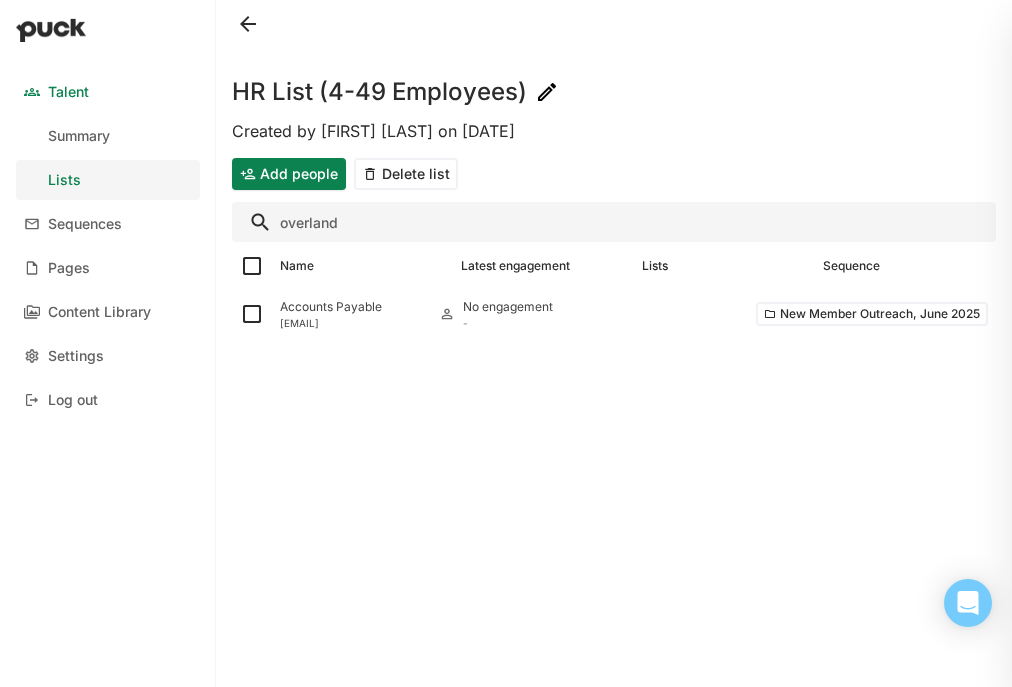 type on "overland" 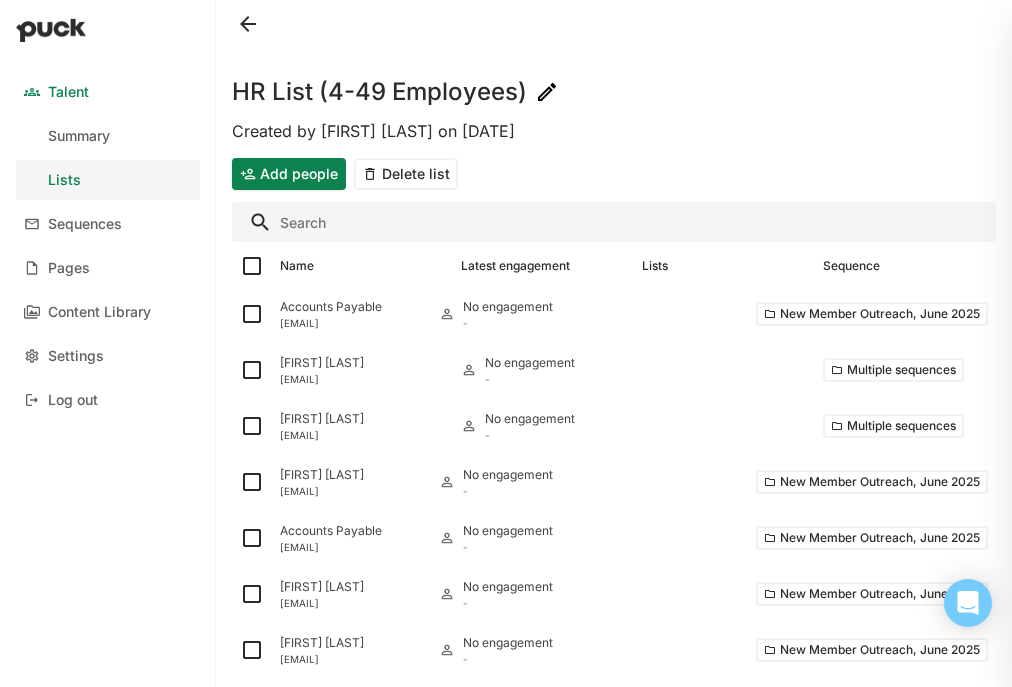 type 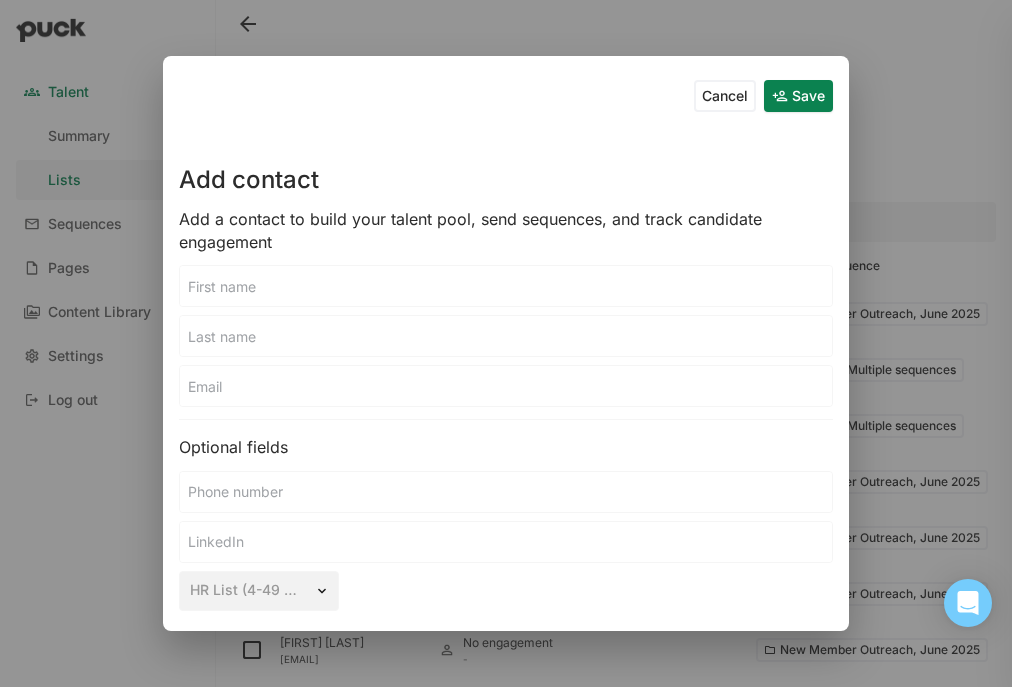click at bounding box center (506, 286) 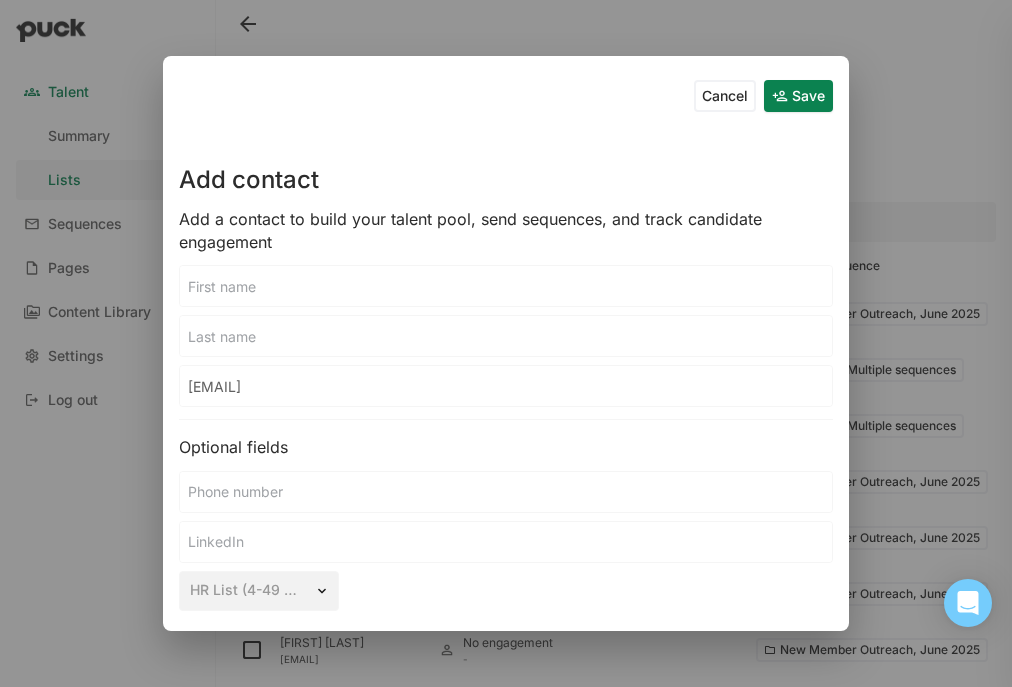 type on "npavlick@vivosim.ai" 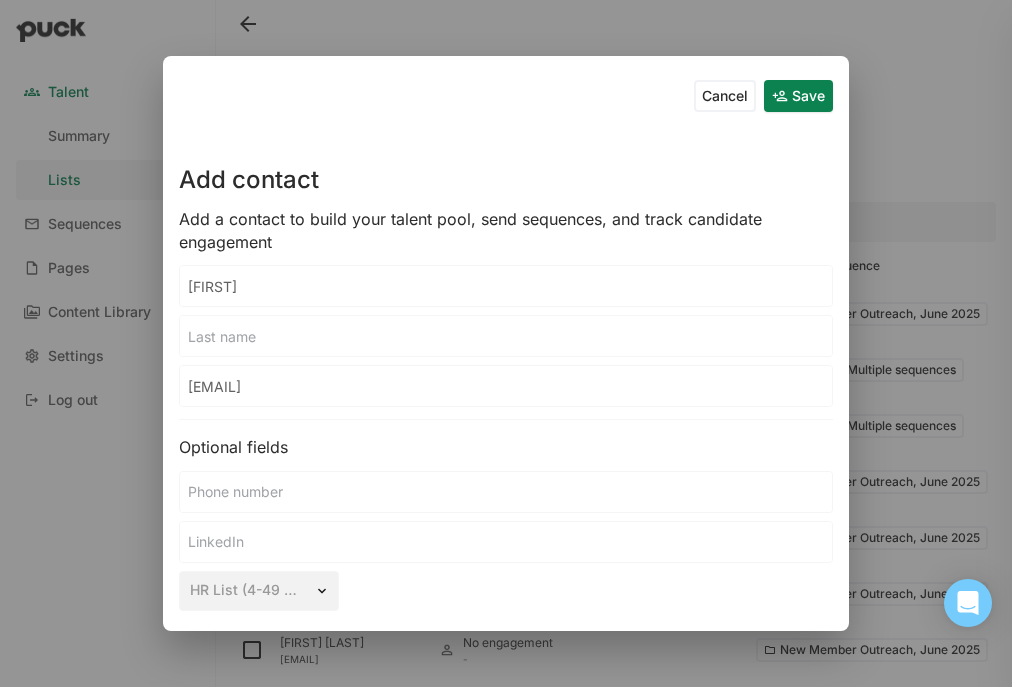 type on "Nick" 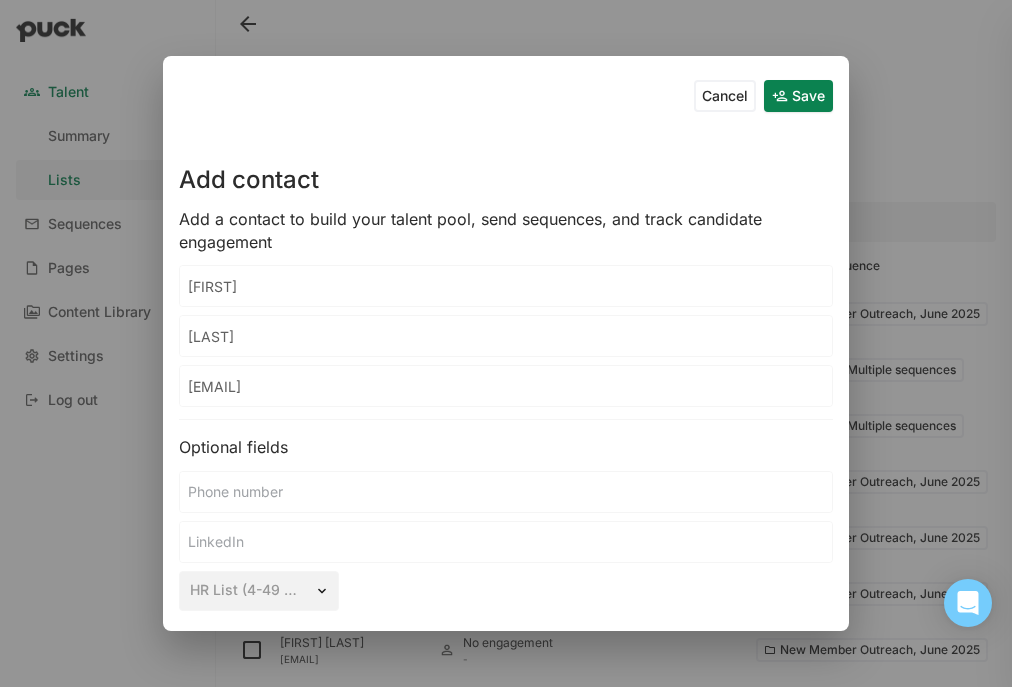 type on "Pavlick" 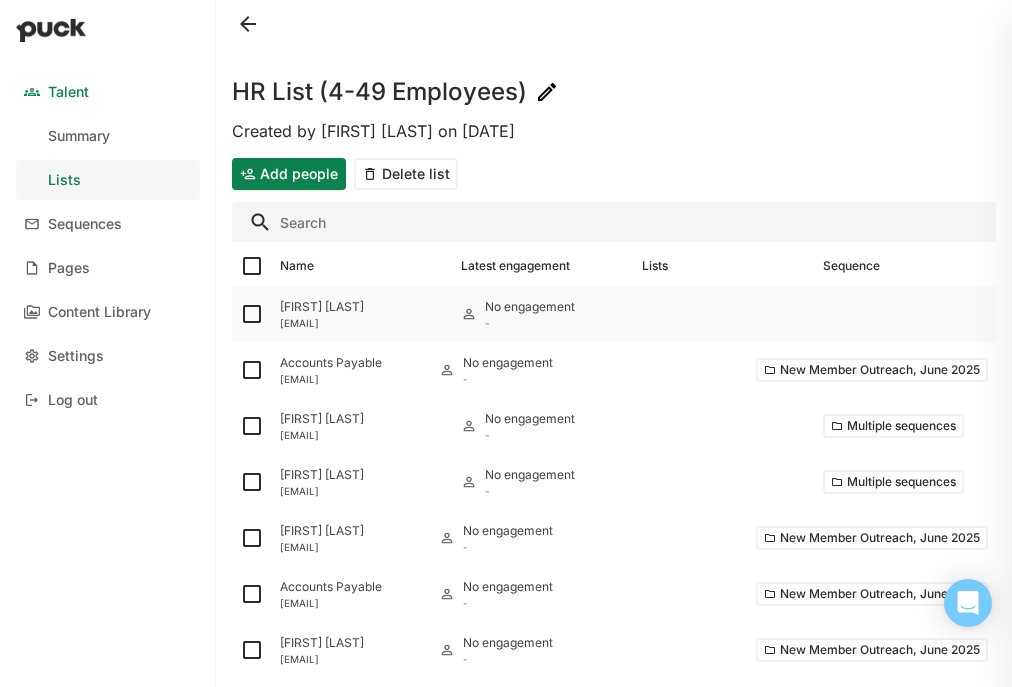 click at bounding box center [252, 314] 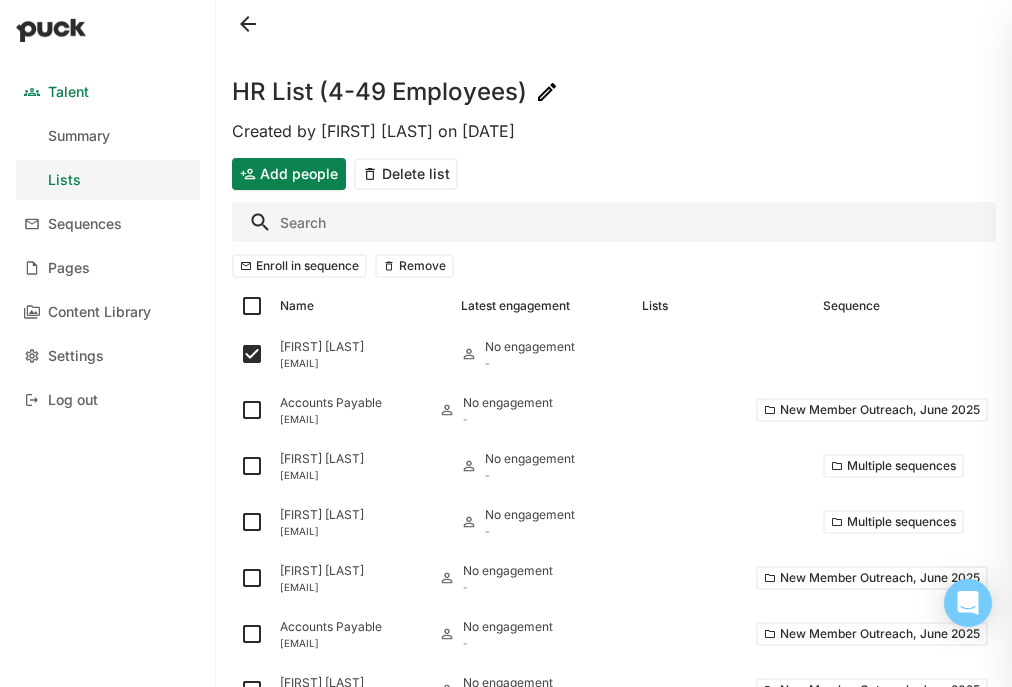 click on "Enroll in sequence" at bounding box center [299, 266] 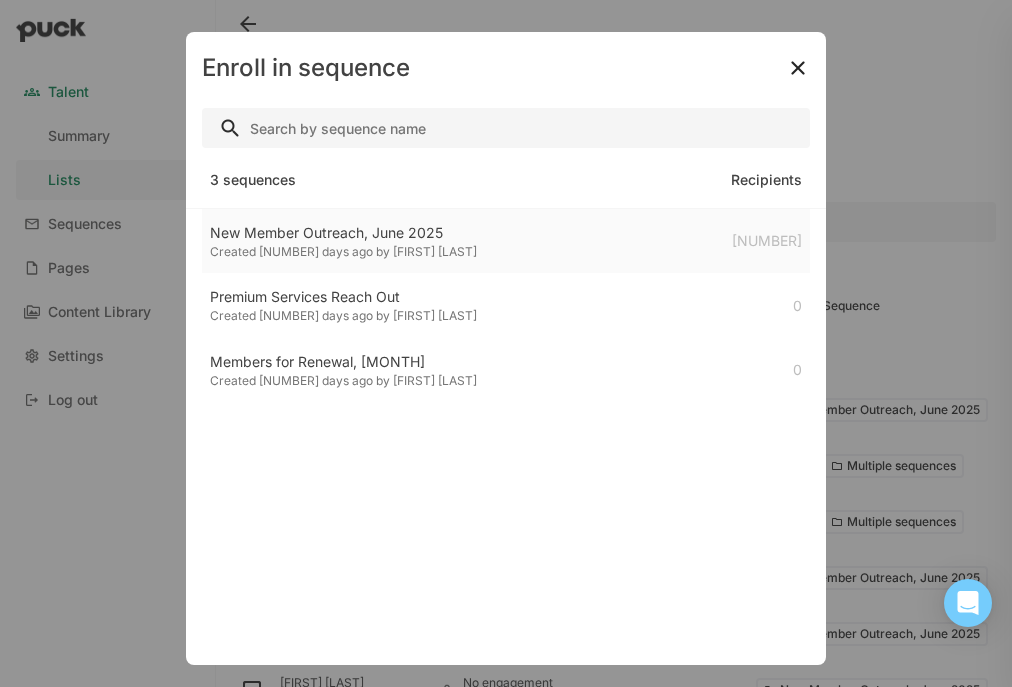 click on "Created 14 days ago by Emery Mann" at bounding box center [343, 252] 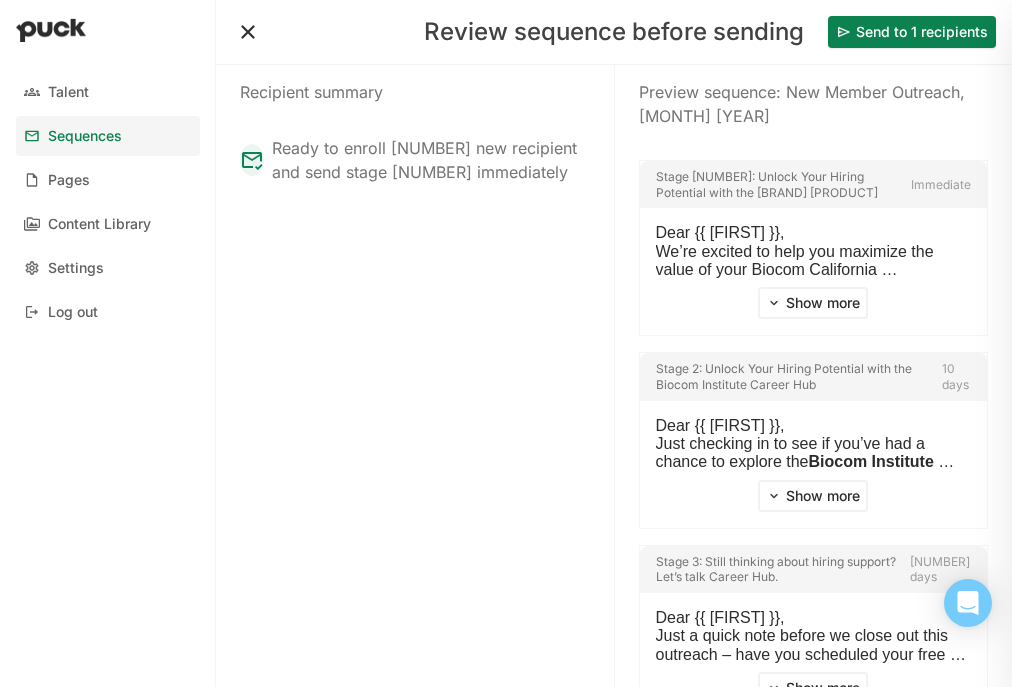 click on "Send to 1 recipients" at bounding box center (912, 32) 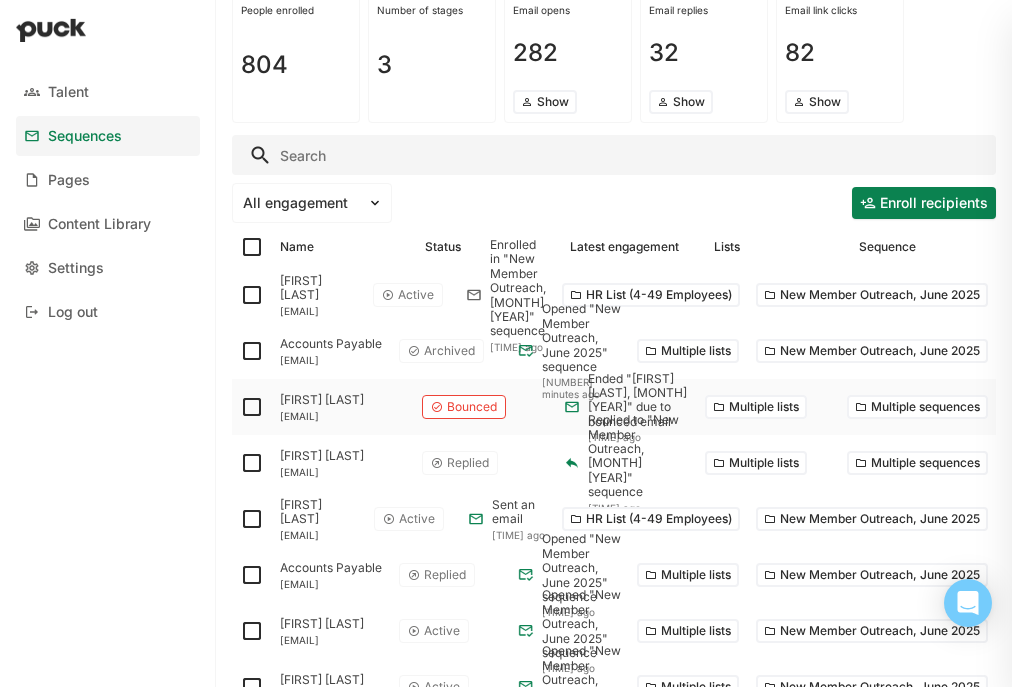 scroll, scrollTop: 242, scrollLeft: 0, axis: vertical 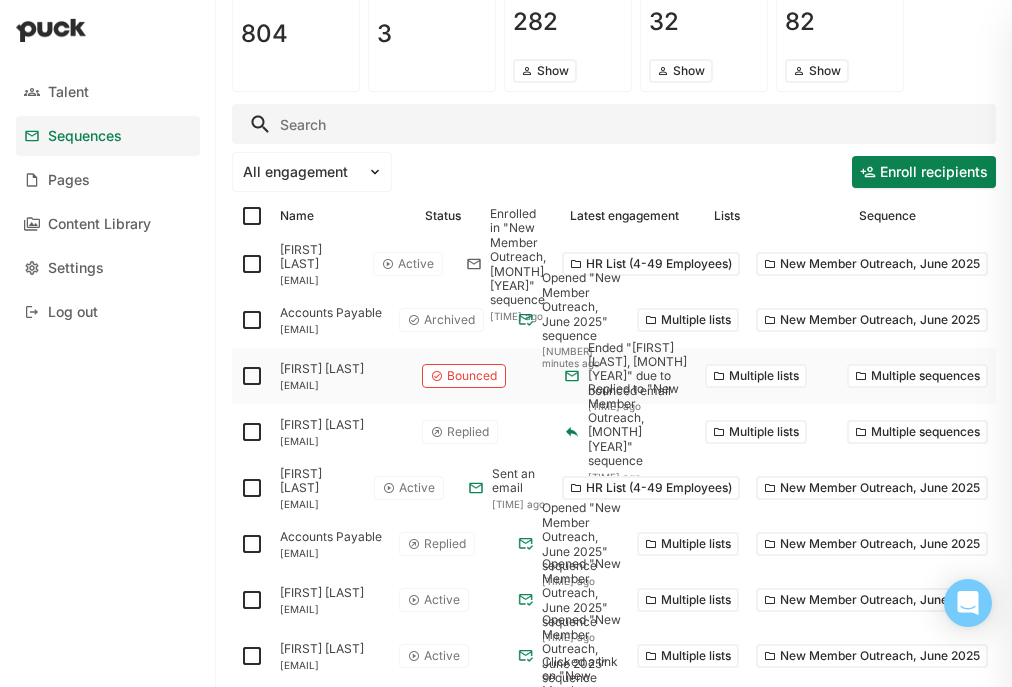 click on "Bounced" at bounding box center [472, 376] 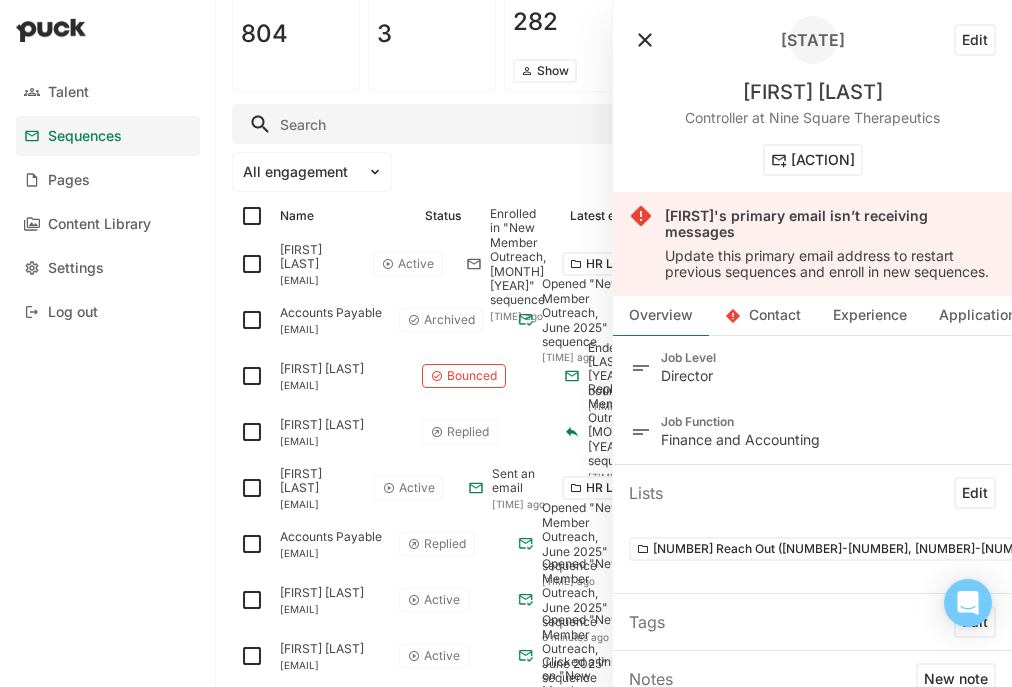 click at bounding box center [645, 40] 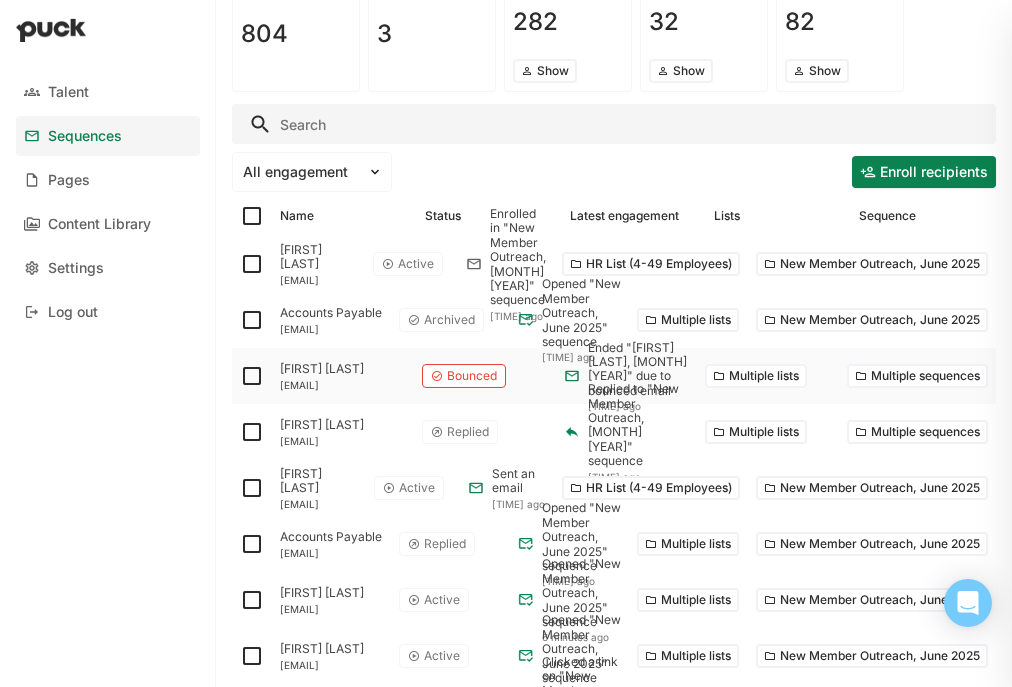 click at bounding box center (252, 264) 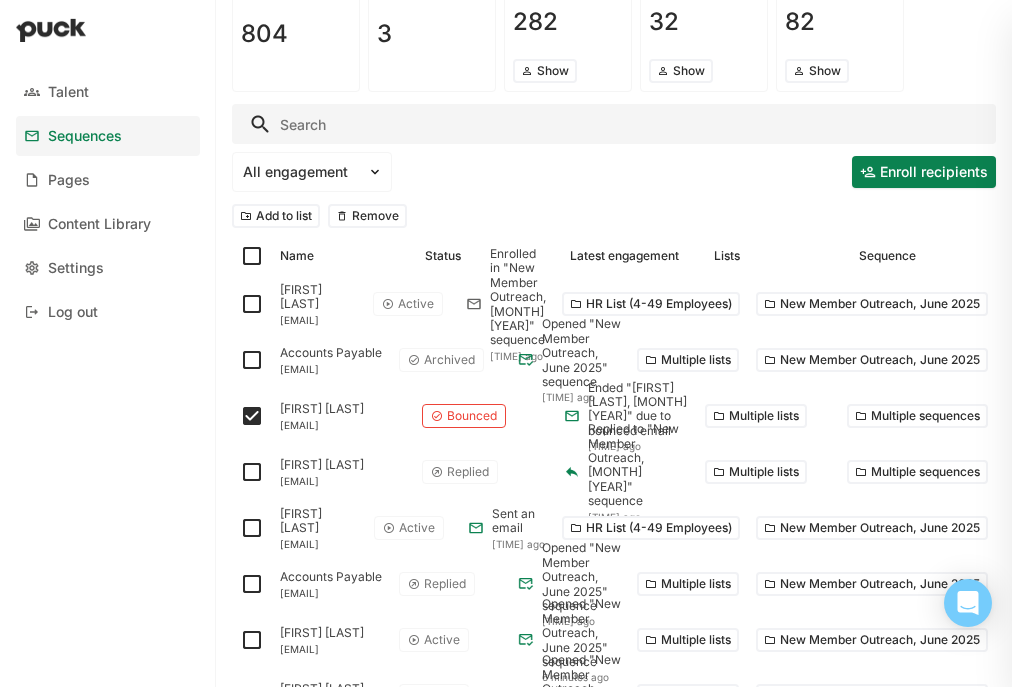 click on "Add to list Remove" at bounding box center (614, 216) 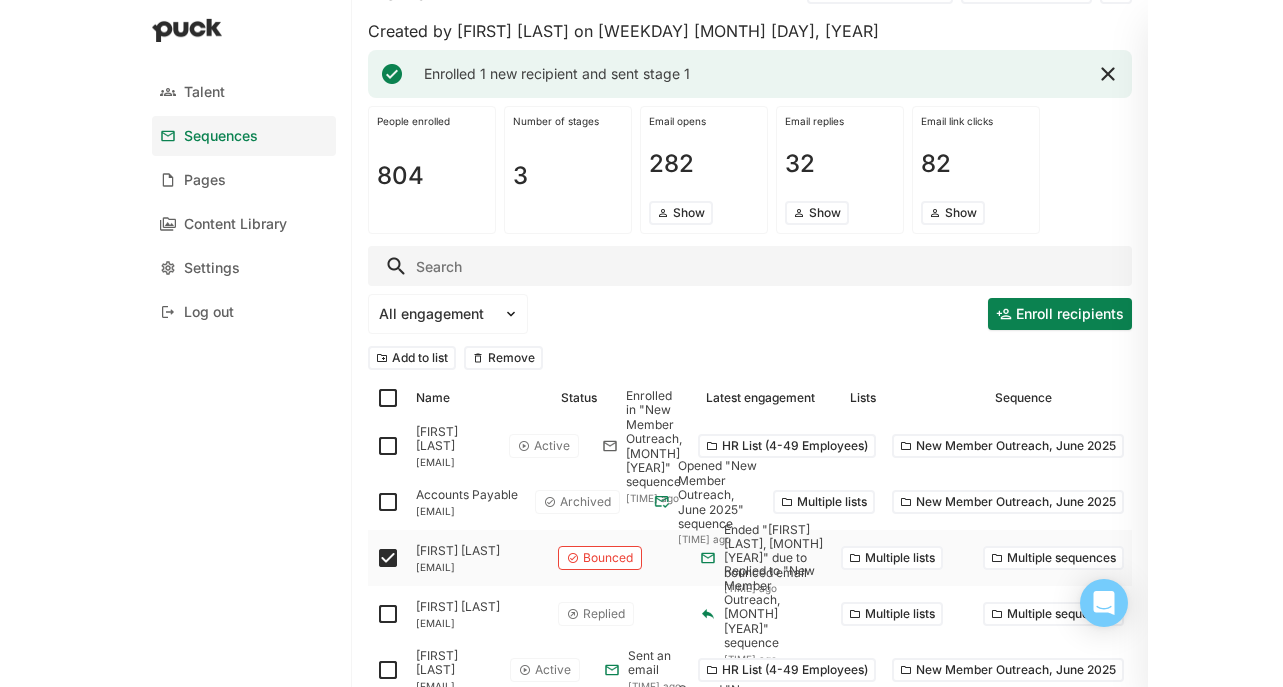 scroll, scrollTop: 78, scrollLeft: 0, axis: vertical 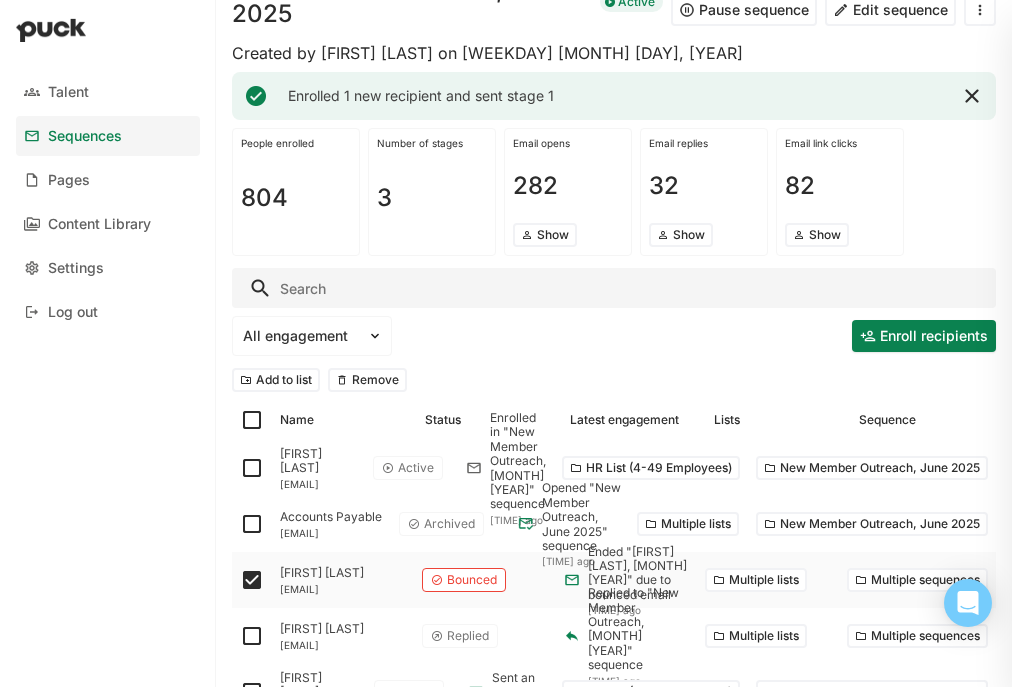 click at bounding box center [252, 468] 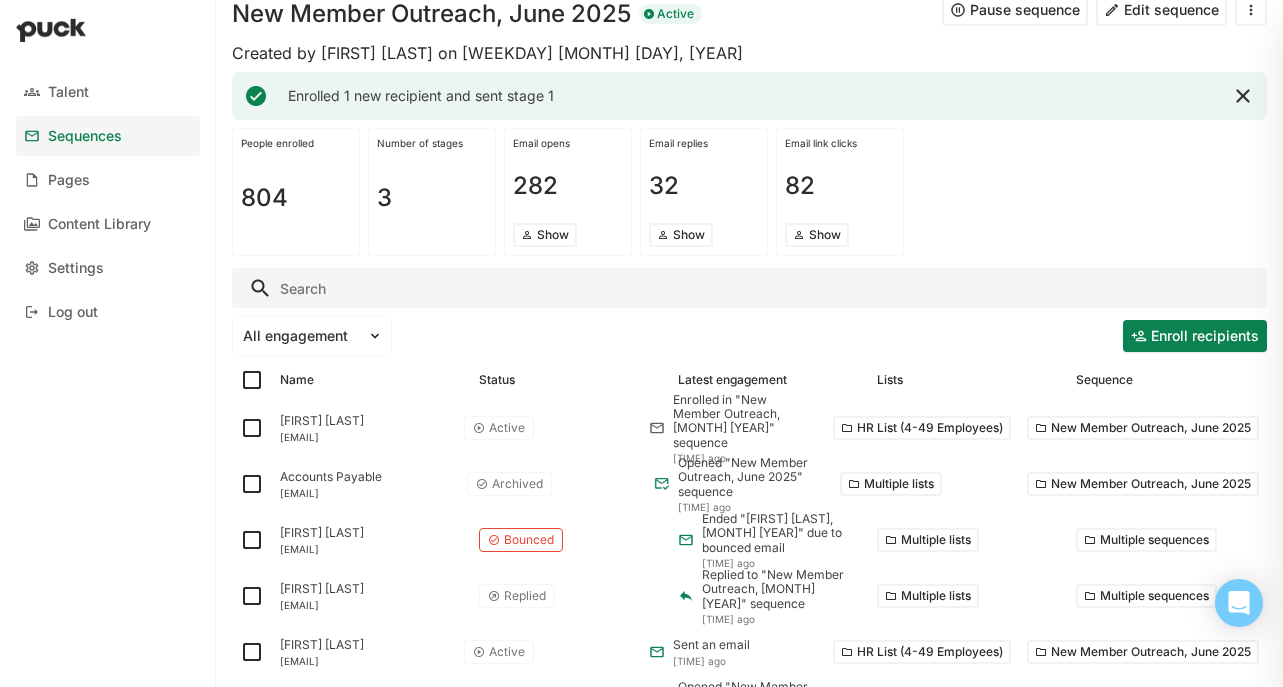 scroll, scrollTop: 102, scrollLeft: 0, axis: vertical 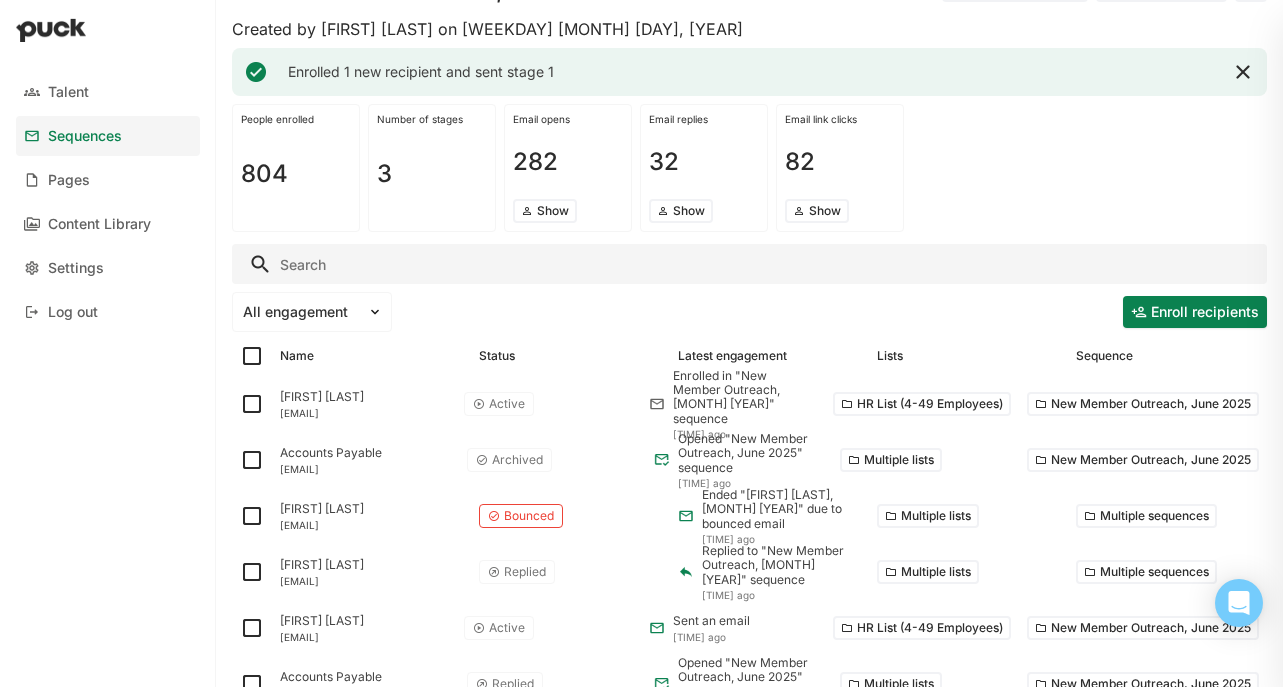 click on "Sequences" at bounding box center (85, 136) 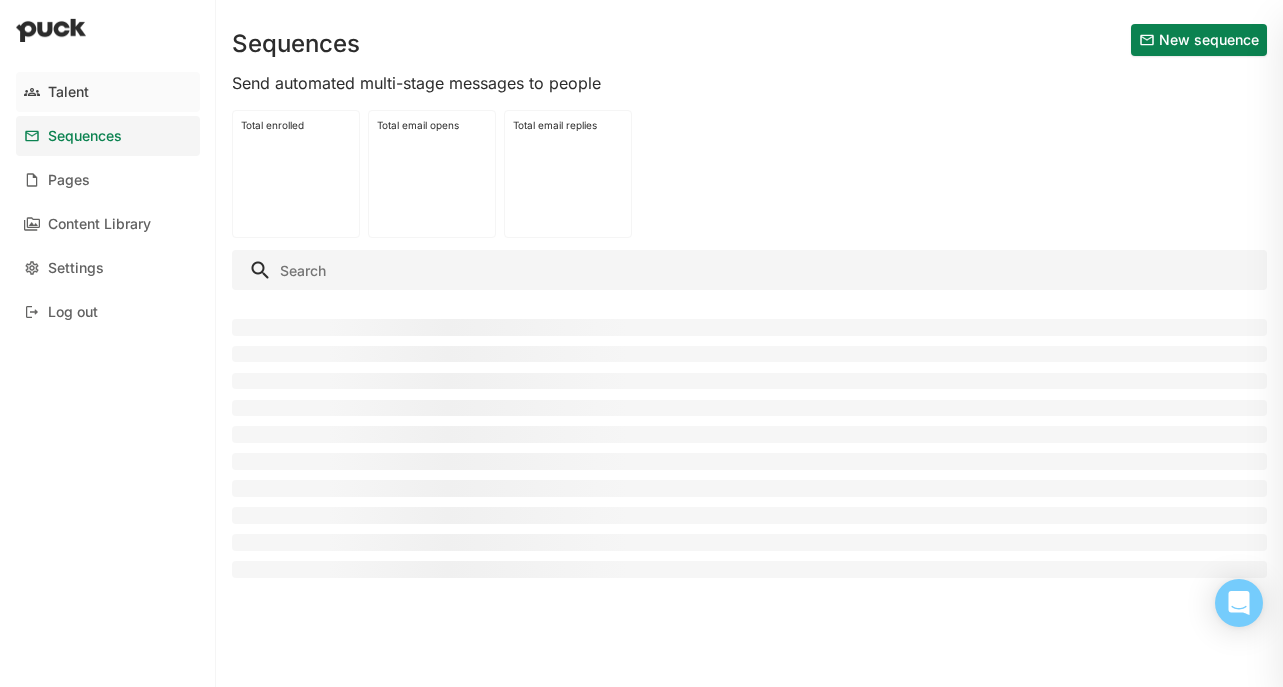 click on "Talent" at bounding box center [108, 92] 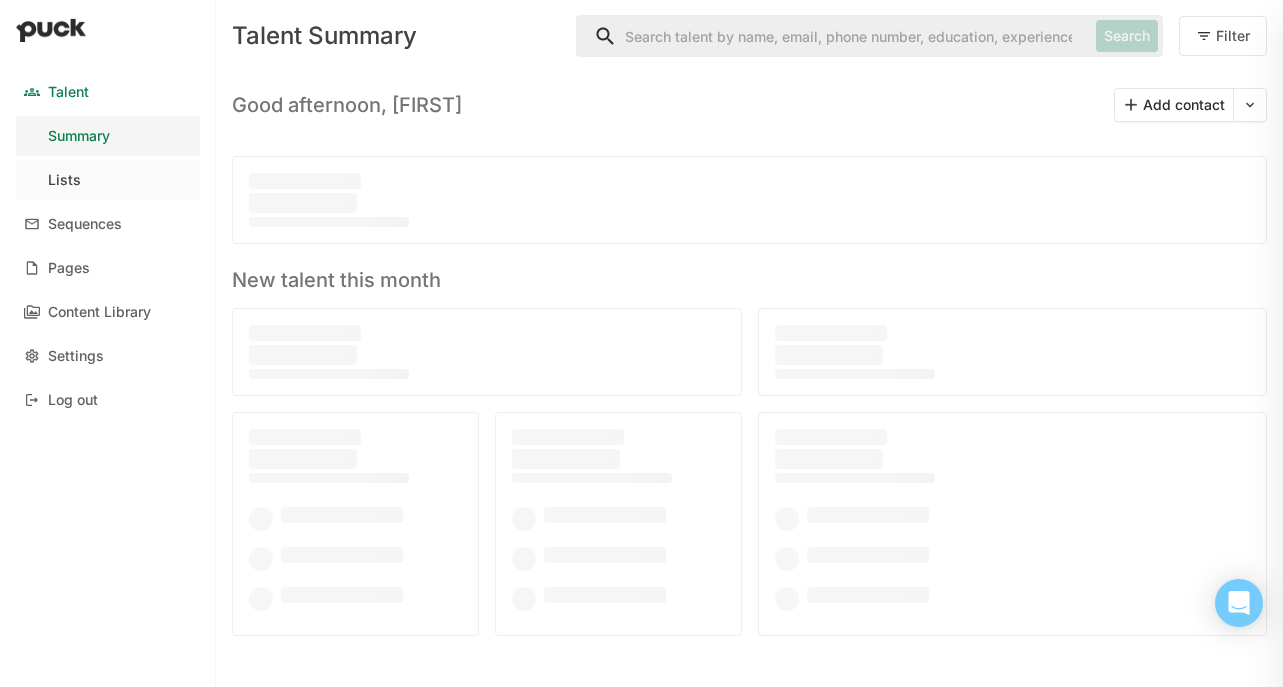 click on "Lists" at bounding box center (108, 180) 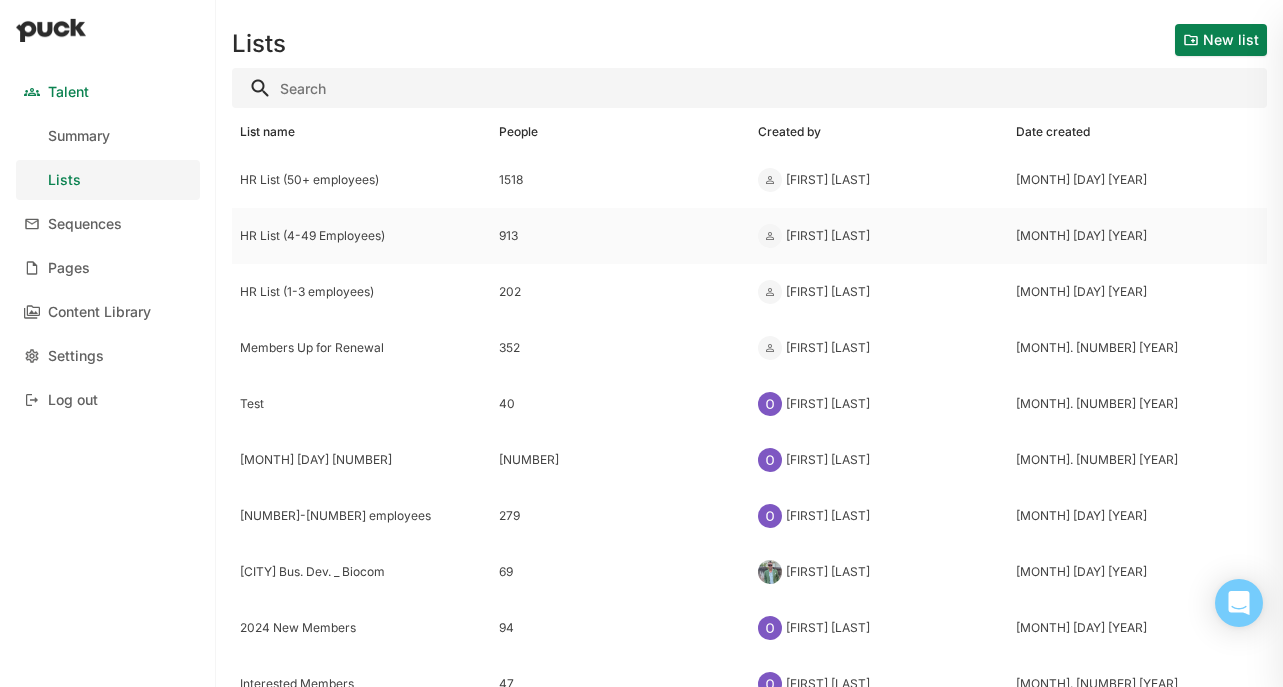 click on "[FIRST] [LAST]" at bounding box center [361, 180] 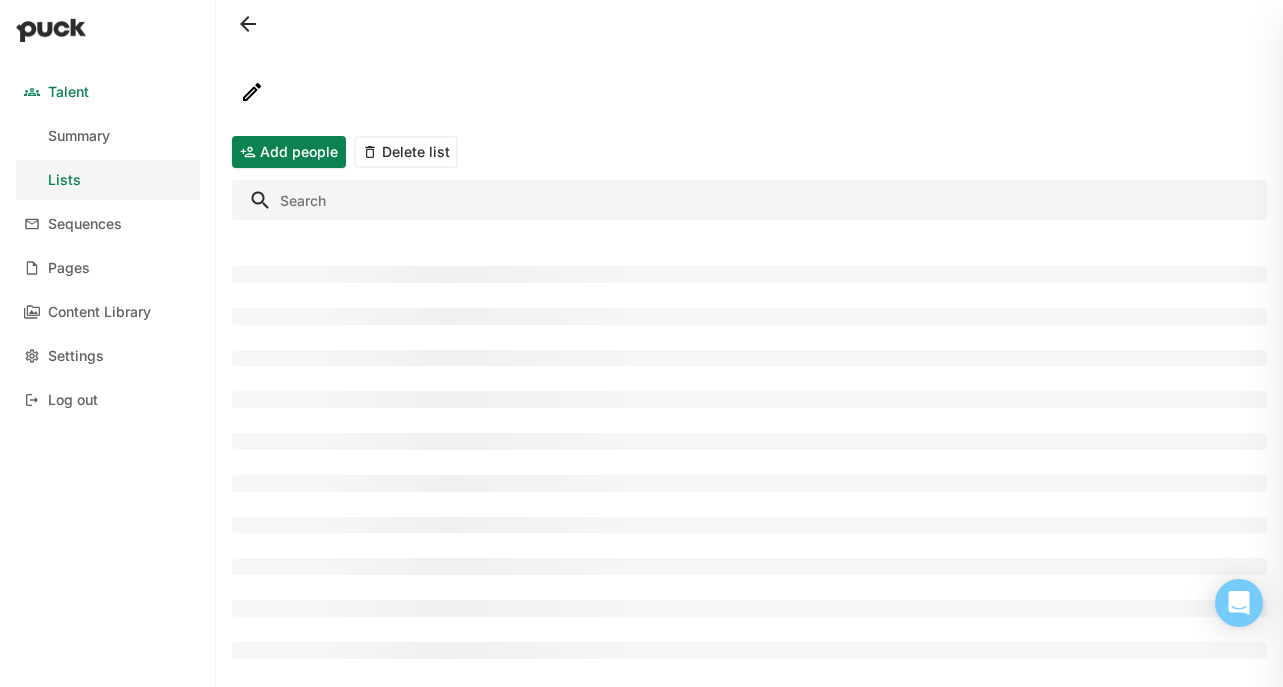 click at bounding box center (749, 200) 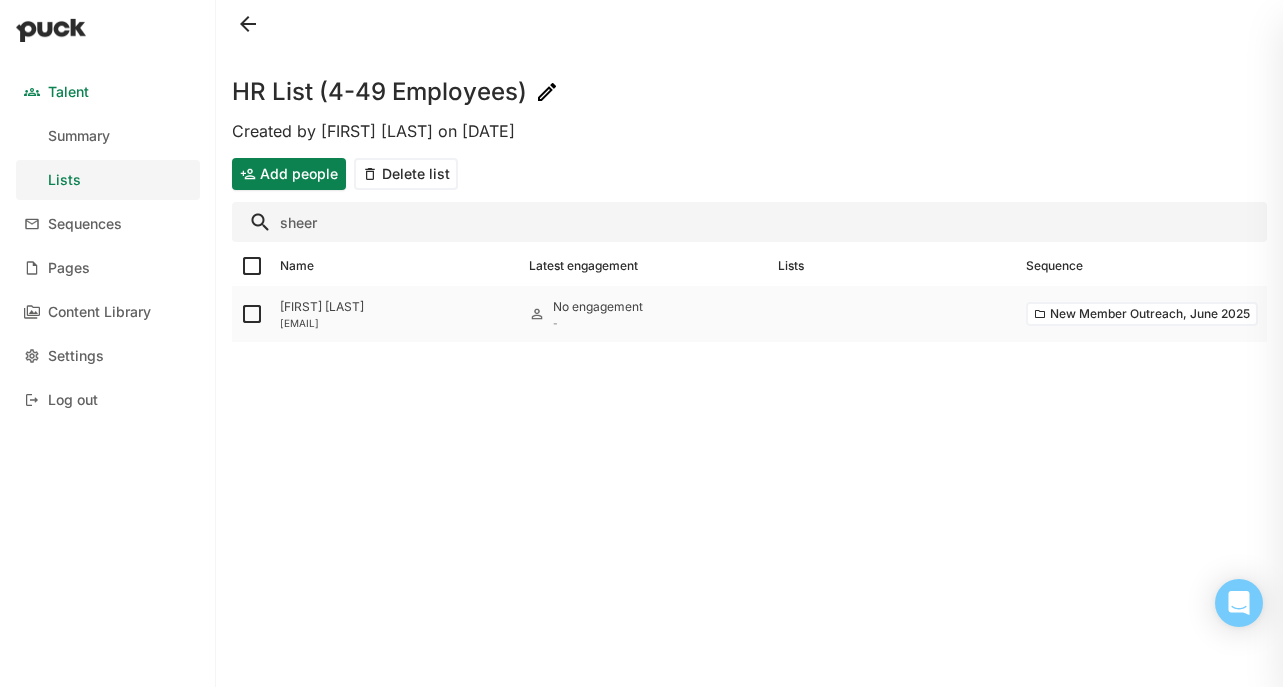 type on "sheer" 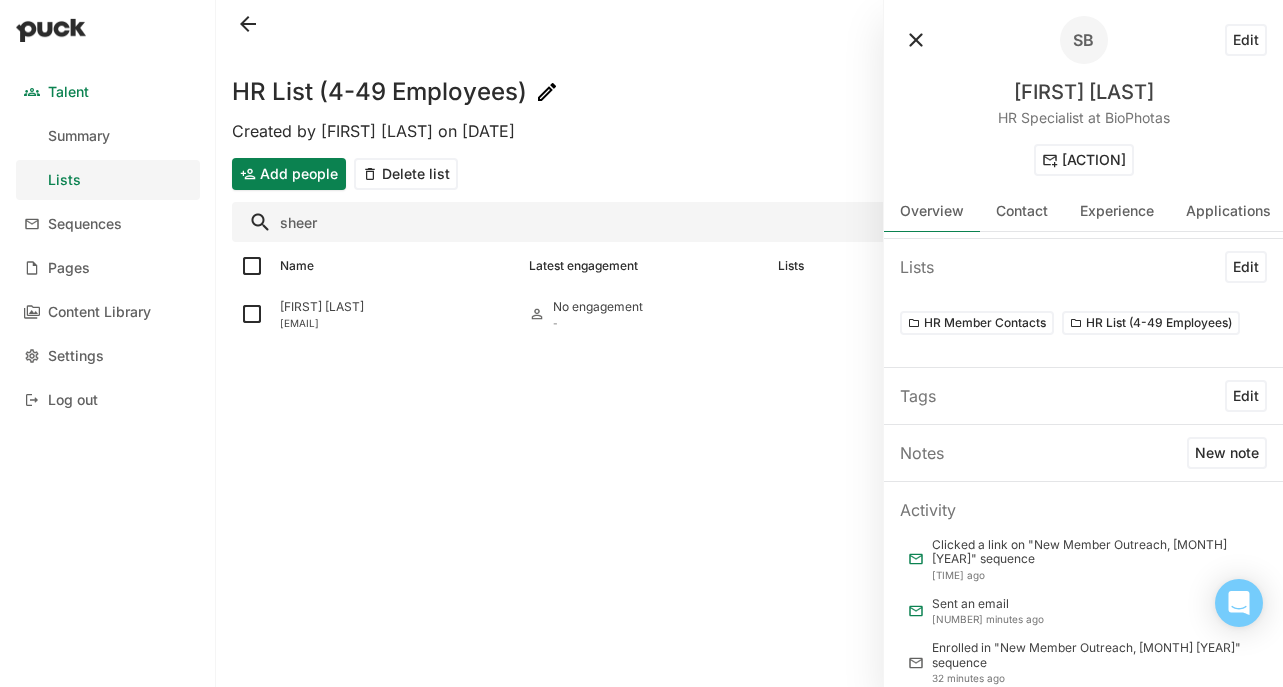 scroll, scrollTop: 163, scrollLeft: 0, axis: vertical 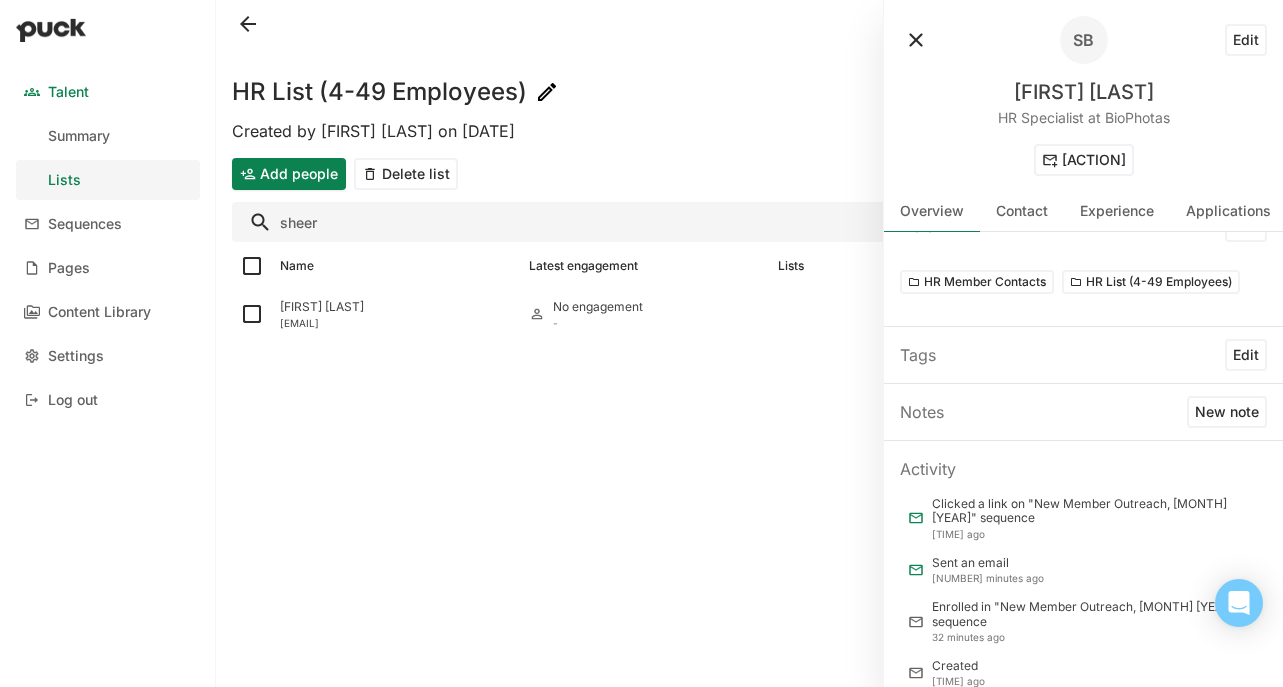click on "Edit" at bounding box center (1246, 40) 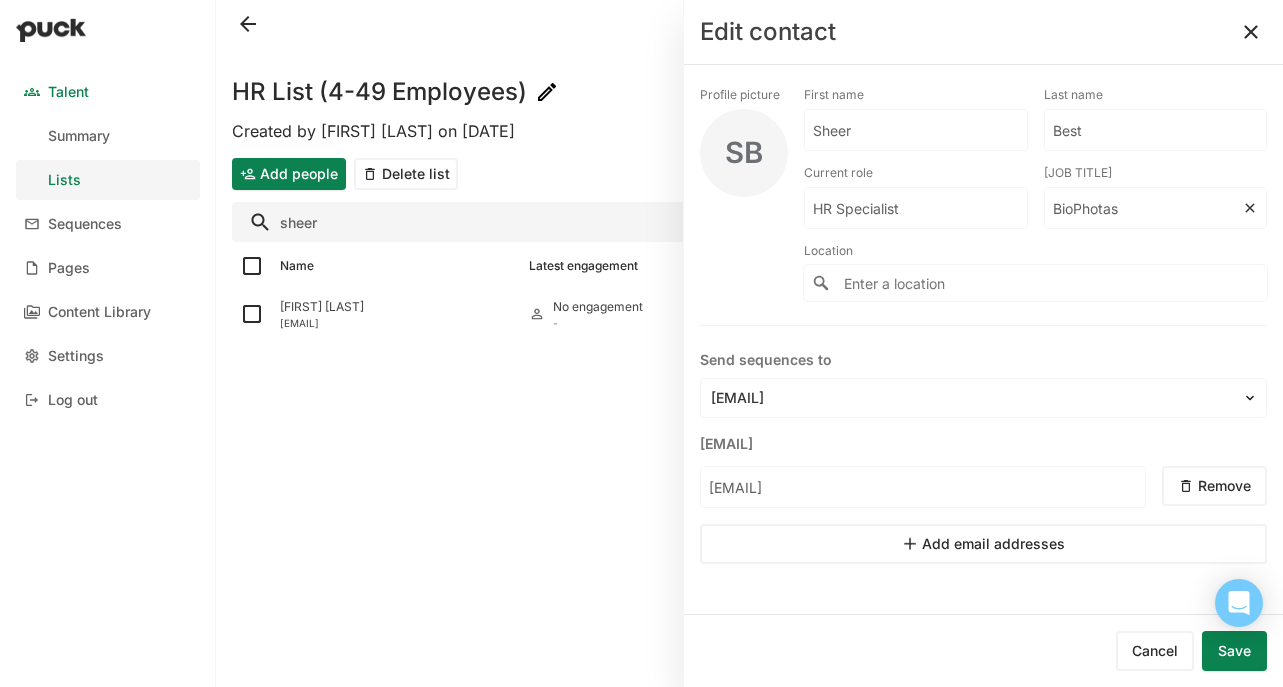 drag, startPoint x: 1136, startPoint y: 206, endPoint x: 1014, endPoint y: 205, distance: 122.0041 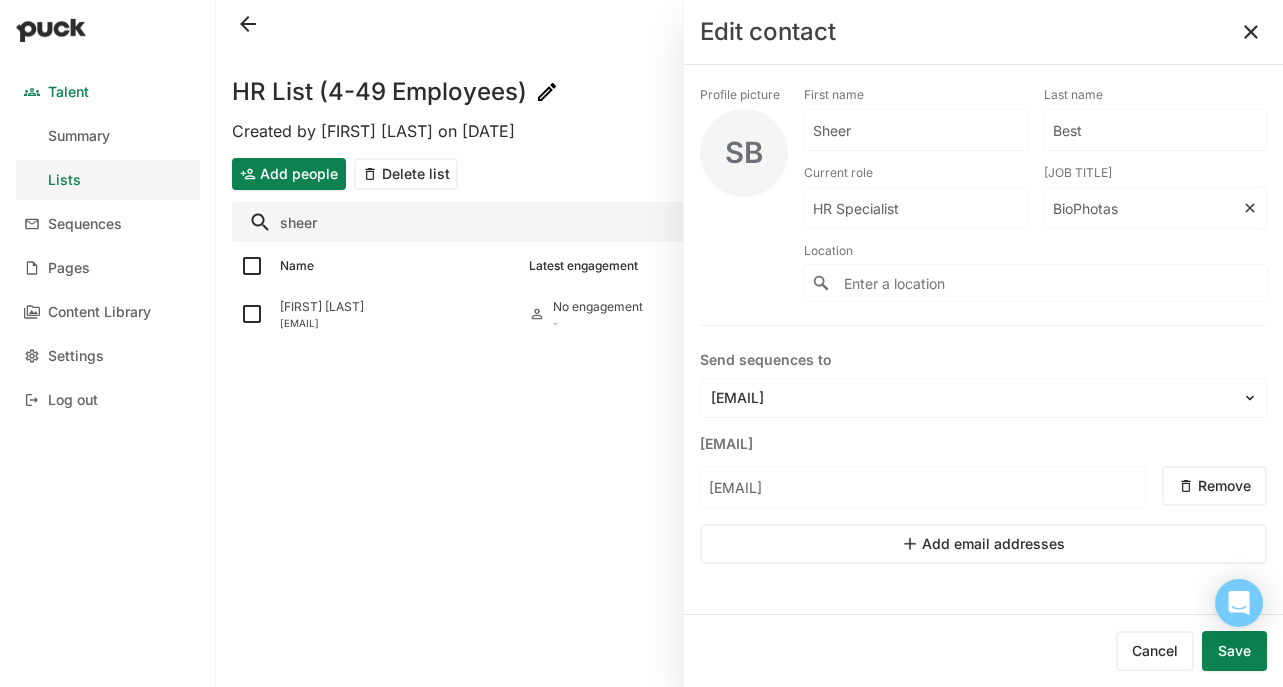 click at bounding box center (749, 24) 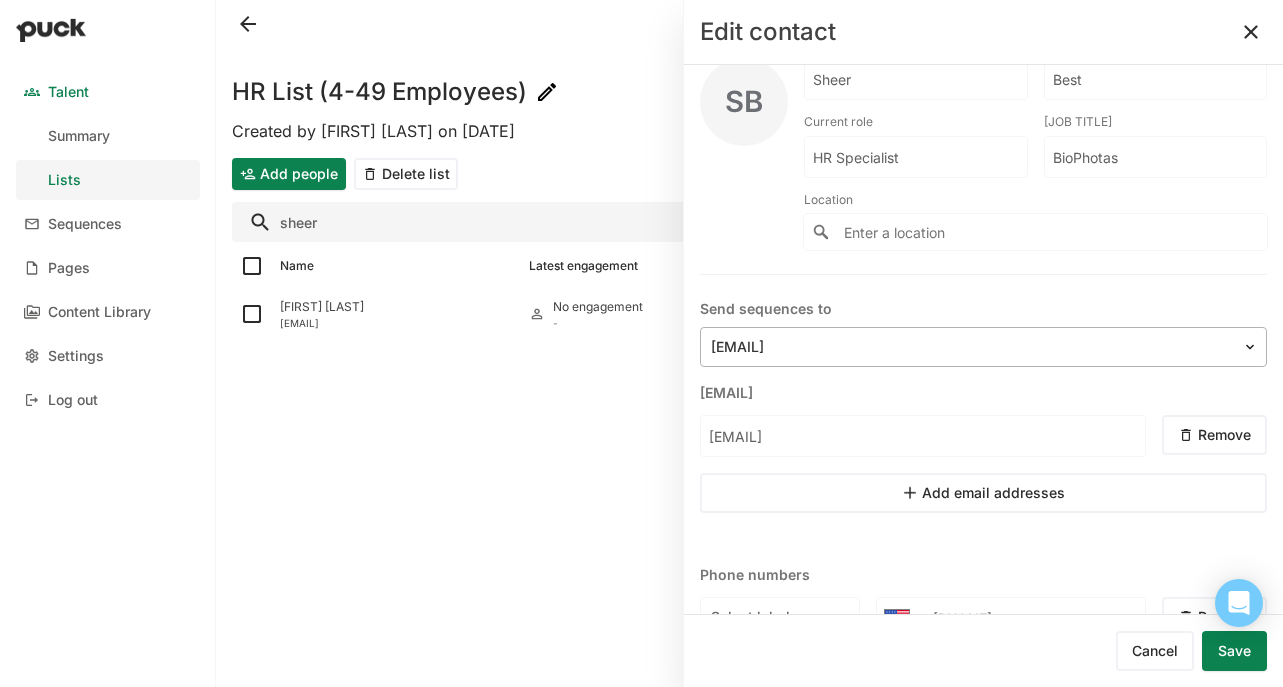 scroll, scrollTop: 53, scrollLeft: 0, axis: vertical 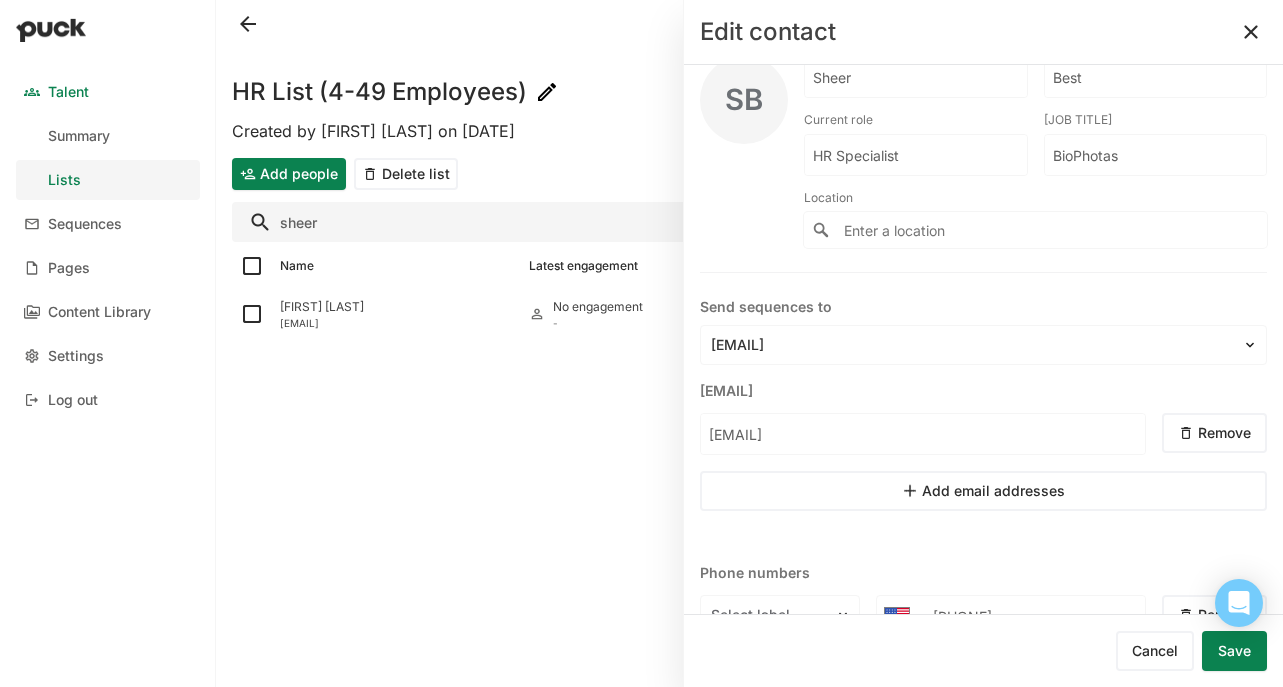 click at bounding box center [1251, 32] 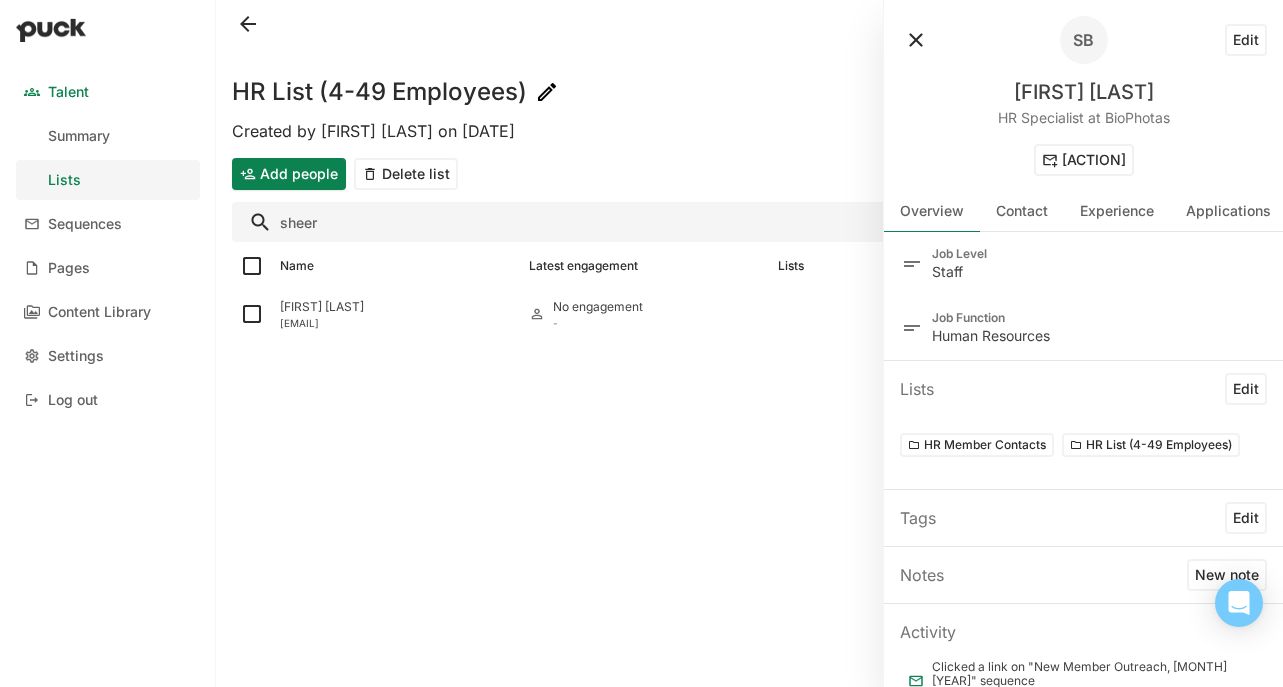 click at bounding box center [916, 40] 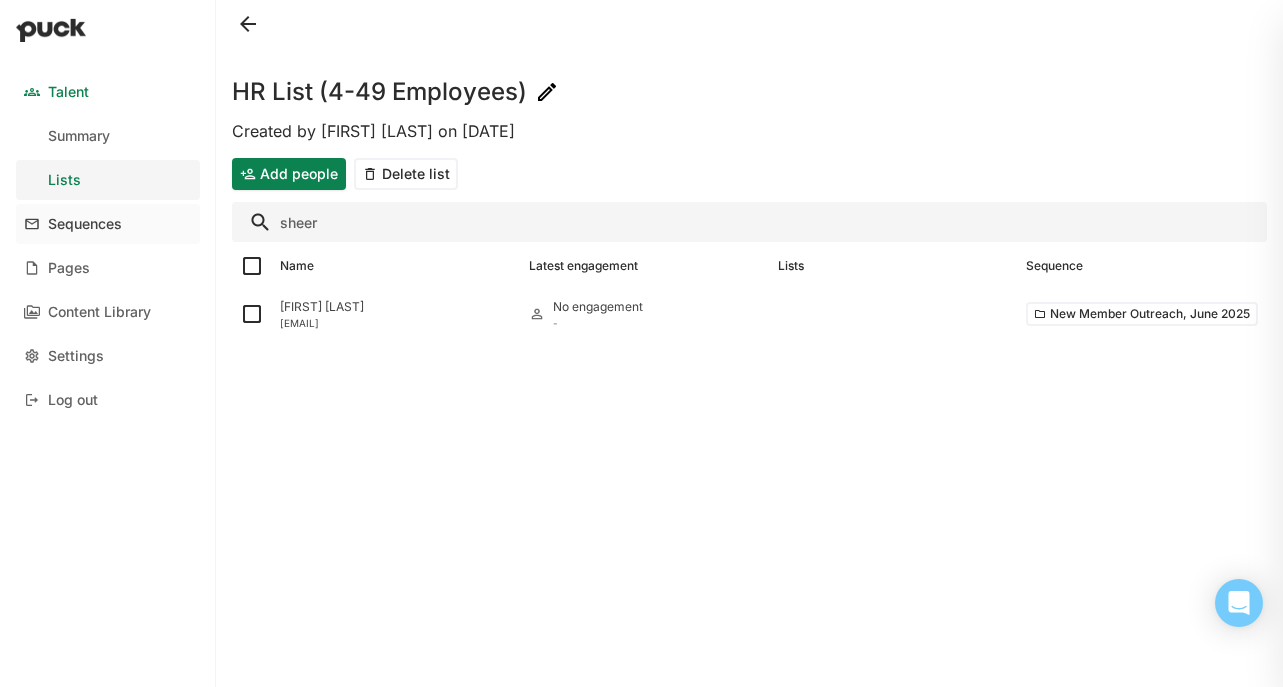 click on "Sequences" at bounding box center [85, 224] 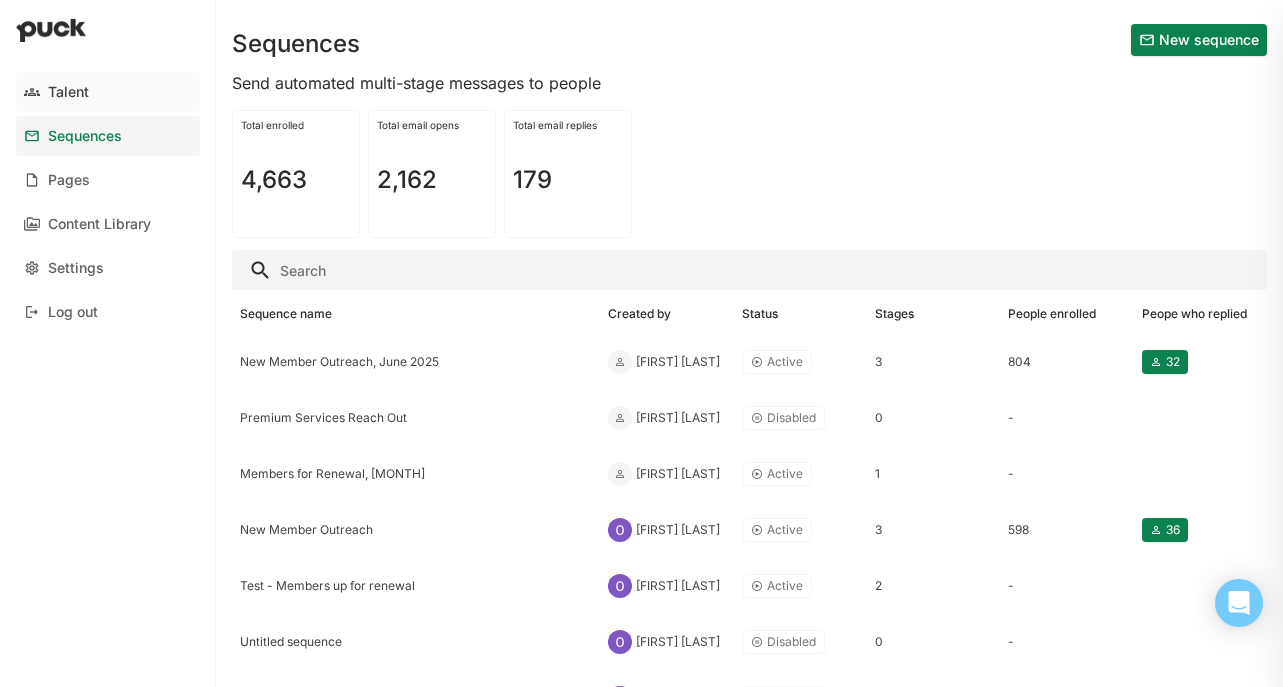 click on "Talent" at bounding box center (108, 92) 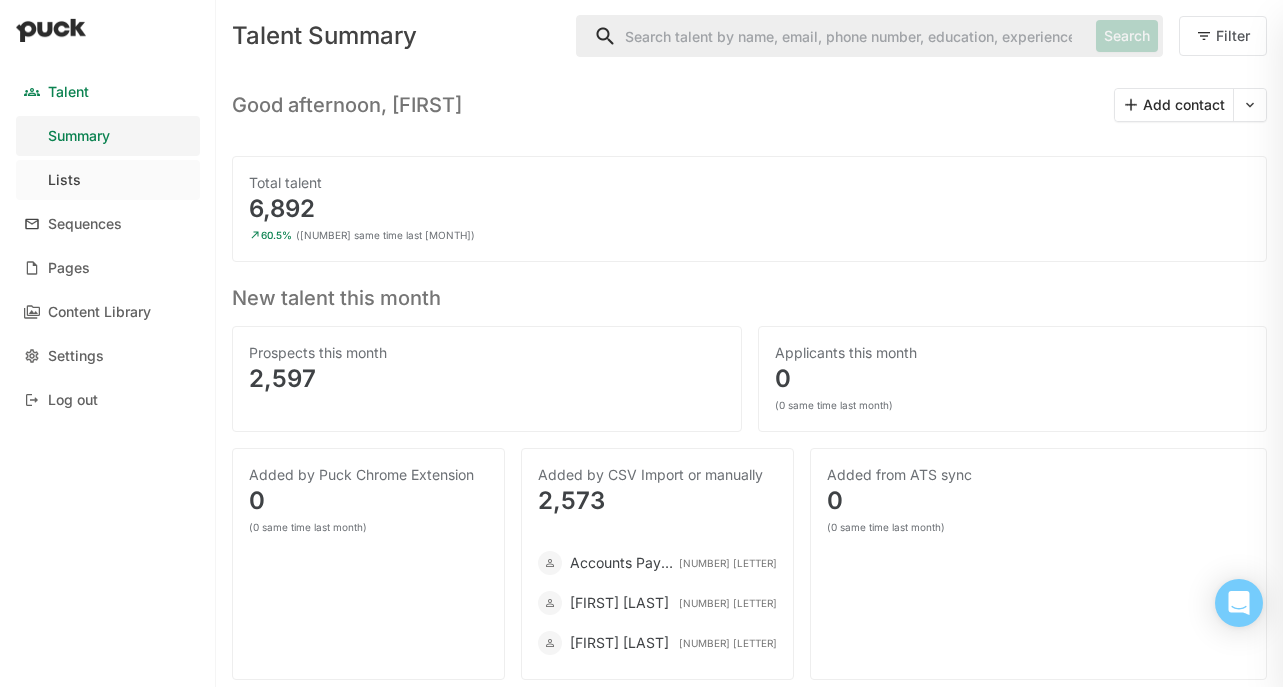 click on "Lists" at bounding box center (108, 180) 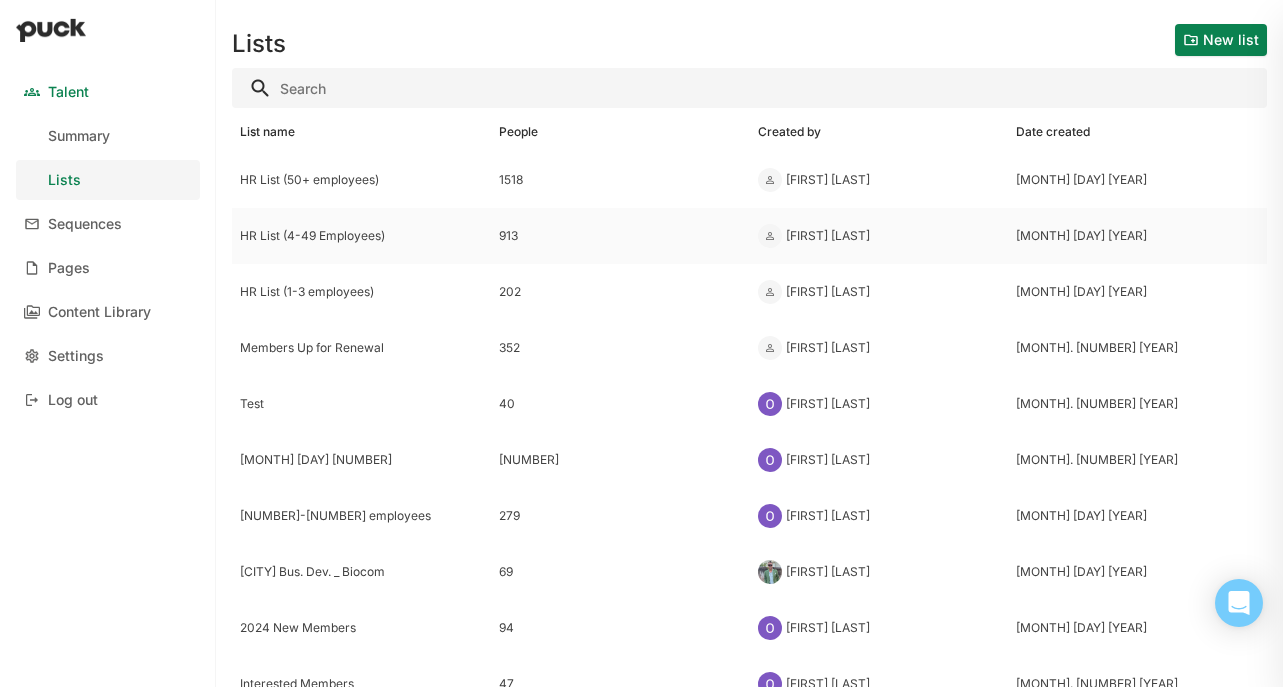 click on "[FIRST] [LAST]" at bounding box center (361, 180) 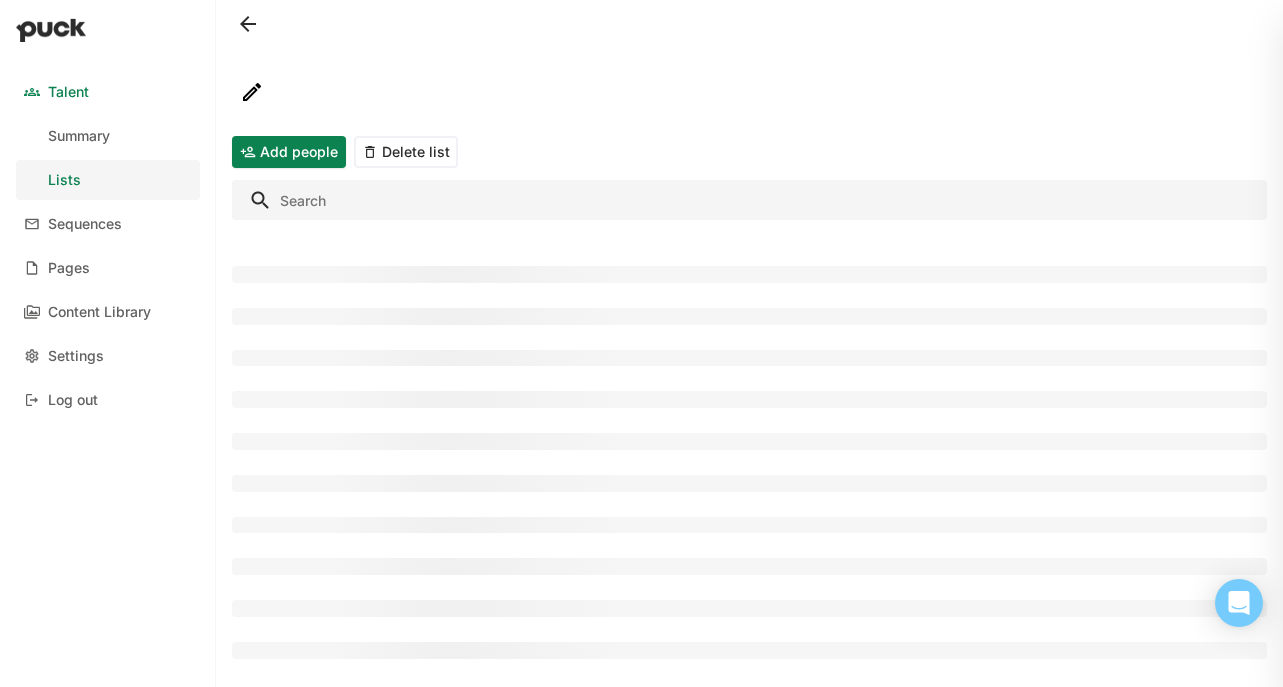 click at bounding box center (749, 200) 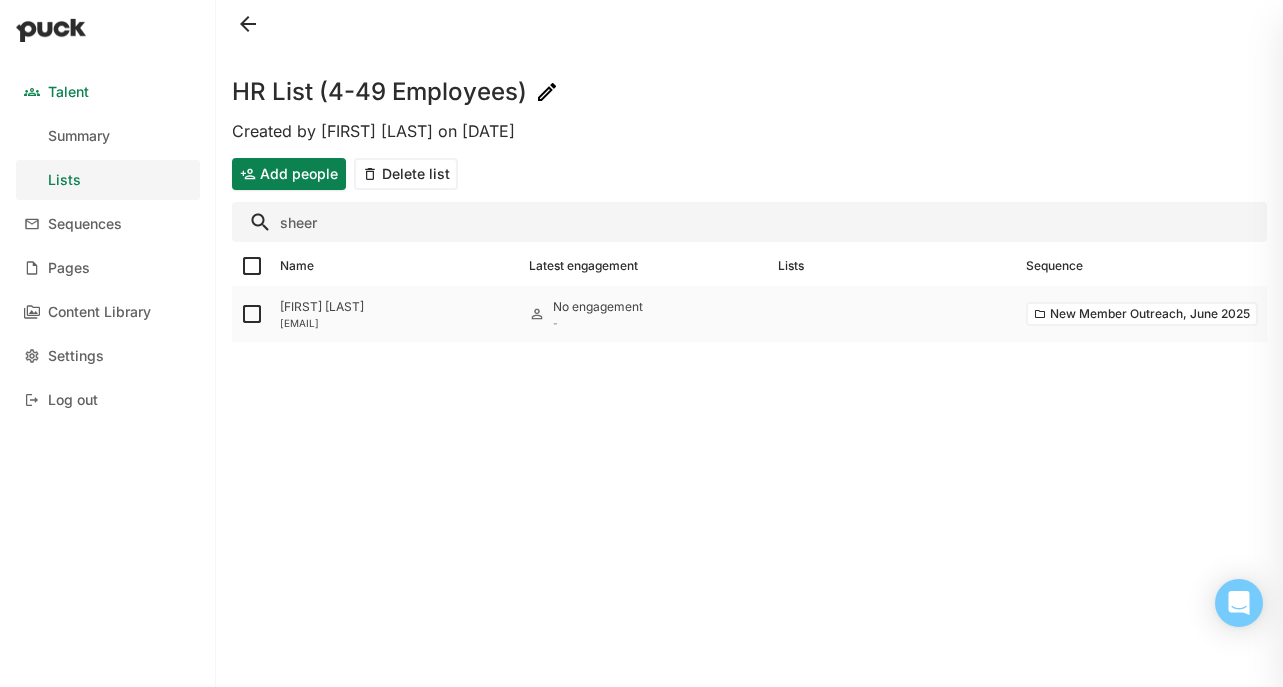 type on "sheer" 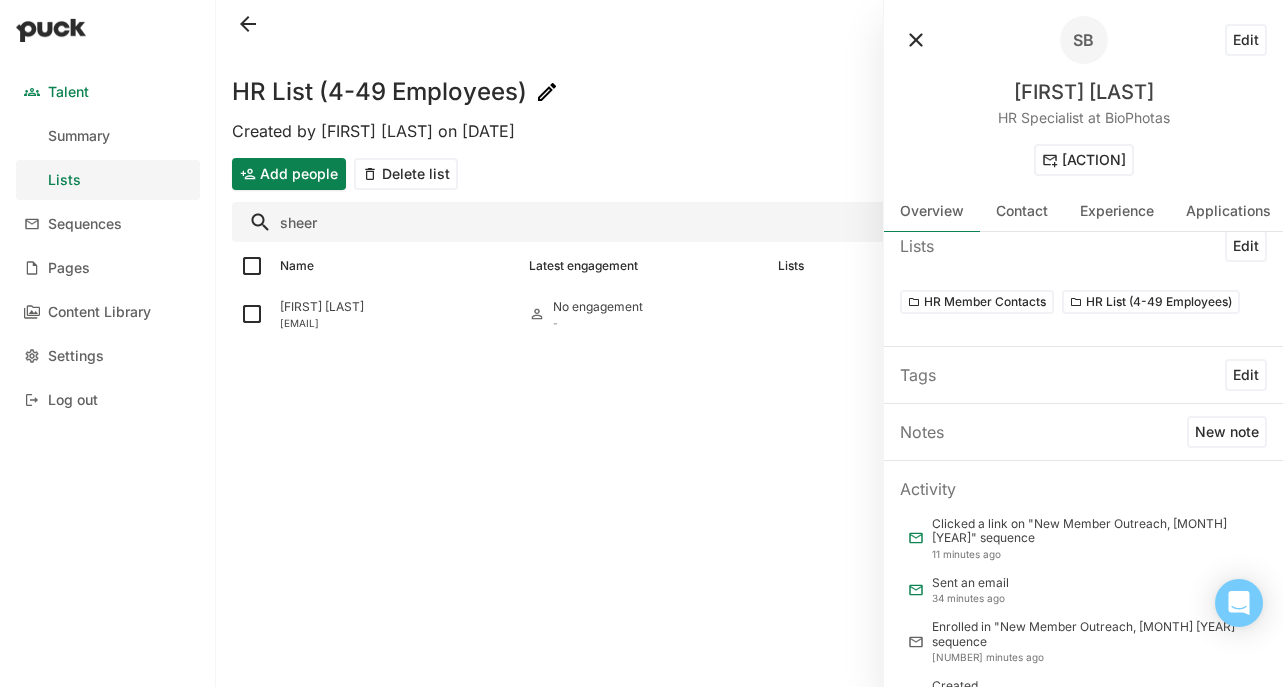 scroll, scrollTop: 163, scrollLeft: 0, axis: vertical 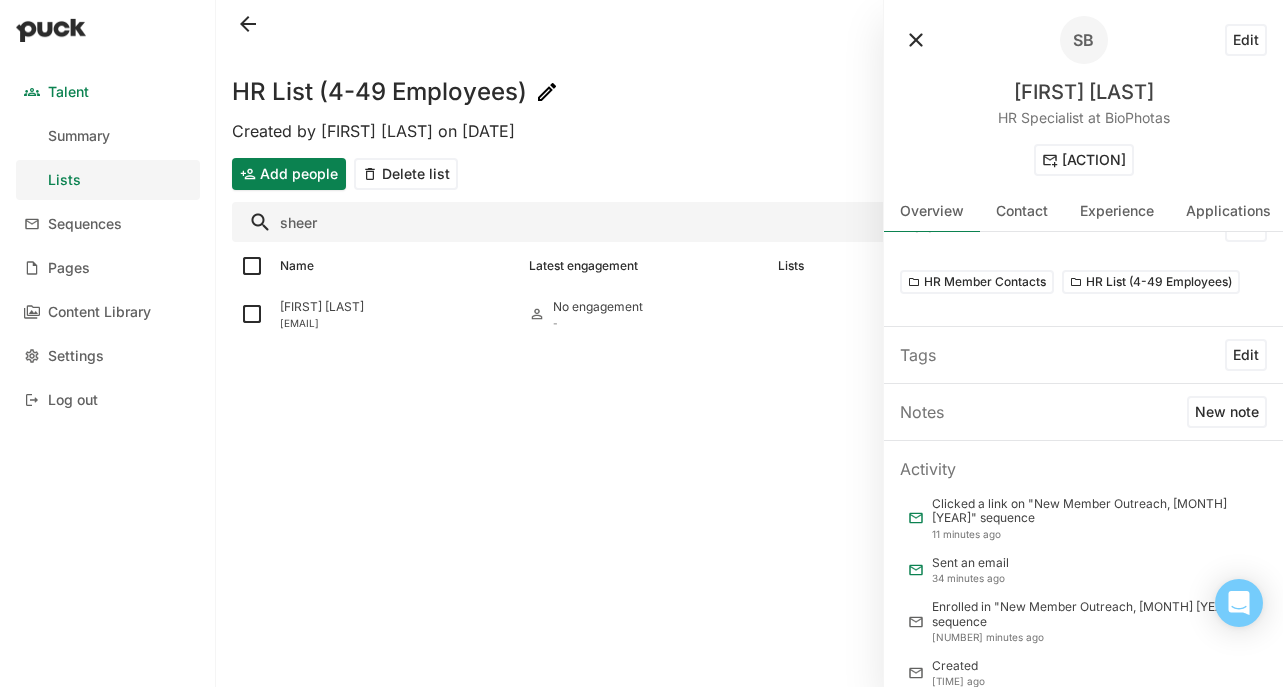click at bounding box center [916, 40] 